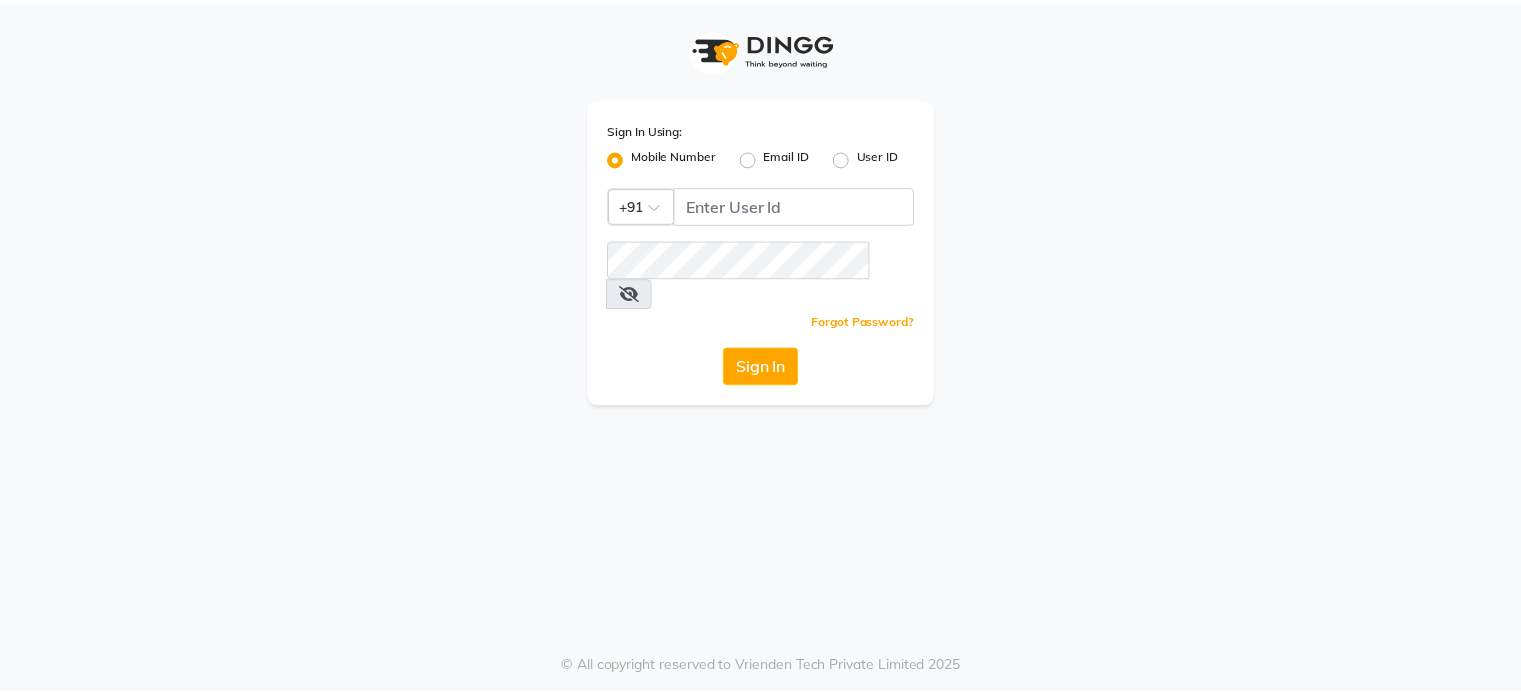 scroll, scrollTop: 0, scrollLeft: 0, axis: both 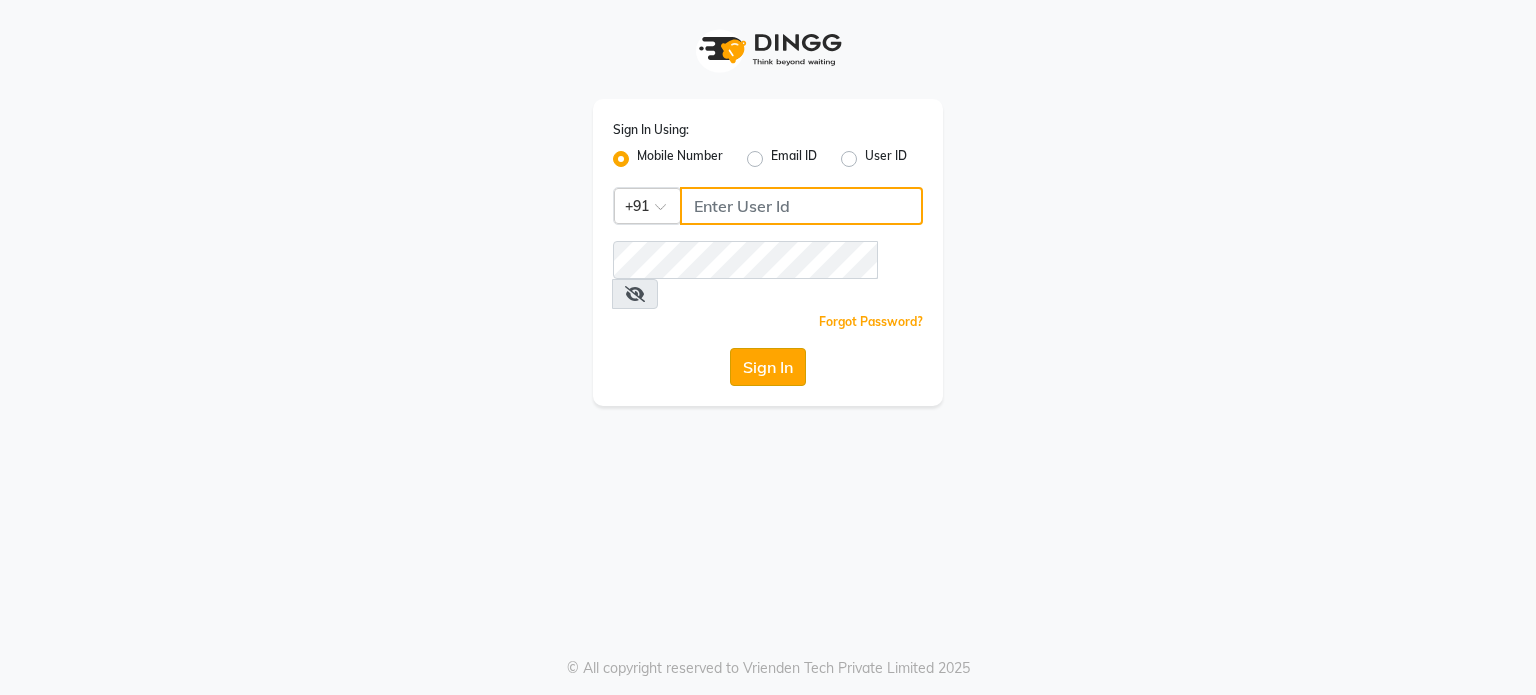 type on "9604315867" 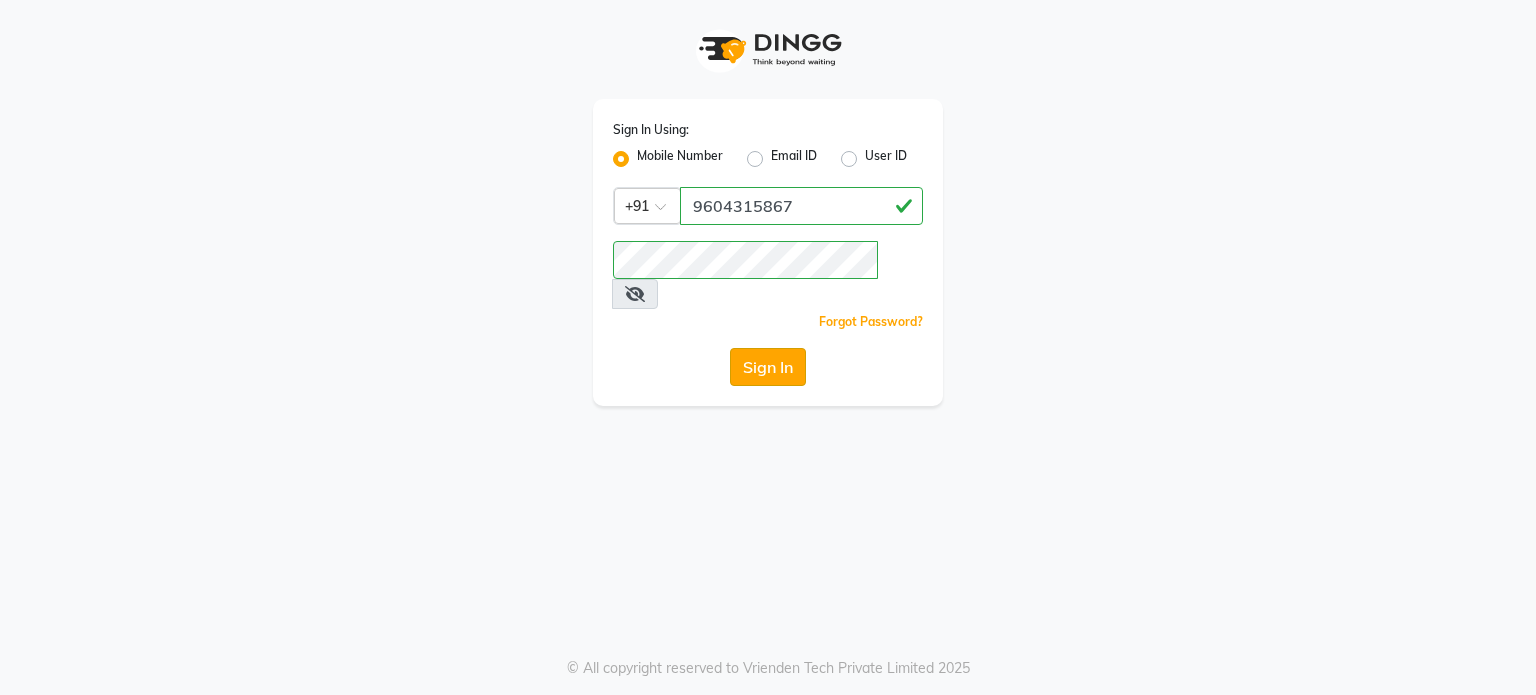 click on "Sign In" 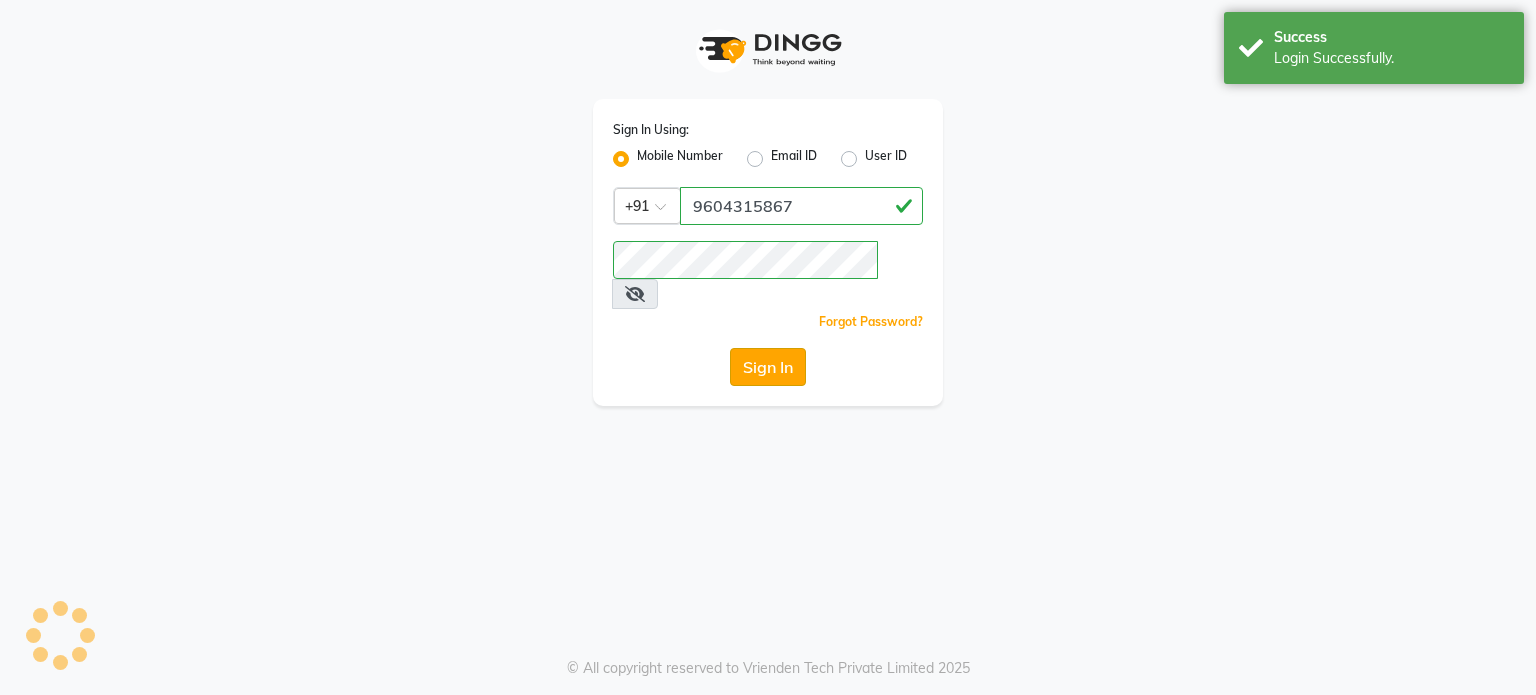 click on "Sign In" 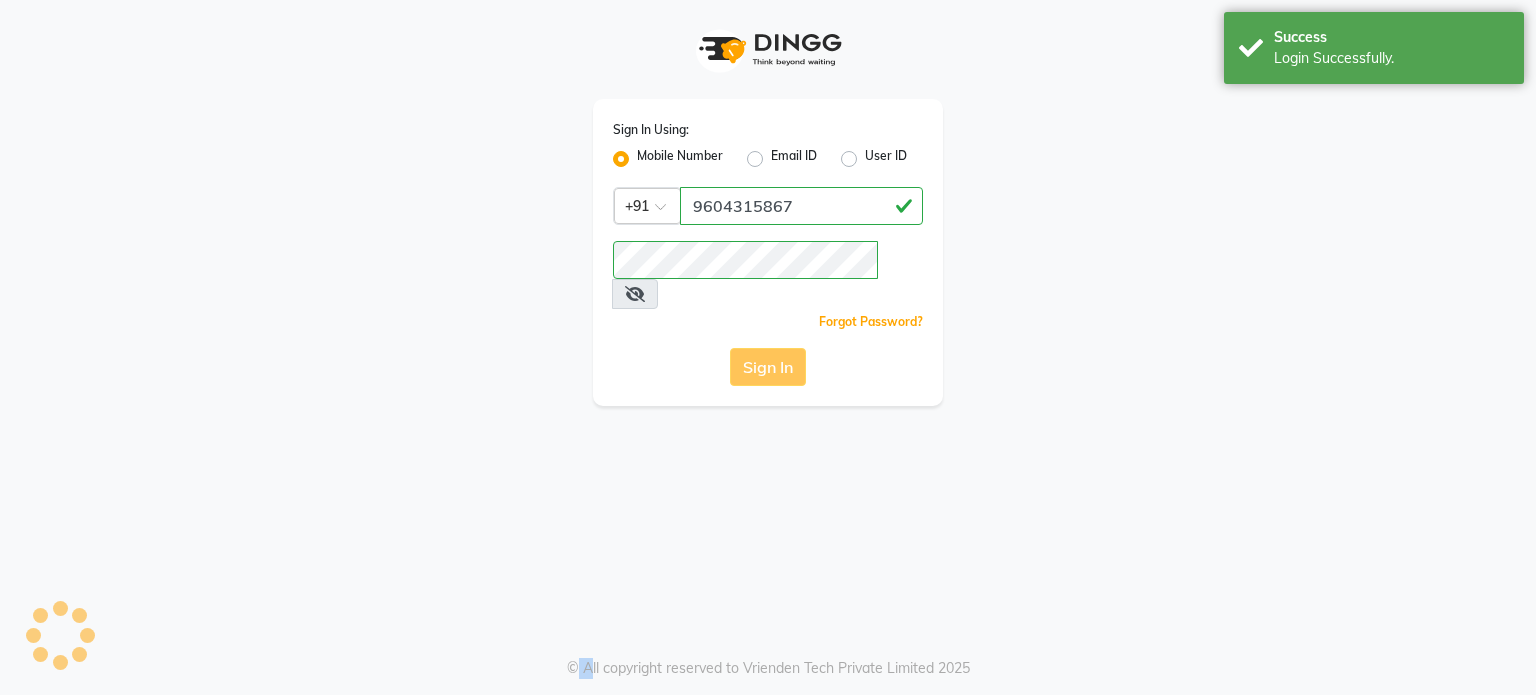 click on "Sign In" 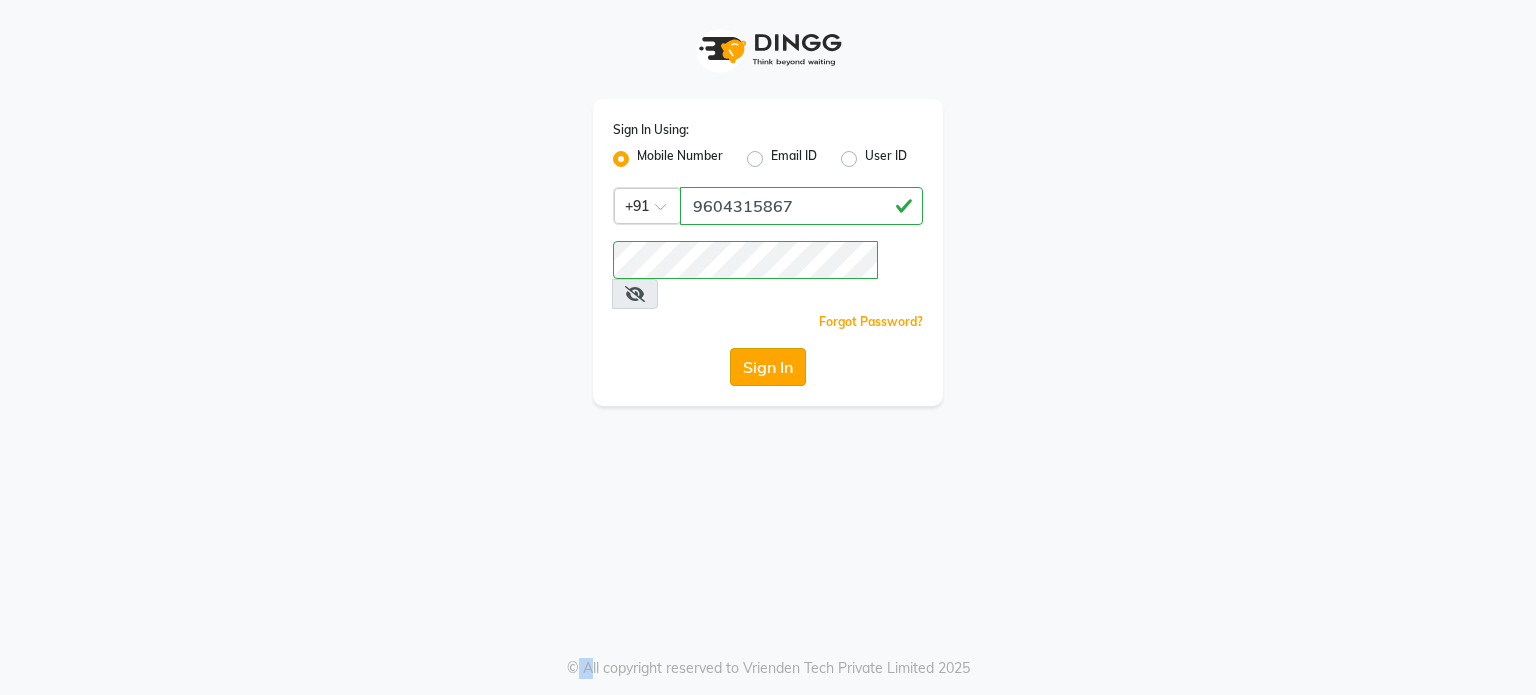 click on "Sign In" 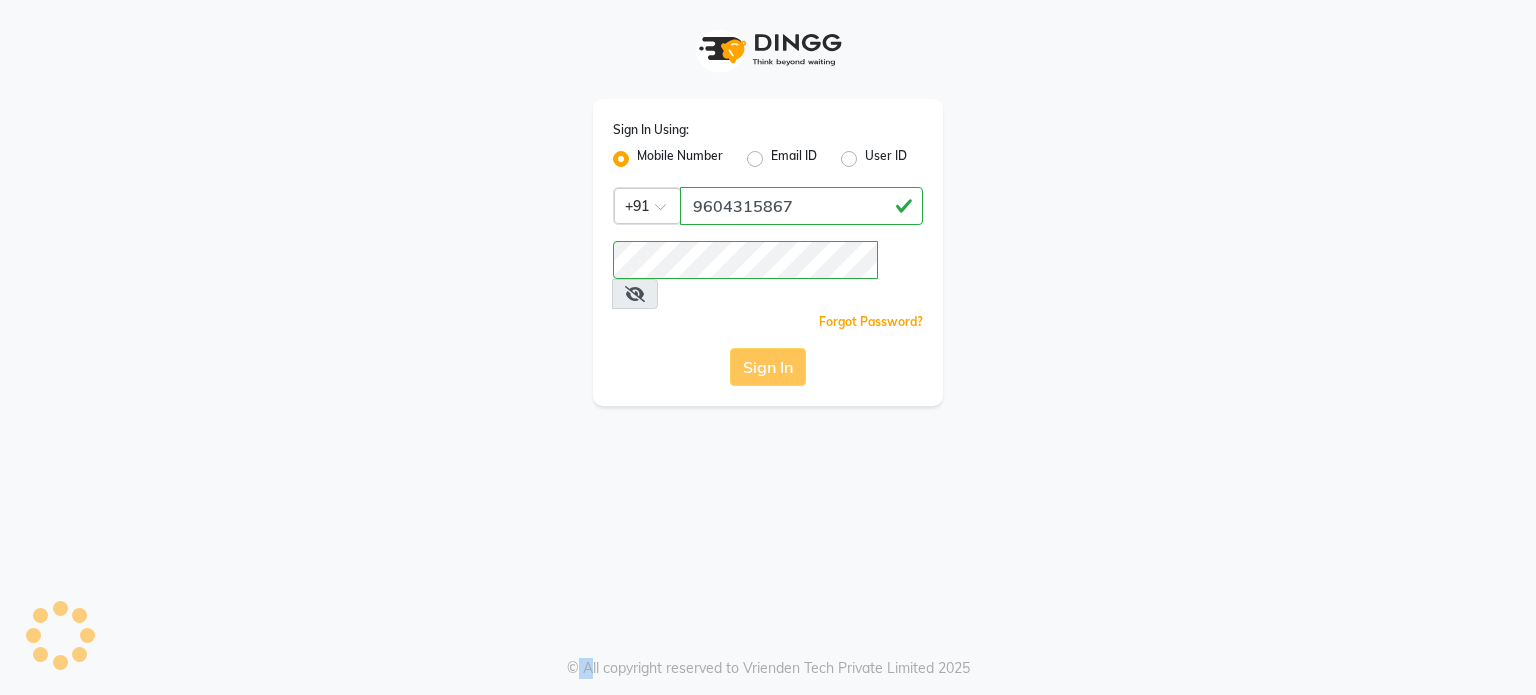 click on "Sign In" 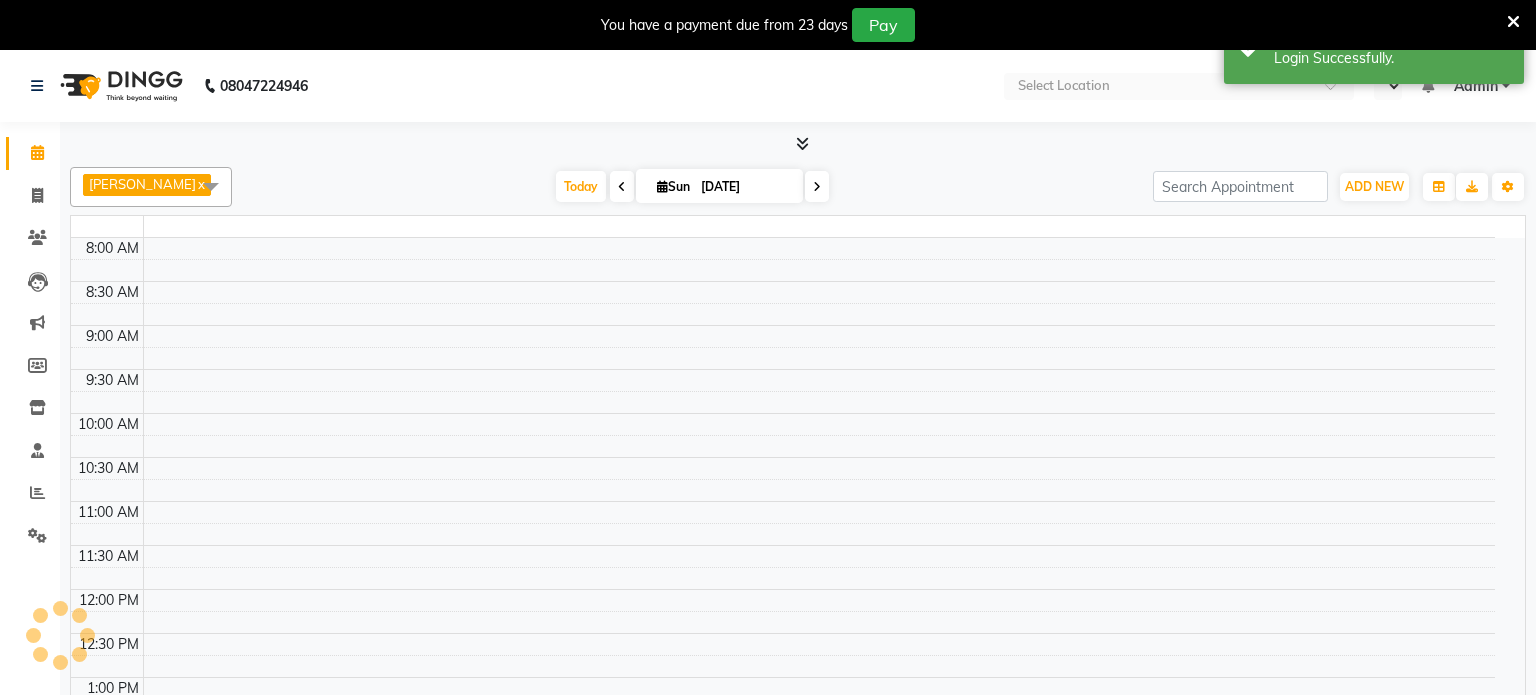 select on "en" 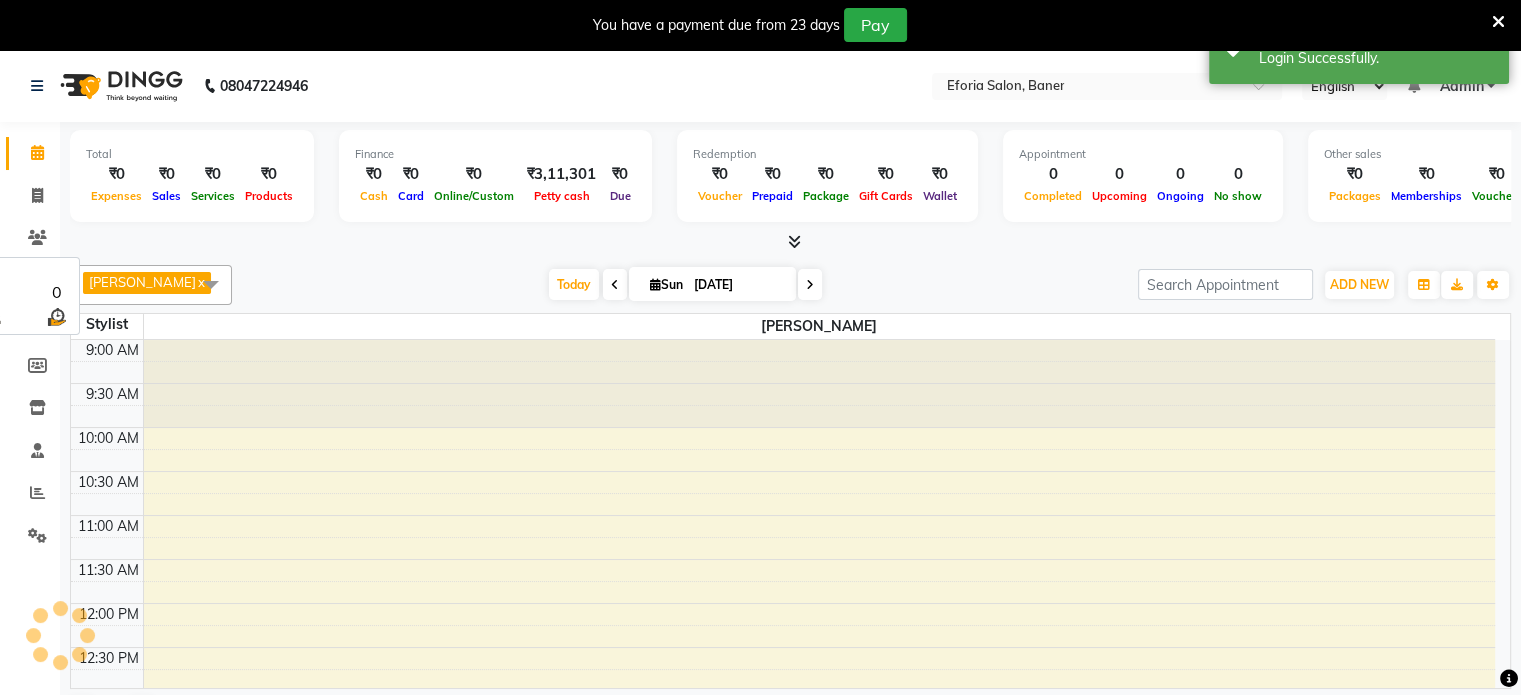 scroll, scrollTop: 0, scrollLeft: 0, axis: both 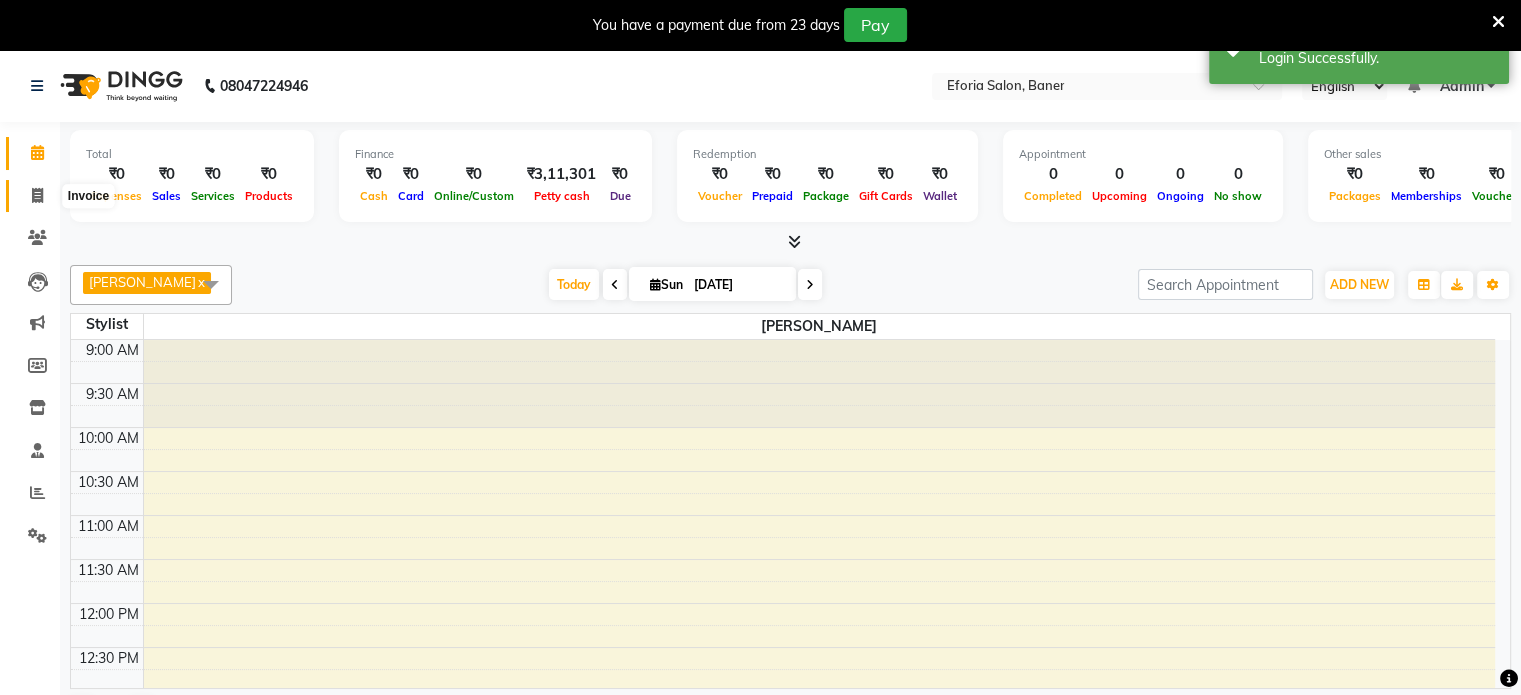 click 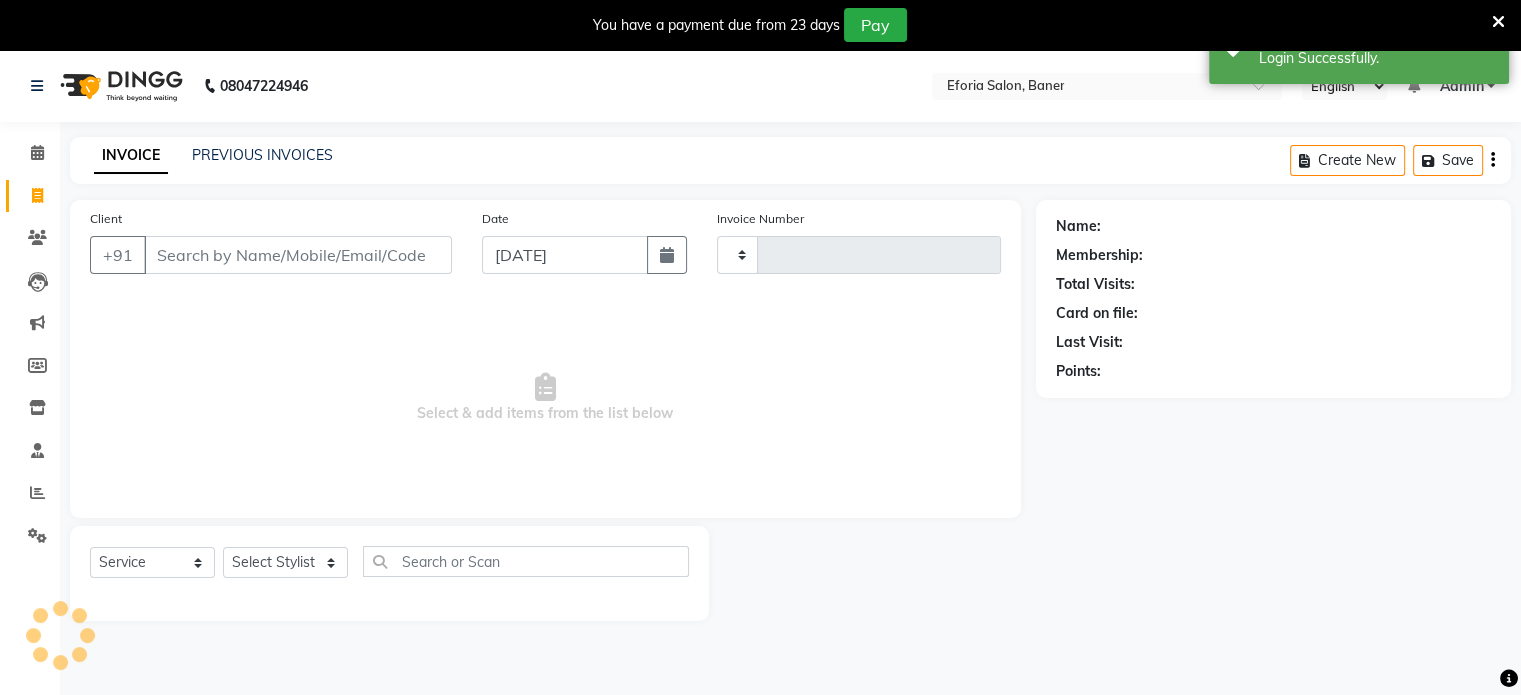type on "0397" 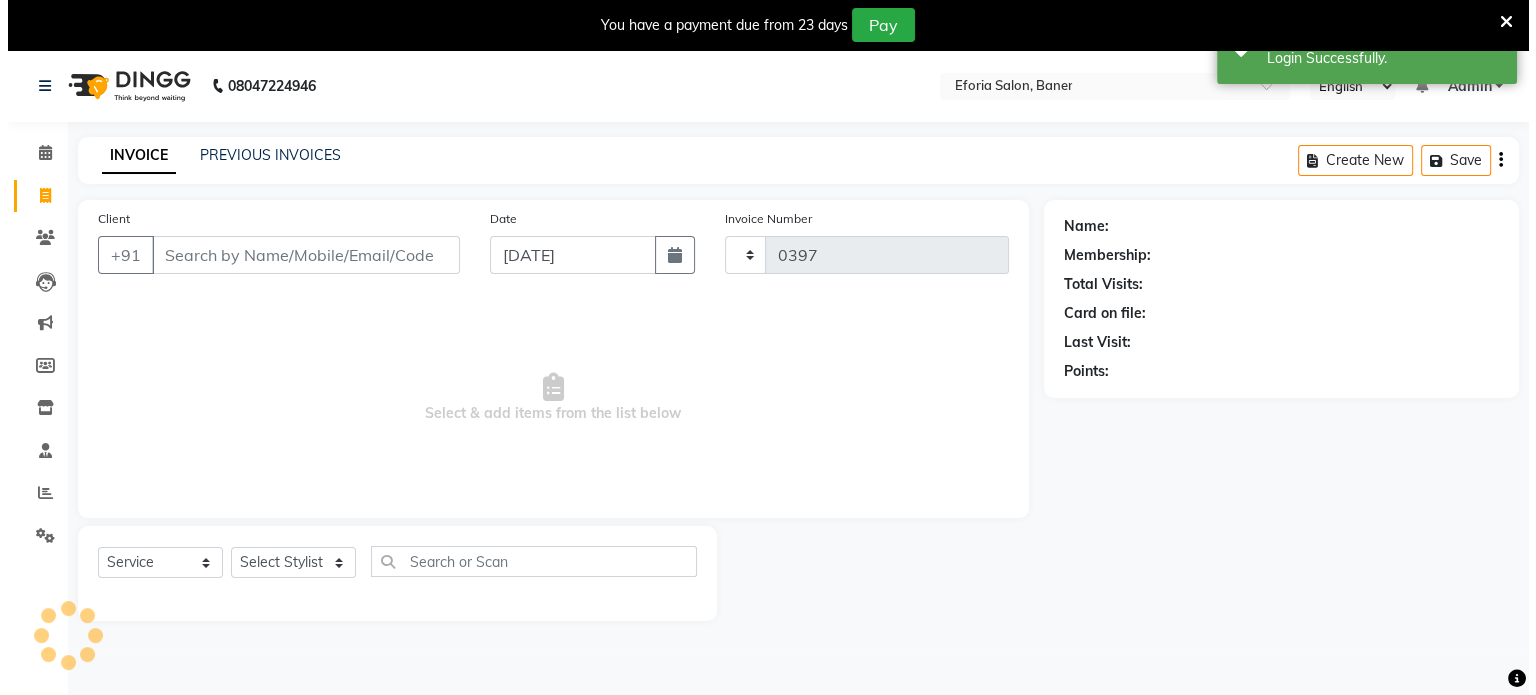 scroll, scrollTop: 50, scrollLeft: 0, axis: vertical 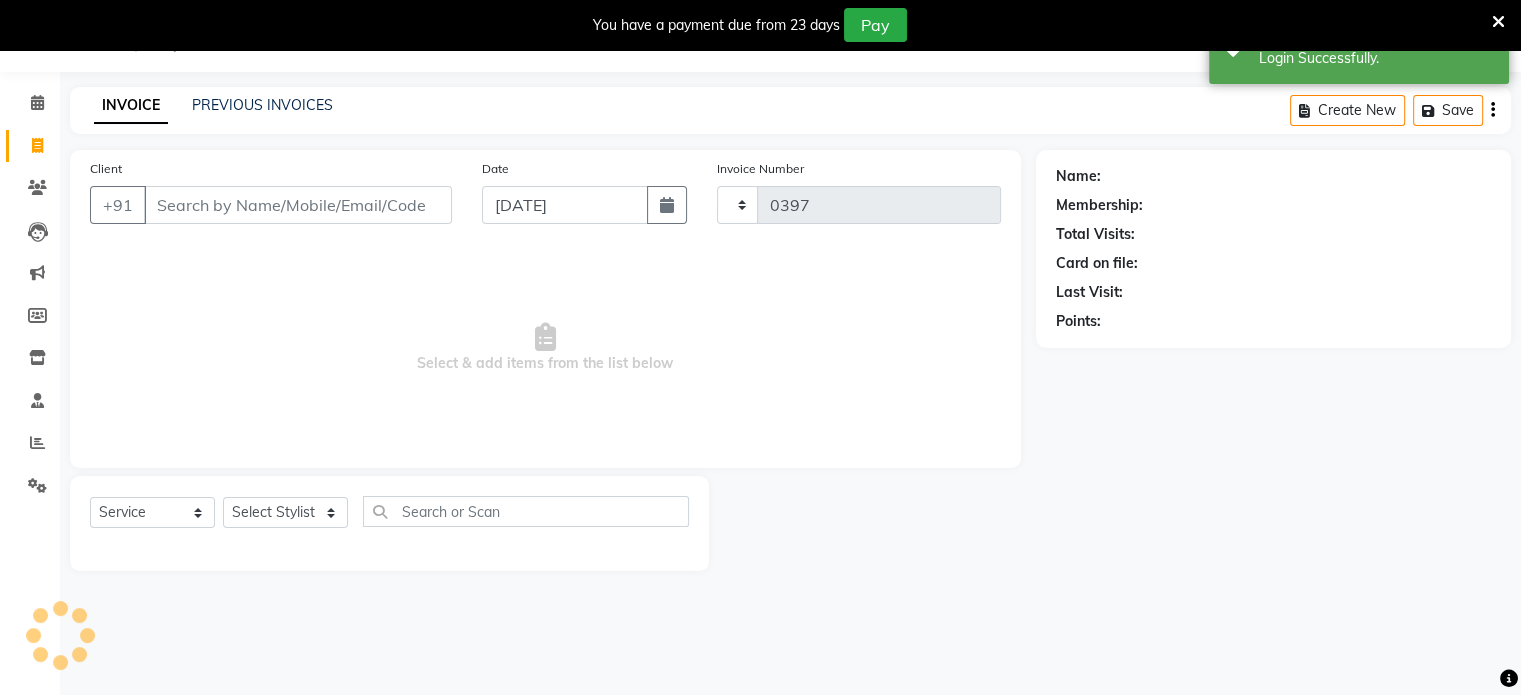 select on "608" 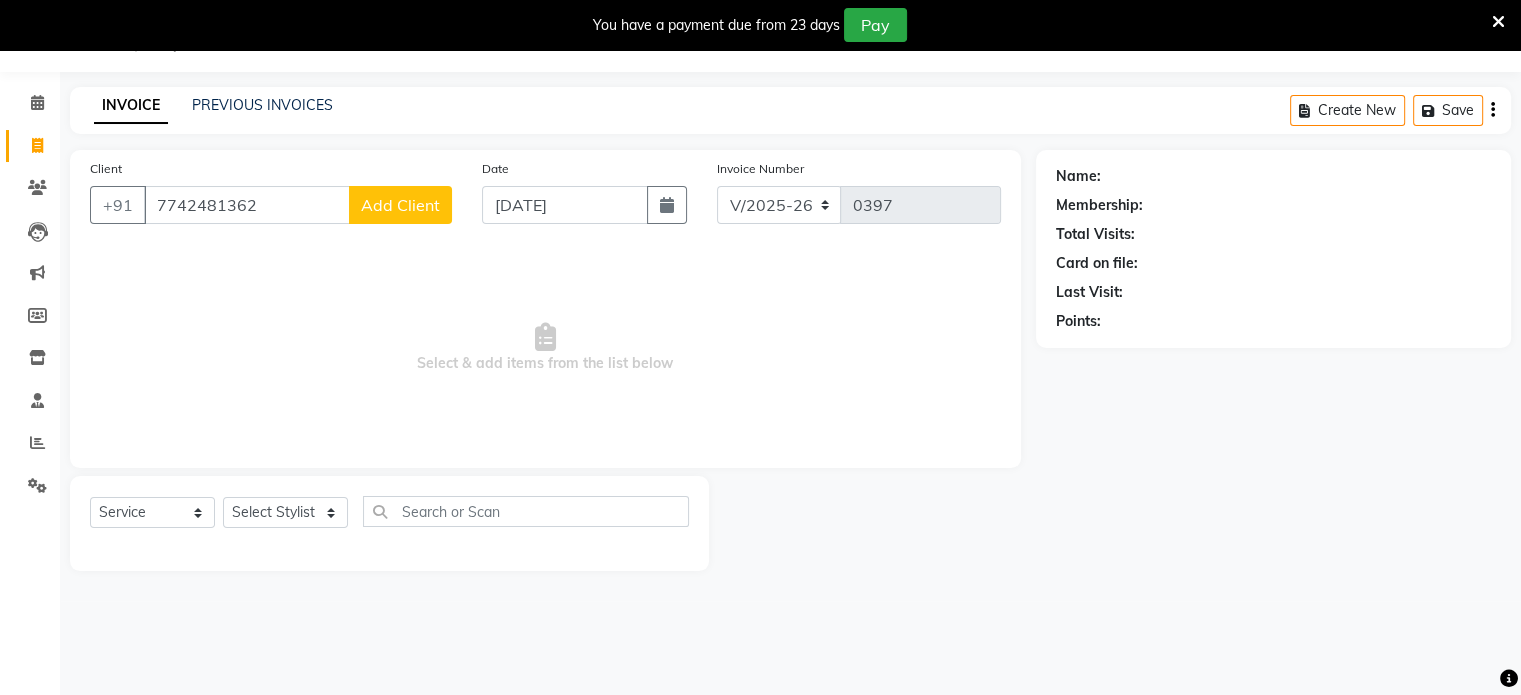 type on "7742481362" 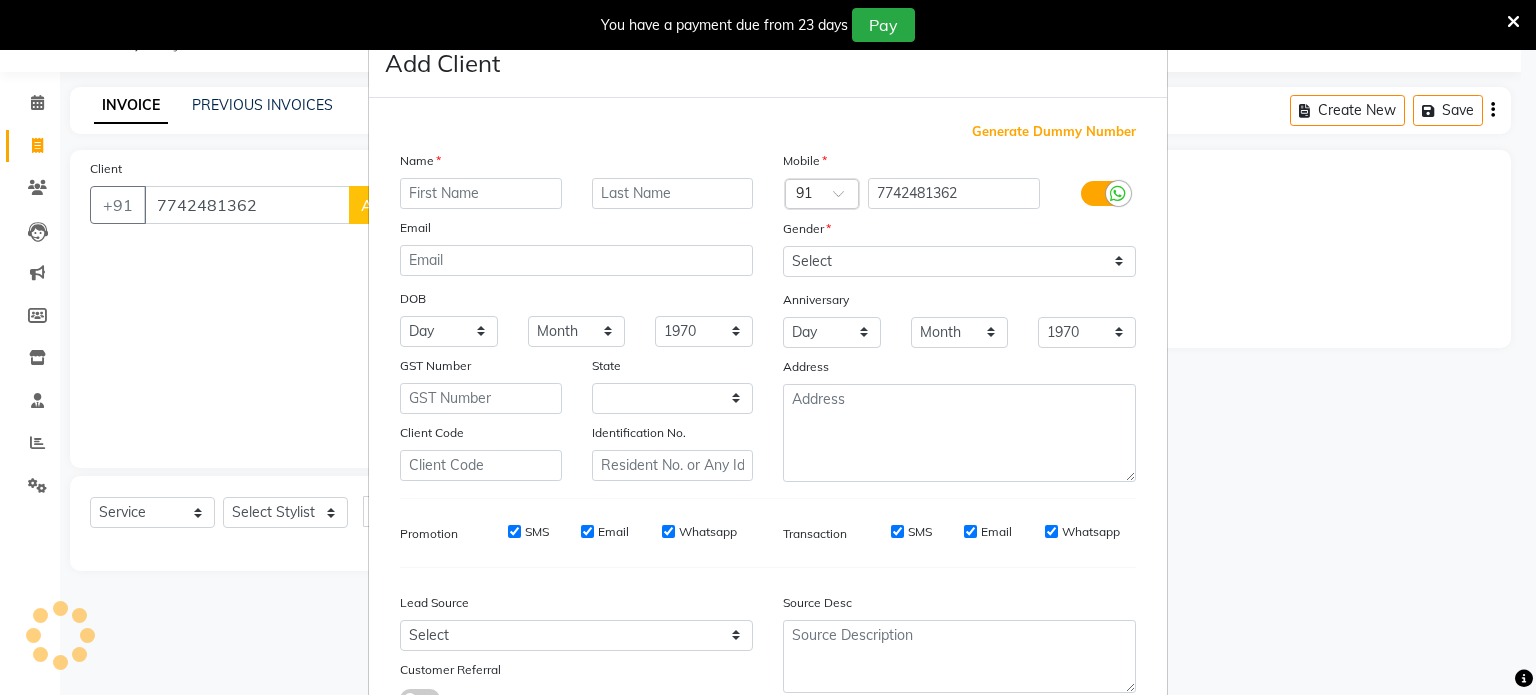 select on "22" 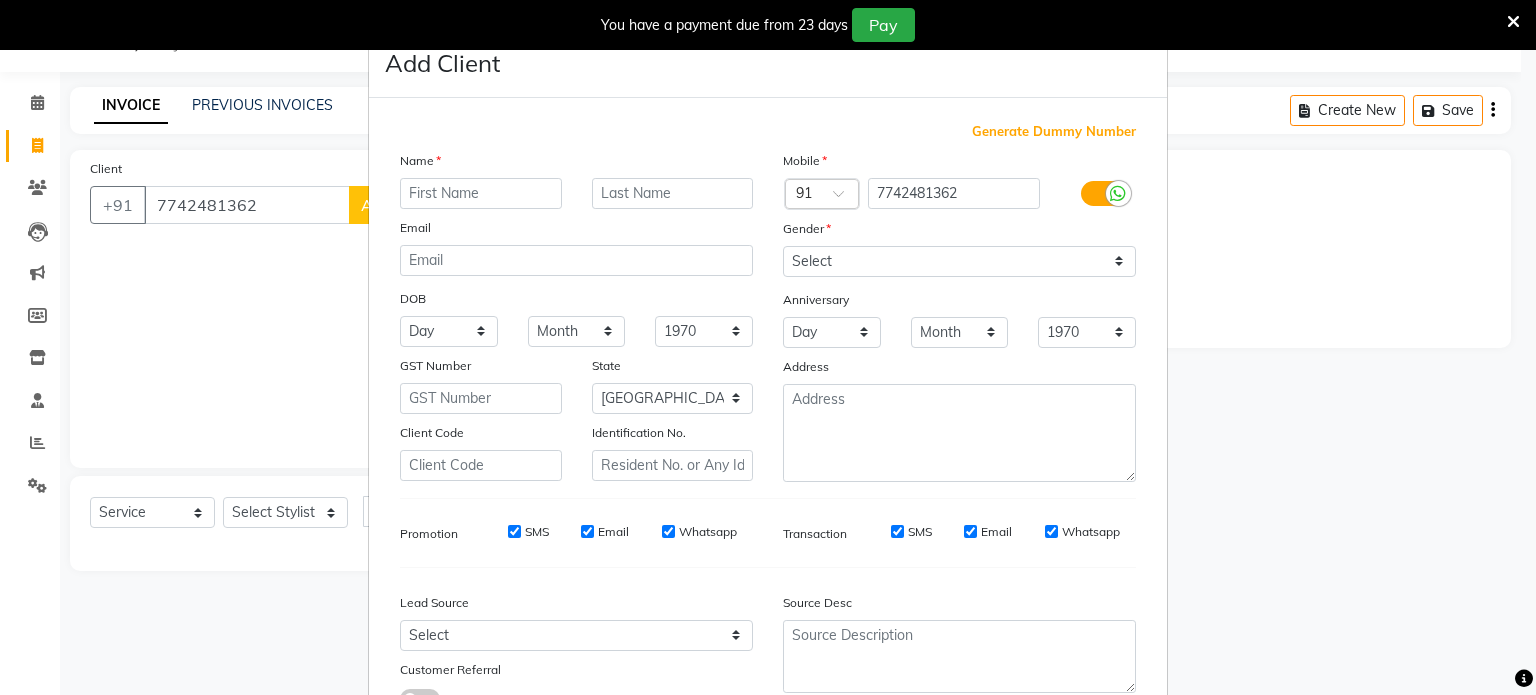 click at bounding box center (481, 193) 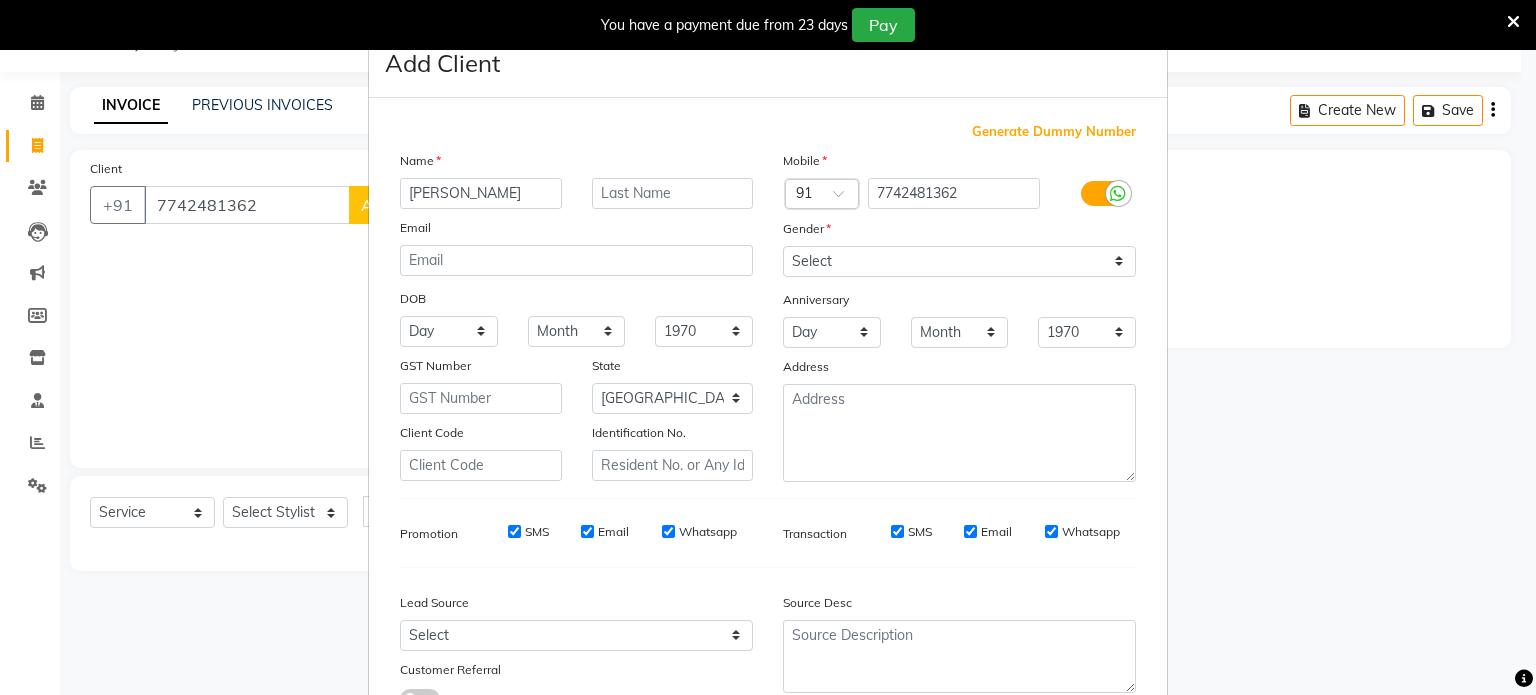 type on "[PERSON_NAME]" 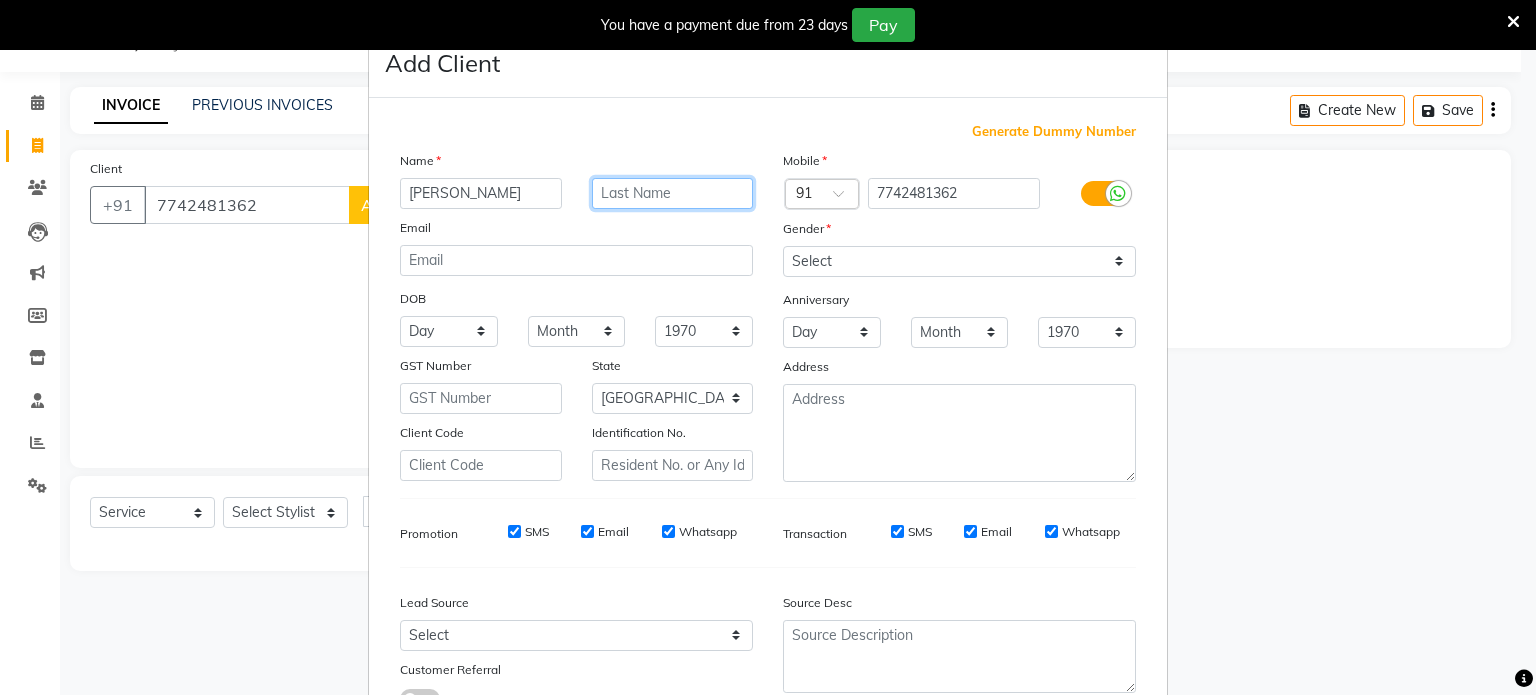click at bounding box center (673, 193) 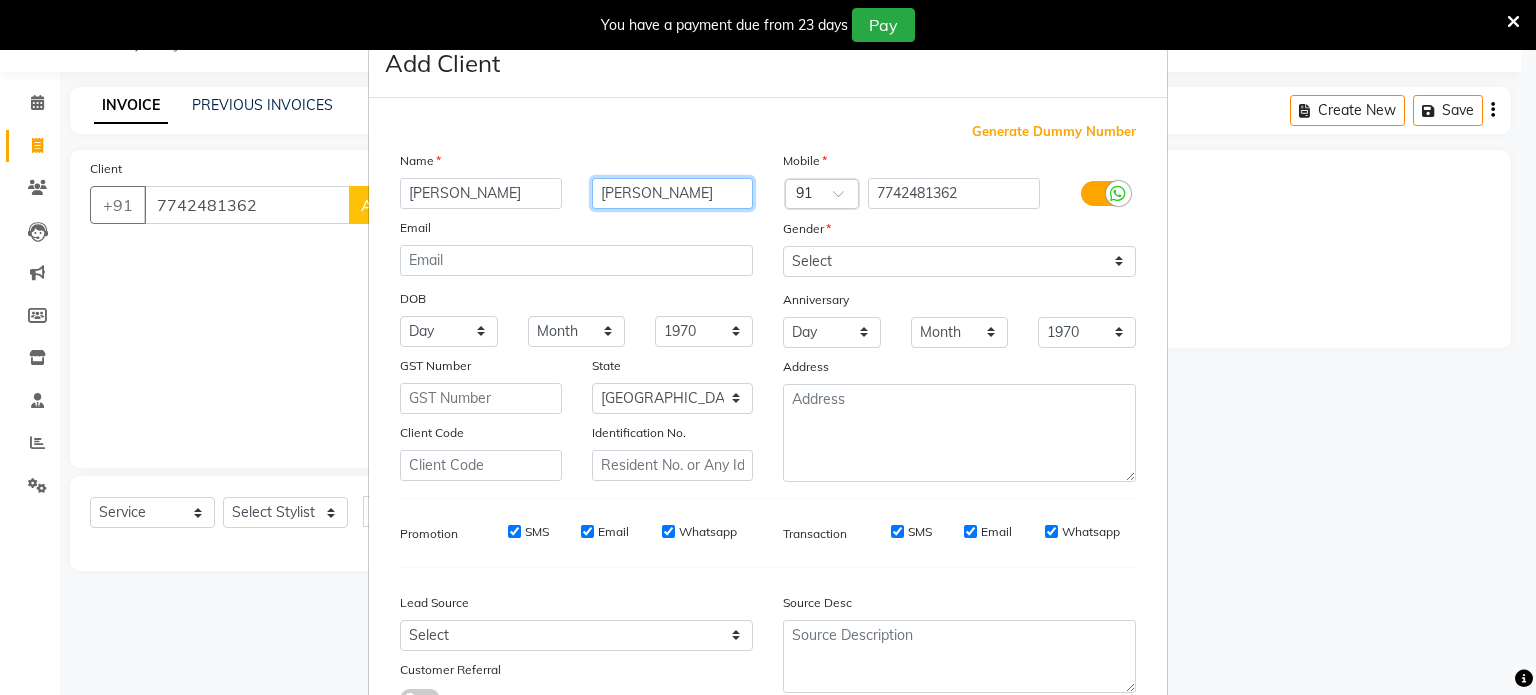 type on "[PERSON_NAME]" 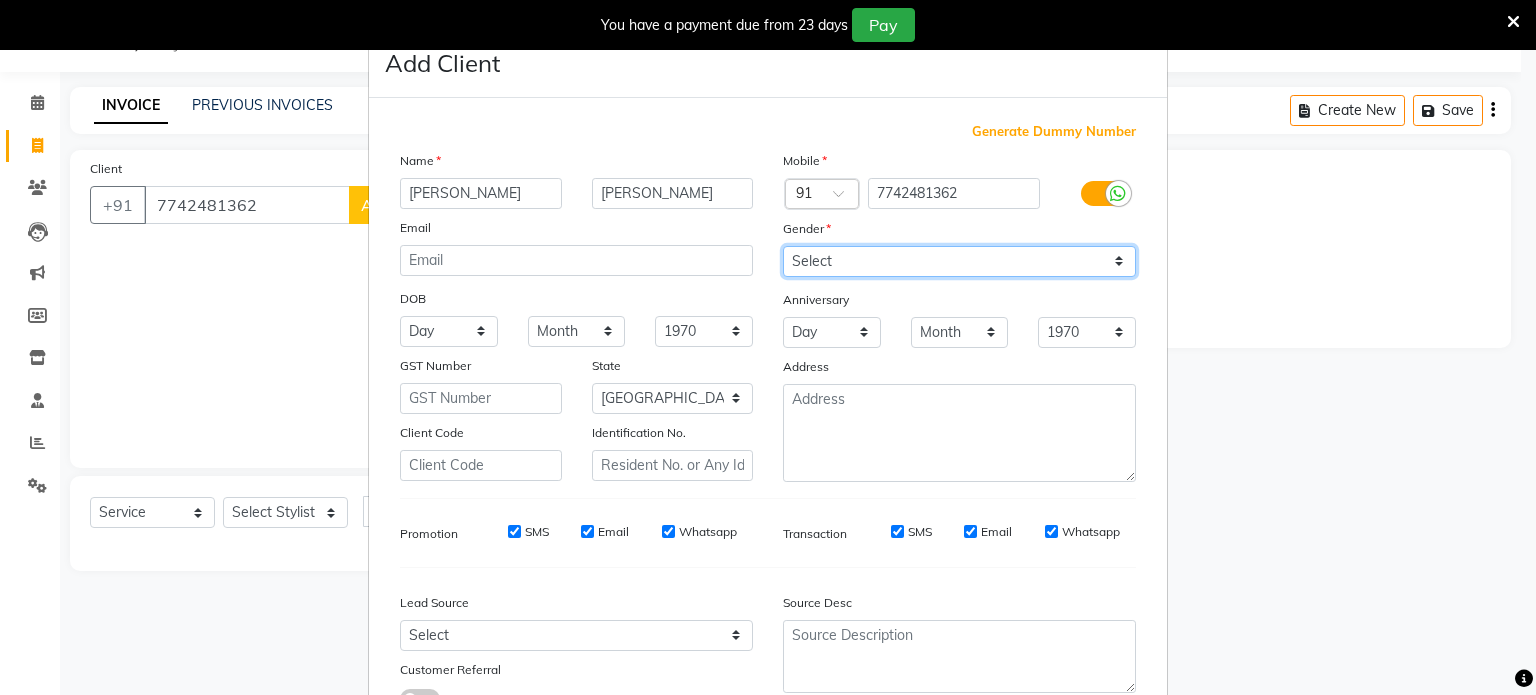 click on "Select [DEMOGRAPHIC_DATA] [DEMOGRAPHIC_DATA] Other Prefer Not To Say" at bounding box center [959, 261] 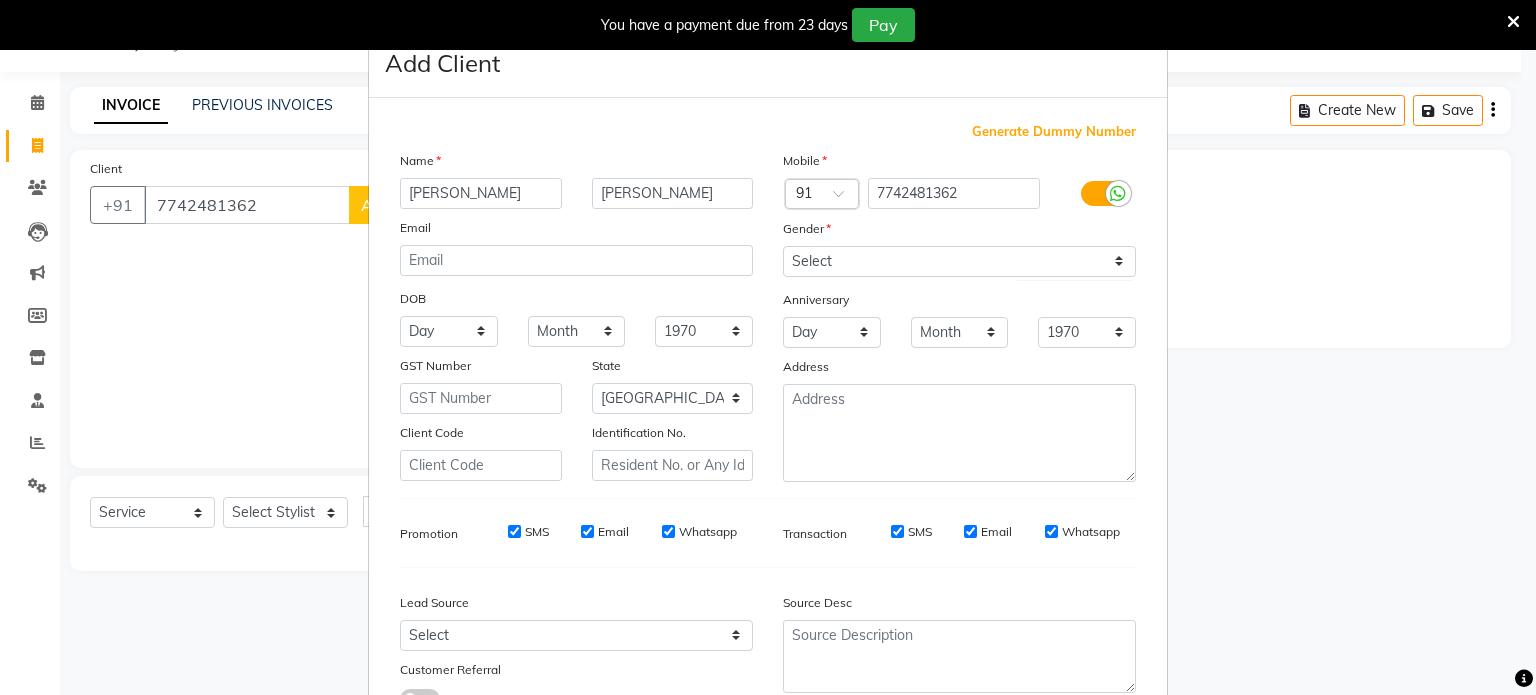 click on "Generate Dummy Number Name [PERSON_NAME] Email DOB Day 01 02 03 04 05 06 07 08 09 10 11 12 13 14 15 16 17 18 19 20 21 22 23 24 25 26 27 28 29 30 31 Month January February March April May June July August September October November [DATE] 1941 1942 1943 1944 1945 1946 1947 1948 1949 1950 1951 1952 1953 1954 1955 1956 1957 1958 1959 1960 1961 1962 1963 1964 1965 1966 1967 1968 1969 1970 1971 1972 1973 1974 1975 1976 1977 1978 1979 1980 1981 1982 1983 1984 1985 1986 1987 1988 1989 1990 1991 1992 1993 1994 1995 1996 1997 1998 1999 2000 2001 2002 2003 2004 2005 2006 2007 2008 2009 2010 2011 2012 2013 2014 2015 2016 2017 2018 2019 2020 2021 2022 2023 2024 GST Number State Select [GEOGRAPHIC_DATA] [GEOGRAPHIC_DATA] [GEOGRAPHIC_DATA] [GEOGRAPHIC_DATA] [GEOGRAPHIC_DATA] [GEOGRAPHIC_DATA] [GEOGRAPHIC_DATA] [GEOGRAPHIC_DATA] and [GEOGRAPHIC_DATA] [GEOGRAPHIC_DATA] [GEOGRAPHIC_DATA] [GEOGRAPHIC_DATA] [GEOGRAPHIC_DATA] [GEOGRAPHIC_DATA] [GEOGRAPHIC_DATA] [GEOGRAPHIC_DATA] [GEOGRAPHIC_DATA] [GEOGRAPHIC_DATA] [GEOGRAPHIC_DATA] [GEOGRAPHIC_DATA] [GEOGRAPHIC_DATA] [GEOGRAPHIC_DATA] [GEOGRAPHIC_DATA] [GEOGRAPHIC_DATA] [GEOGRAPHIC_DATA] [GEOGRAPHIC_DATA] [GEOGRAPHIC_DATA] [GEOGRAPHIC_DATA] [GEOGRAPHIC_DATA] [GEOGRAPHIC_DATA] ×" at bounding box center [768, 423] 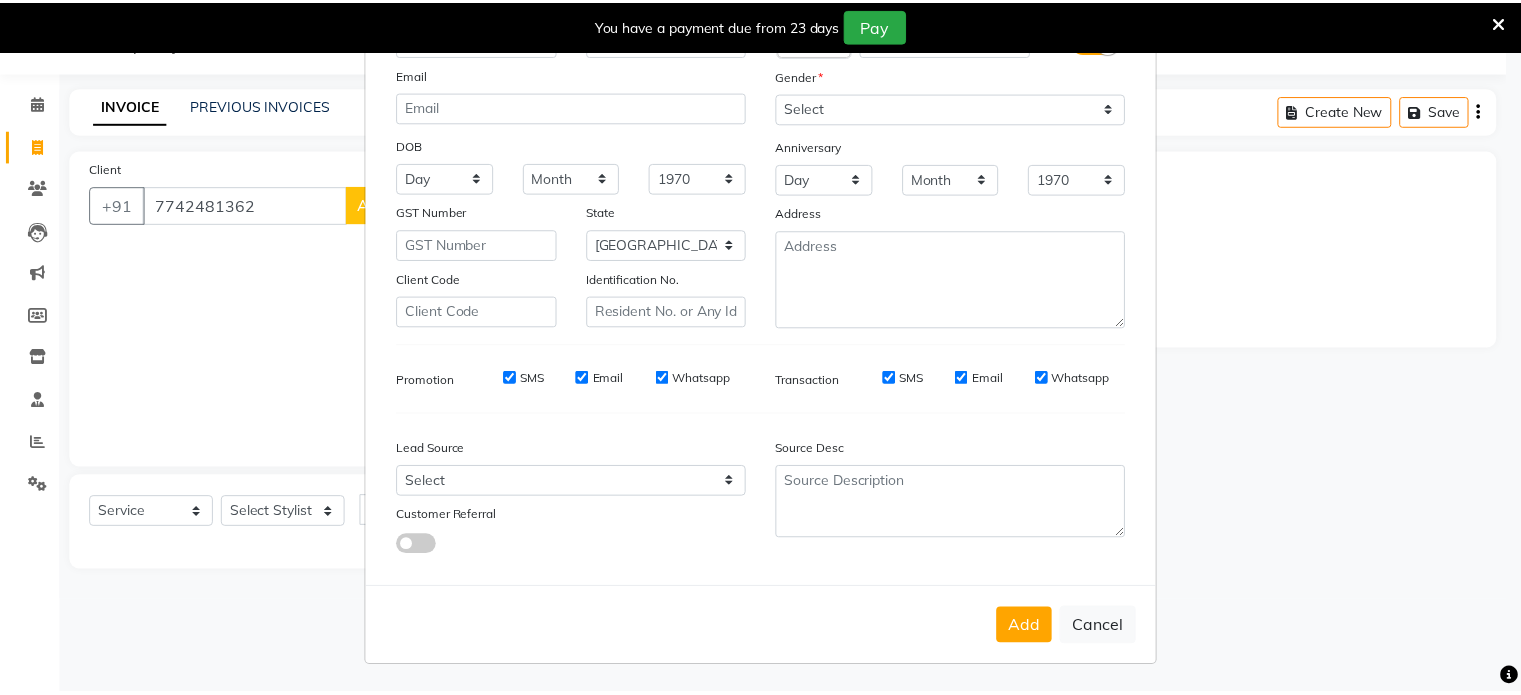 scroll, scrollTop: 161, scrollLeft: 0, axis: vertical 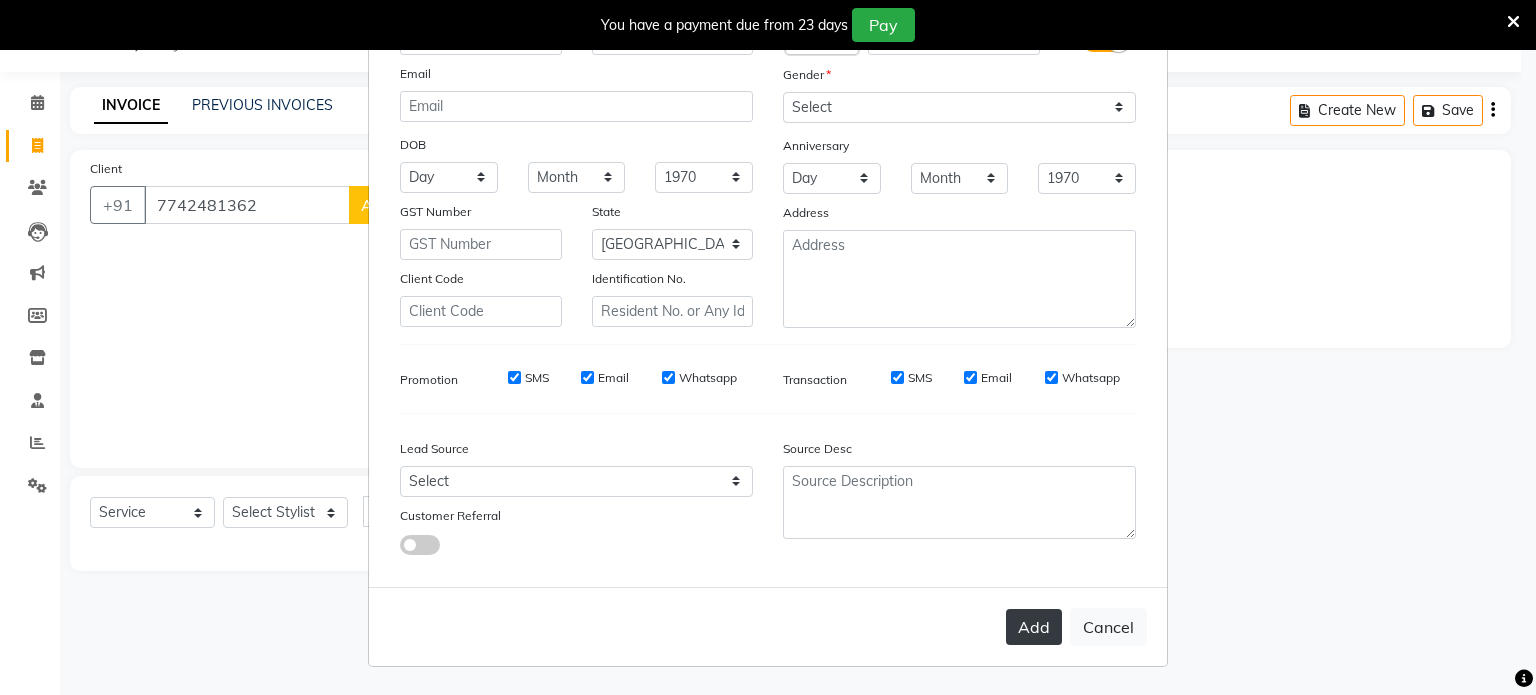 click on "Add" at bounding box center (1034, 627) 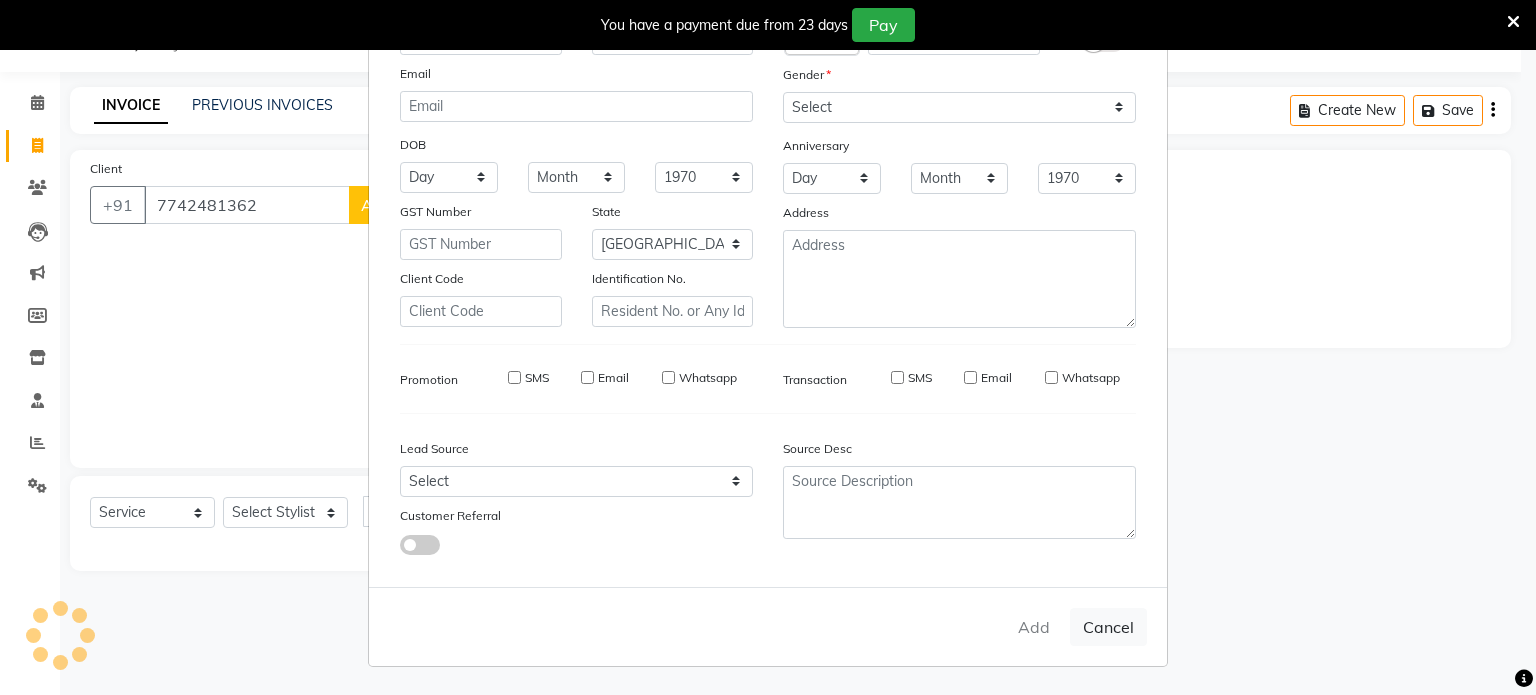 type 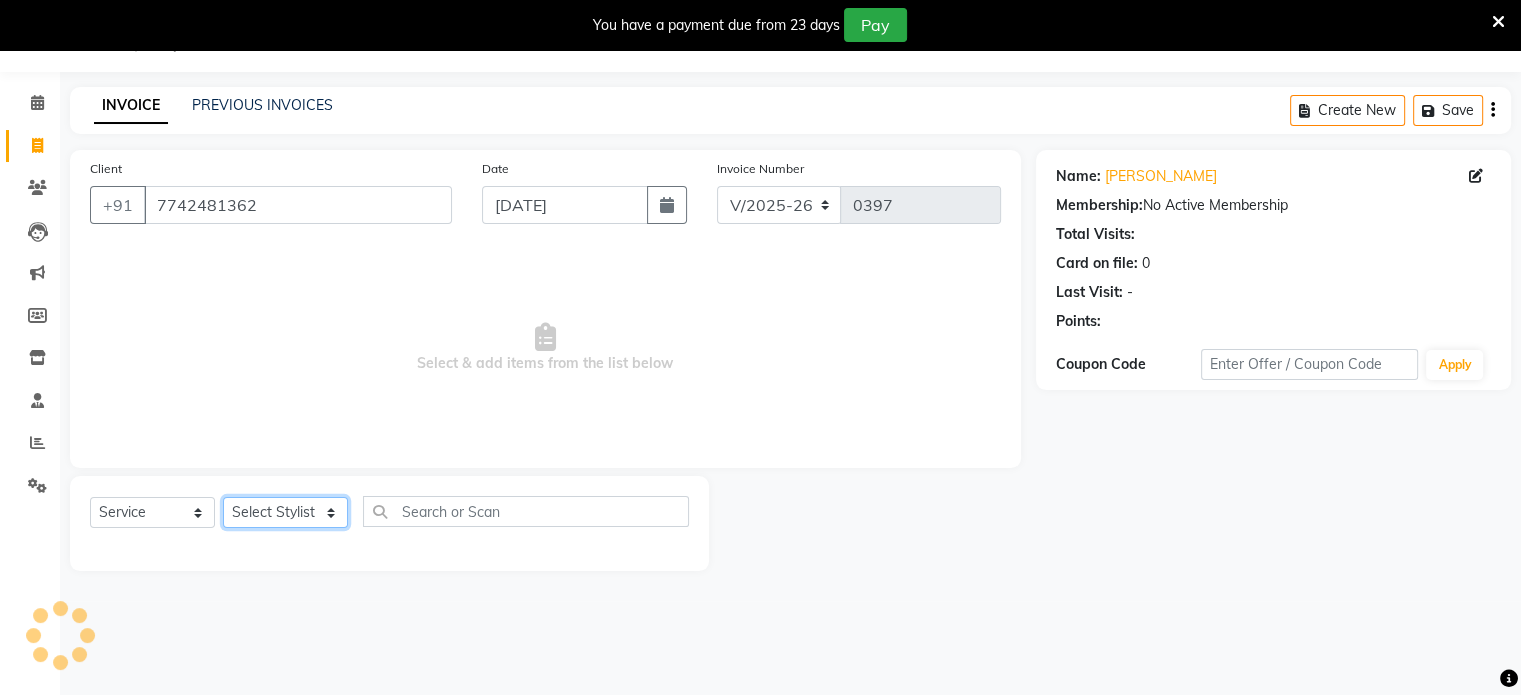 click on "Select Stylist [PERSON_NAME] [PERSON_NAME] [PERSON_NAME] [PERSON_NAME]" 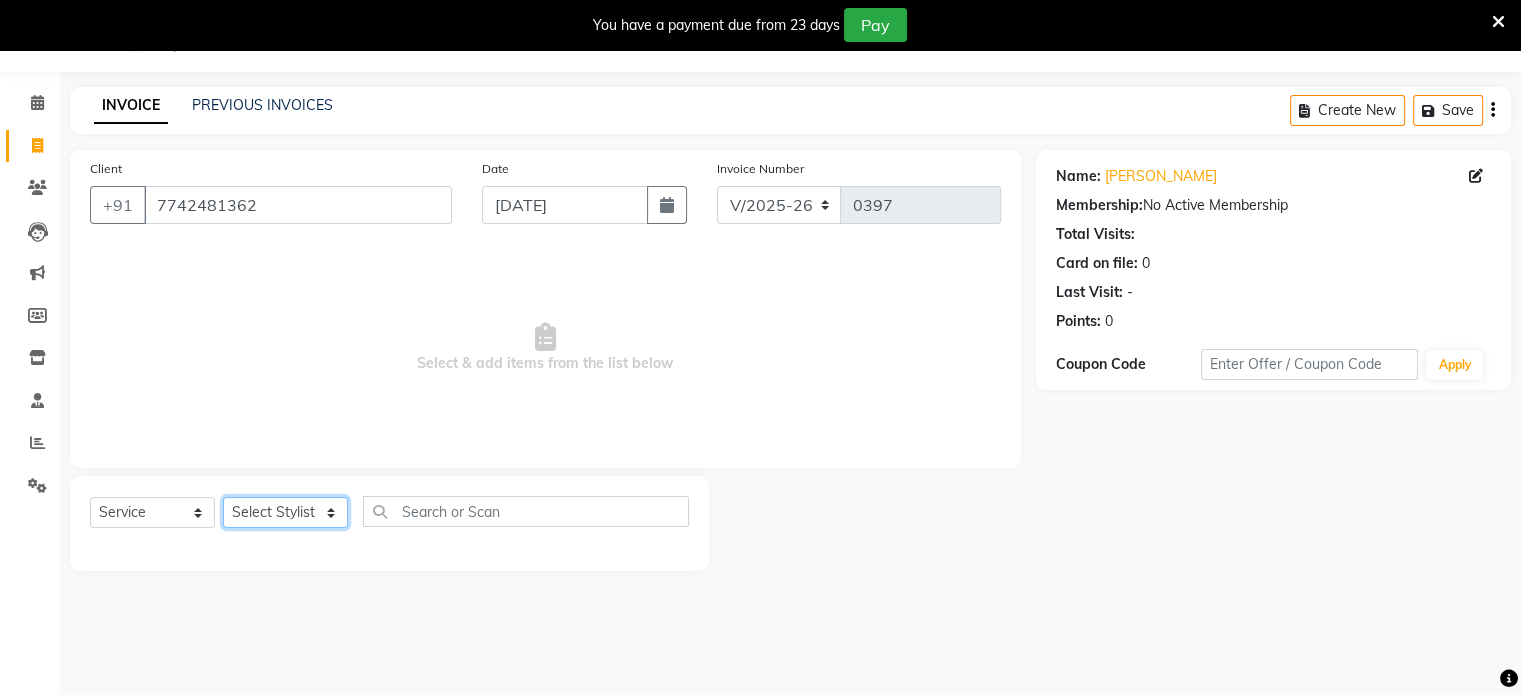 select on "86083" 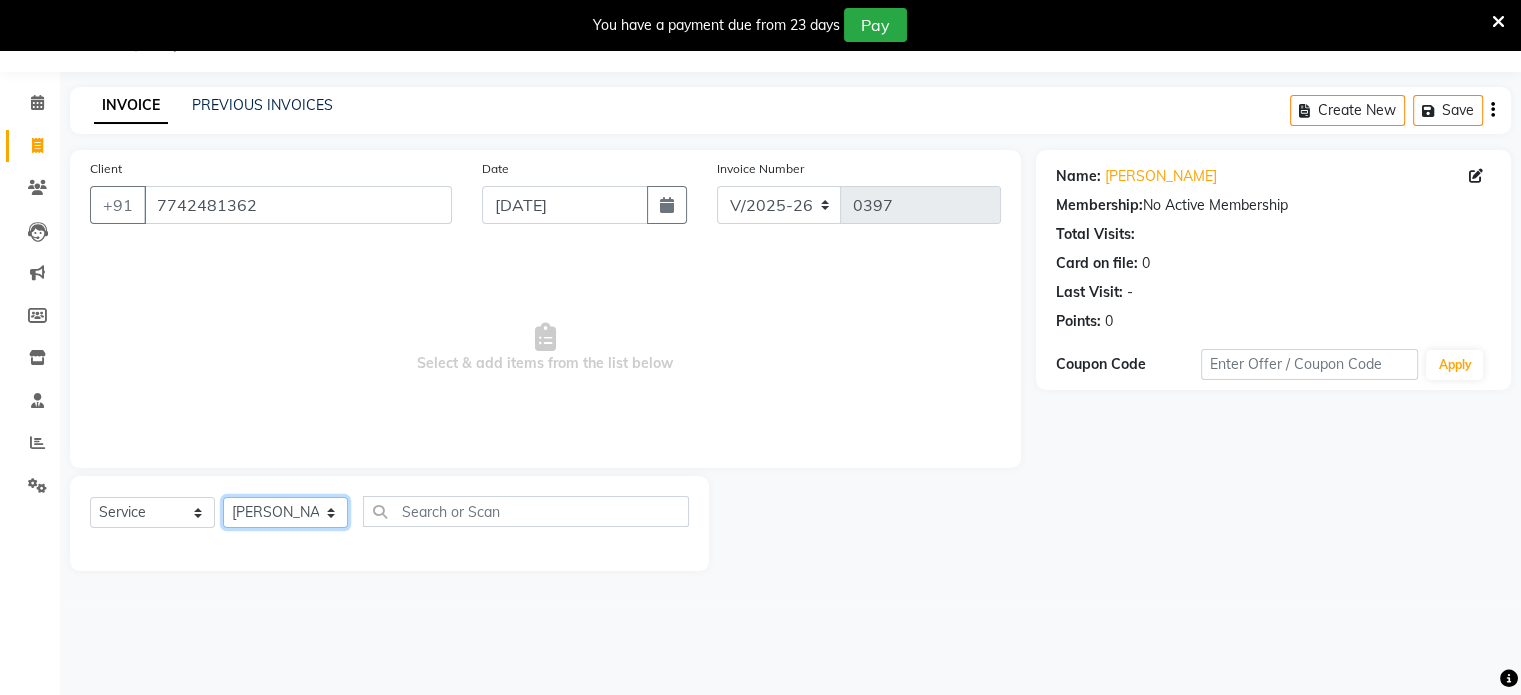 click on "Select Stylist [PERSON_NAME] [PERSON_NAME] [PERSON_NAME] [PERSON_NAME]" 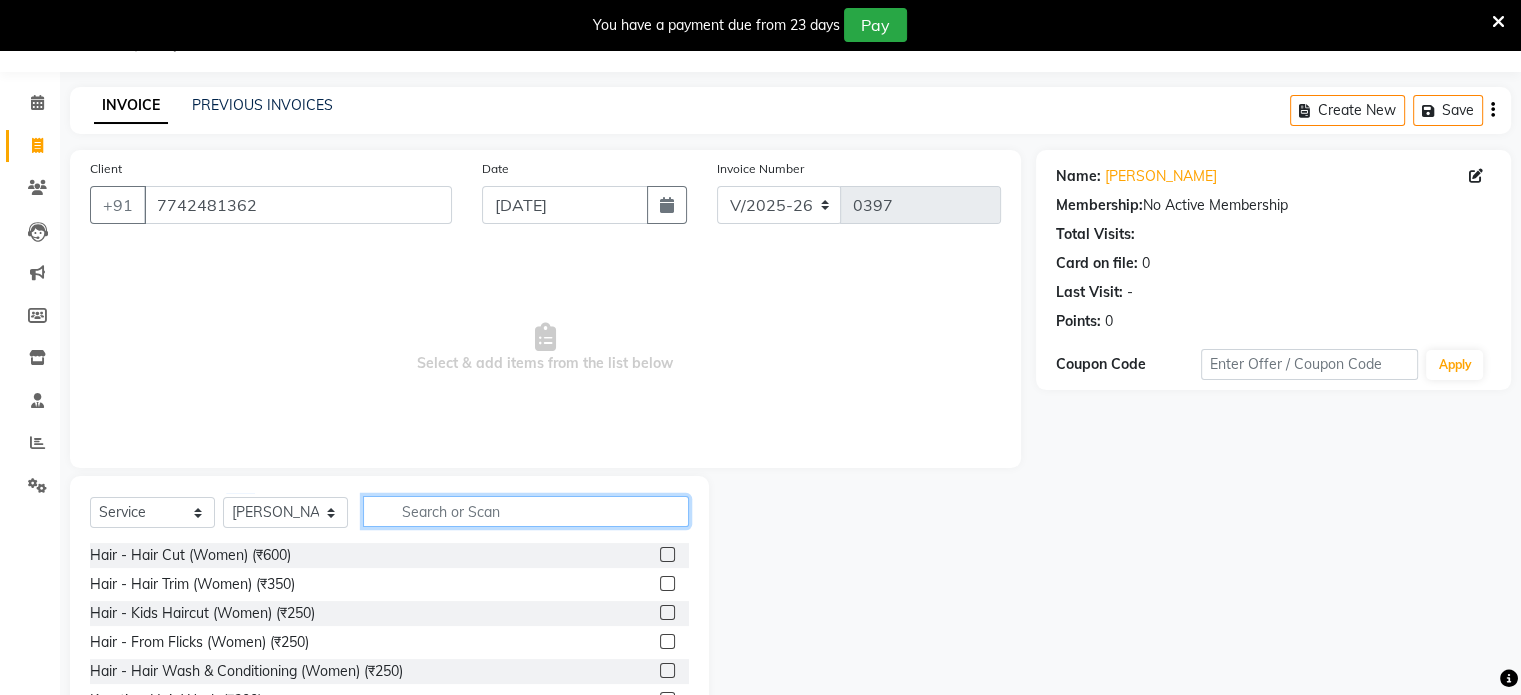 click 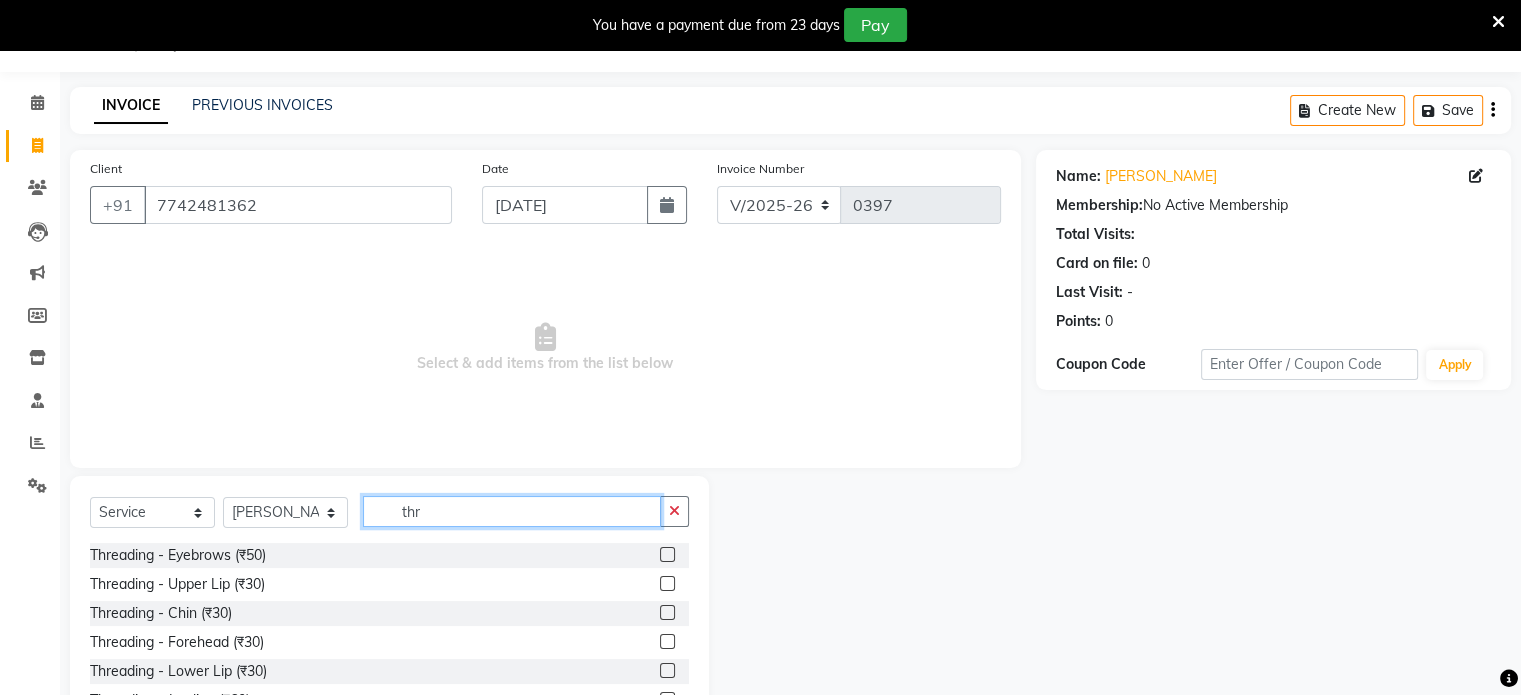 type on "thr" 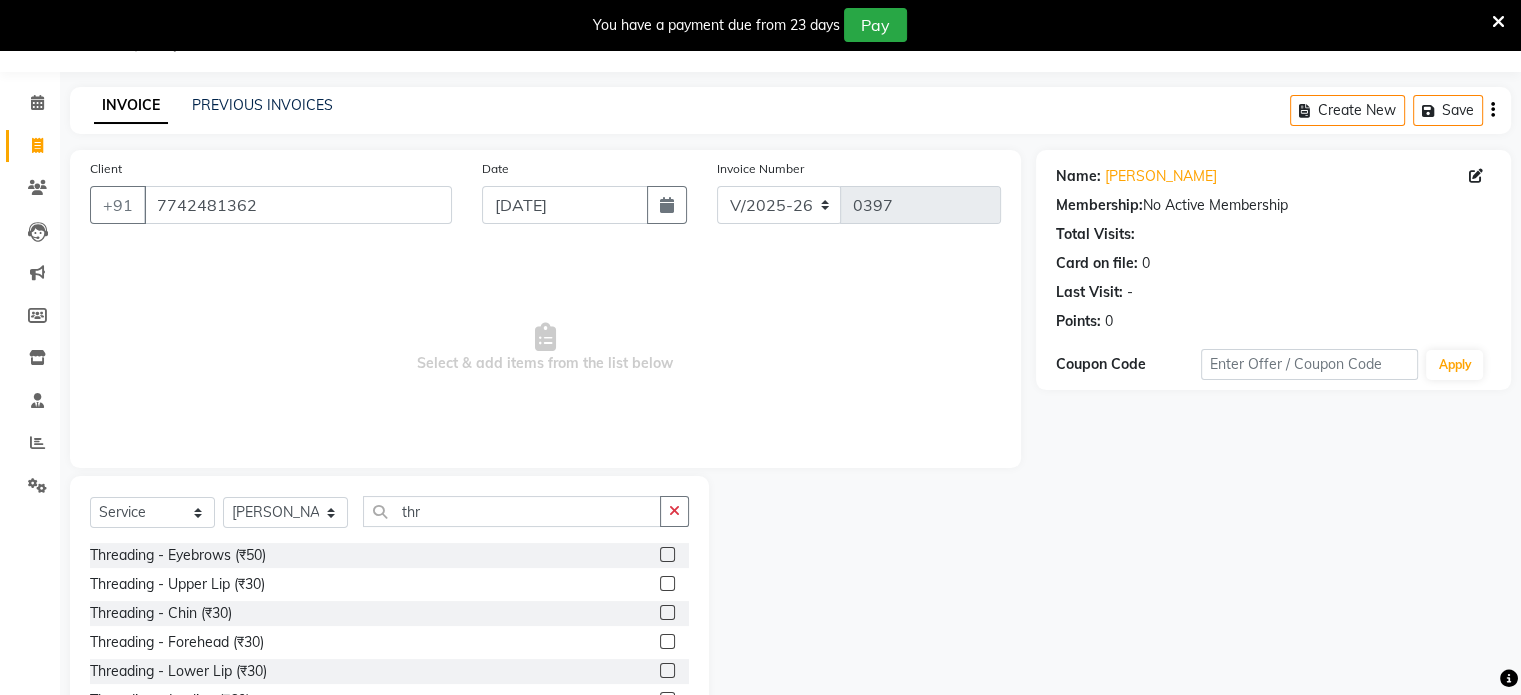 click 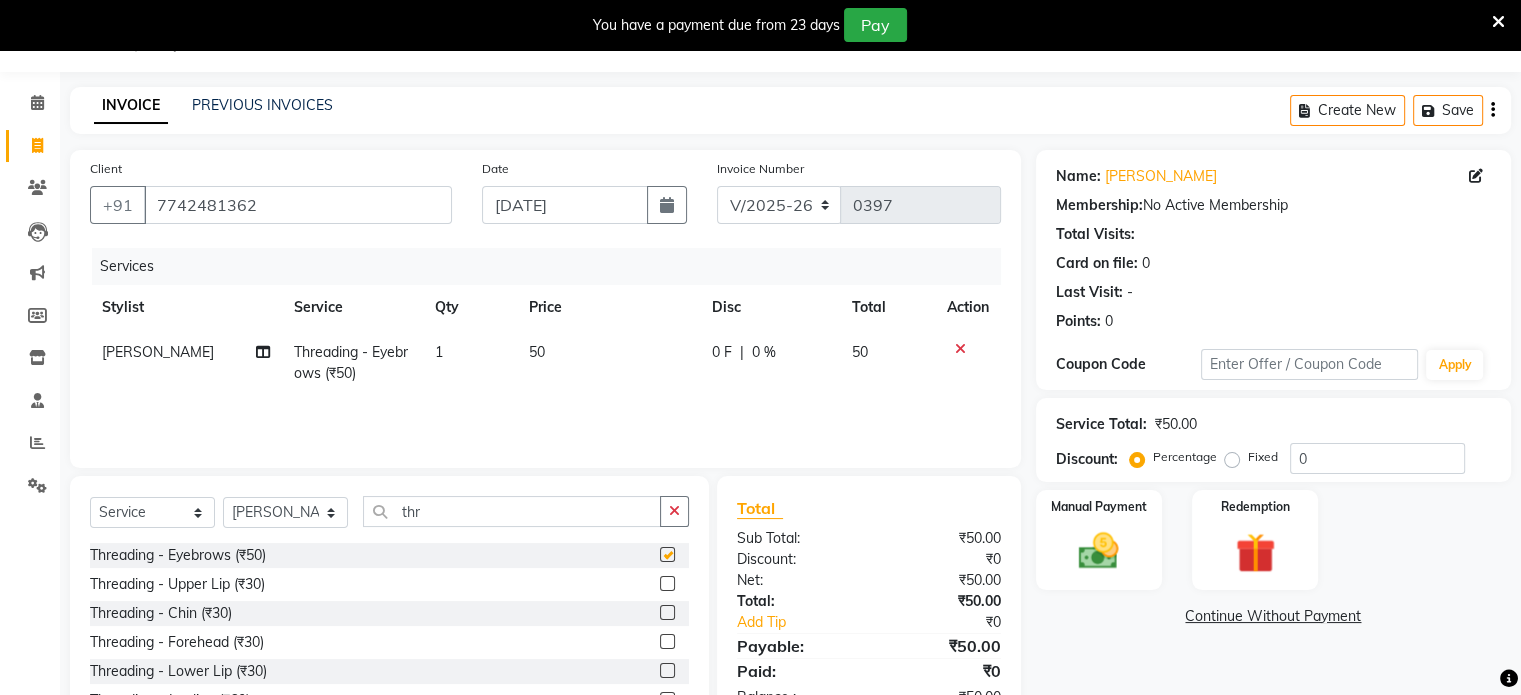 checkbox on "false" 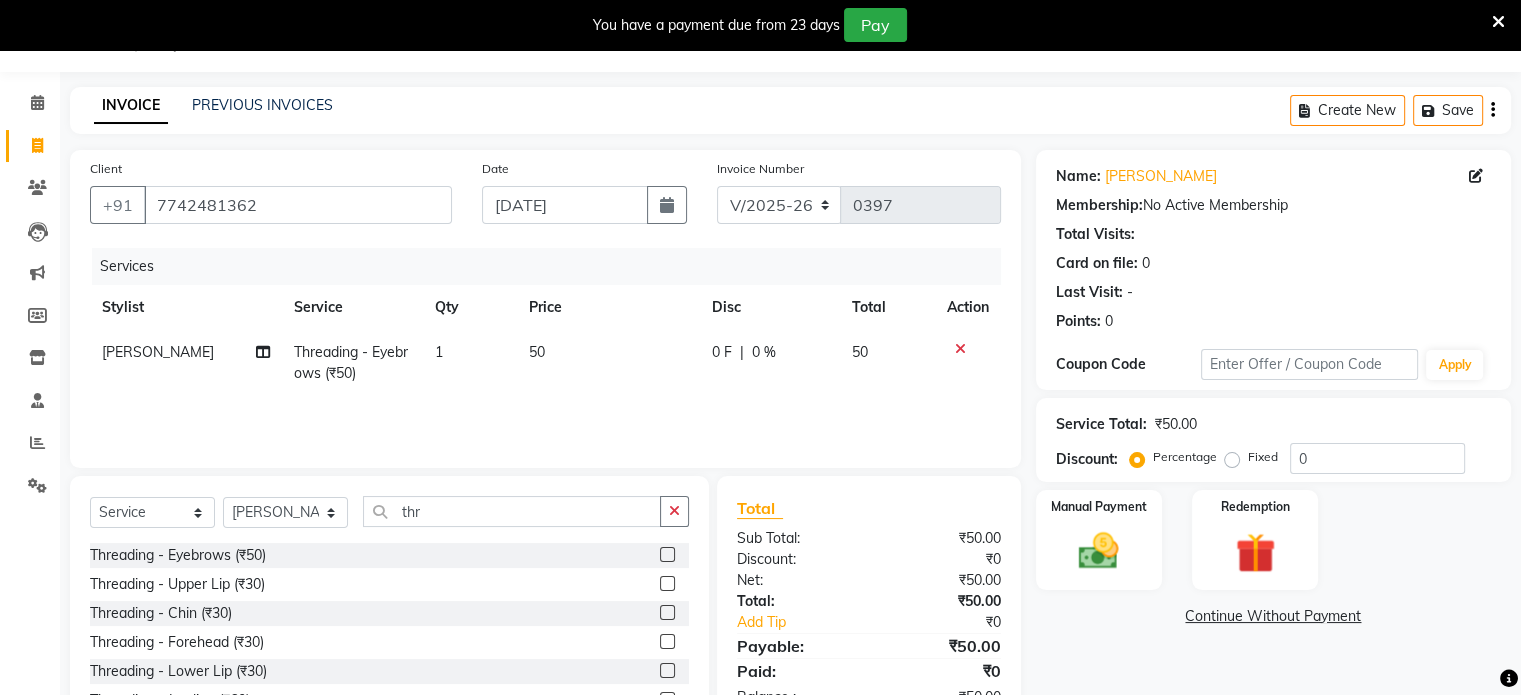 click 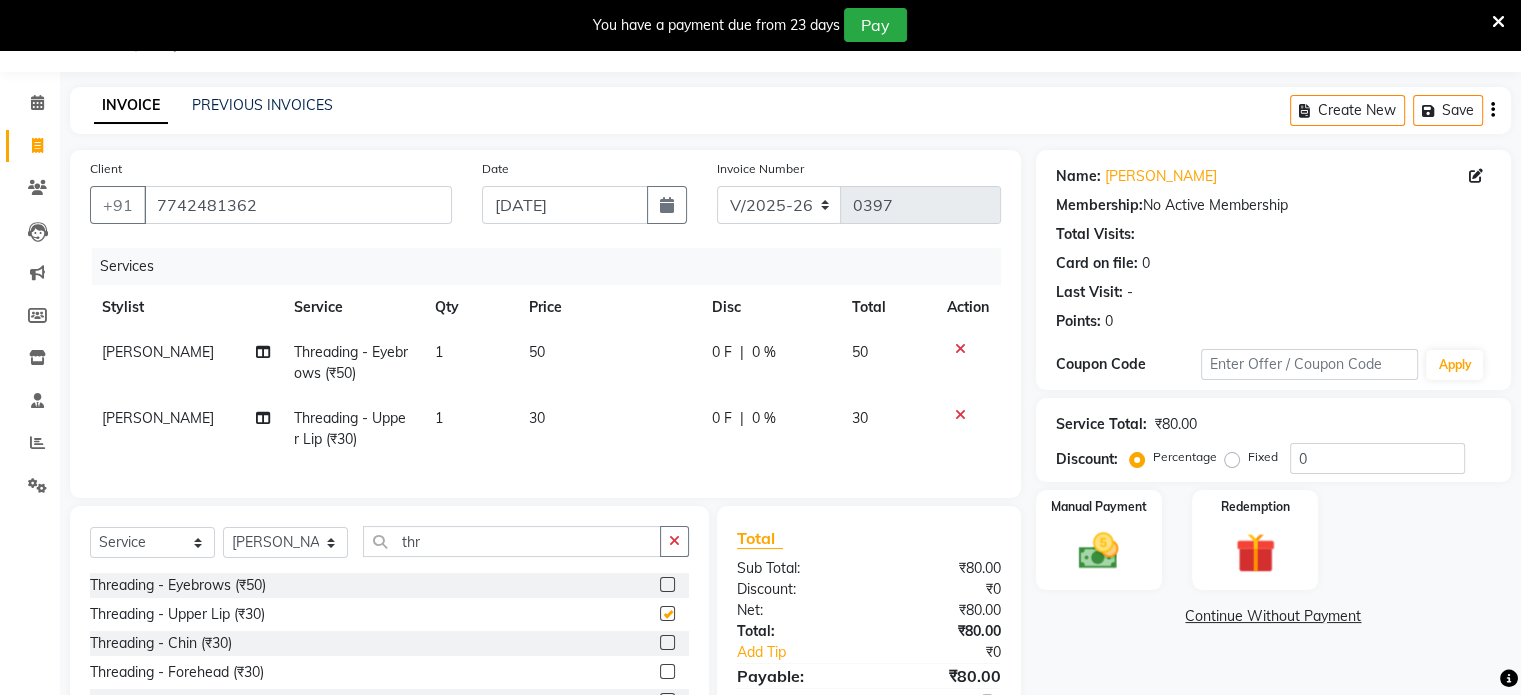 checkbox on "false" 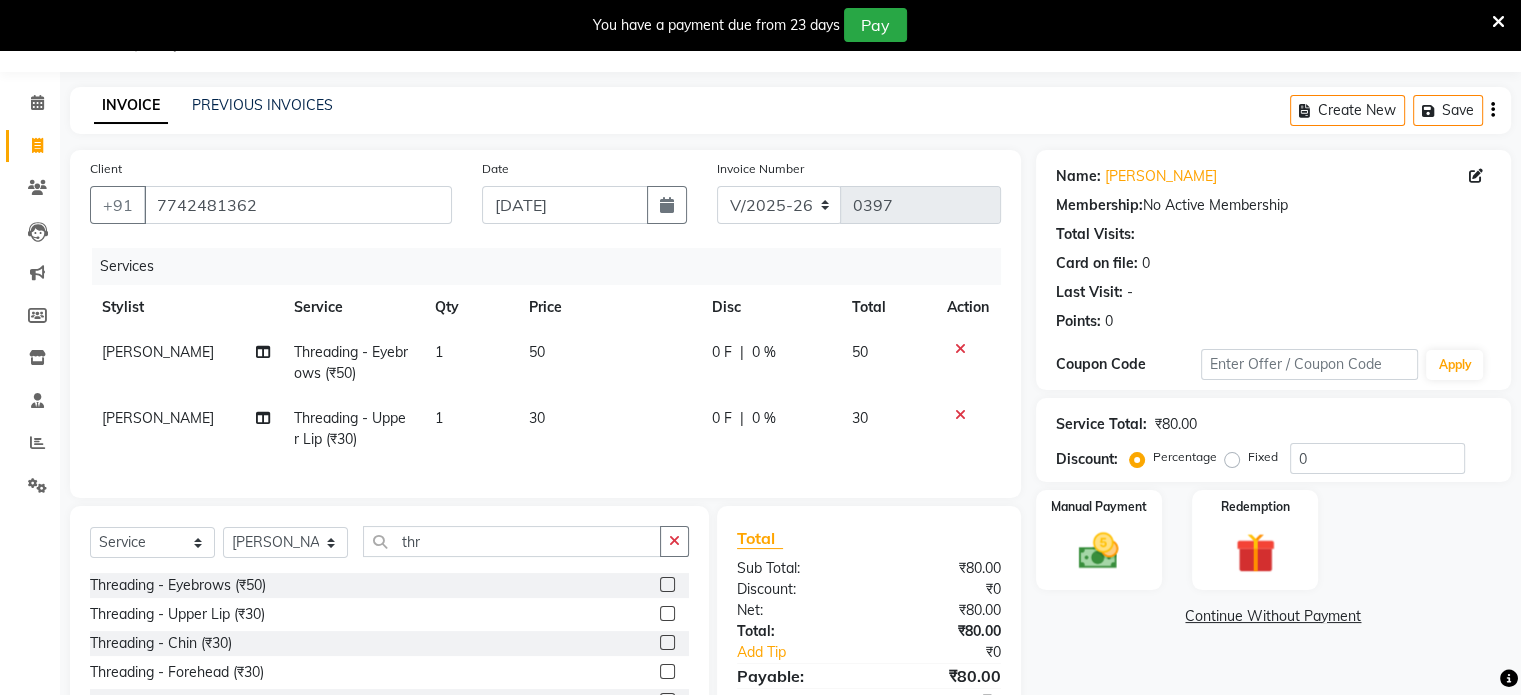 click on "50" 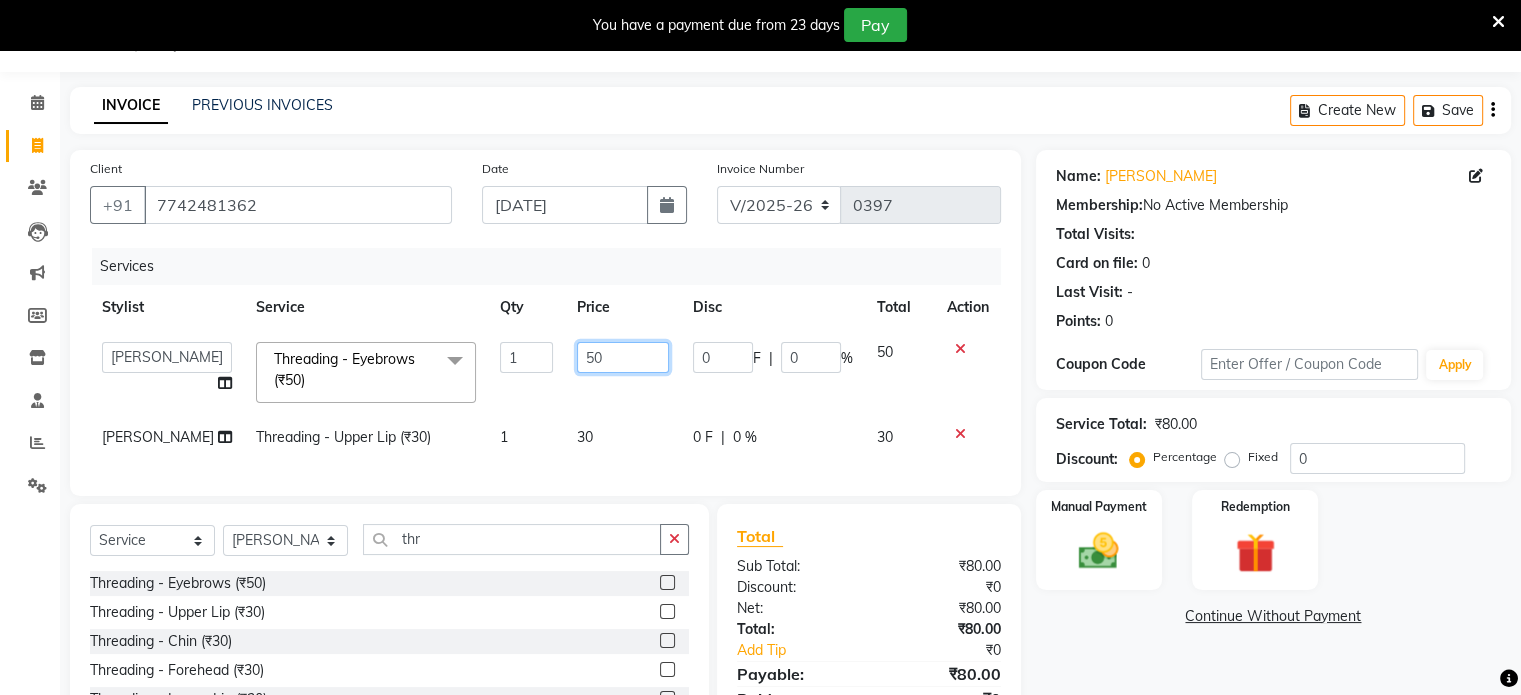 click on "50" 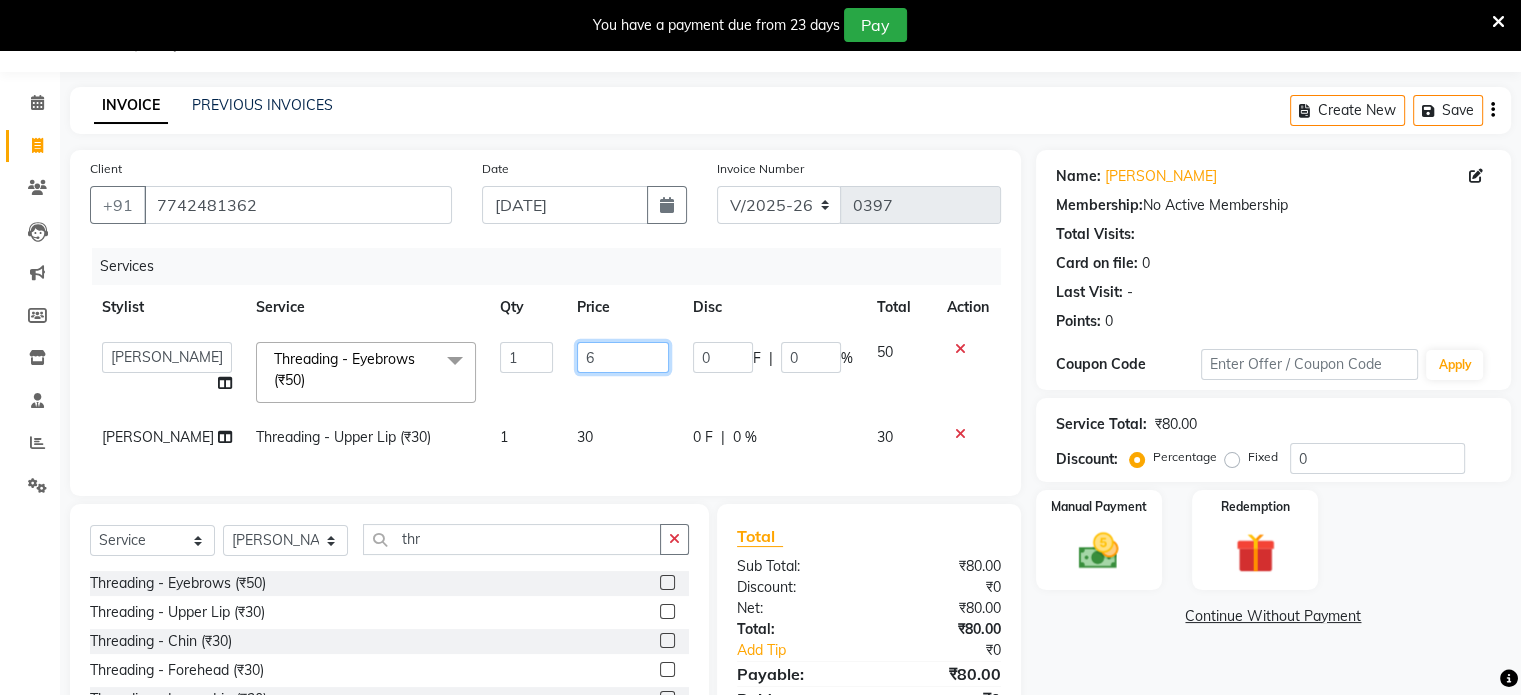 type on "60" 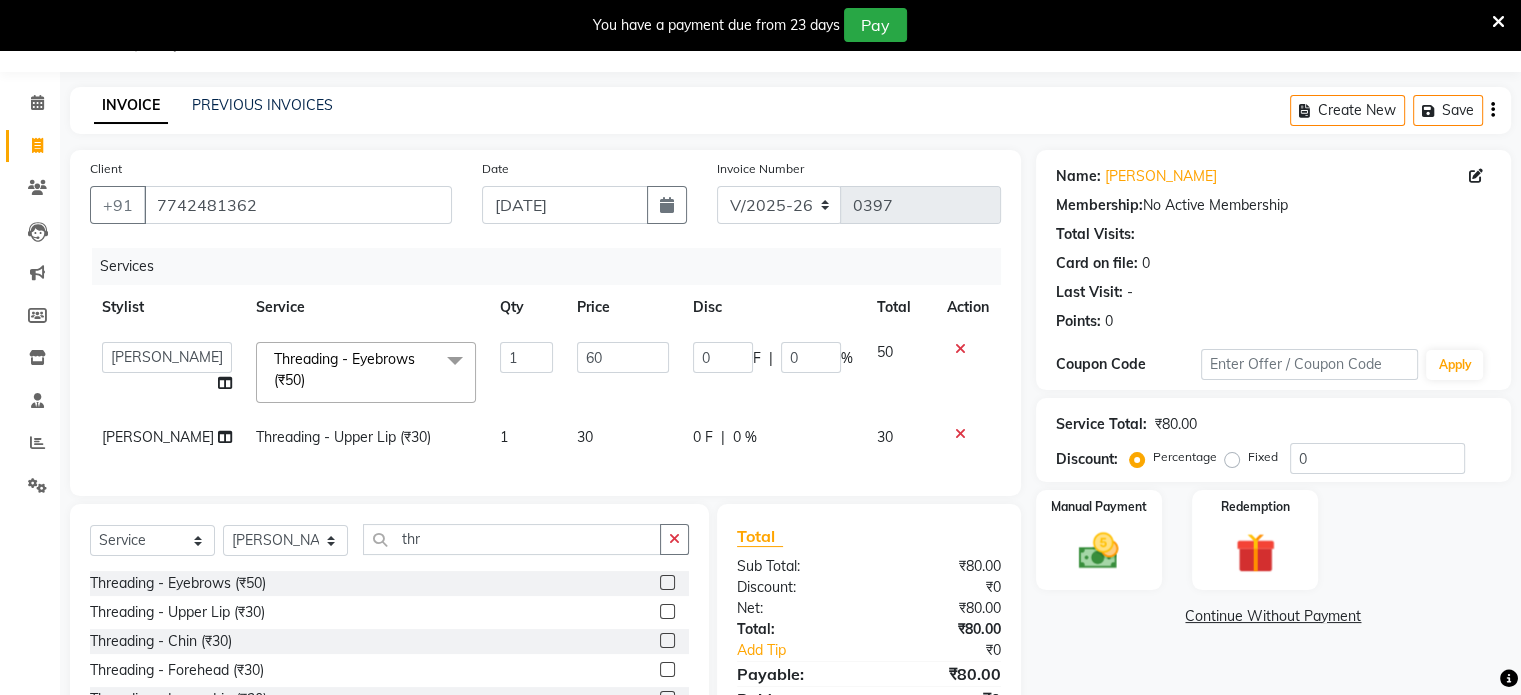 click on "30" 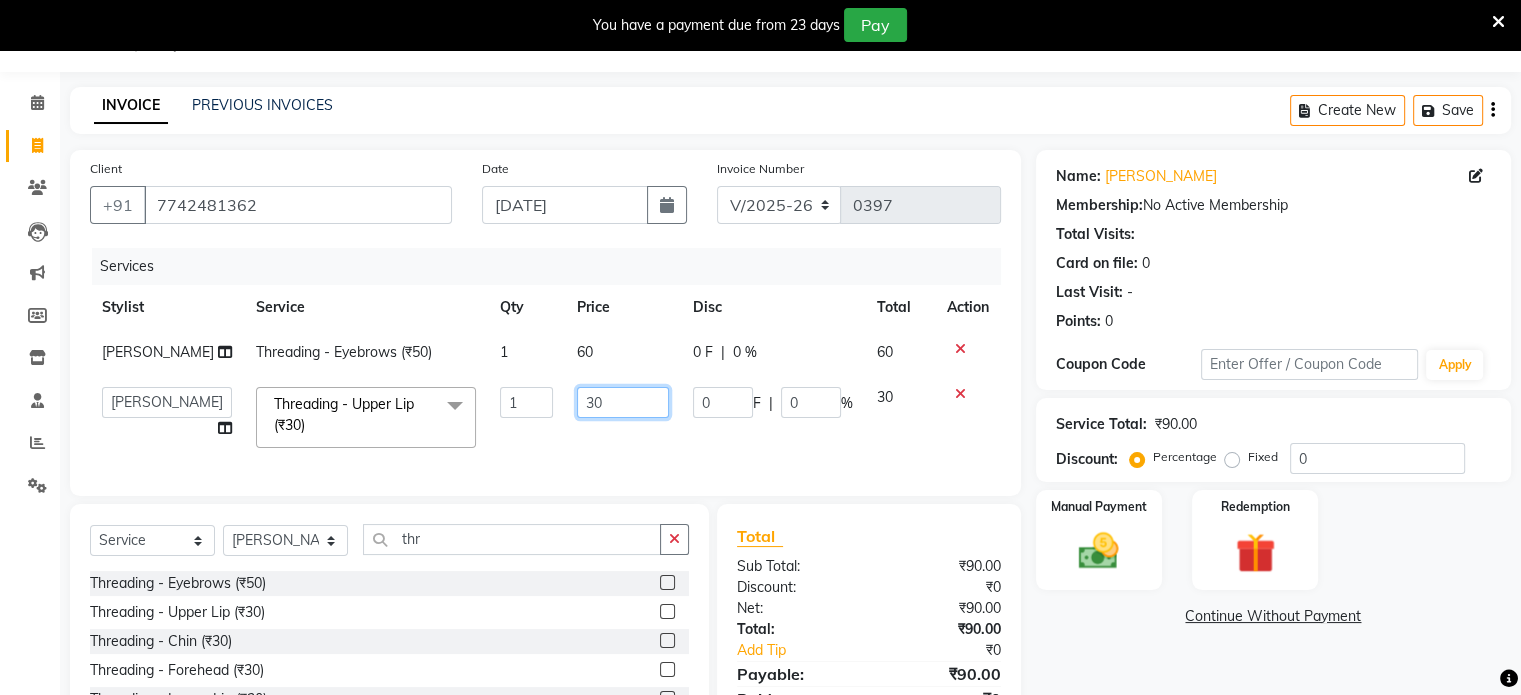 type on "3" 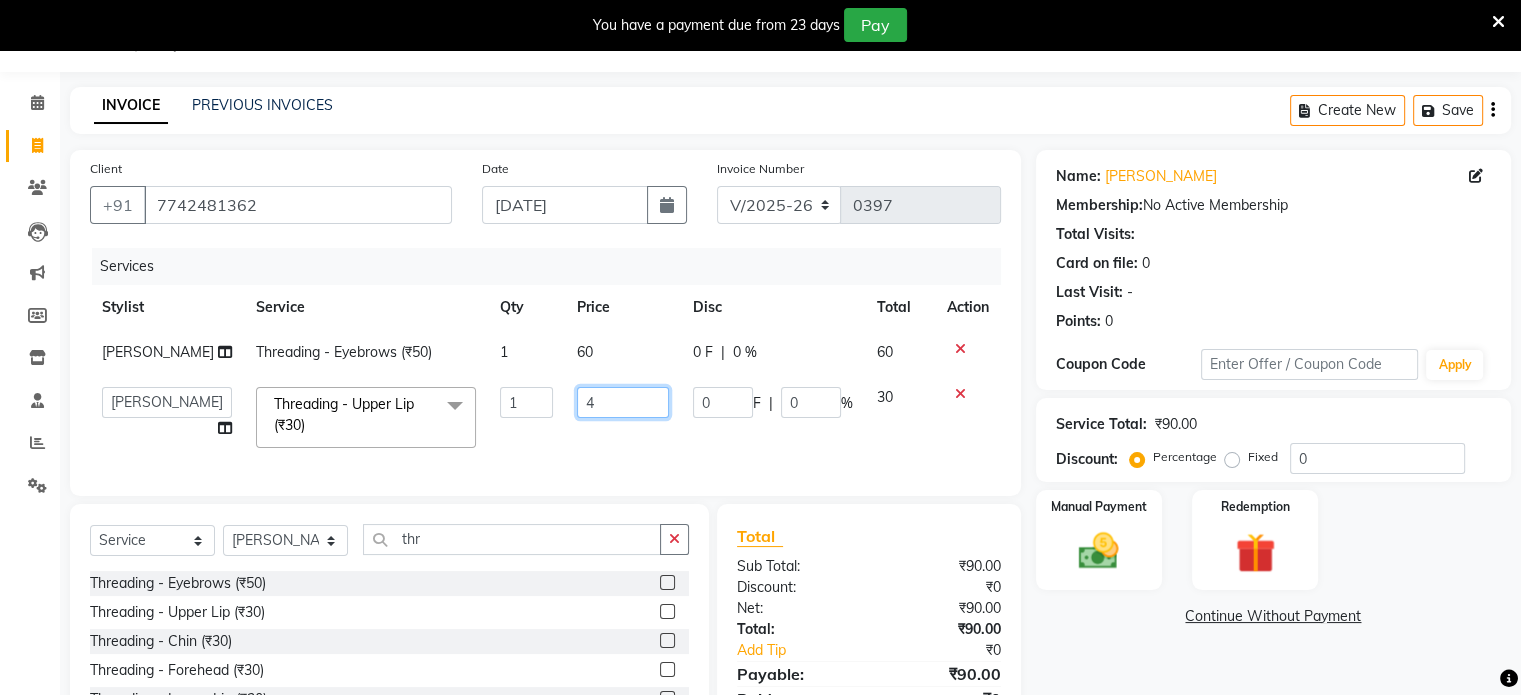 type on "40" 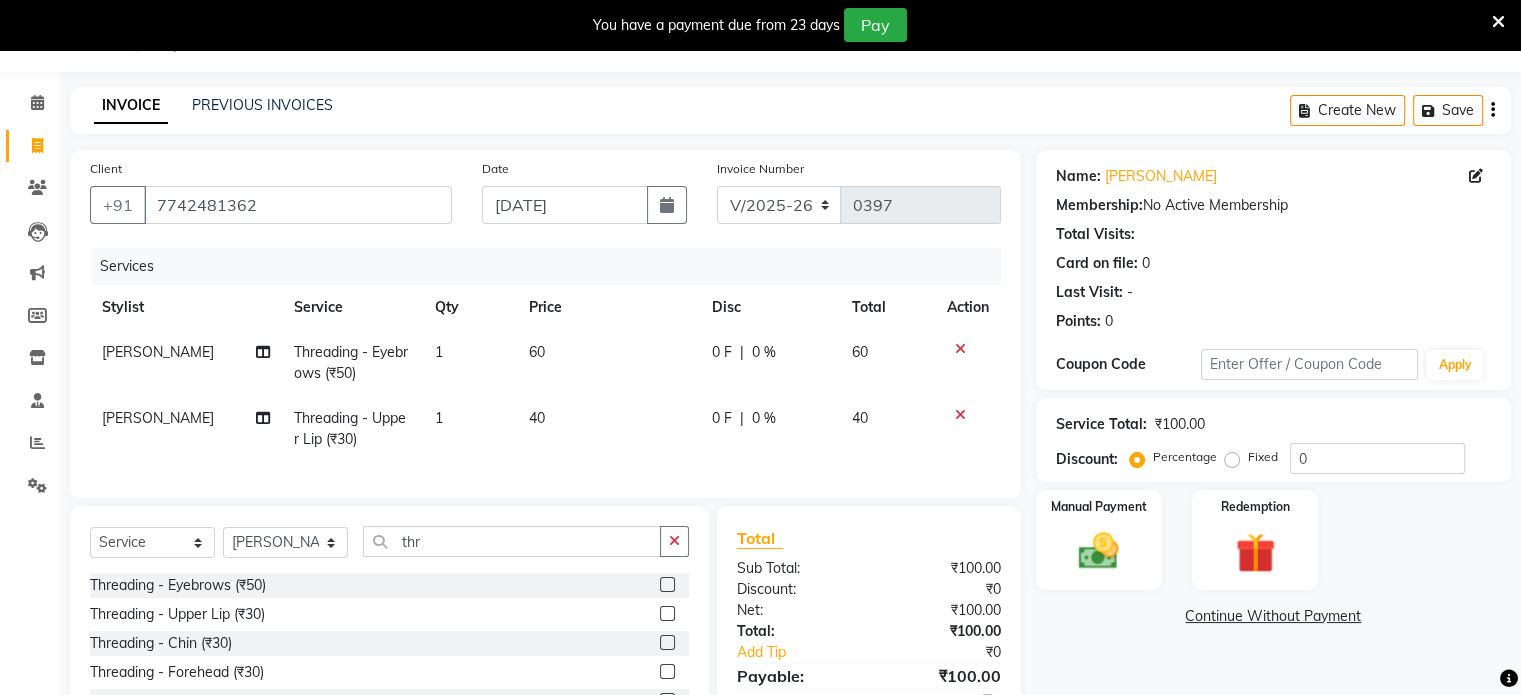 click on "Services Stylist Service Qty Price Disc Total Action [PERSON_NAME] Threading - Eyebrows (₹50) 1 60 0 F | 0 % 60 [PERSON_NAME] Threading - Upper Lip (₹30) 1 40 0 F | 0 % 40" 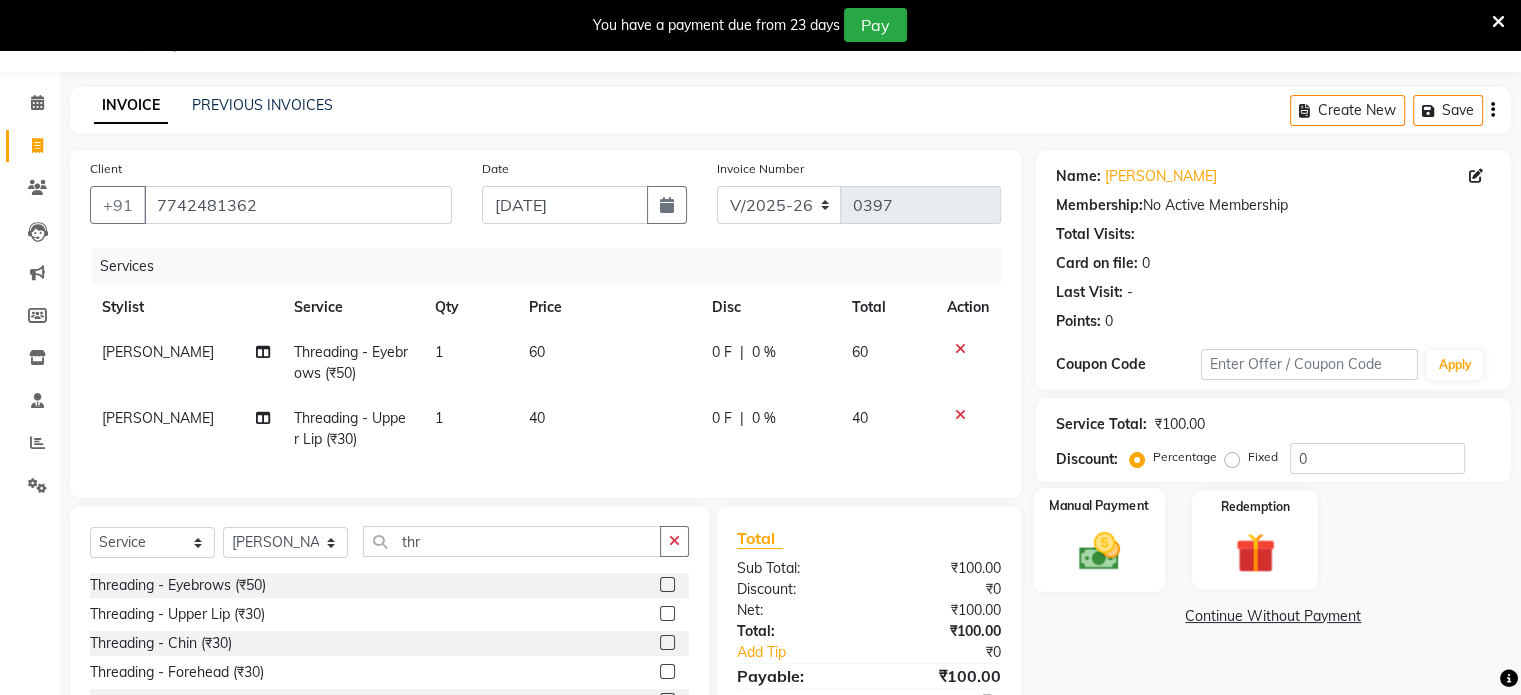 click 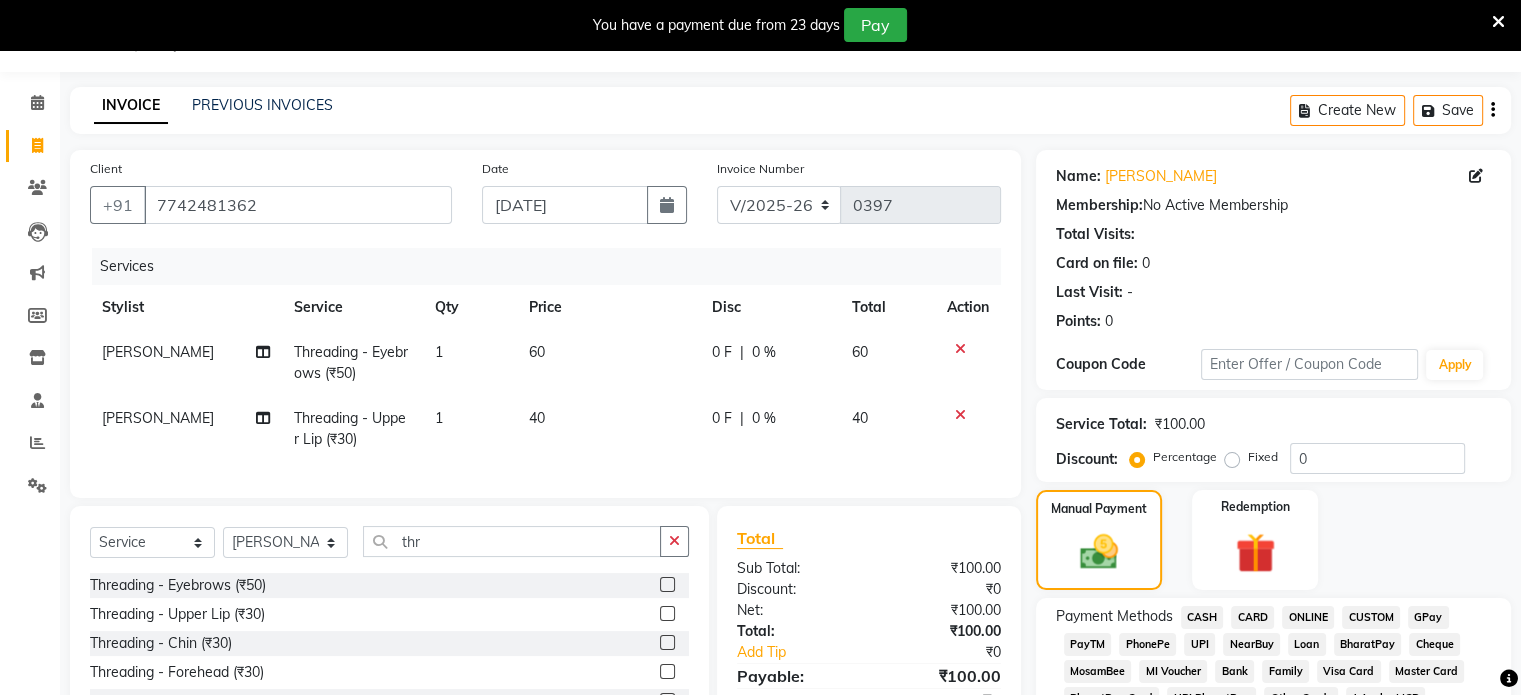 click on "GPay" 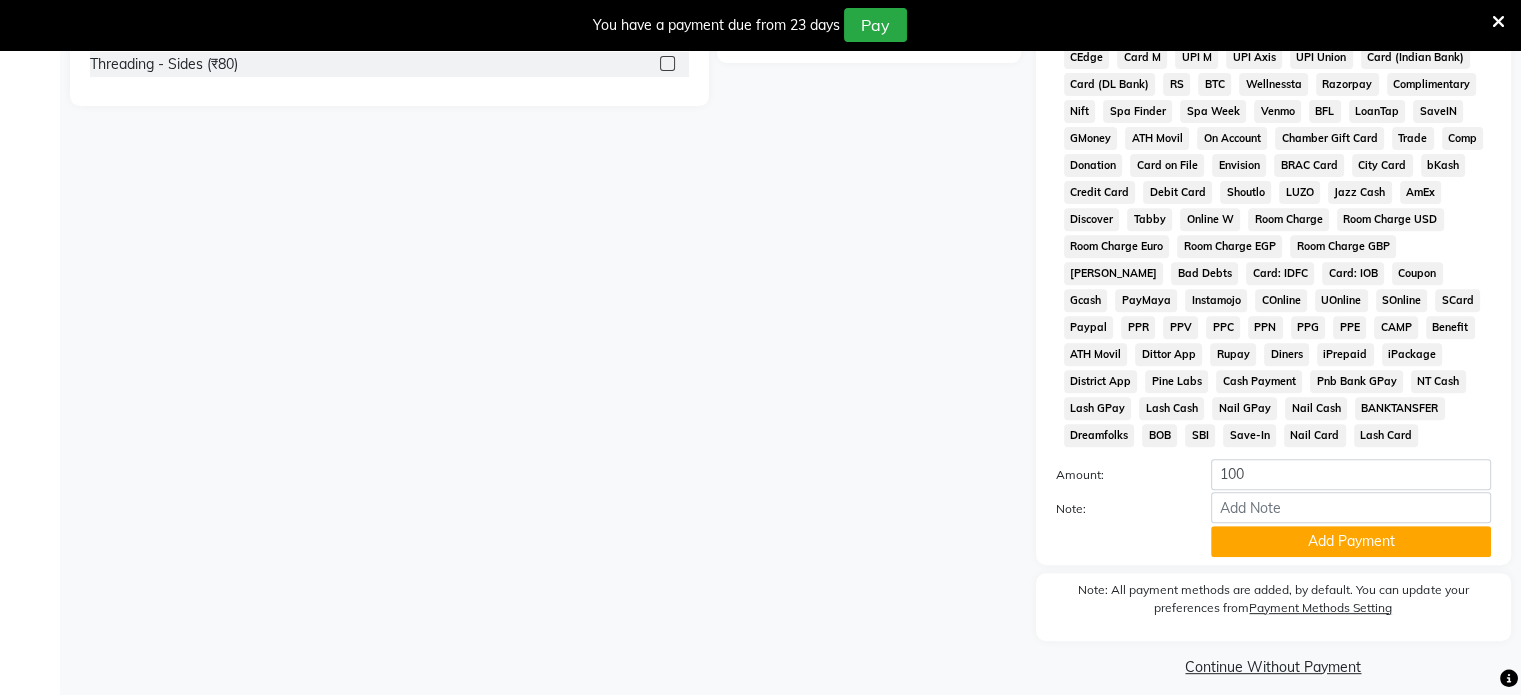 scroll, scrollTop: 778, scrollLeft: 0, axis: vertical 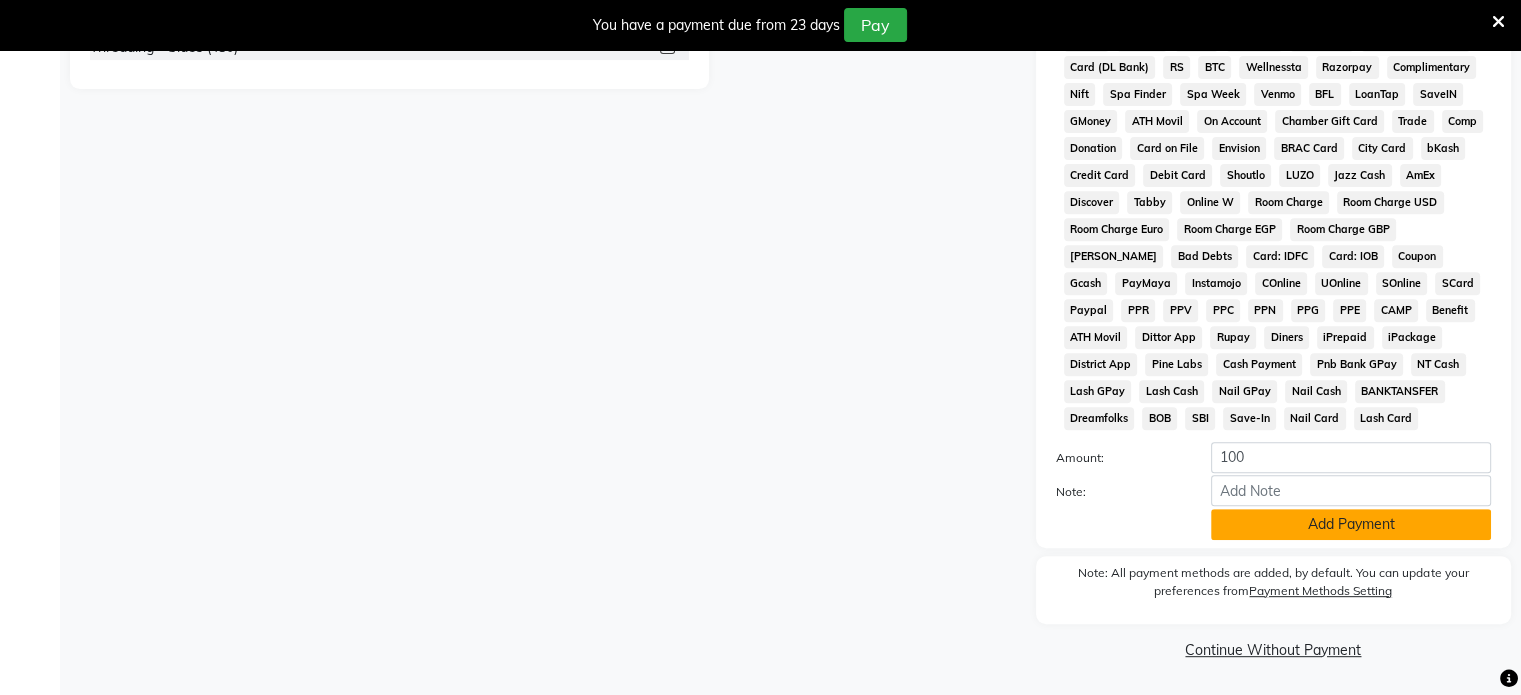 click on "Add Payment" 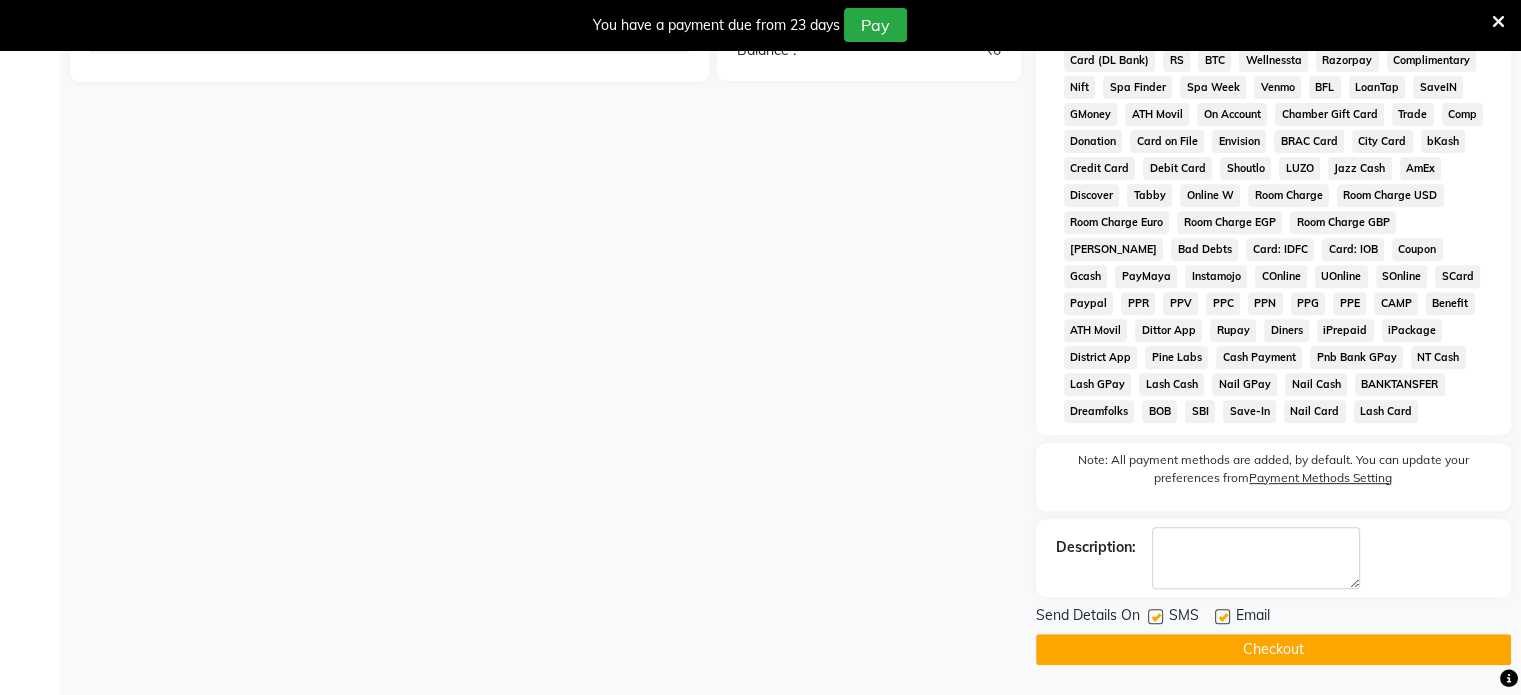 click on "Checkout" 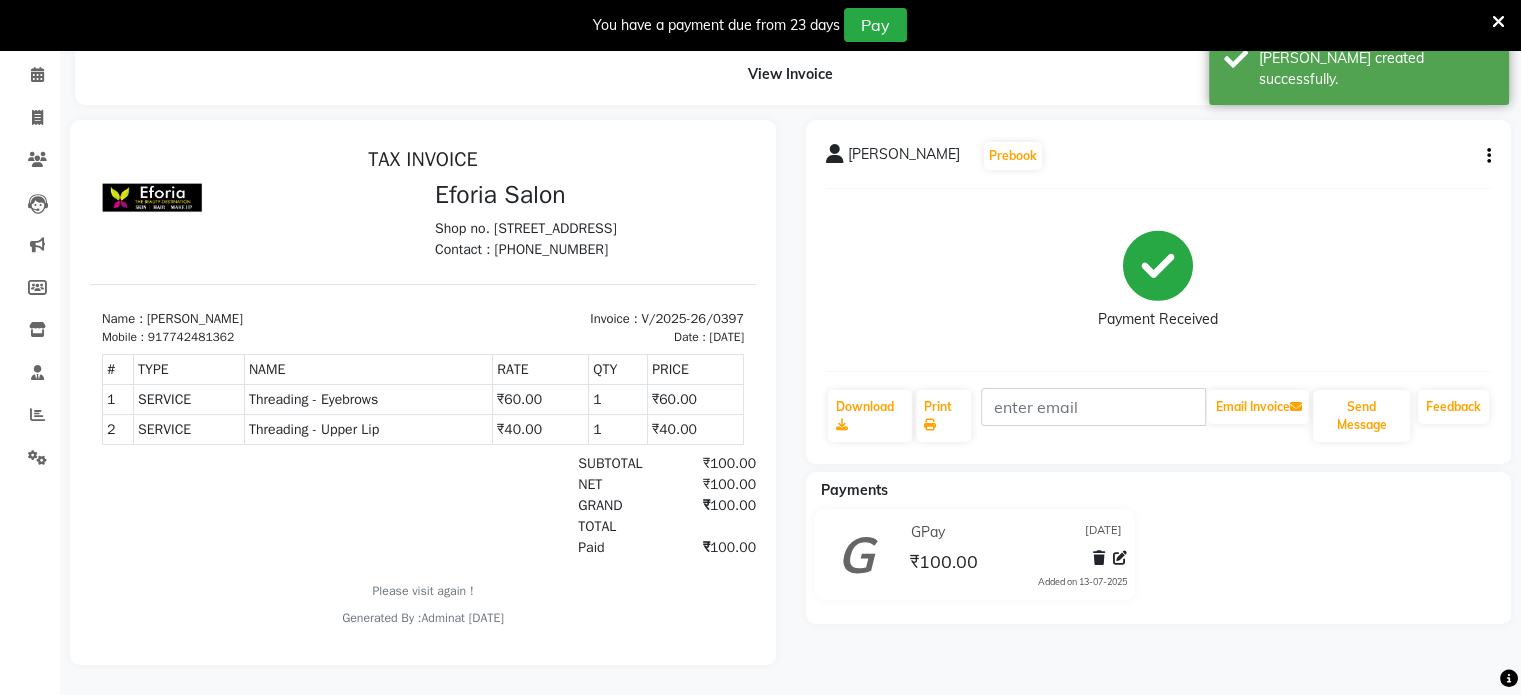scroll, scrollTop: 0, scrollLeft: 0, axis: both 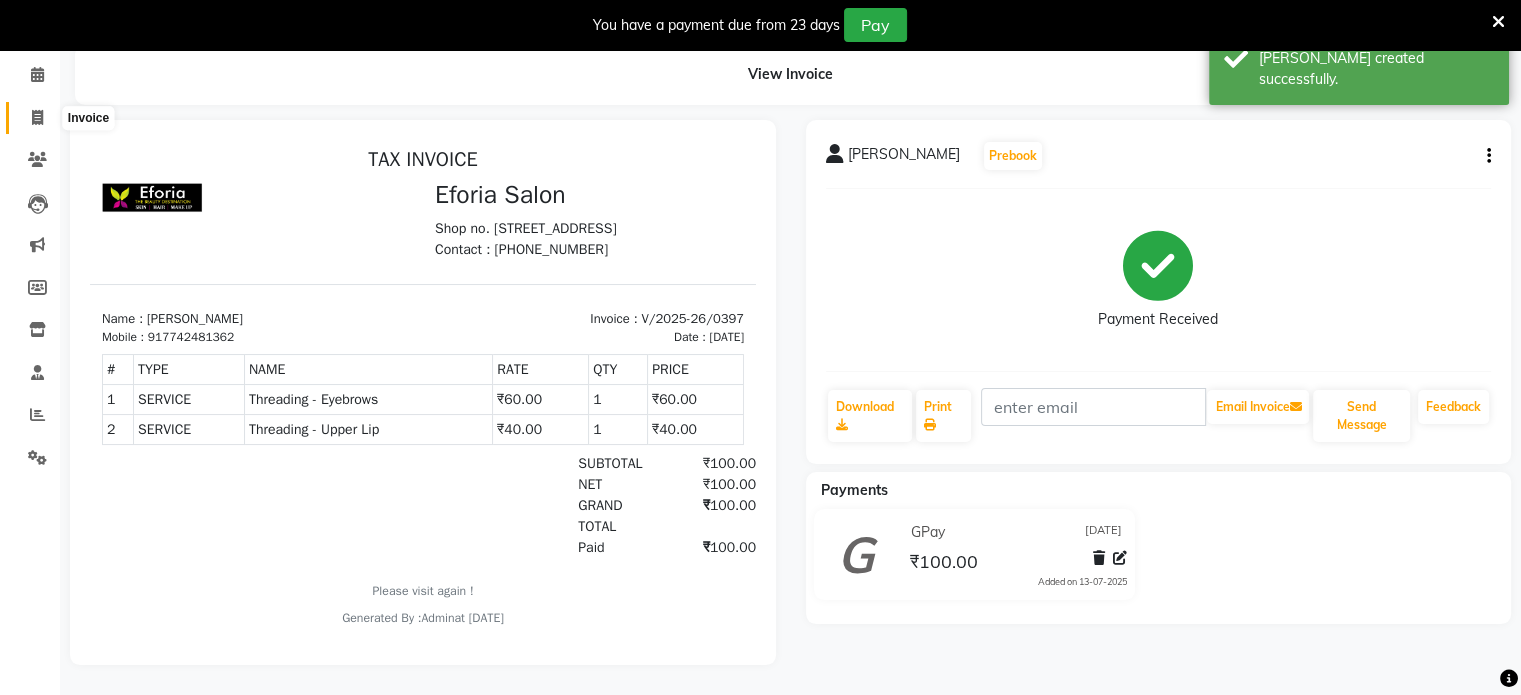 click 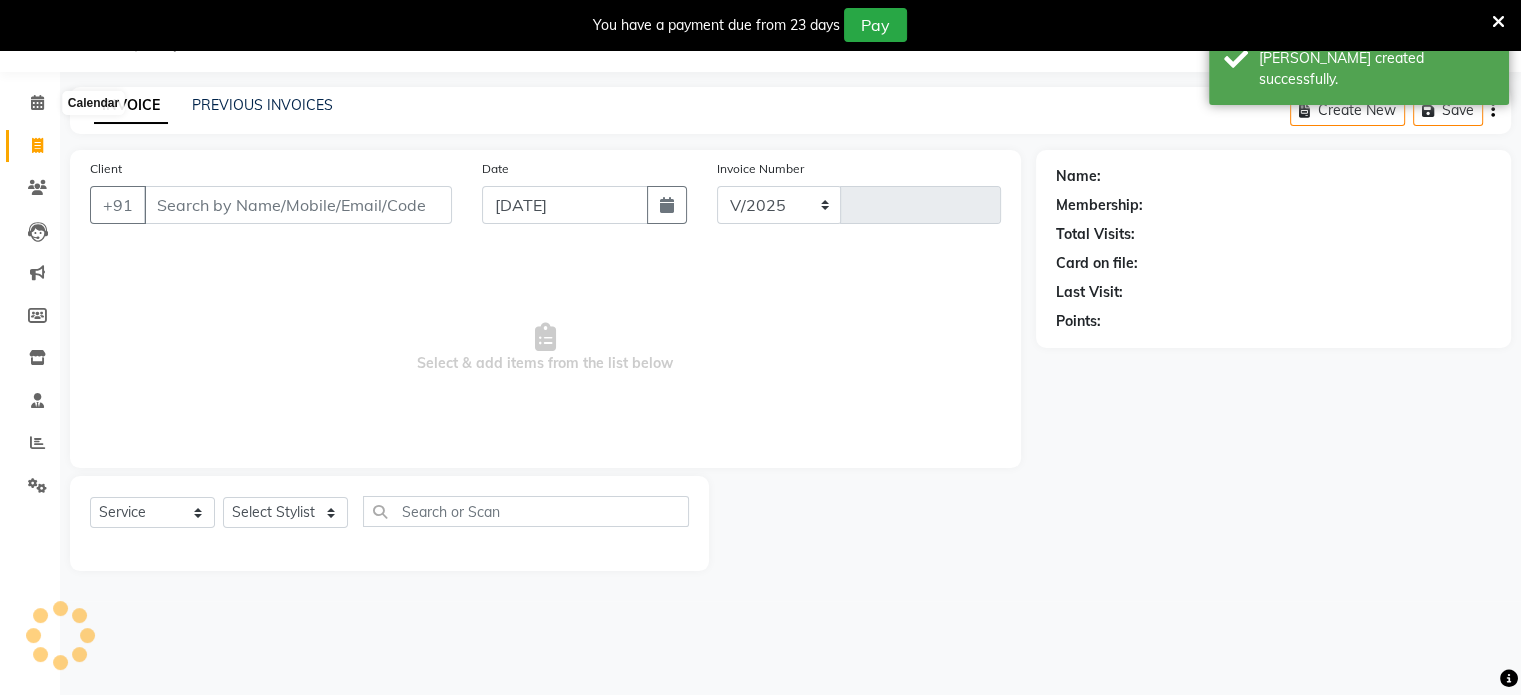 scroll, scrollTop: 50, scrollLeft: 0, axis: vertical 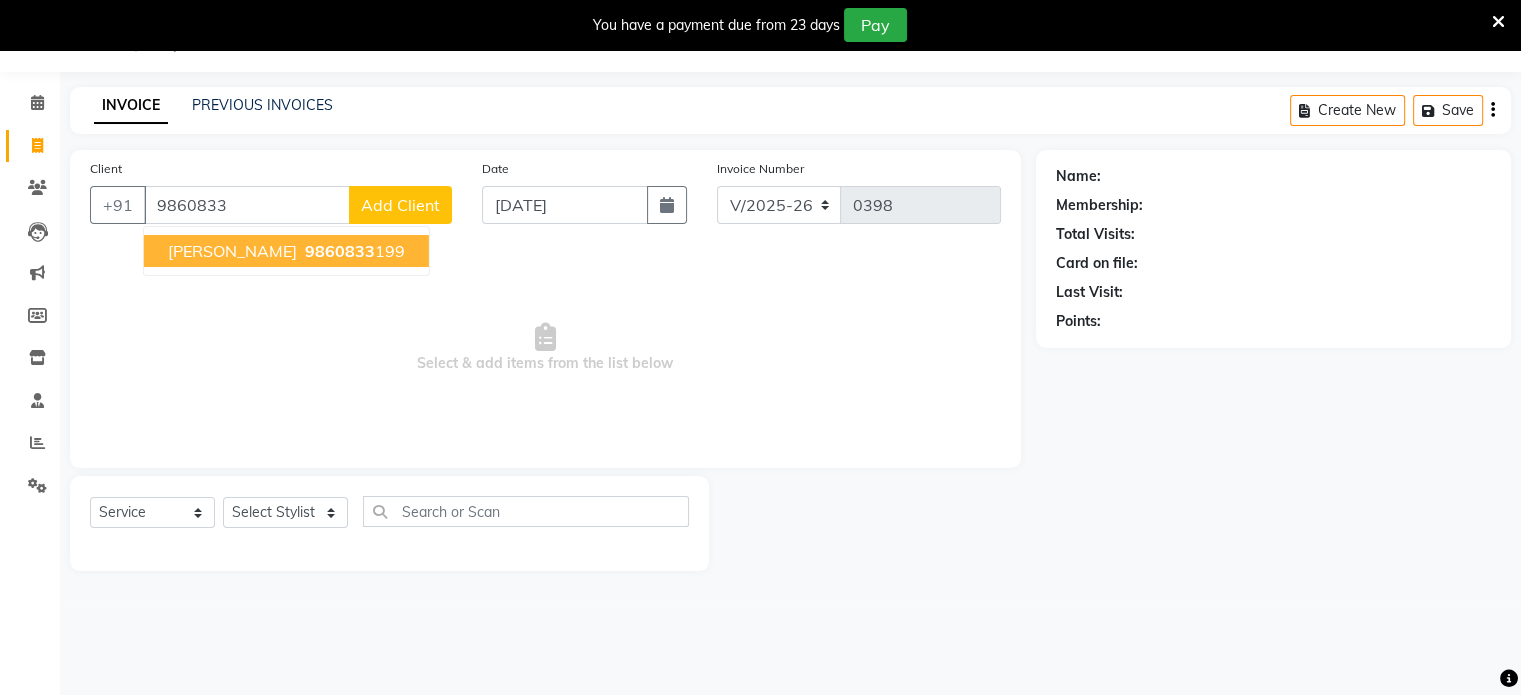 click on "9860833" at bounding box center [340, 251] 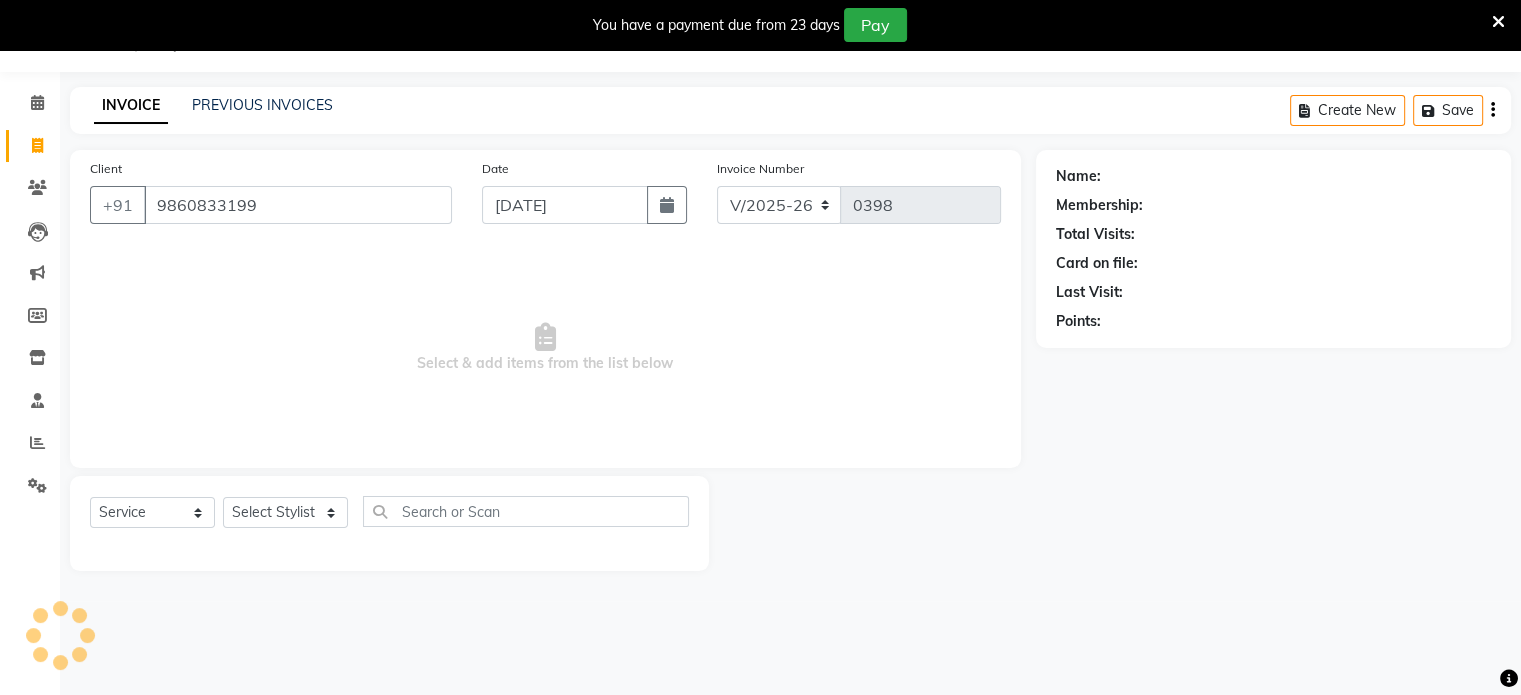type on "9860833199" 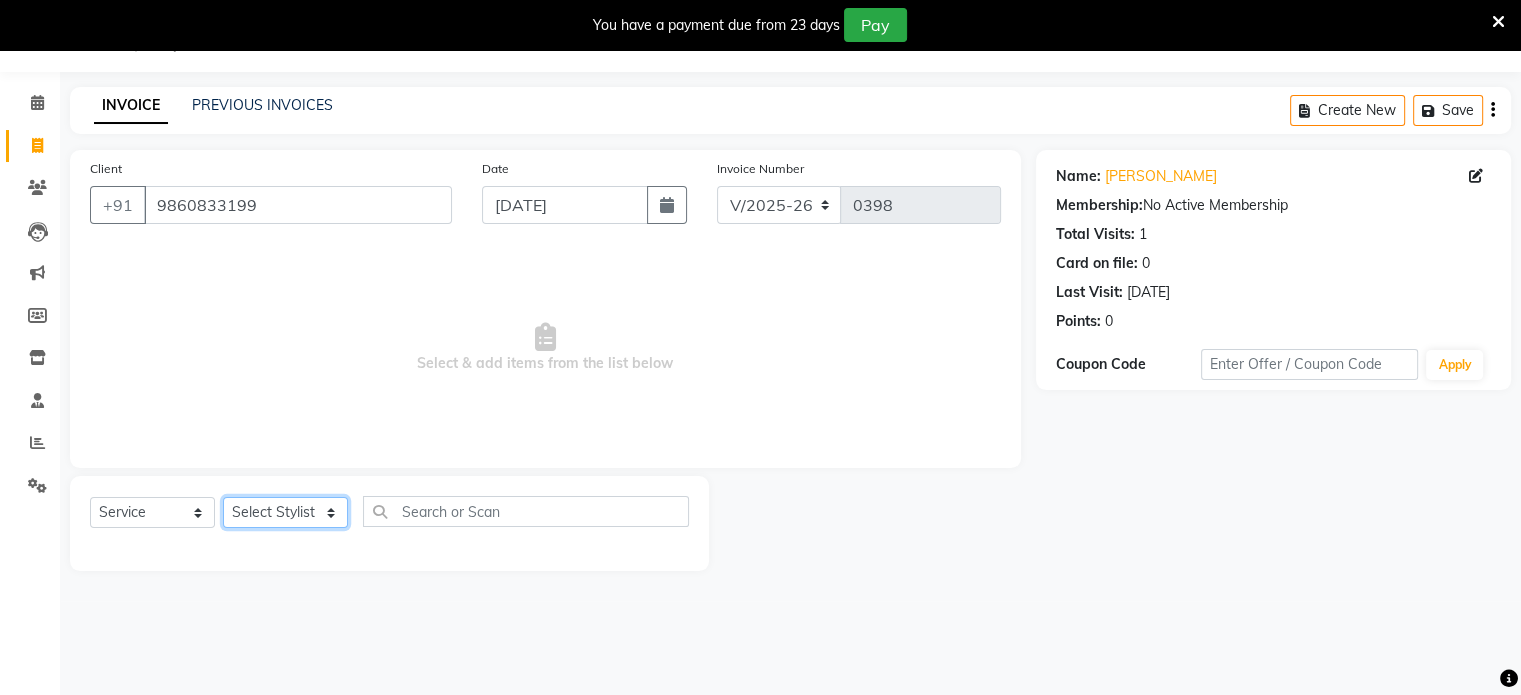click on "Select Stylist [PERSON_NAME] [PERSON_NAME] [PERSON_NAME] [PERSON_NAME]" 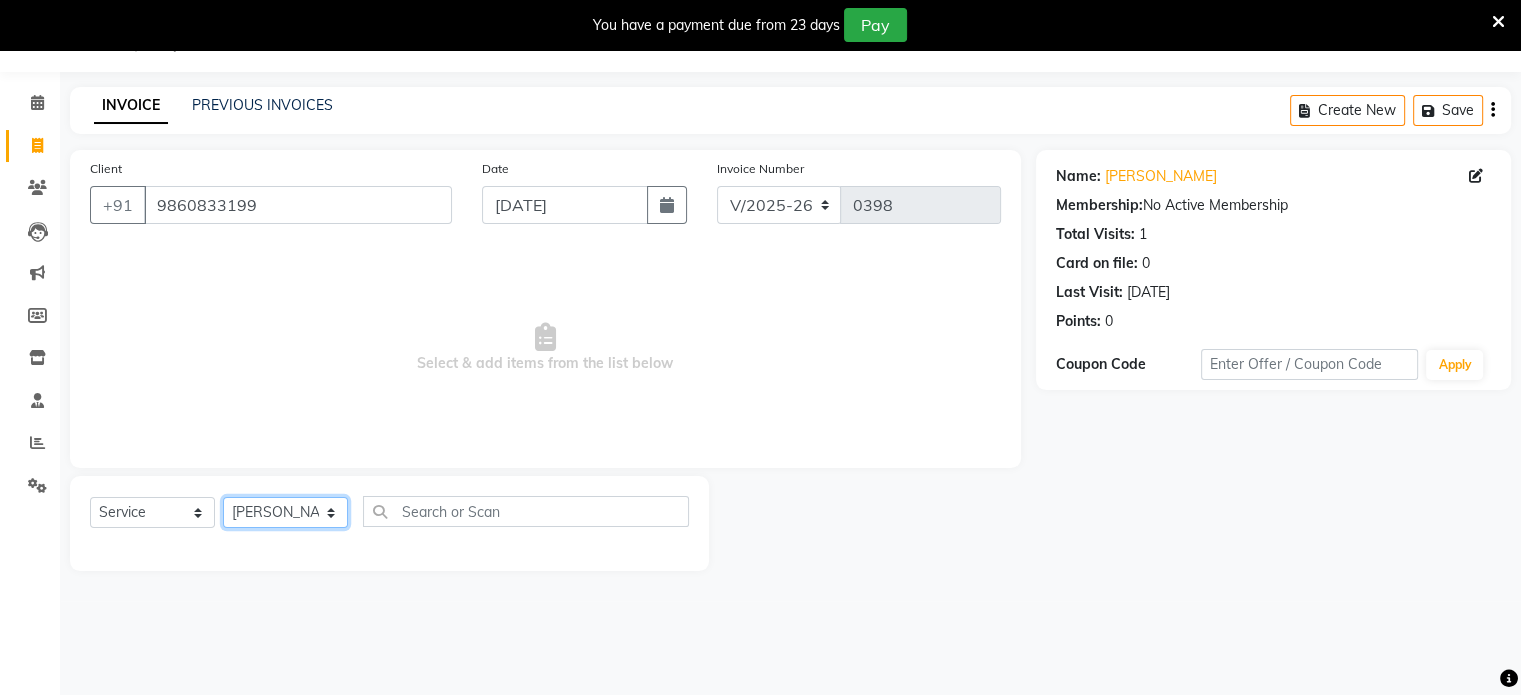 click on "Select Stylist [PERSON_NAME] [PERSON_NAME] [PERSON_NAME] [PERSON_NAME]" 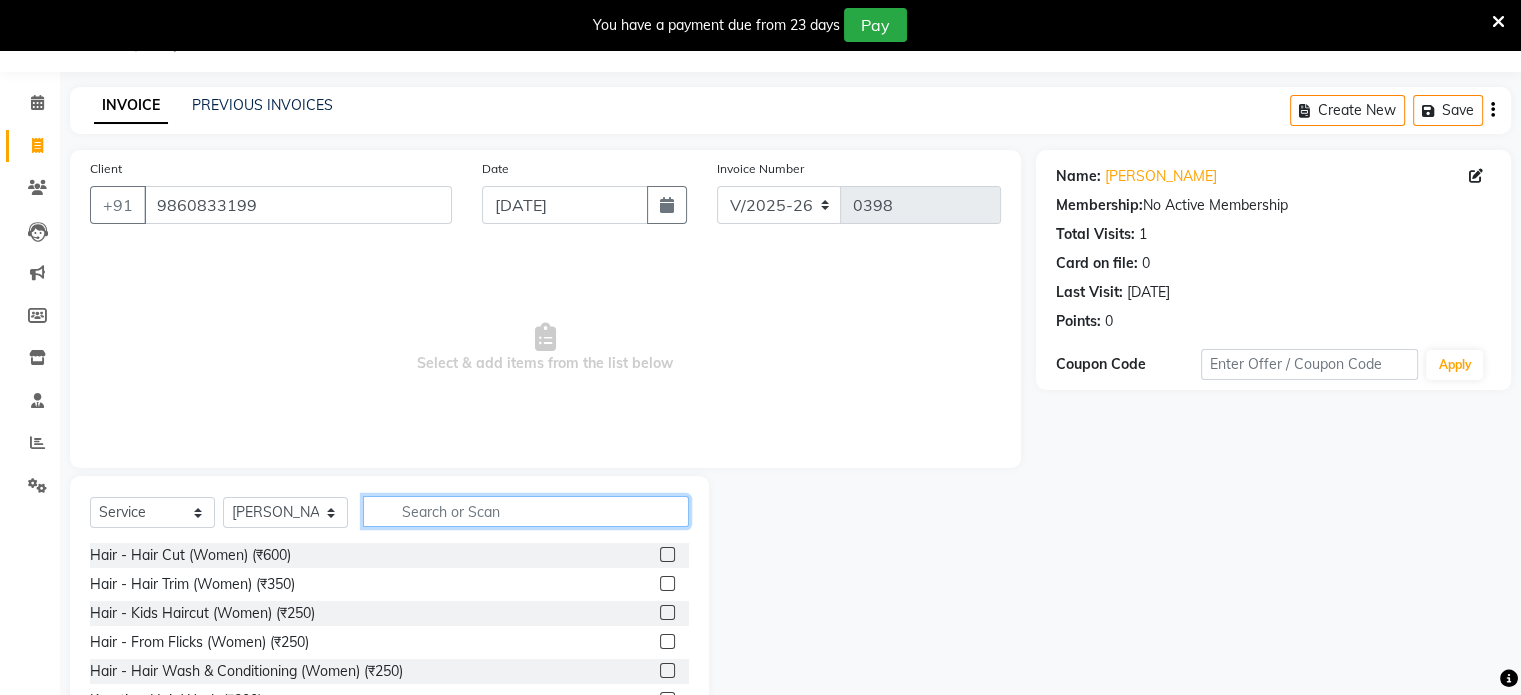 click 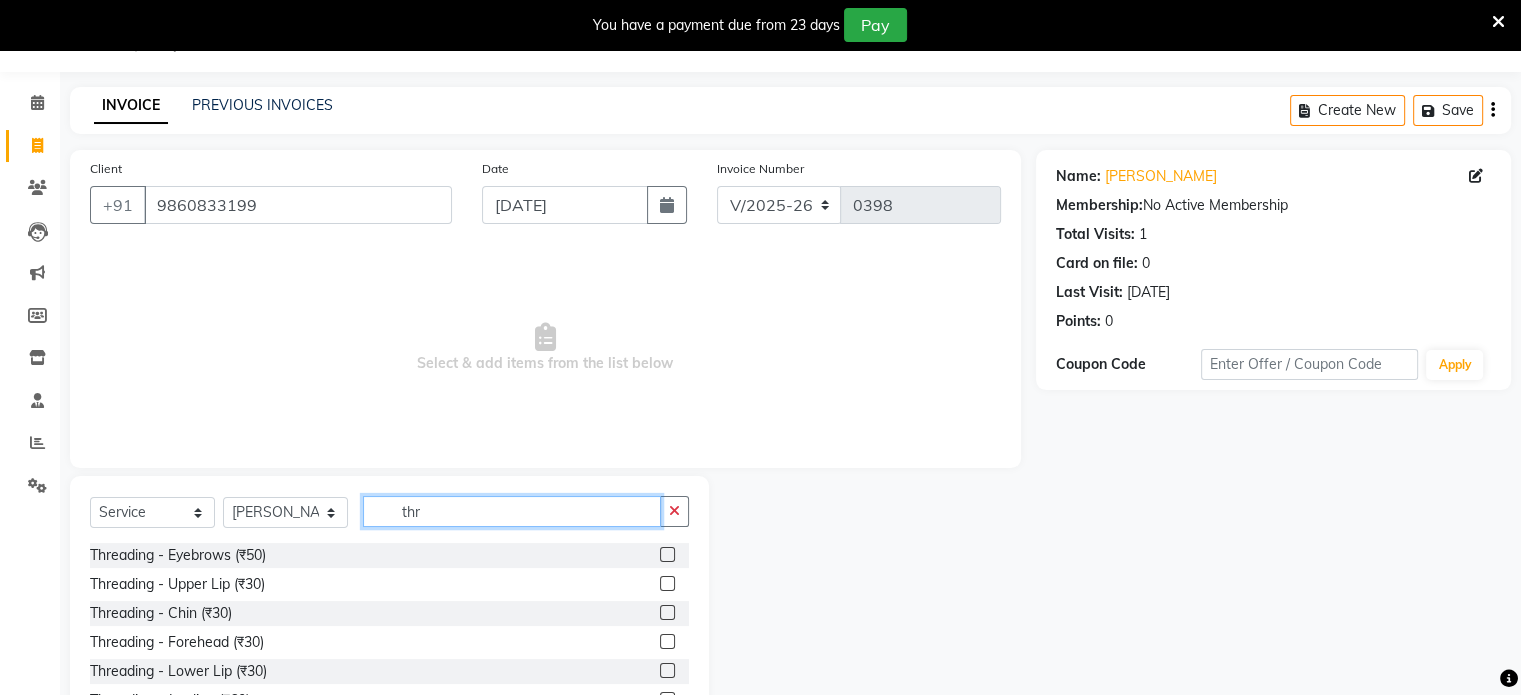 type on "thr" 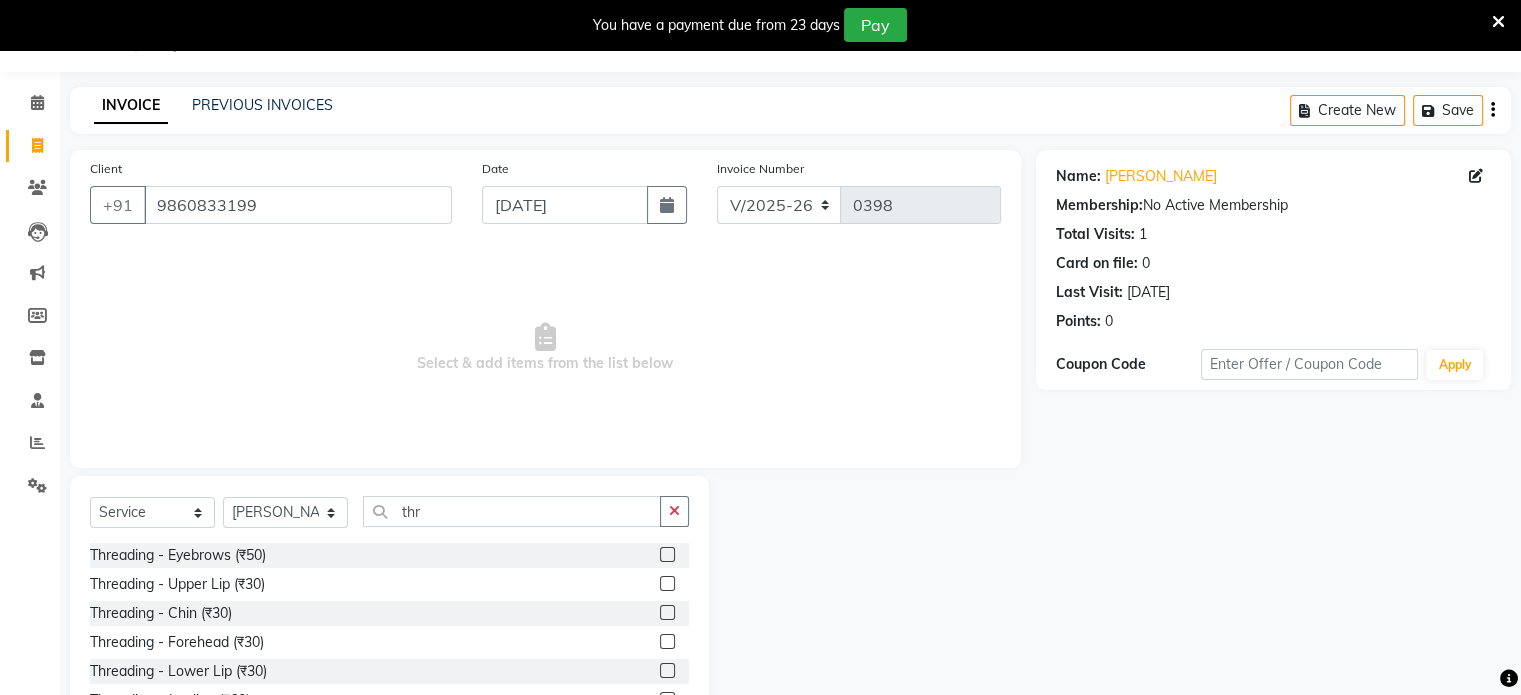 click 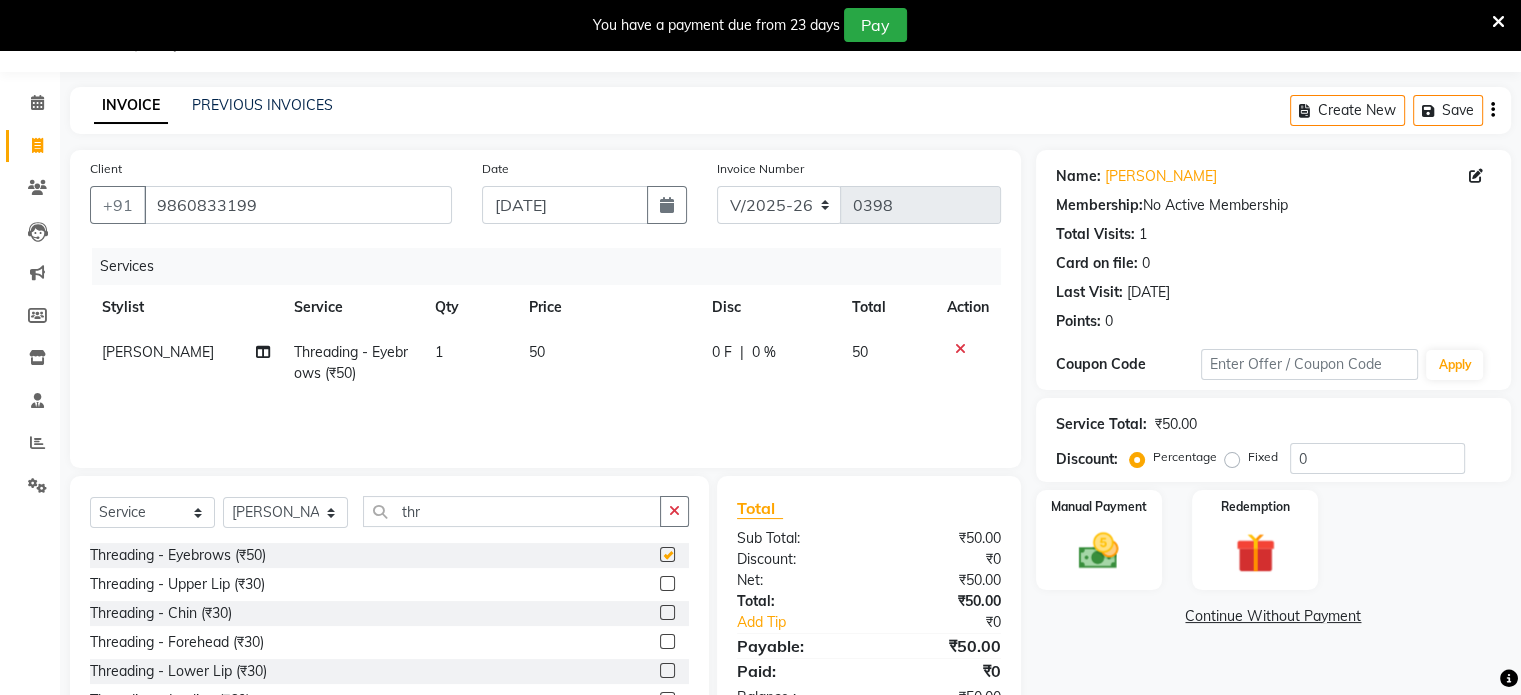 checkbox on "false" 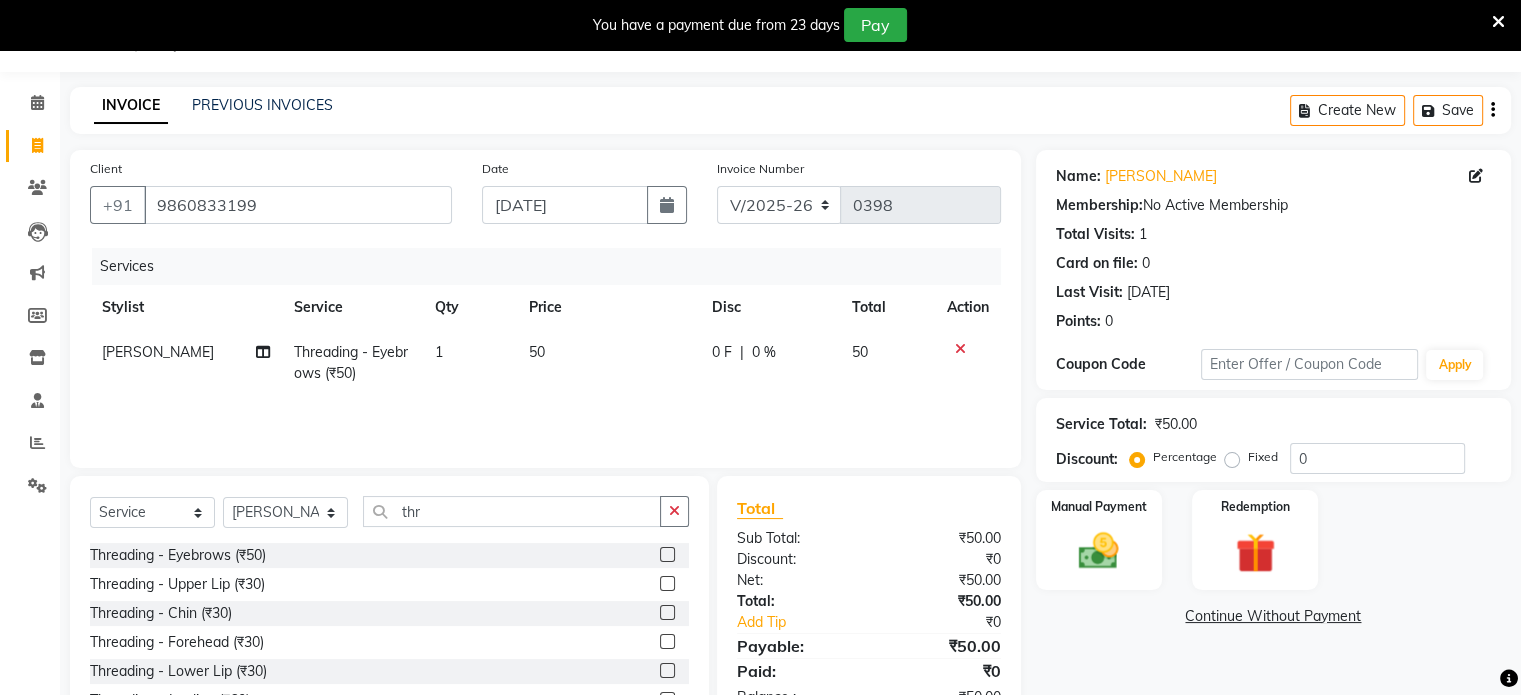click on "50" 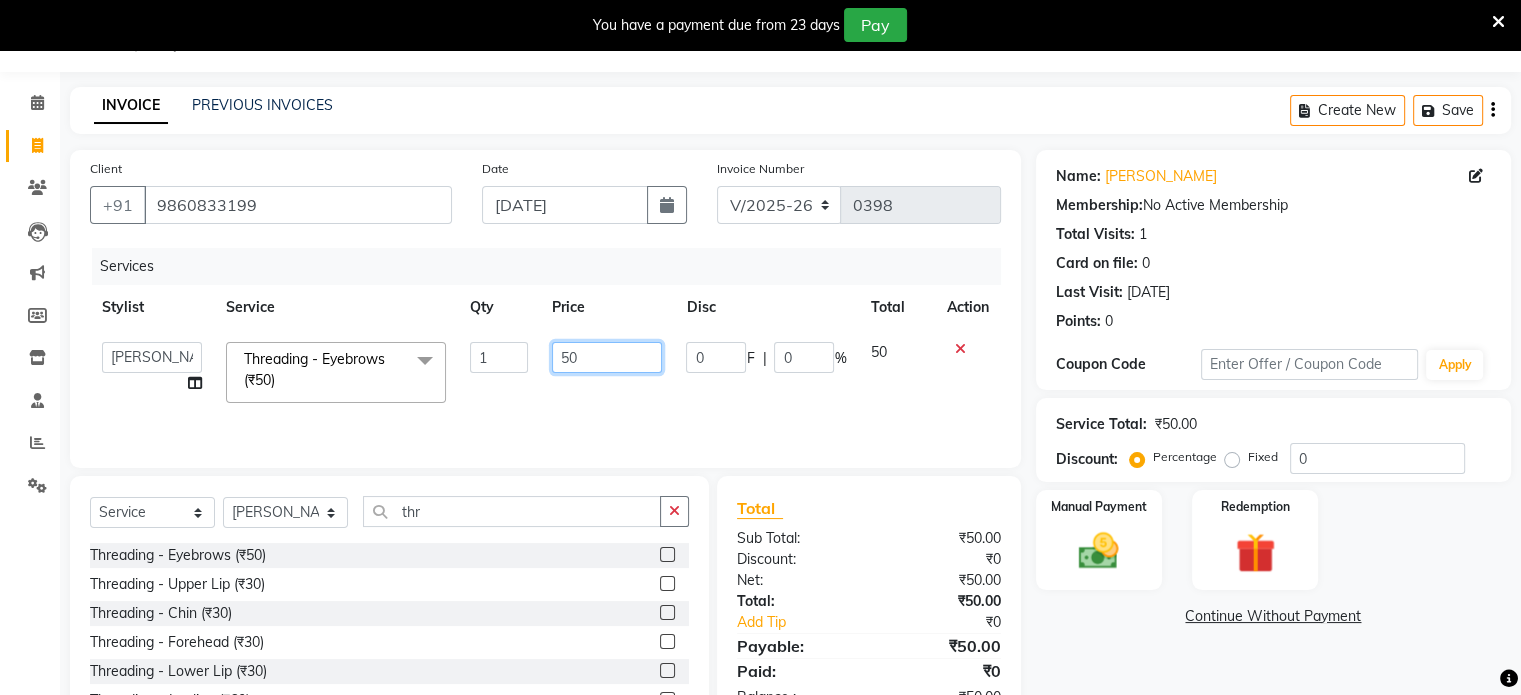 click on "50" 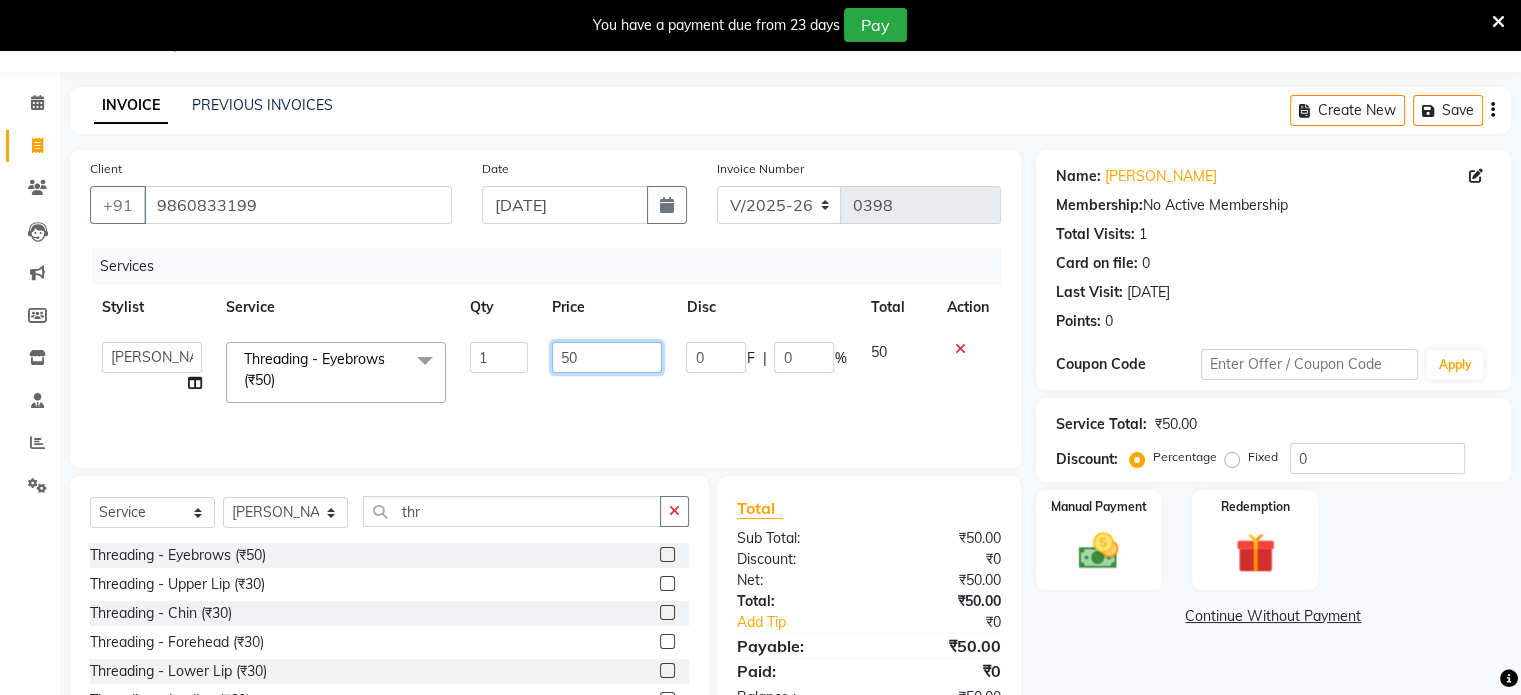 type on "5" 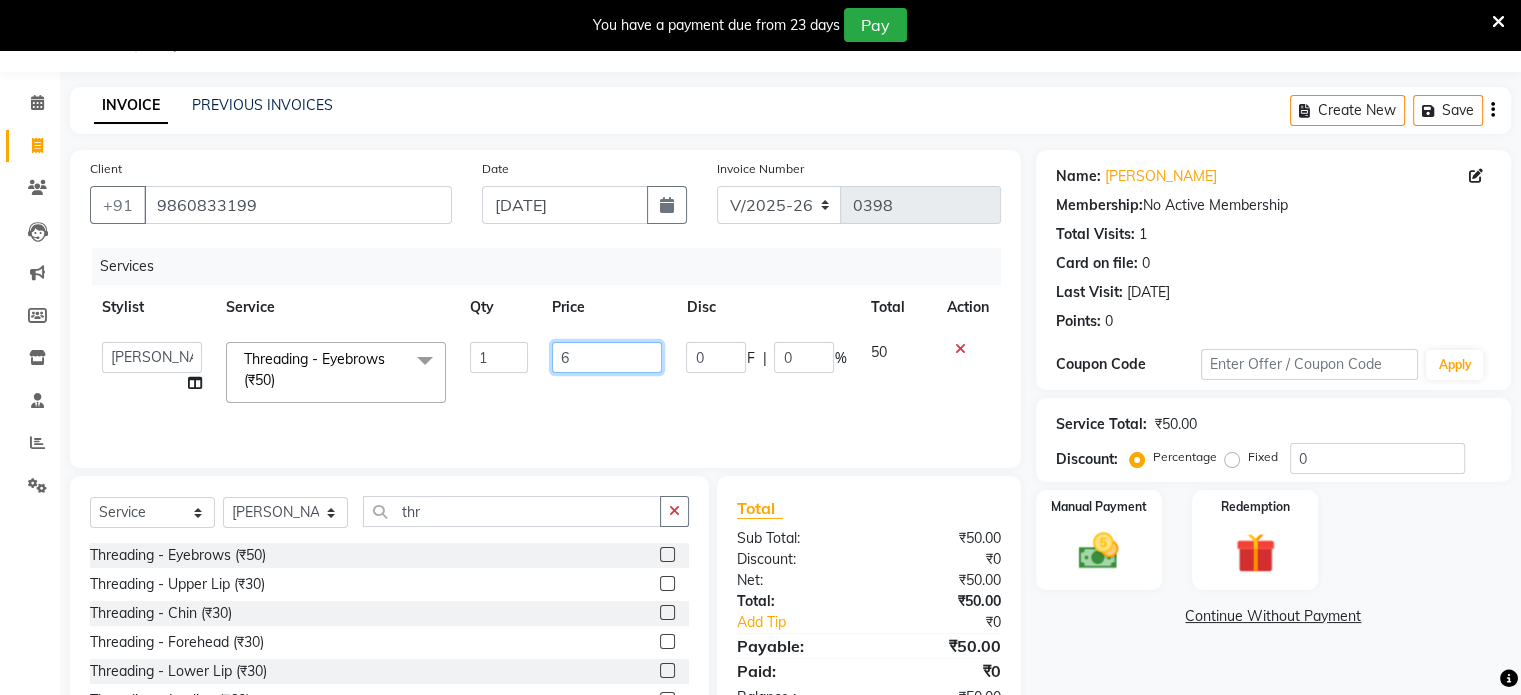 type on "60" 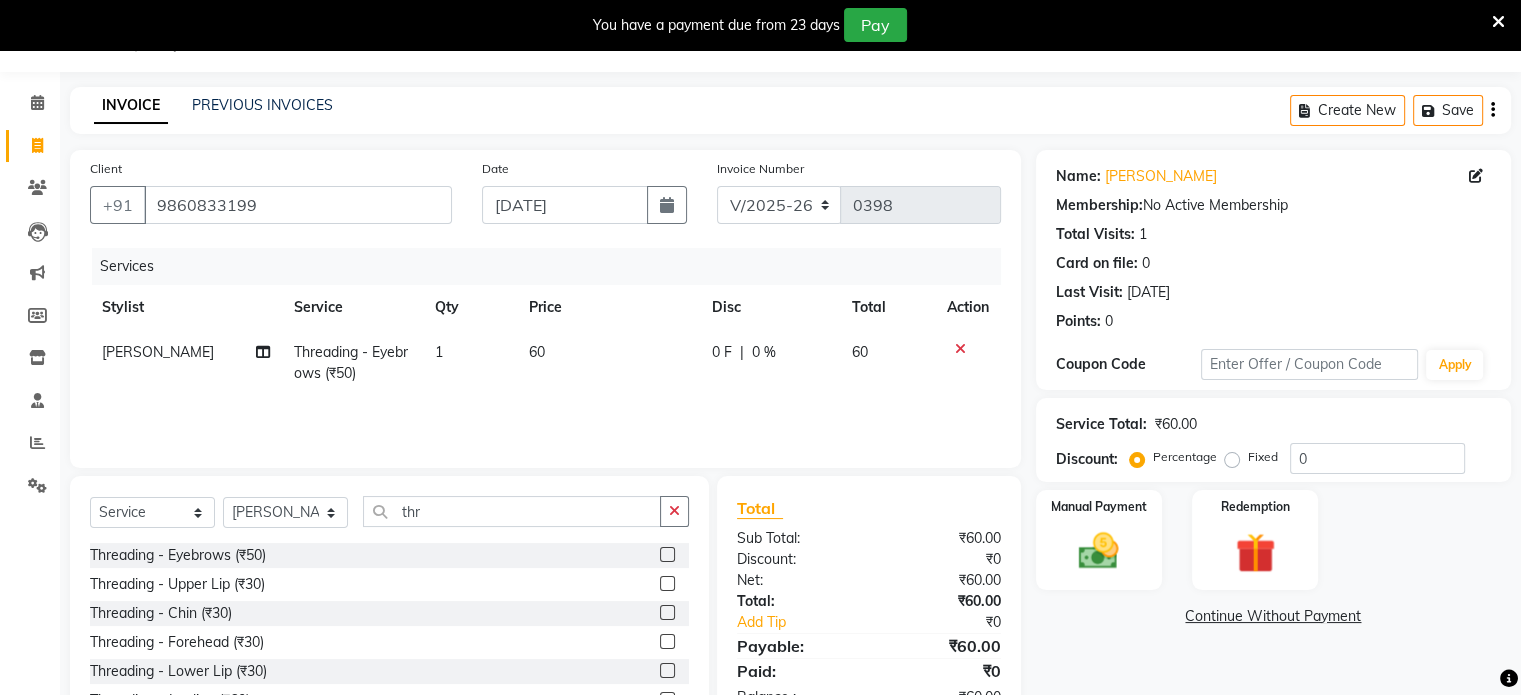 click on "0 F | 0 %" 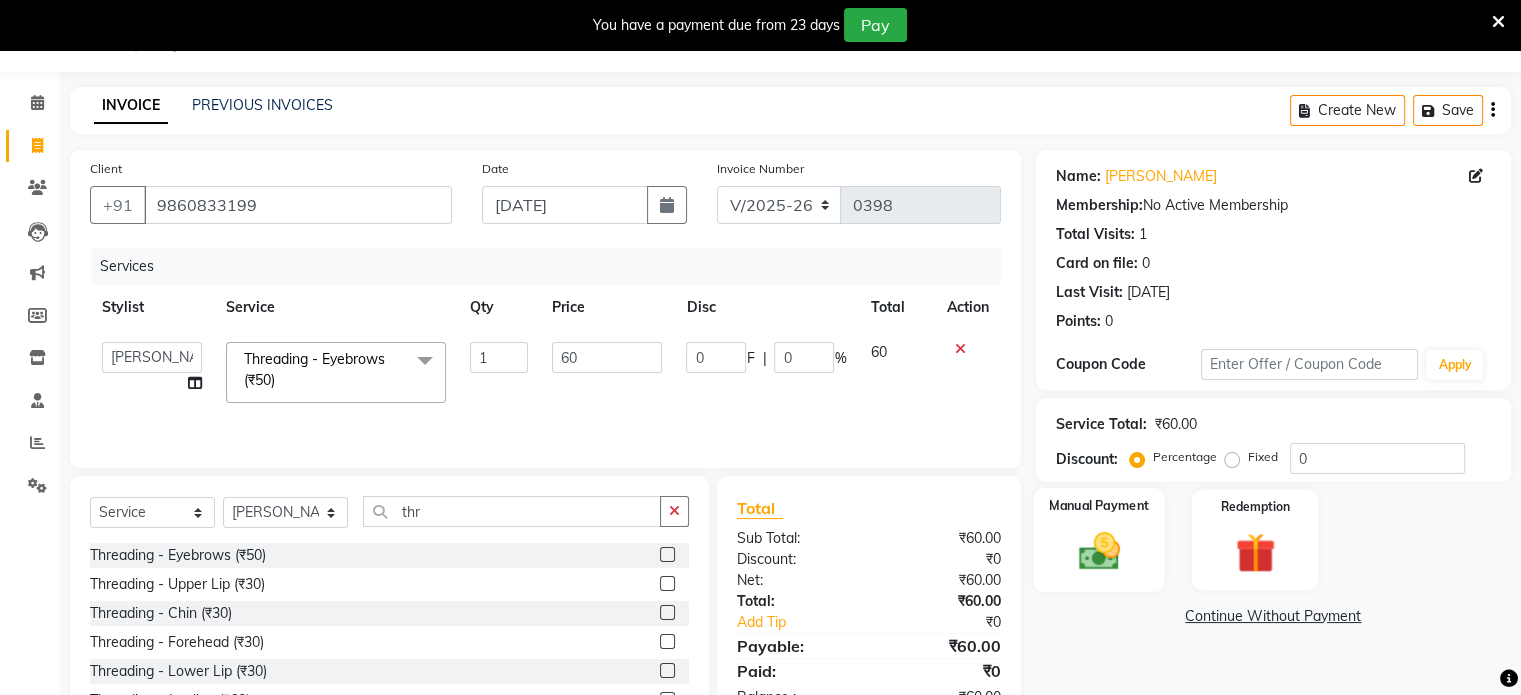 click 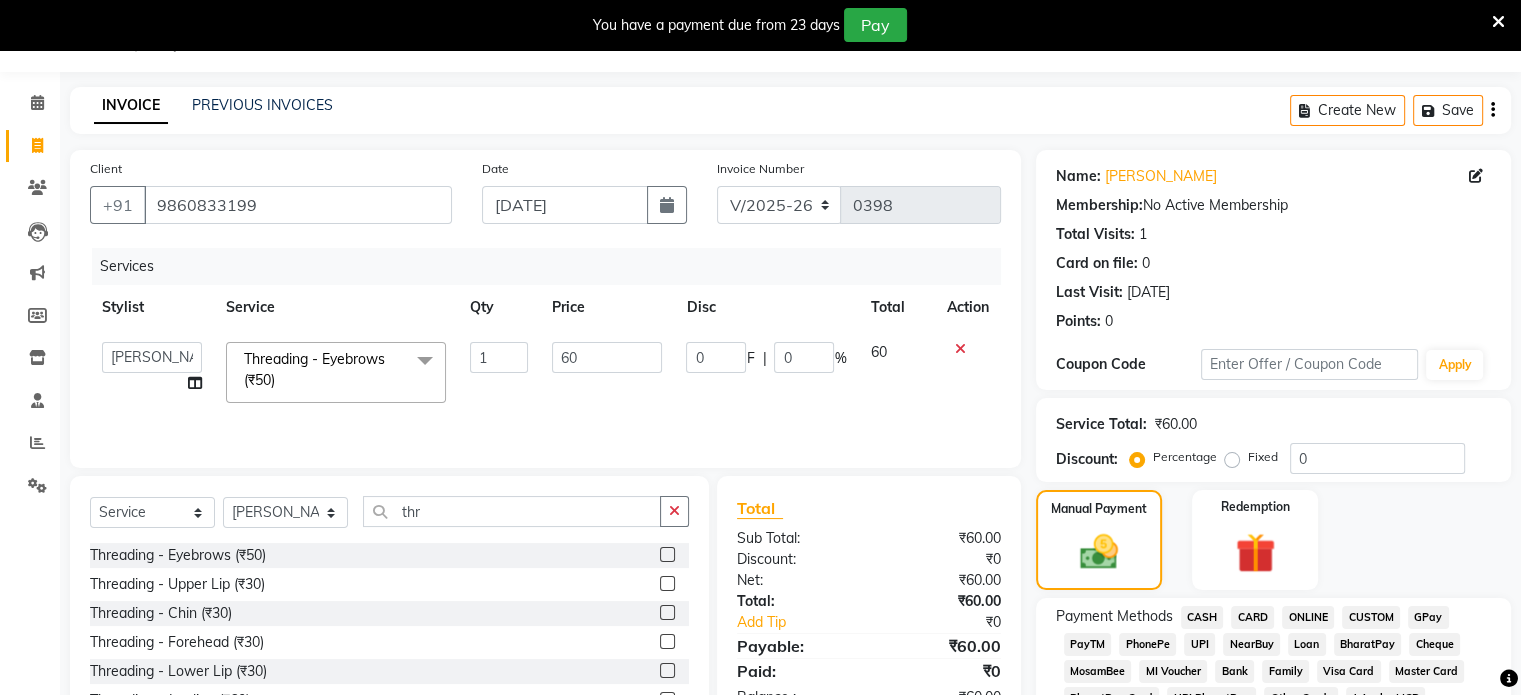 click on "CASH" 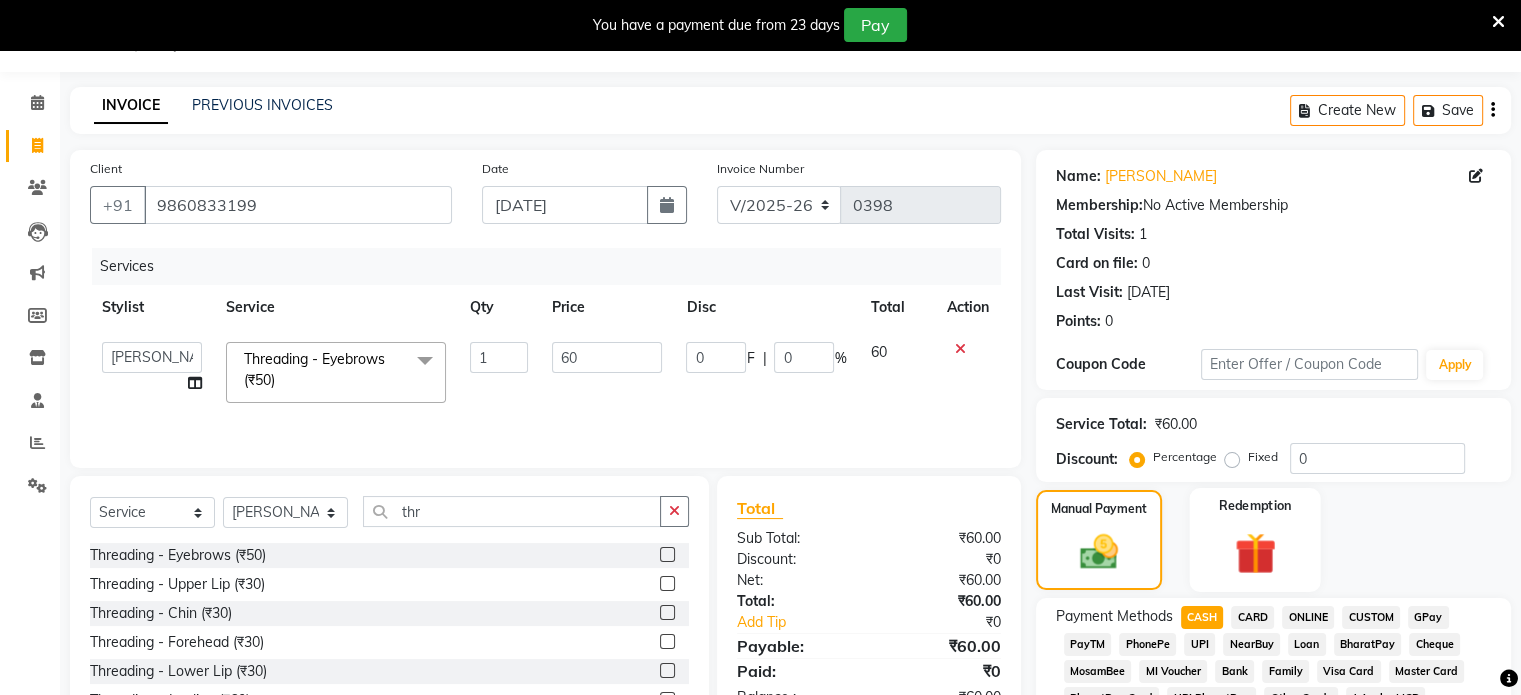 click on "Redemption" 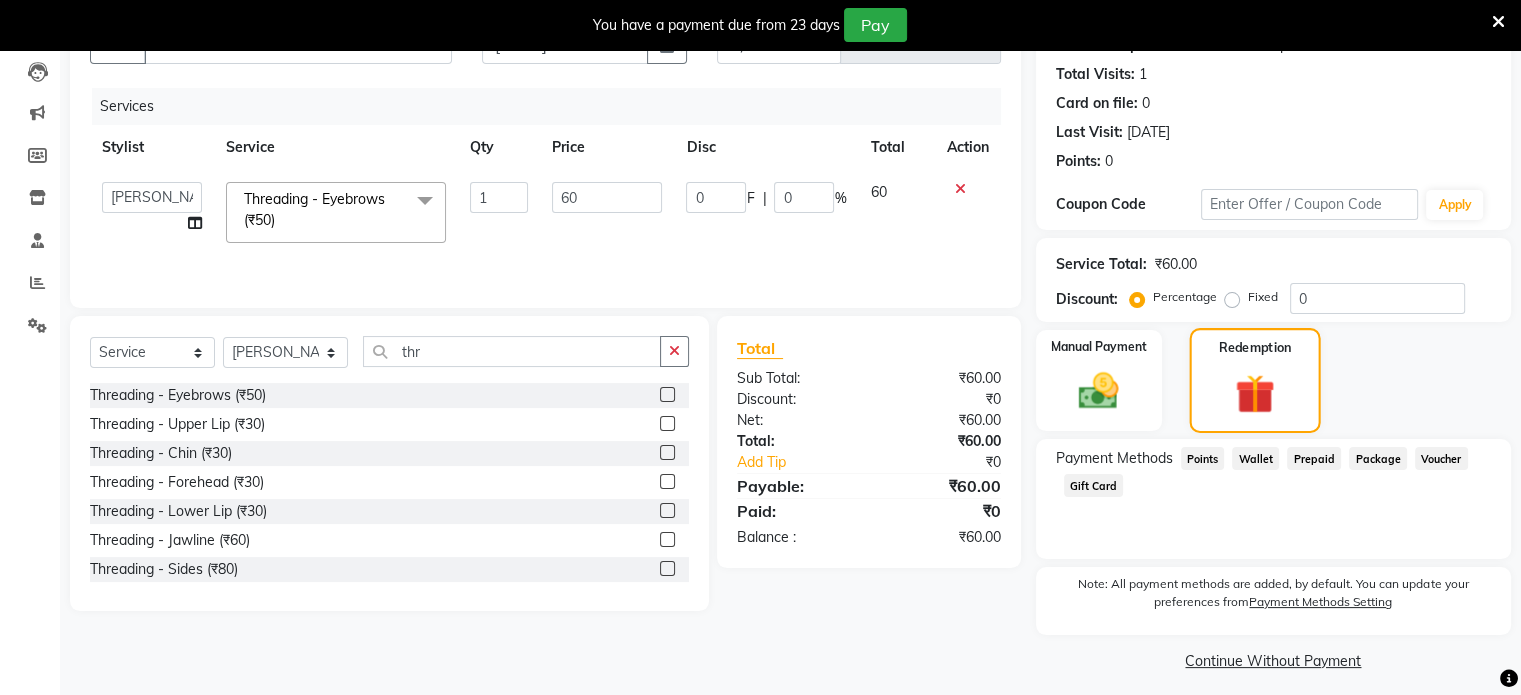 scroll, scrollTop: 220, scrollLeft: 0, axis: vertical 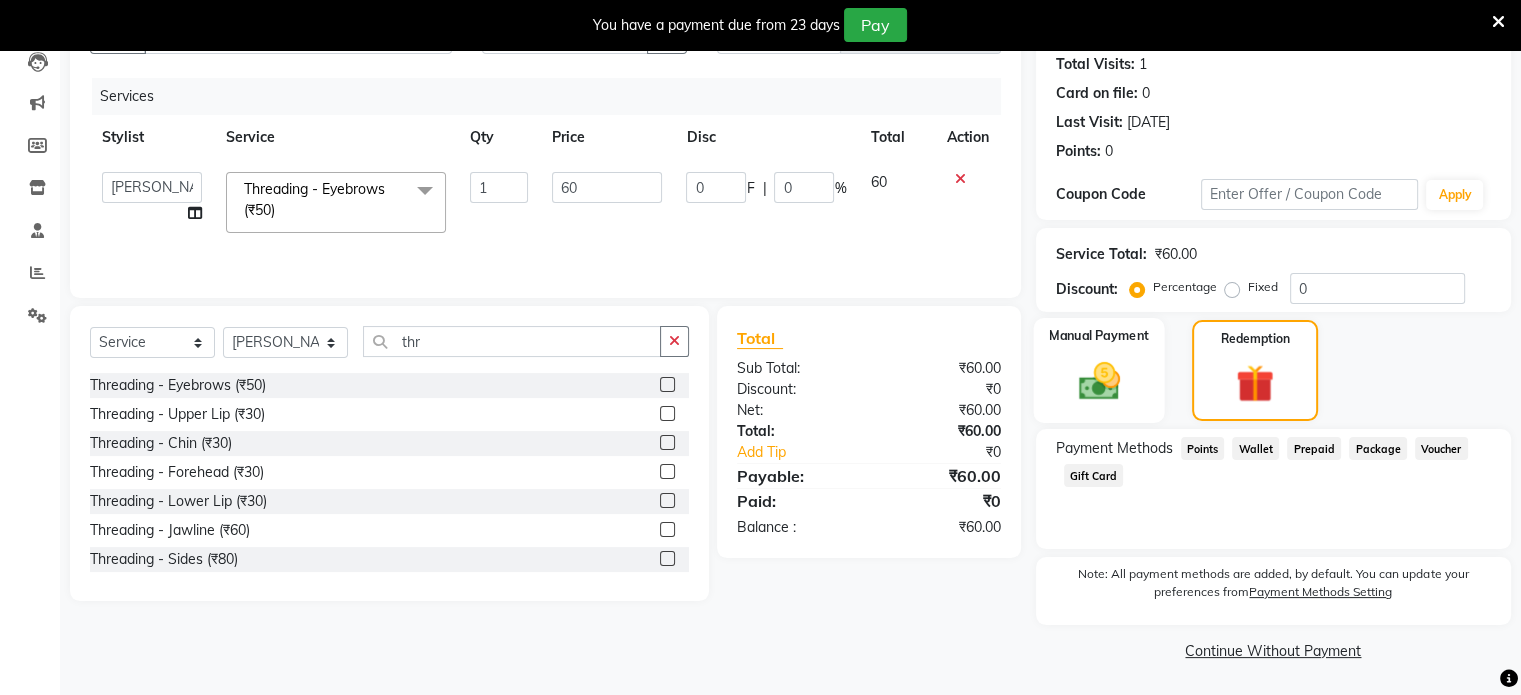 click 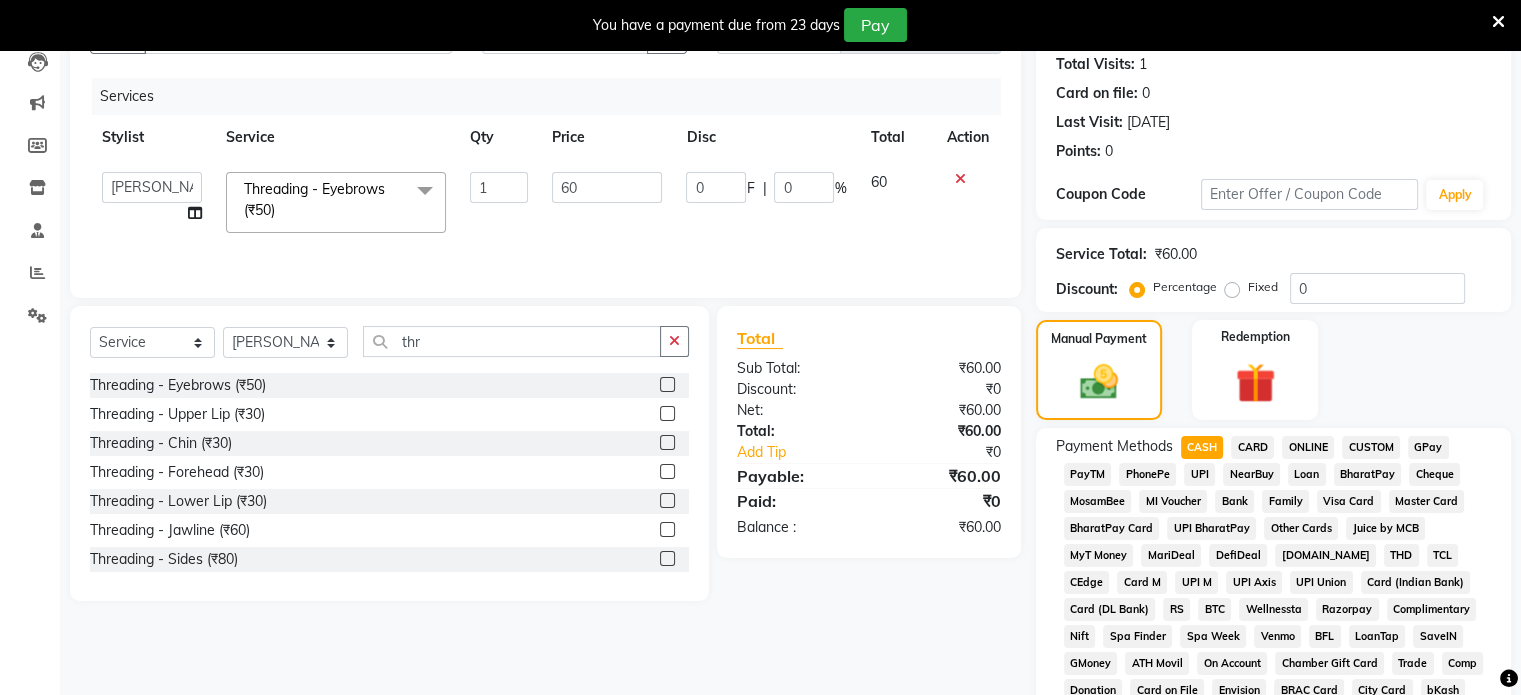 click on "Total Sub Total: ₹60.00 Discount: ₹0 Net: ₹60.00 Total: ₹60.00 Add Tip ₹0 Payable: ₹60.00 Paid: ₹0 Balance   : ₹60.00" 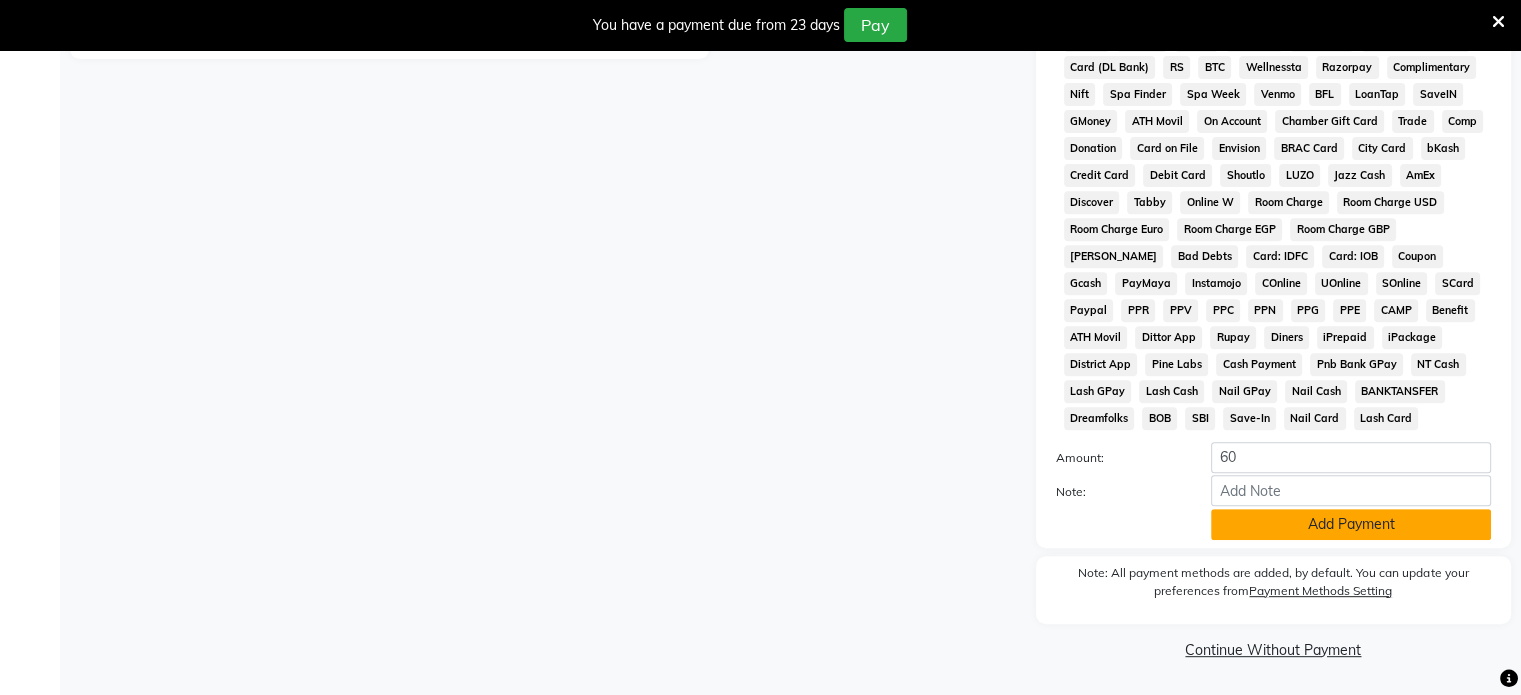 scroll, scrollTop: 778, scrollLeft: 0, axis: vertical 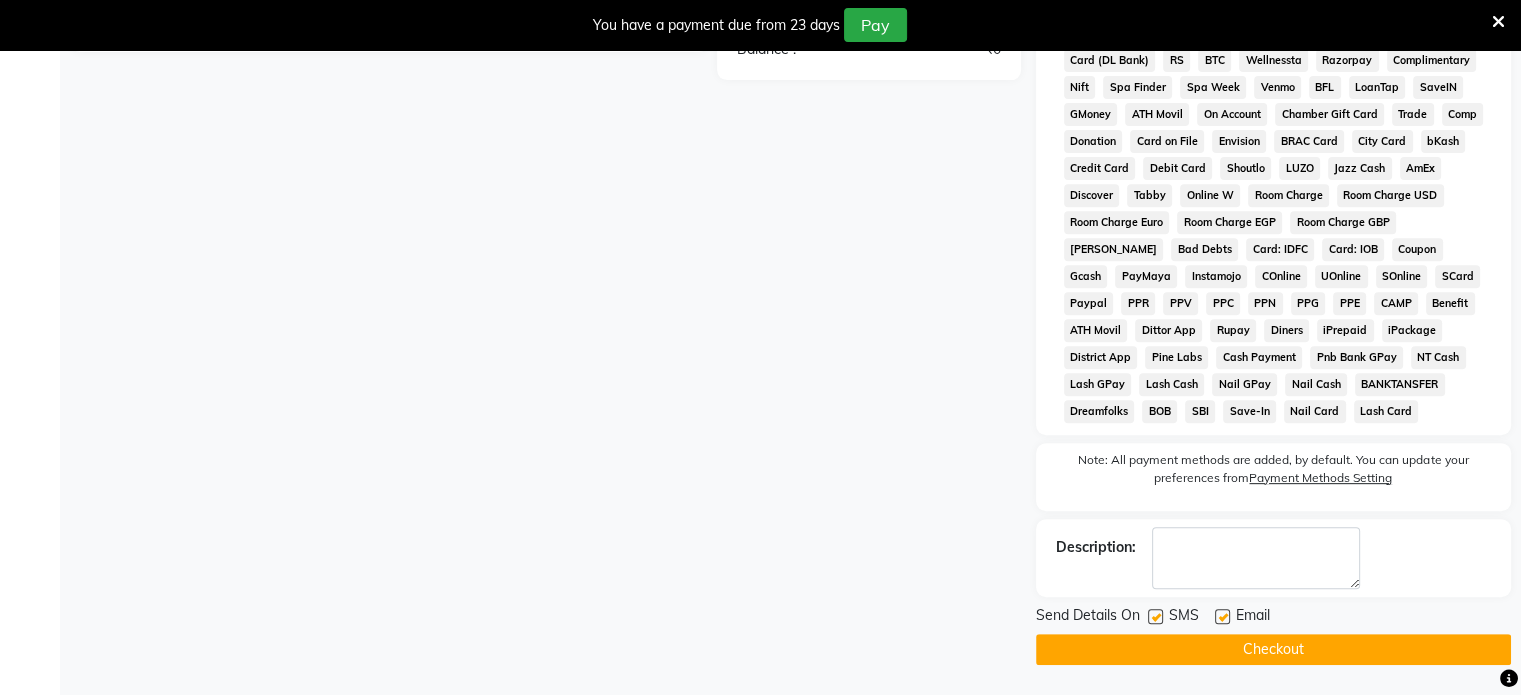 click on "Checkout" 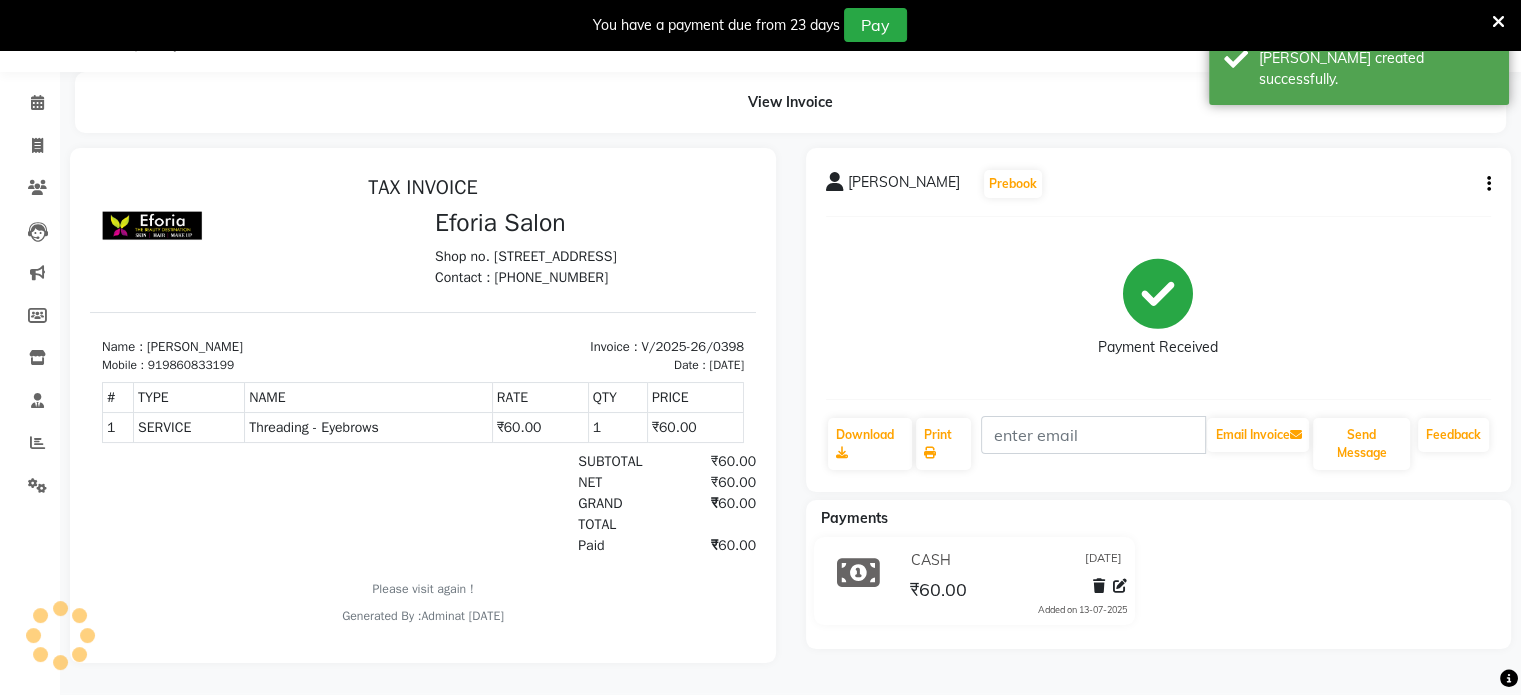 scroll, scrollTop: 0, scrollLeft: 0, axis: both 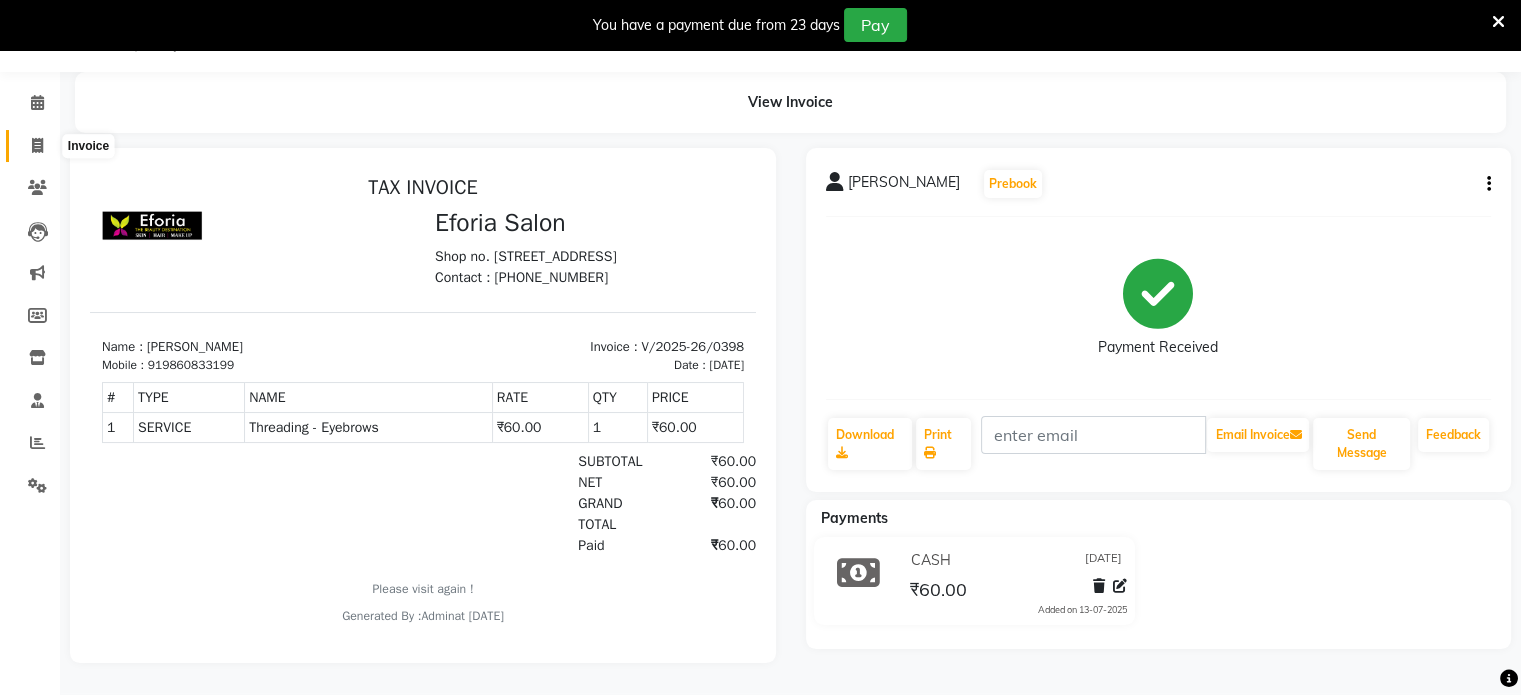 click 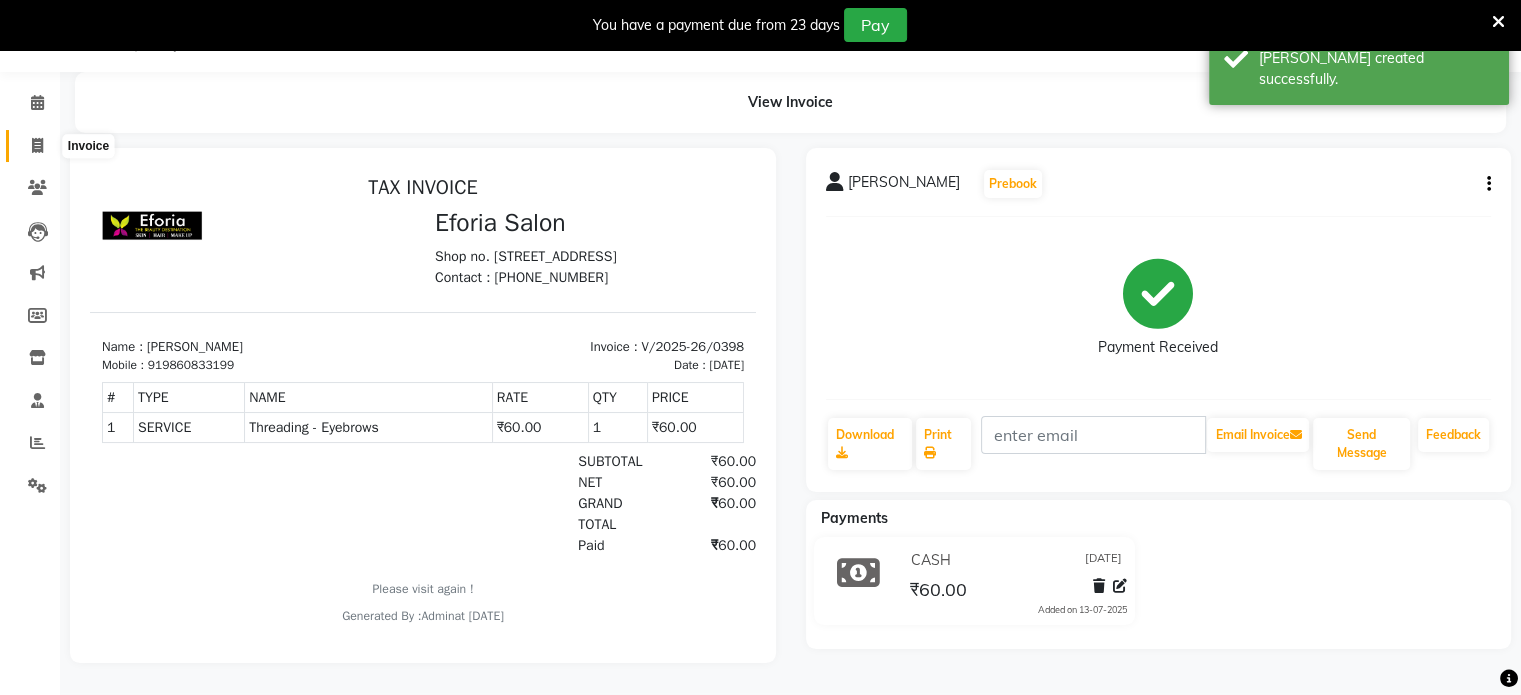 scroll, scrollTop: 50, scrollLeft: 0, axis: vertical 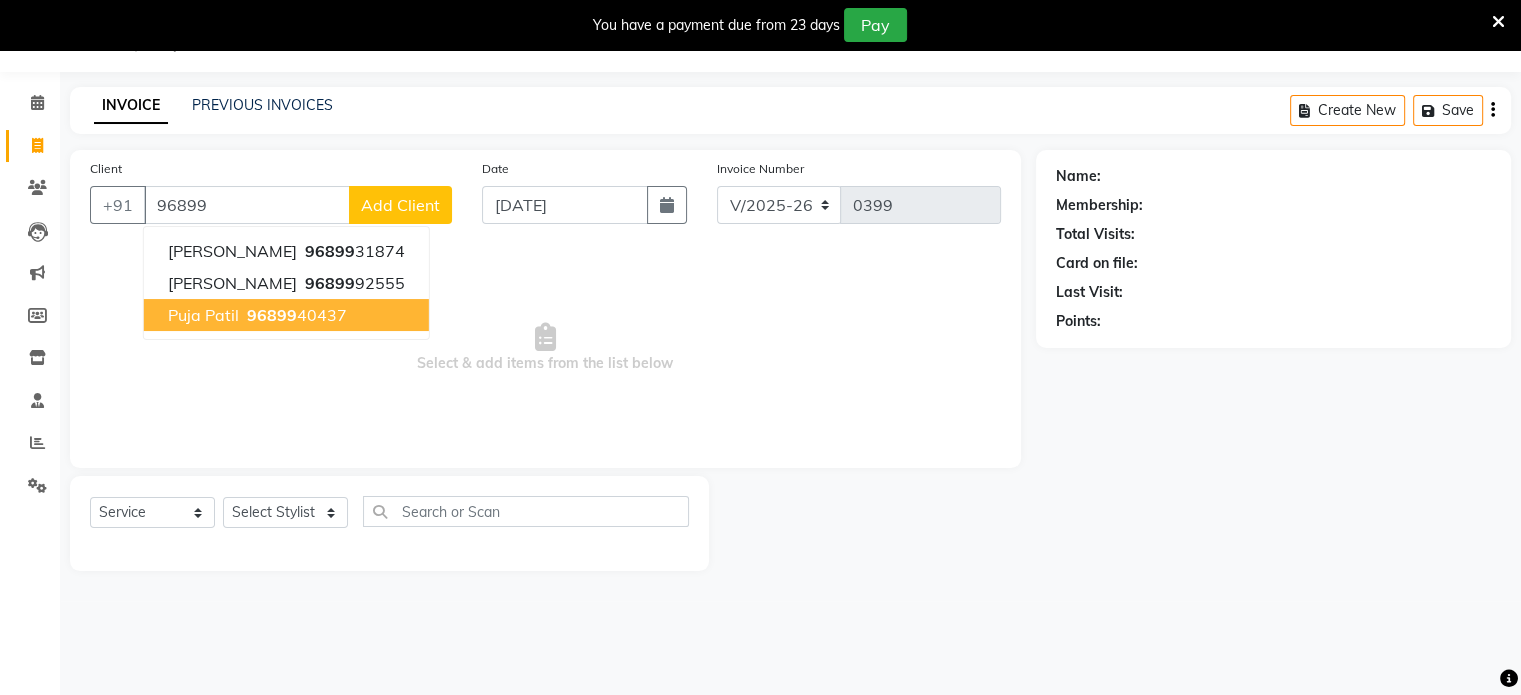 click on "96899" at bounding box center [272, 315] 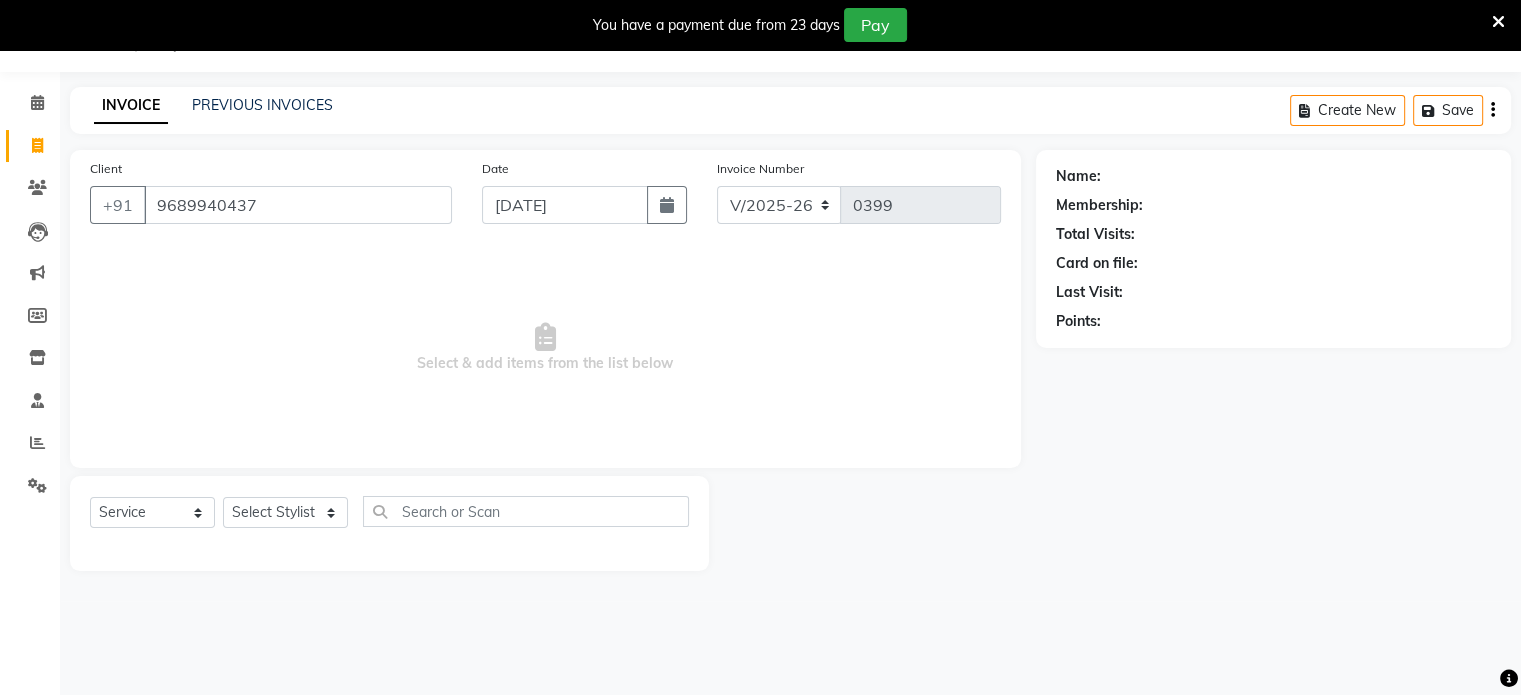 type on "9689940437" 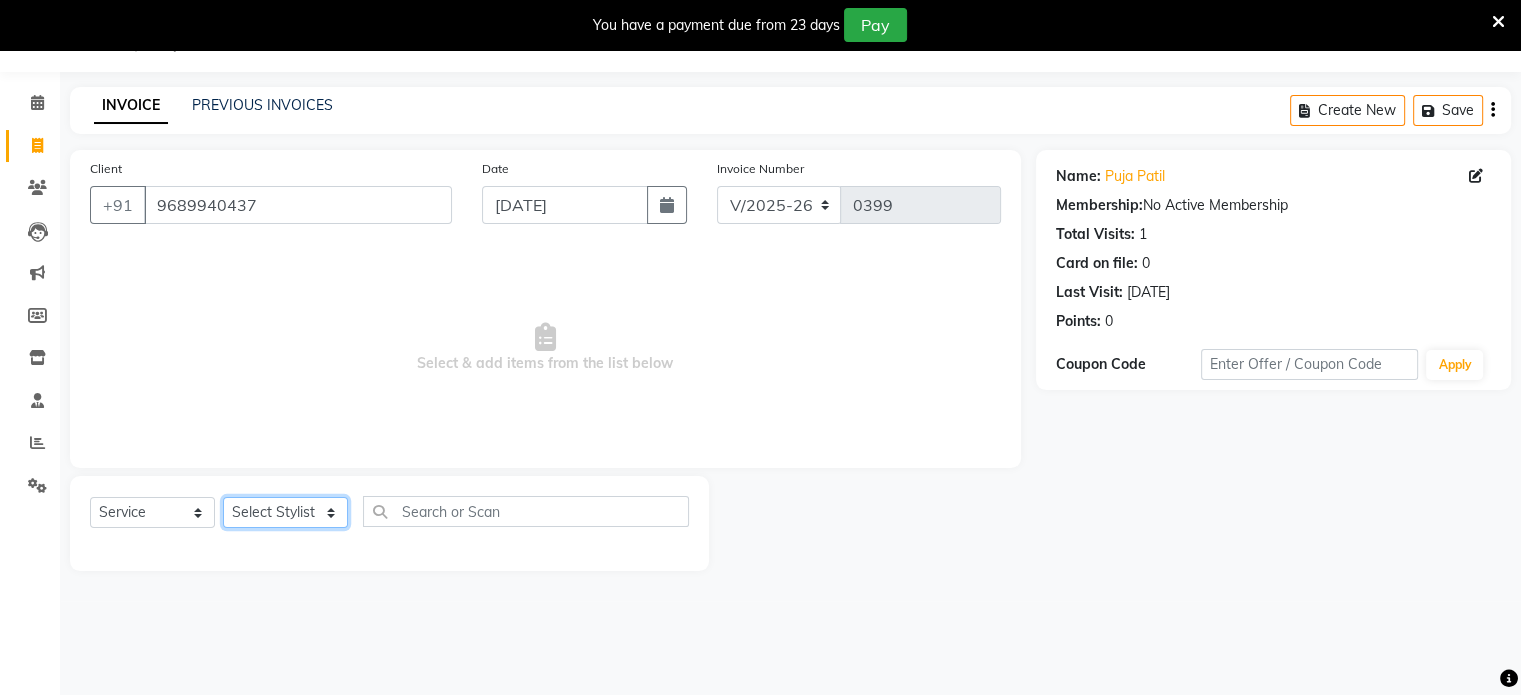 click on "Select Stylist [PERSON_NAME] [PERSON_NAME] [PERSON_NAME] [PERSON_NAME]" 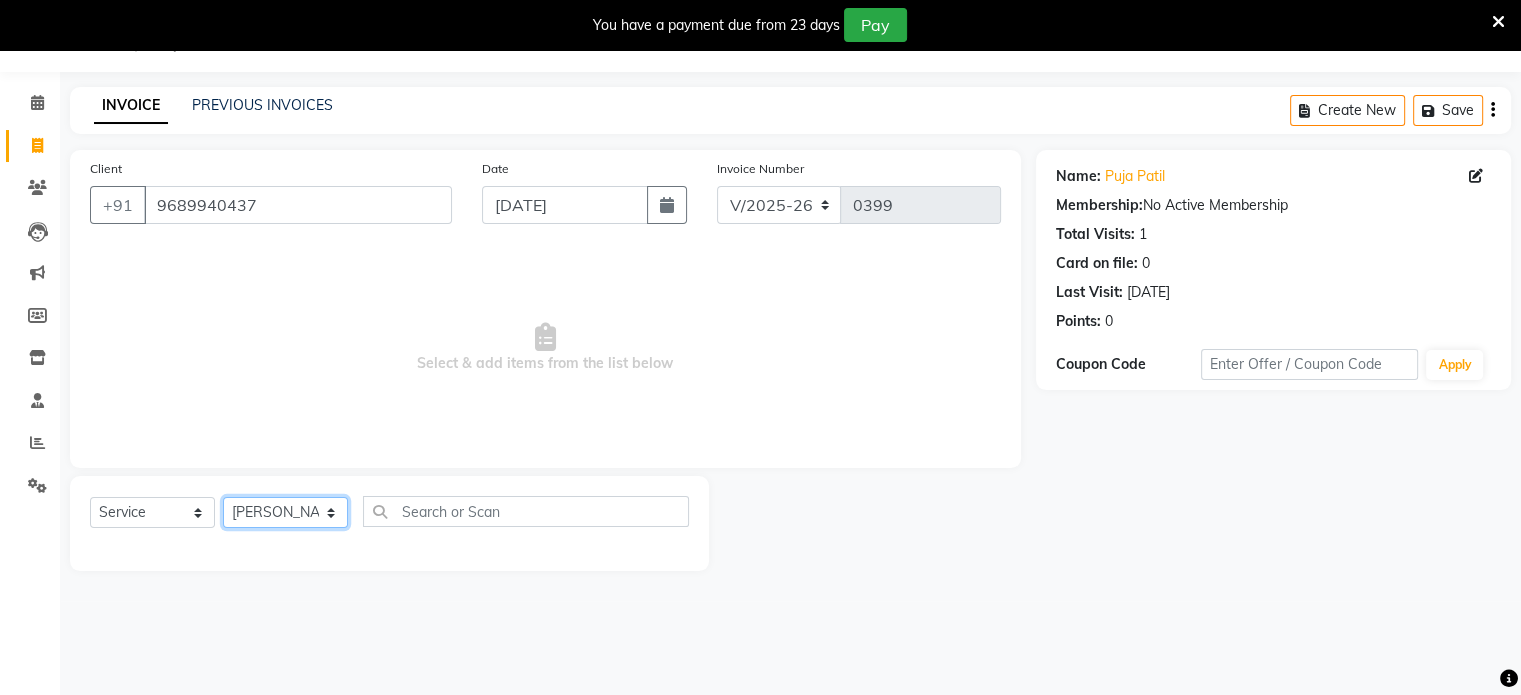 click on "Select Stylist [PERSON_NAME] [PERSON_NAME] [PERSON_NAME] [PERSON_NAME]" 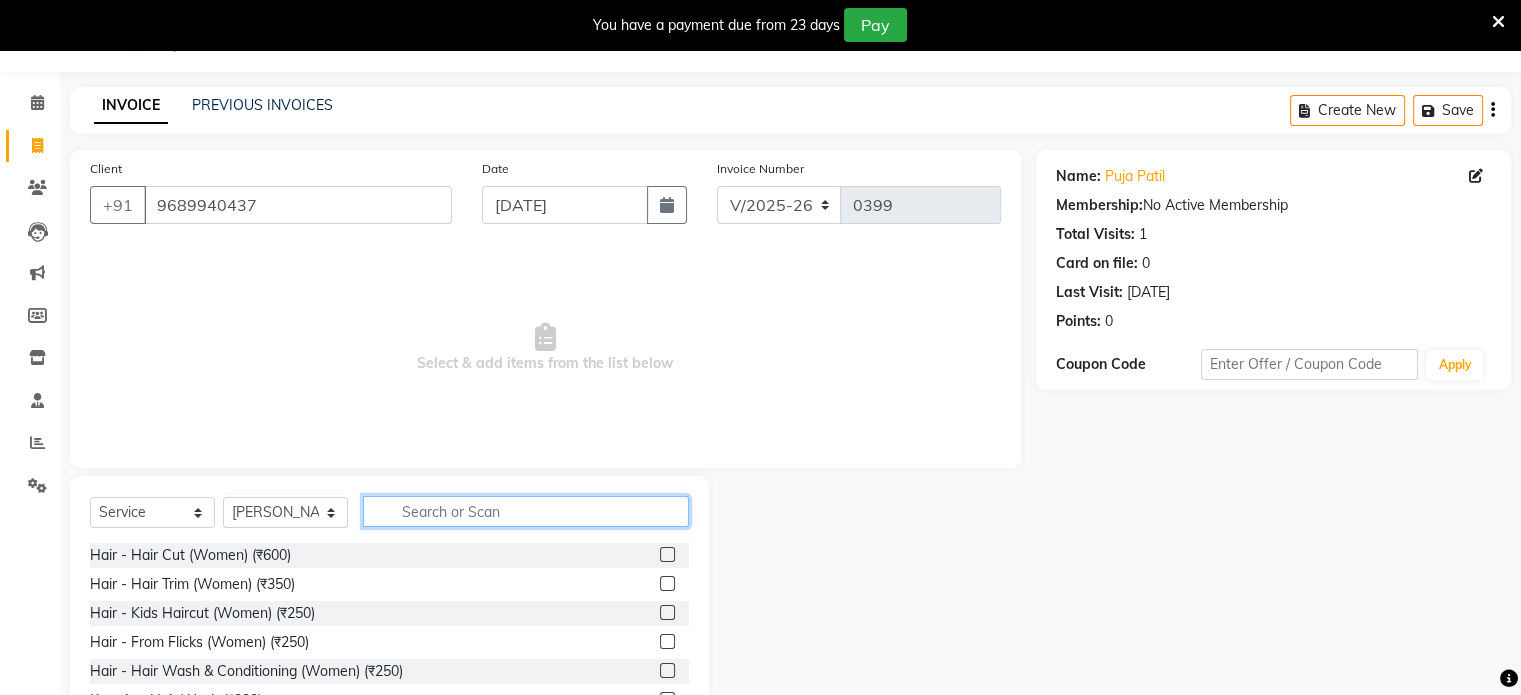 click 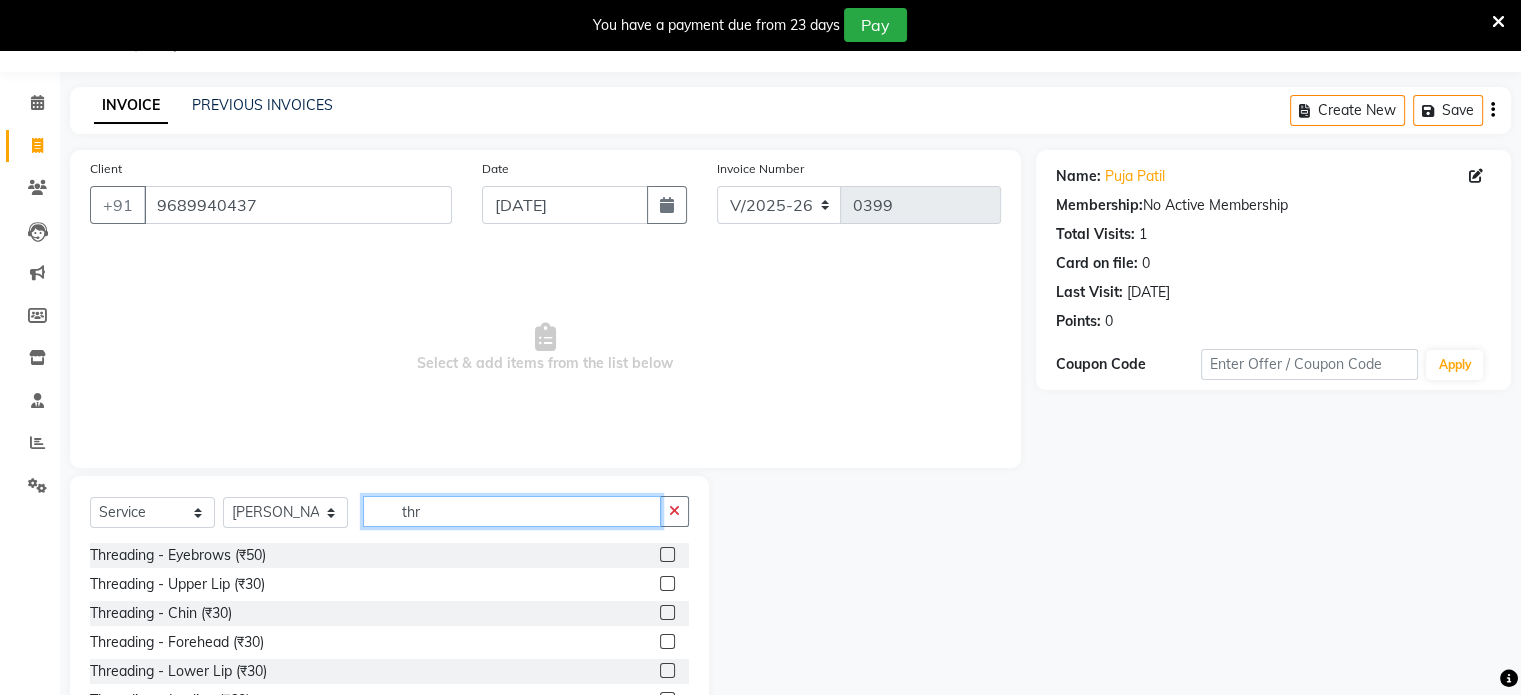 type on "thr" 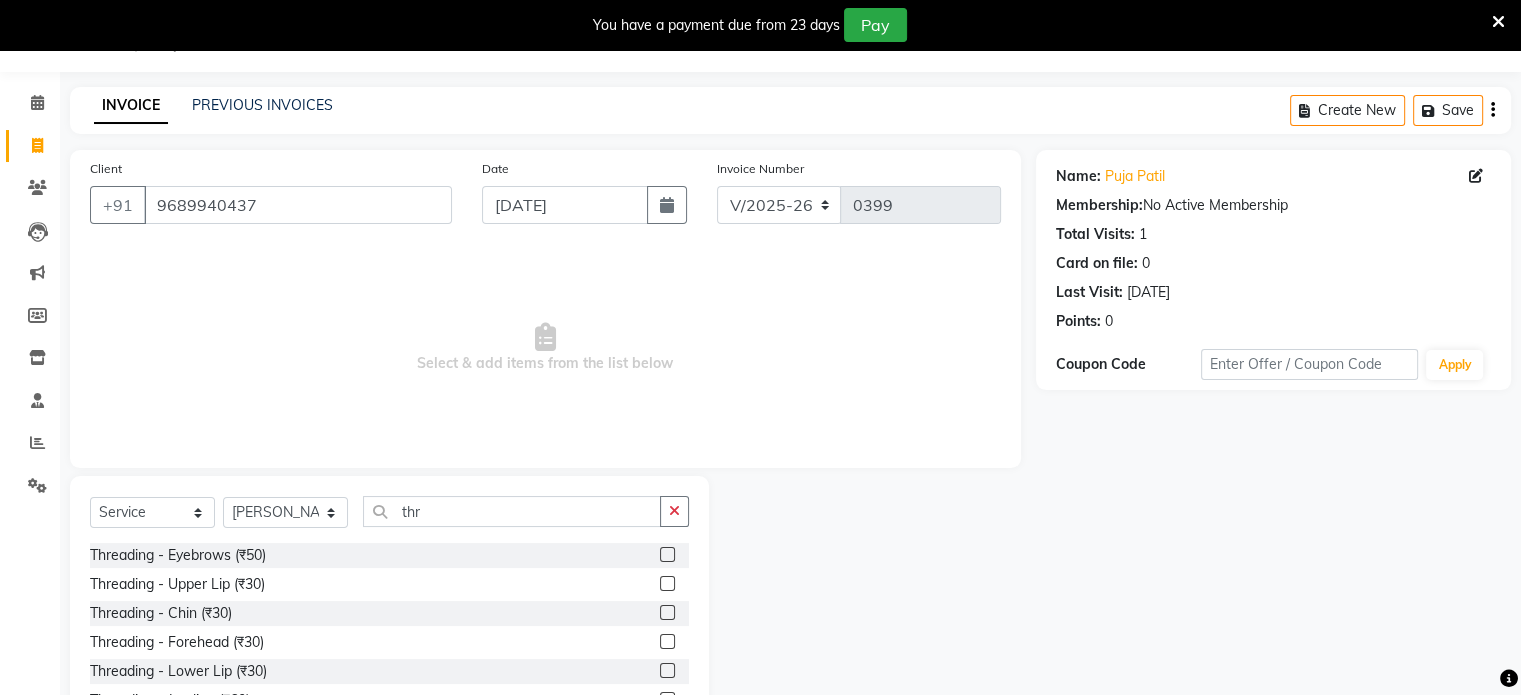 click 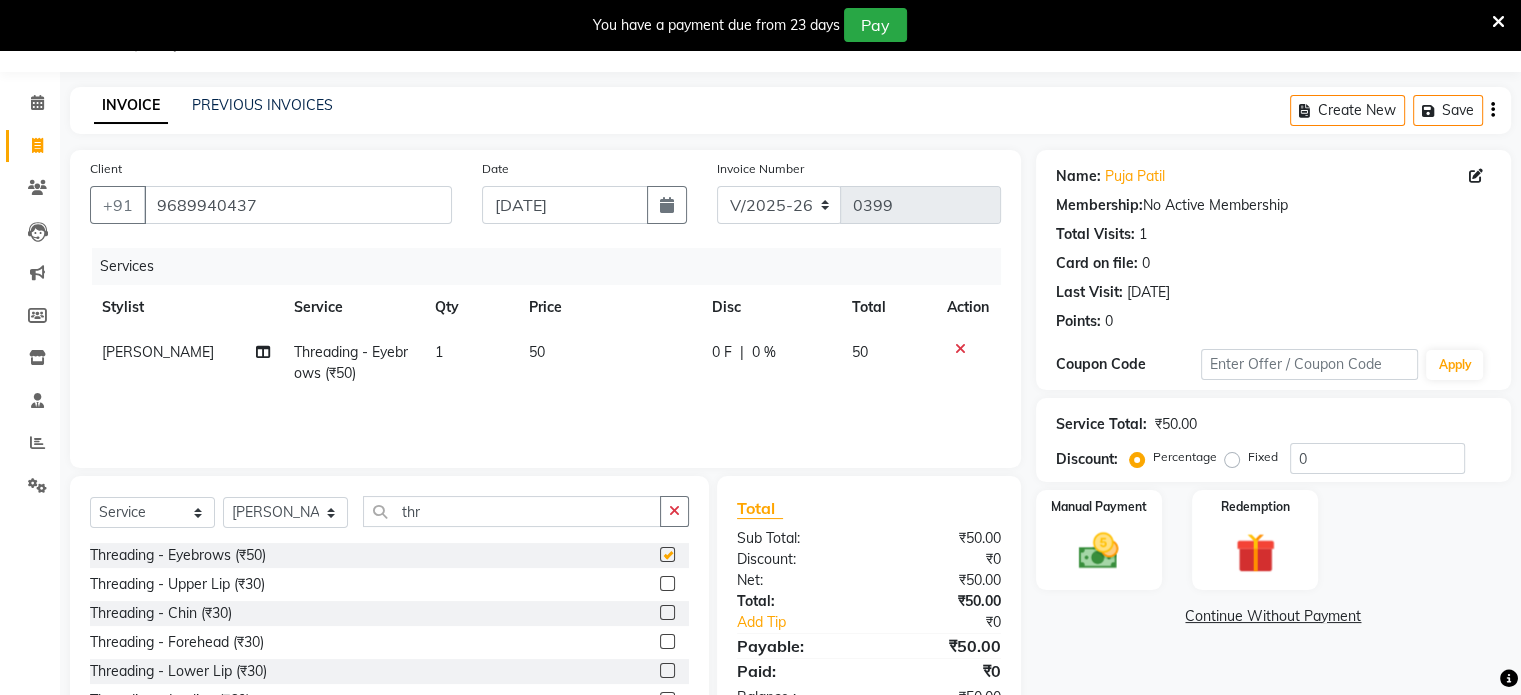 checkbox on "false" 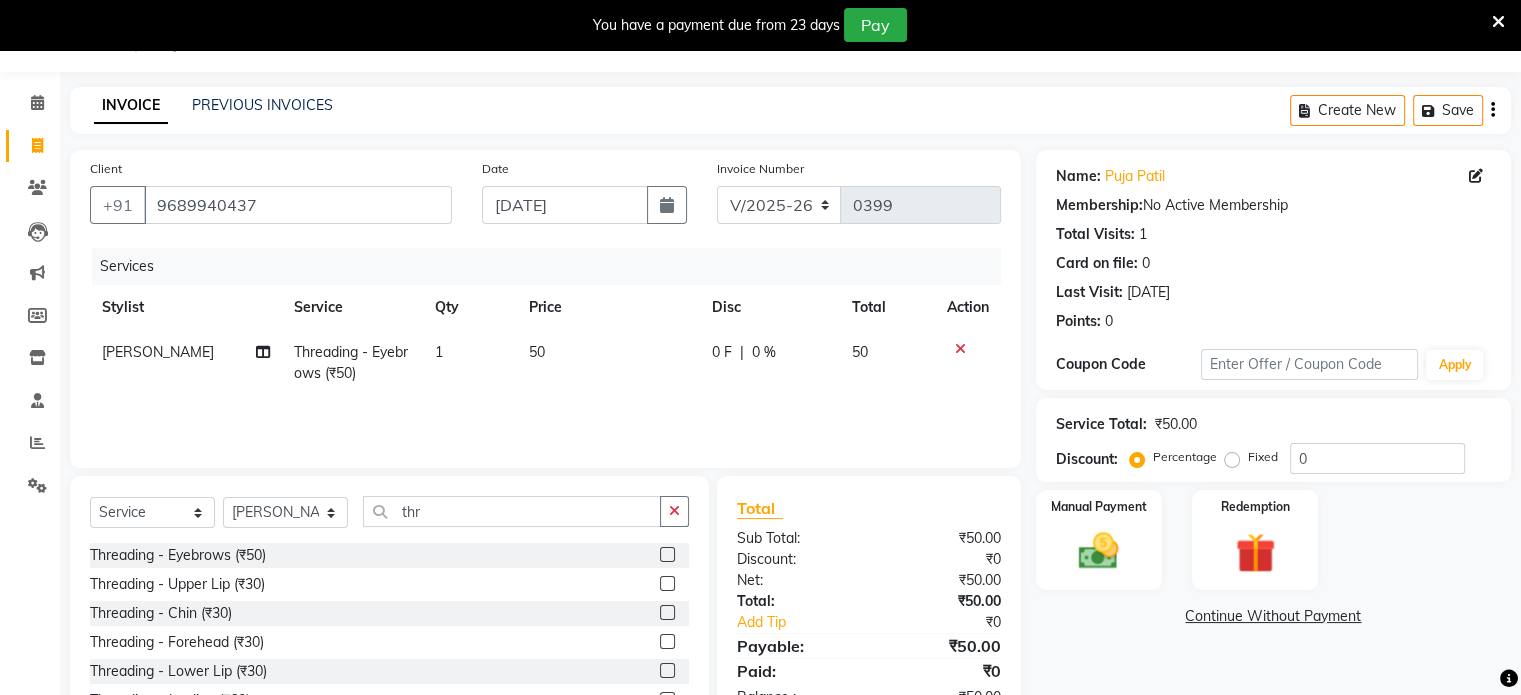 click 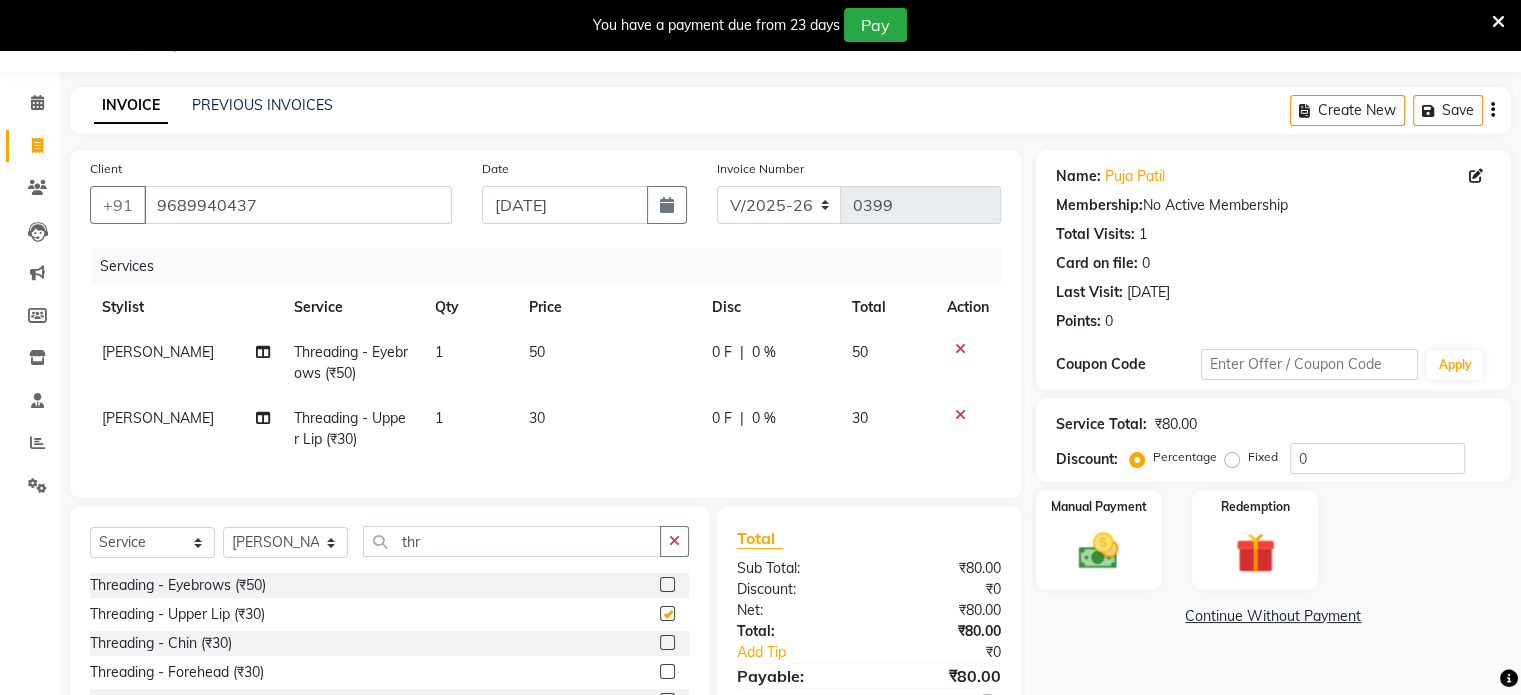 checkbox on "false" 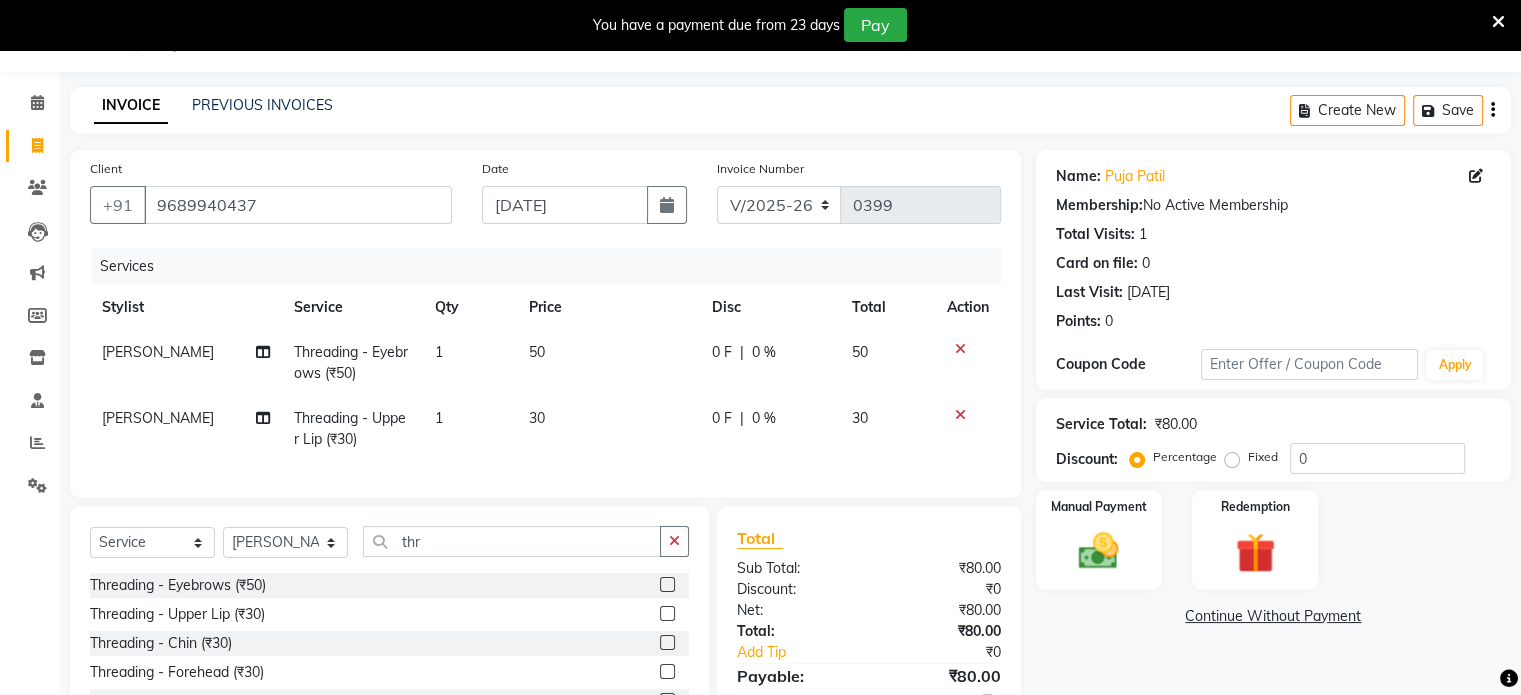 click on "50" 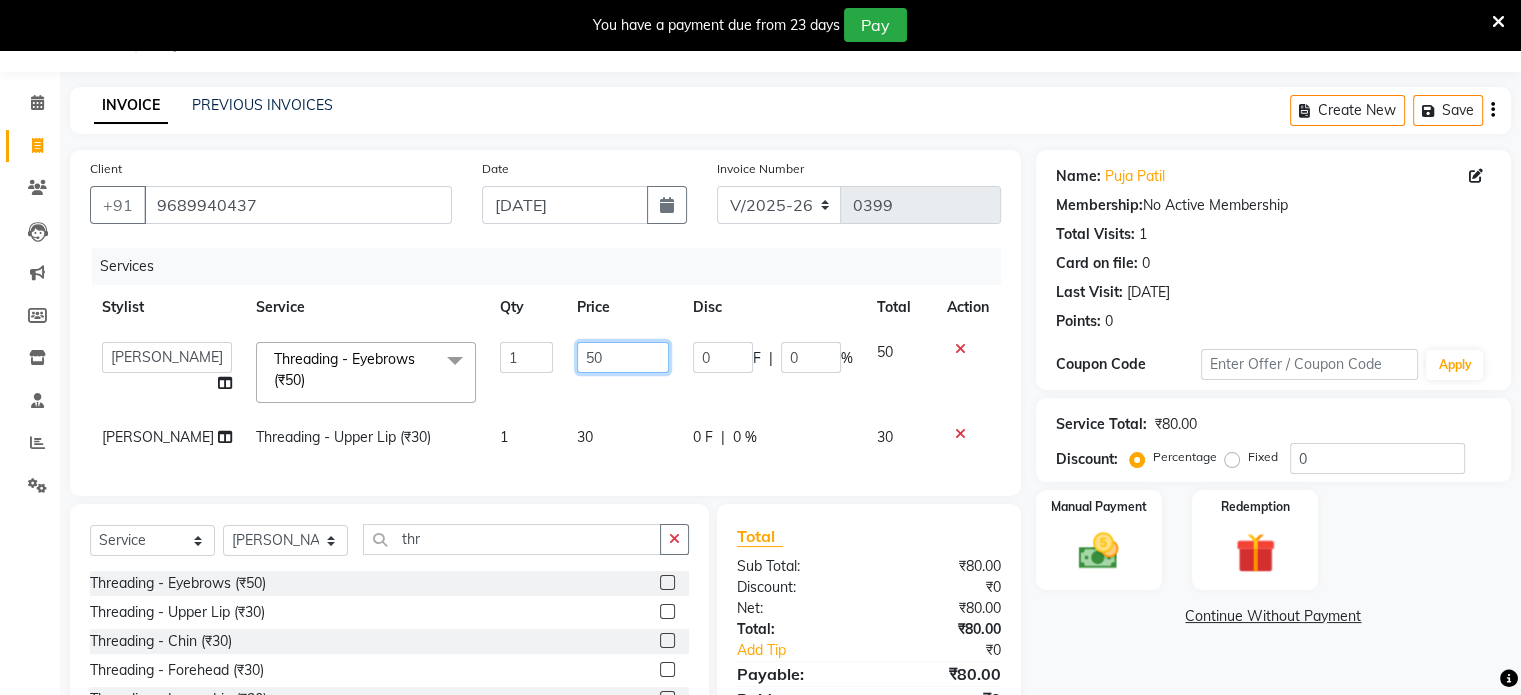 click on "50" 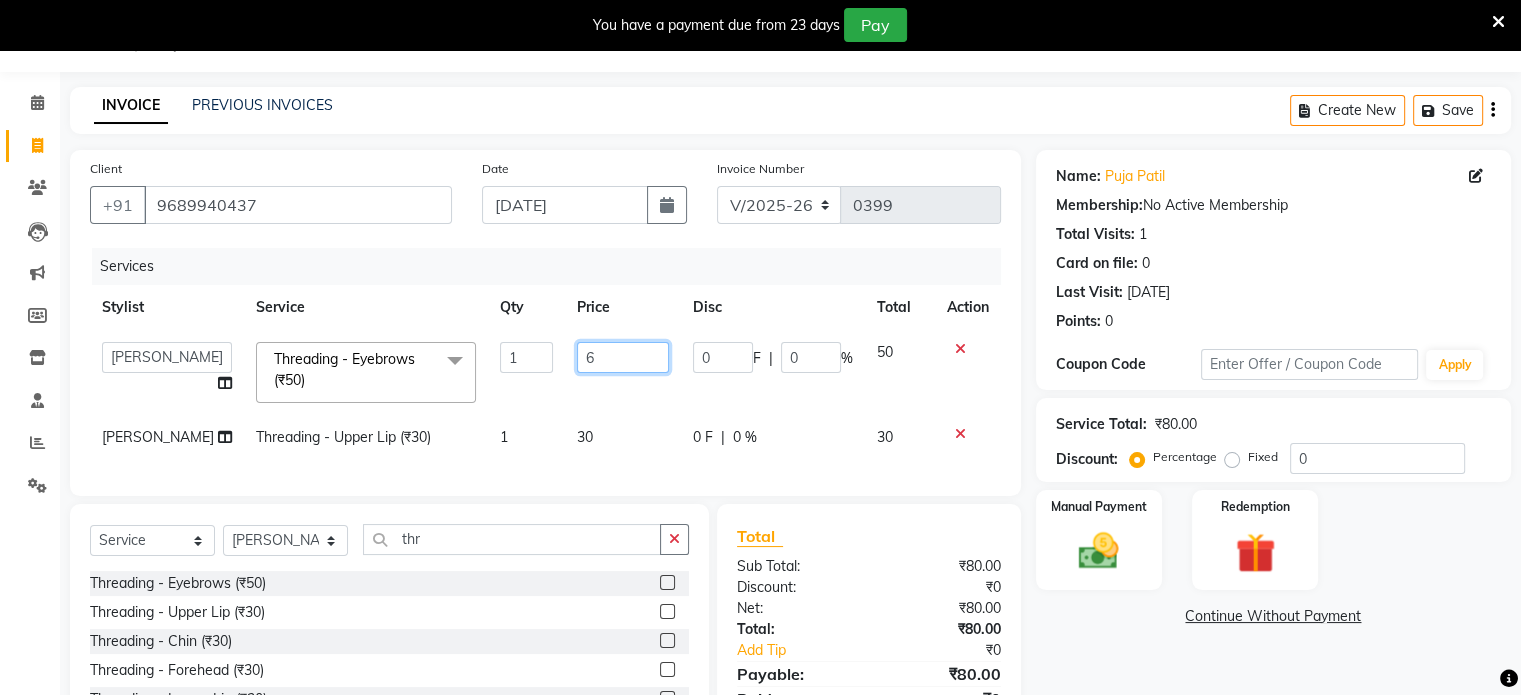 type on "60" 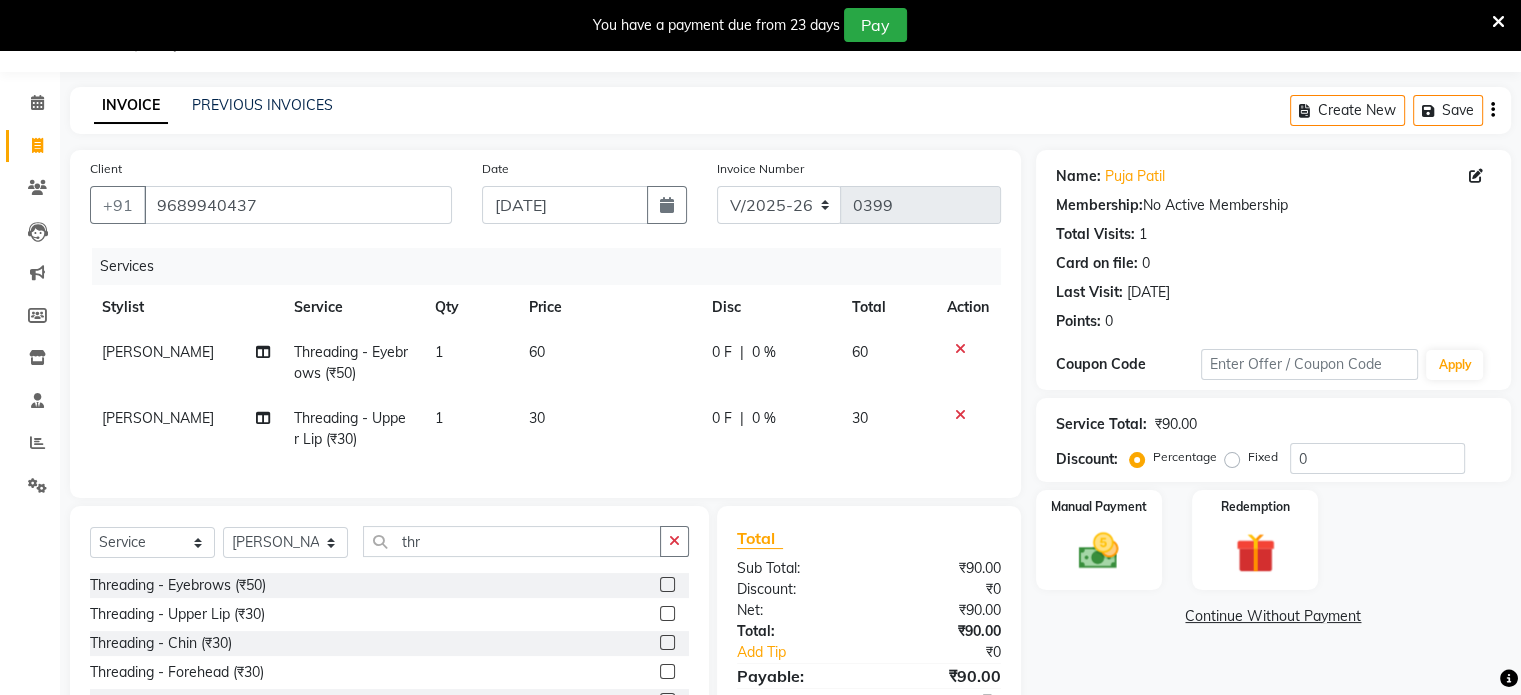 click on "30" 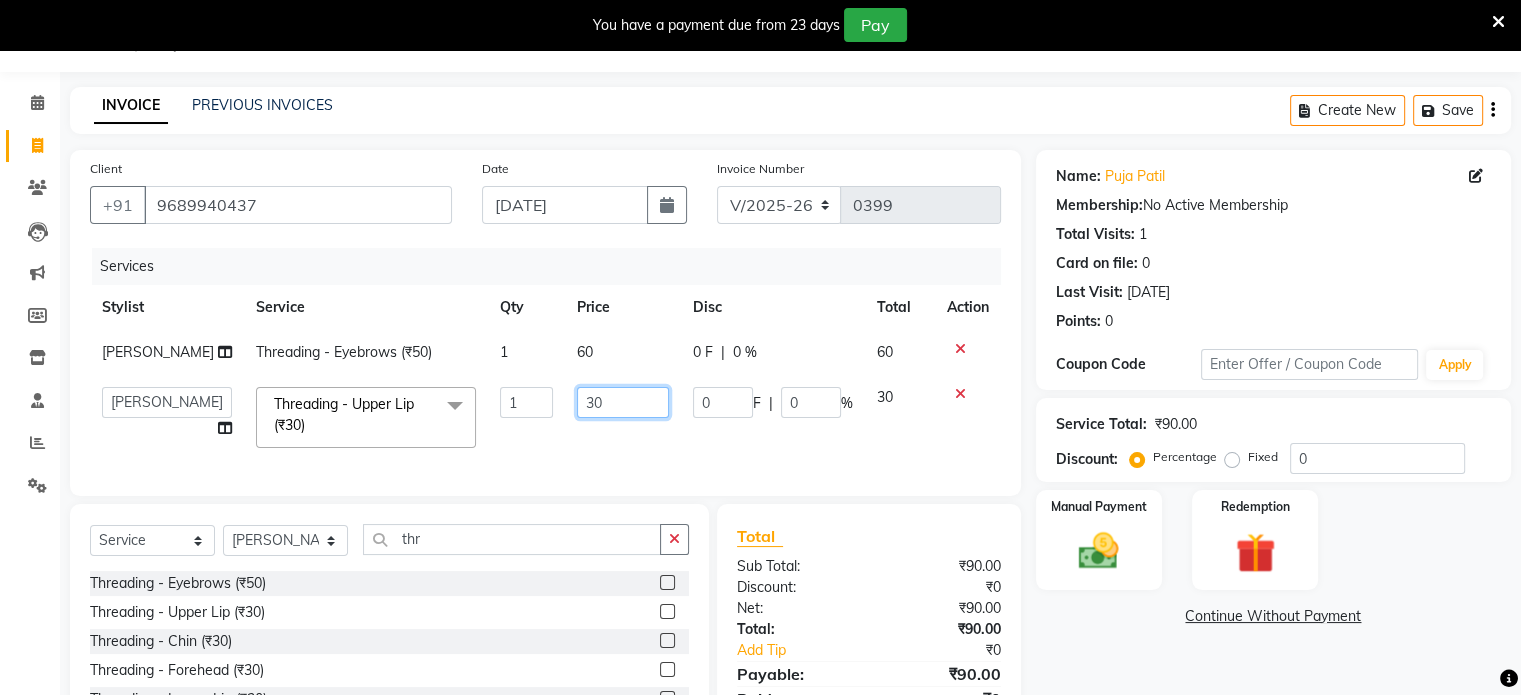 click on "30" 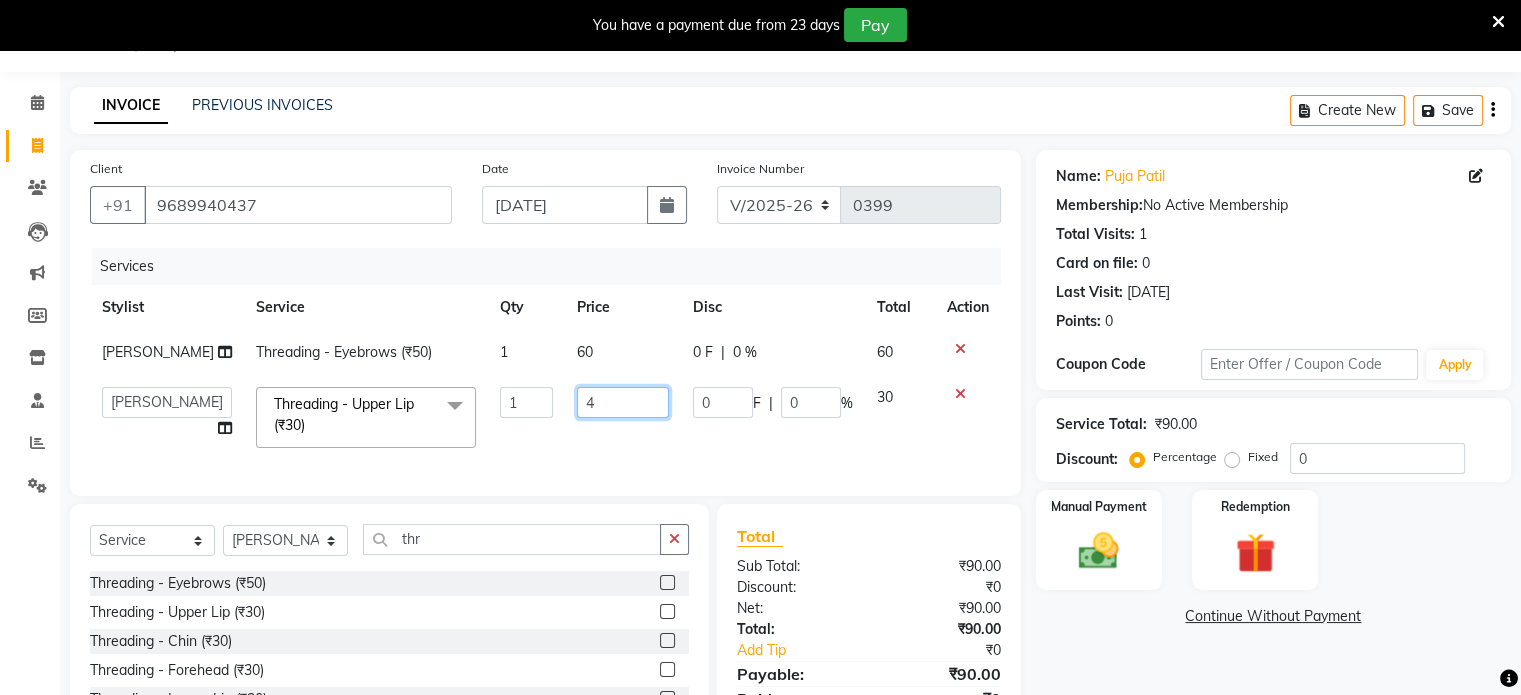 type on "40" 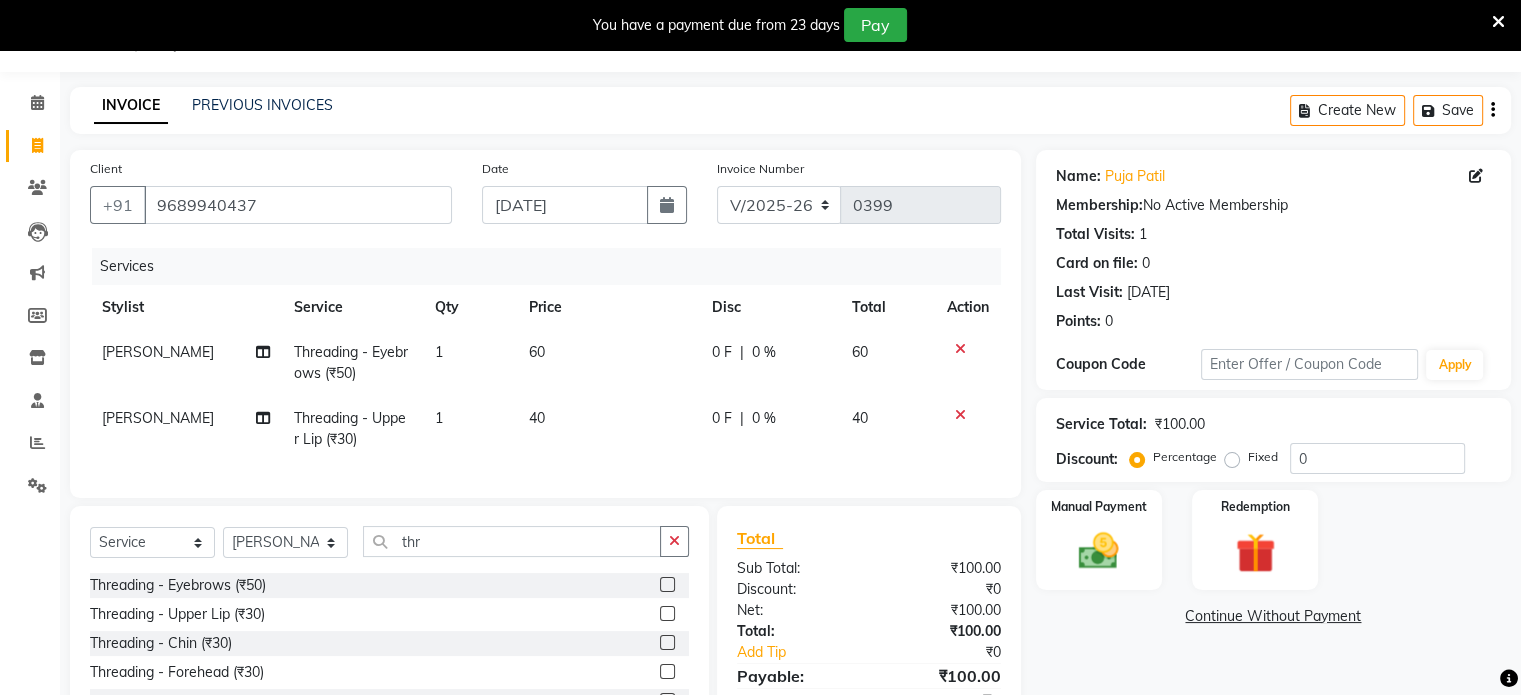click on "Services Stylist Service Qty Price Disc Total Action [PERSON_NAME] Threading - Eyebrows (₹50) 1 60 0 F | 0 % 60 [PERSON_NAME] Threading - Upper Lip (₹30) 1 40 0 F | 0 % 40" 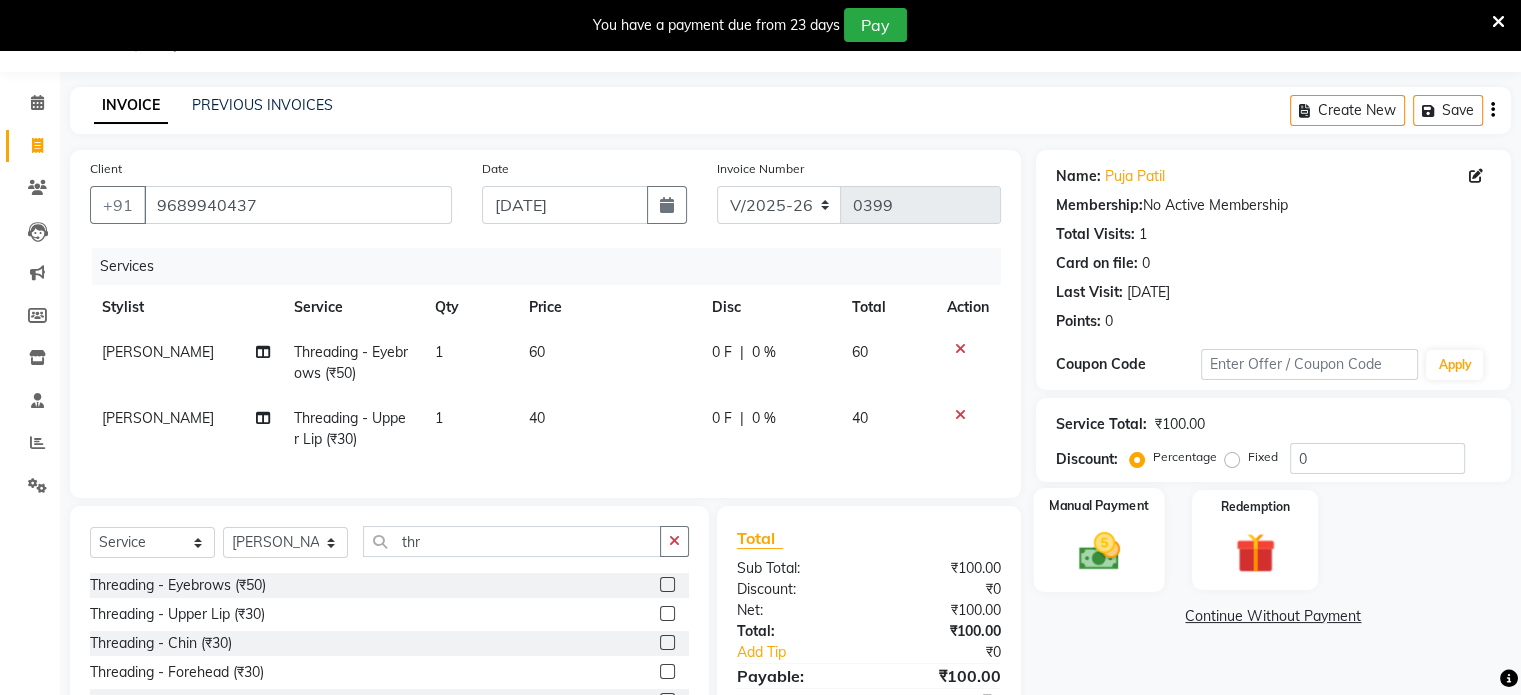 click 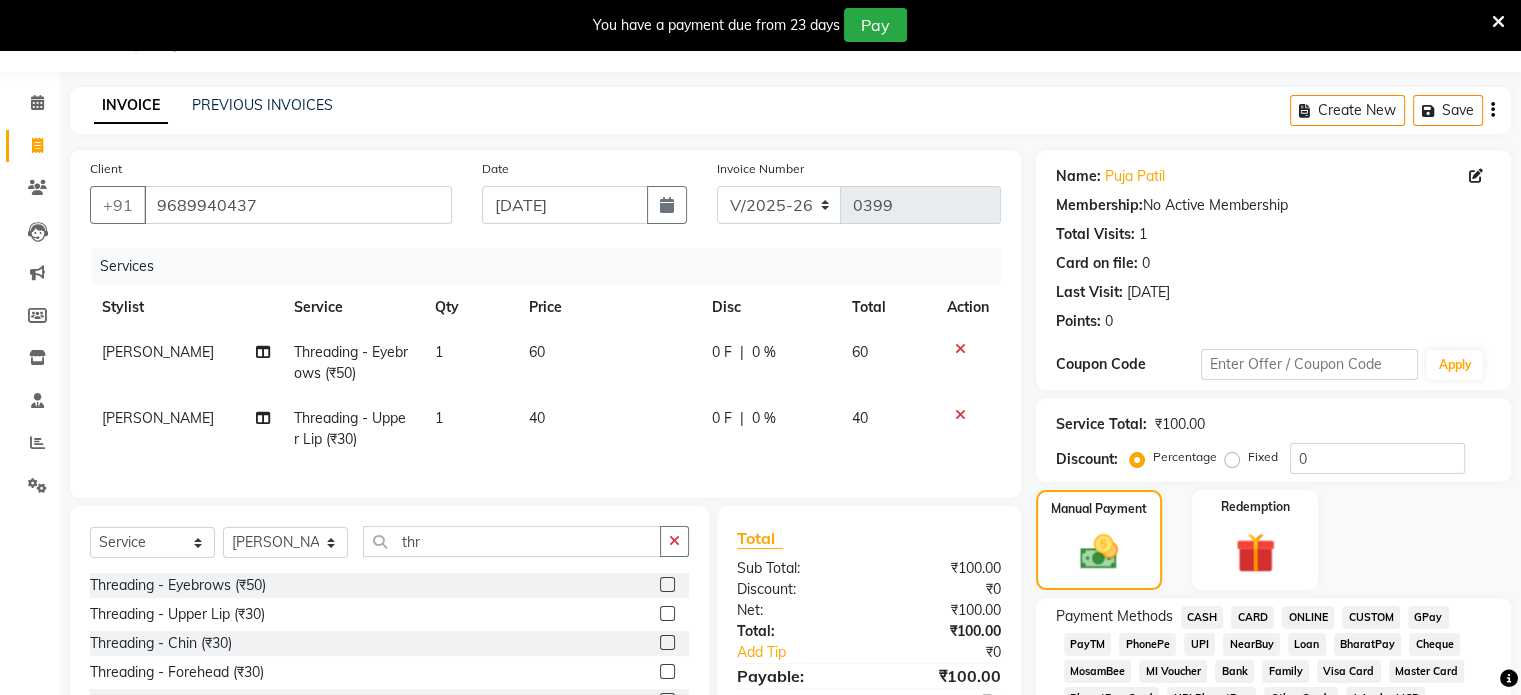 click on "GPay" 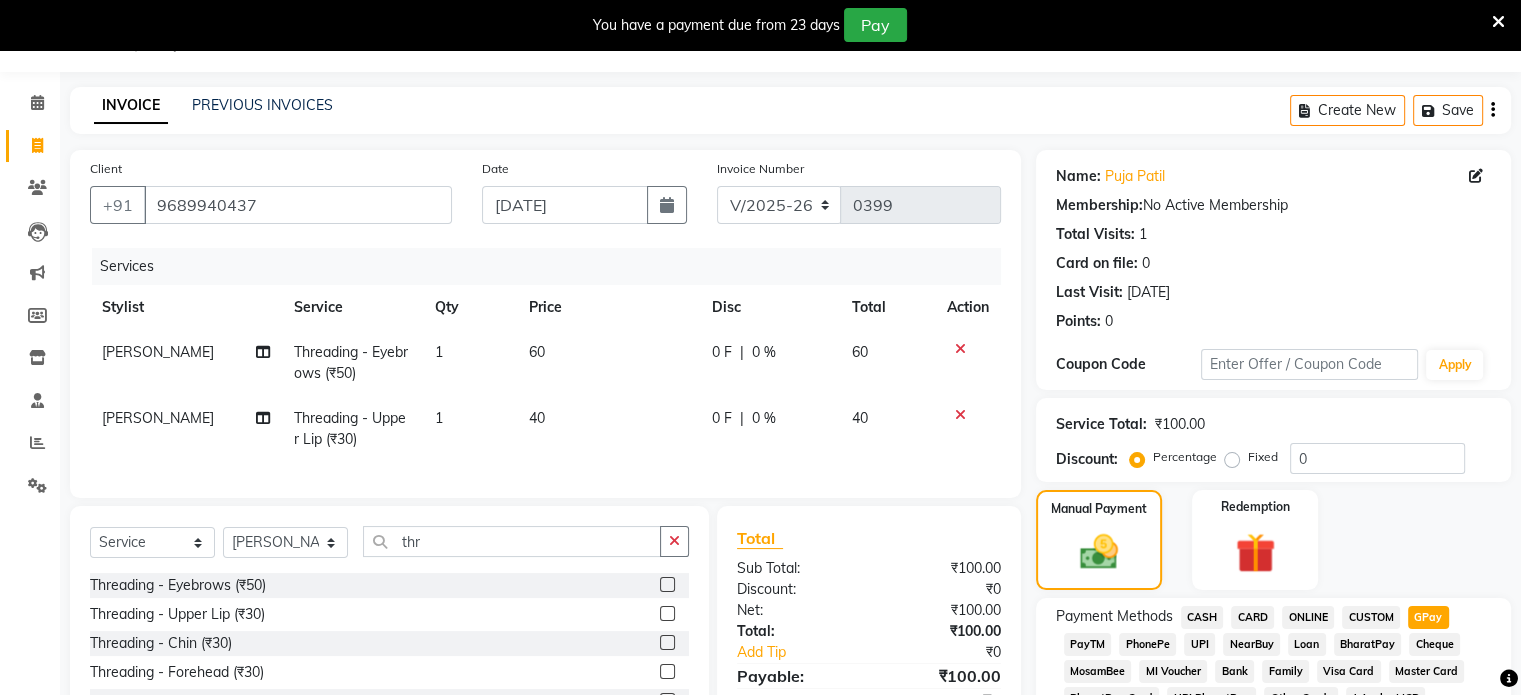 click on "Manual Payment Redemption" 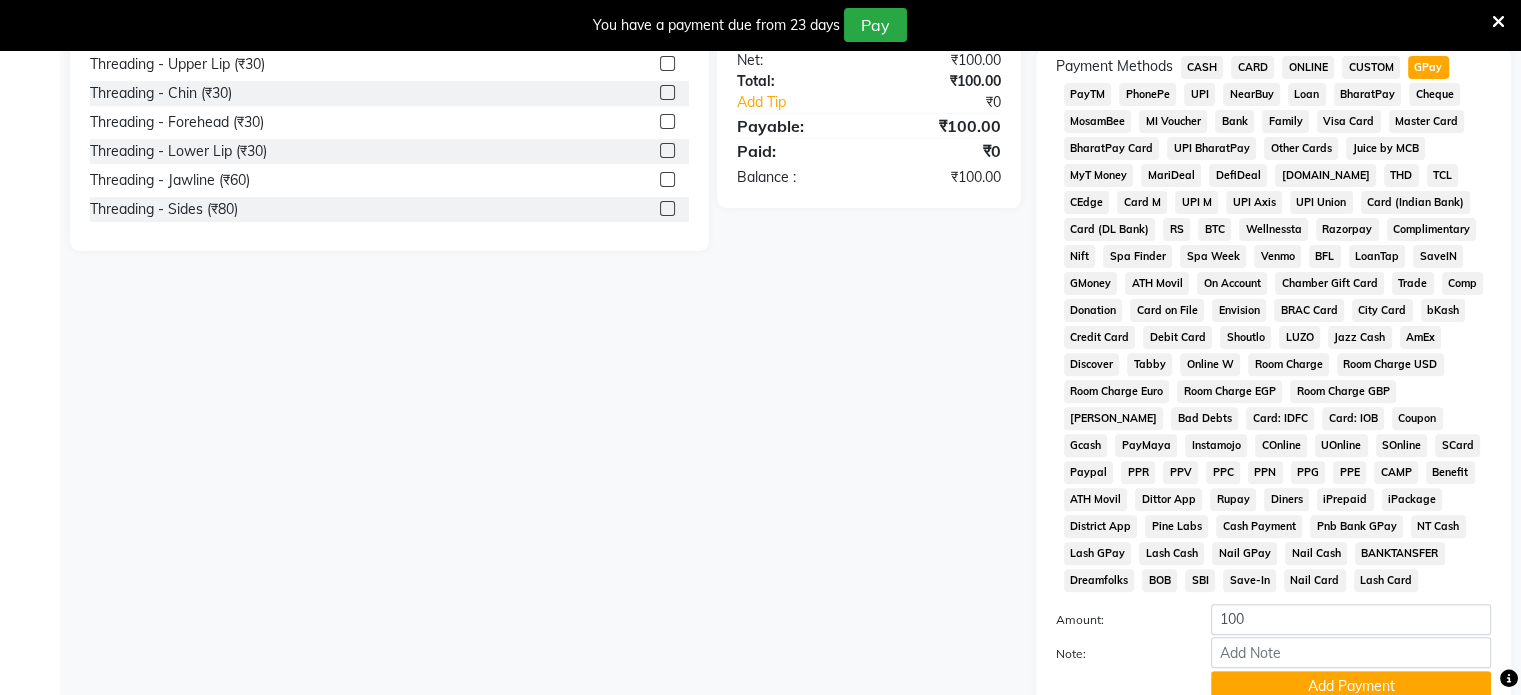 scroll, scrollTop: 778, scrollLeft: 0, axis: vertical 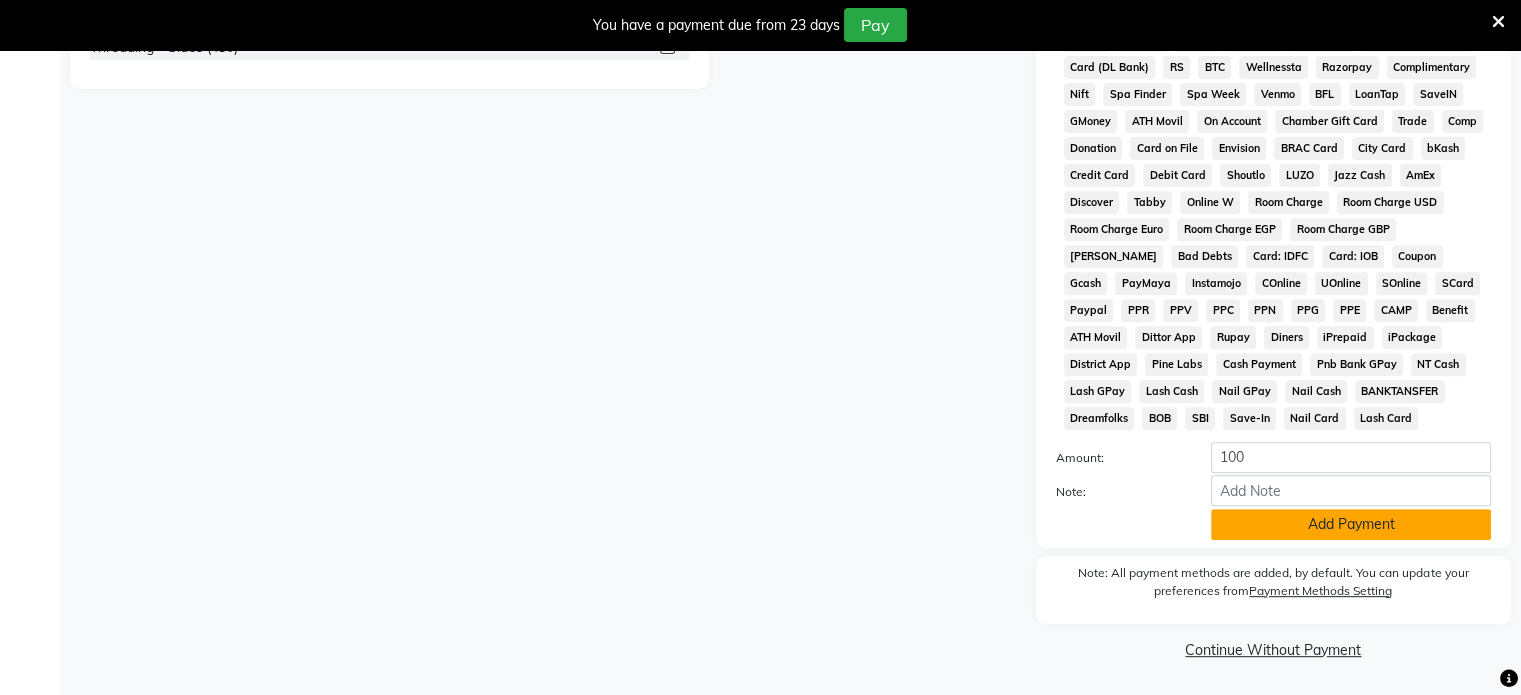 click on "Add Payment" 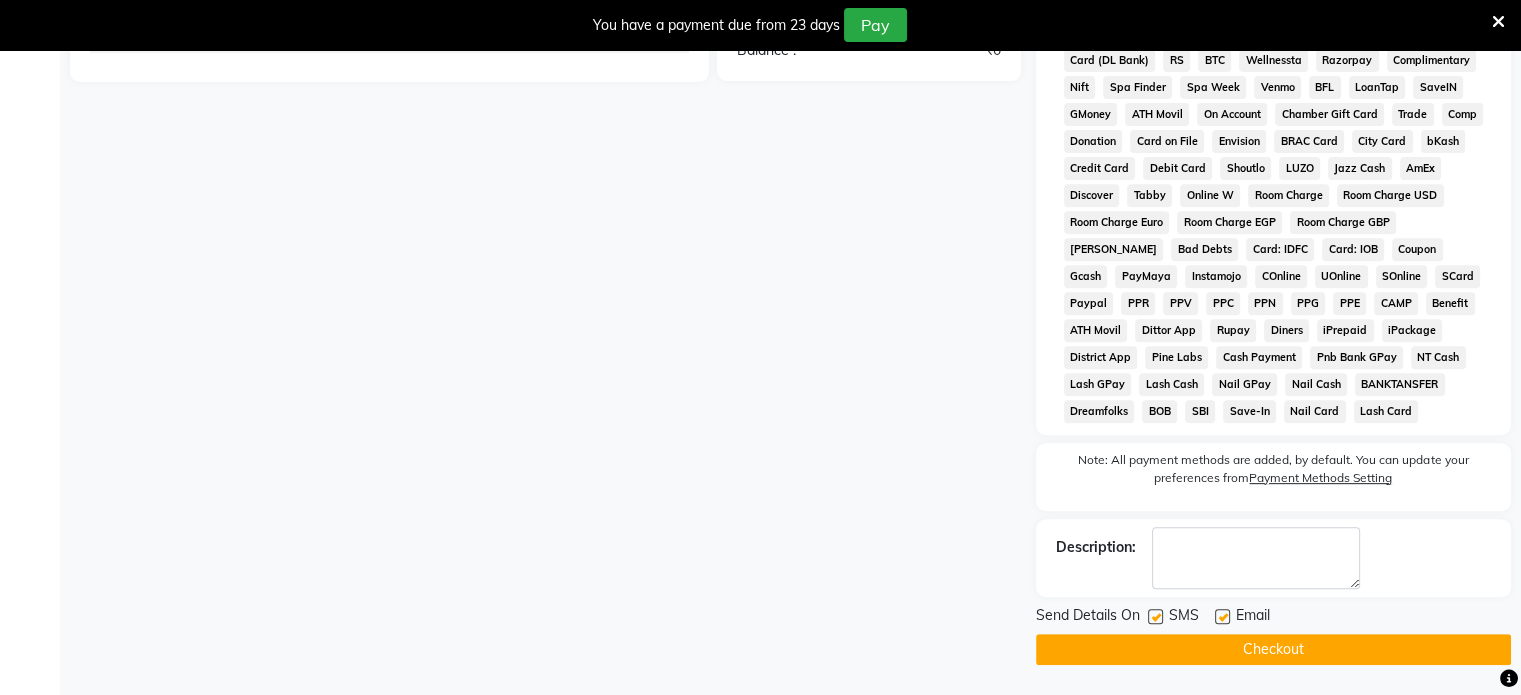 click on "Checkout" 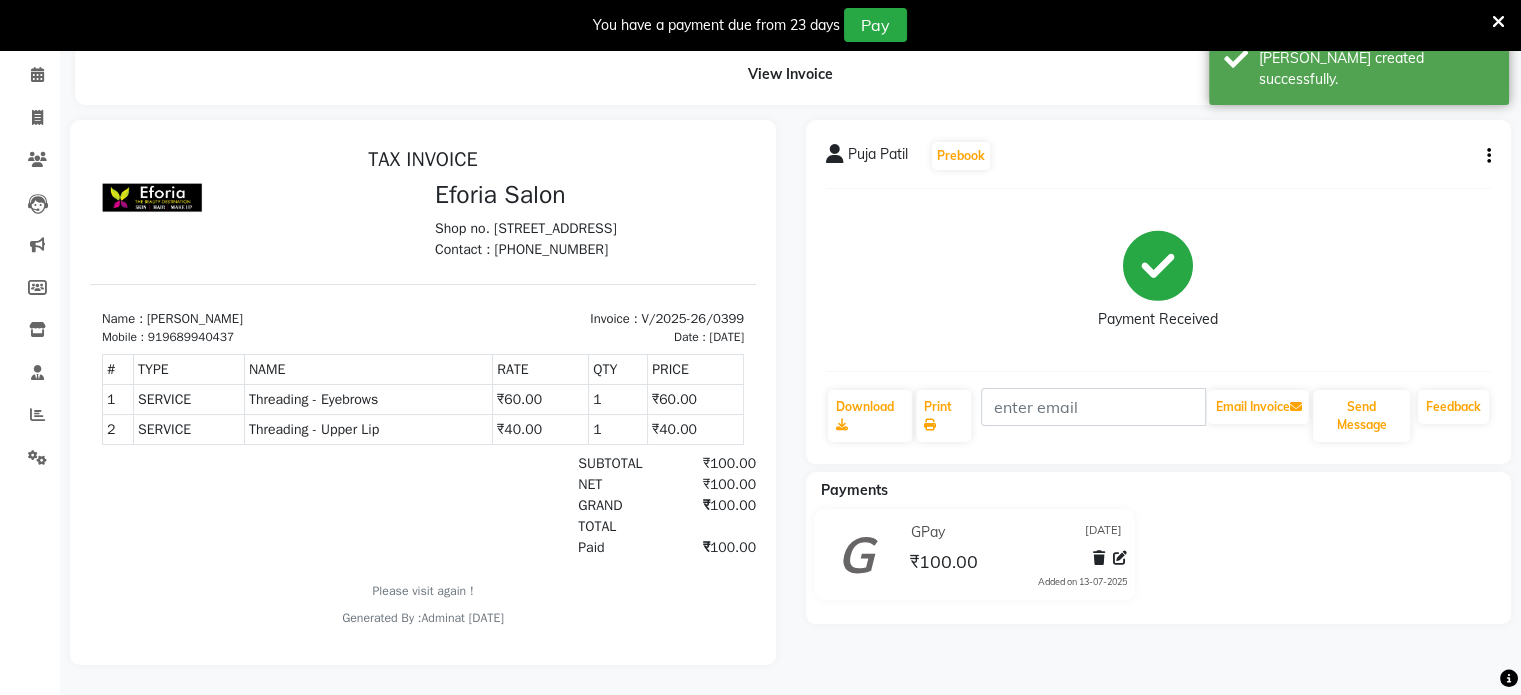 scroll, scrollTop: 0, scrollLeft: 0, axis: both 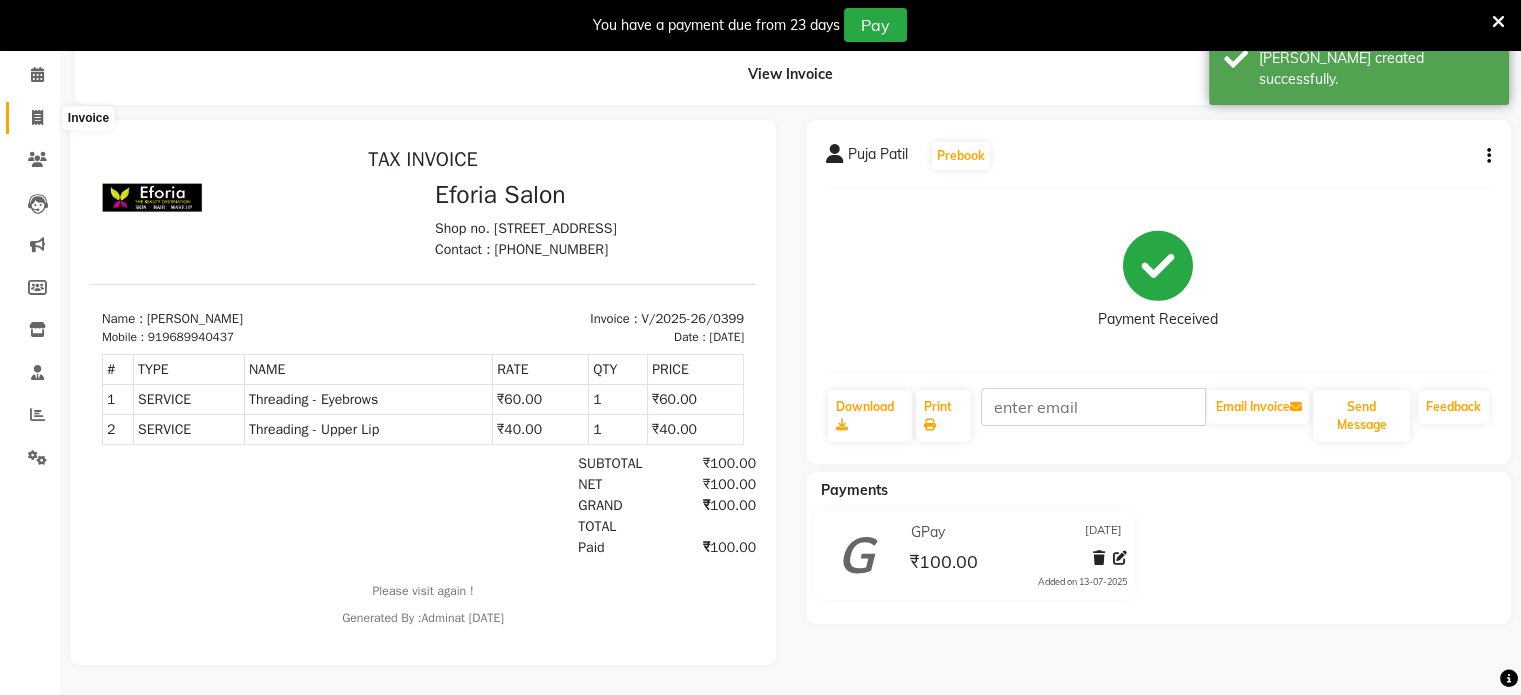 click 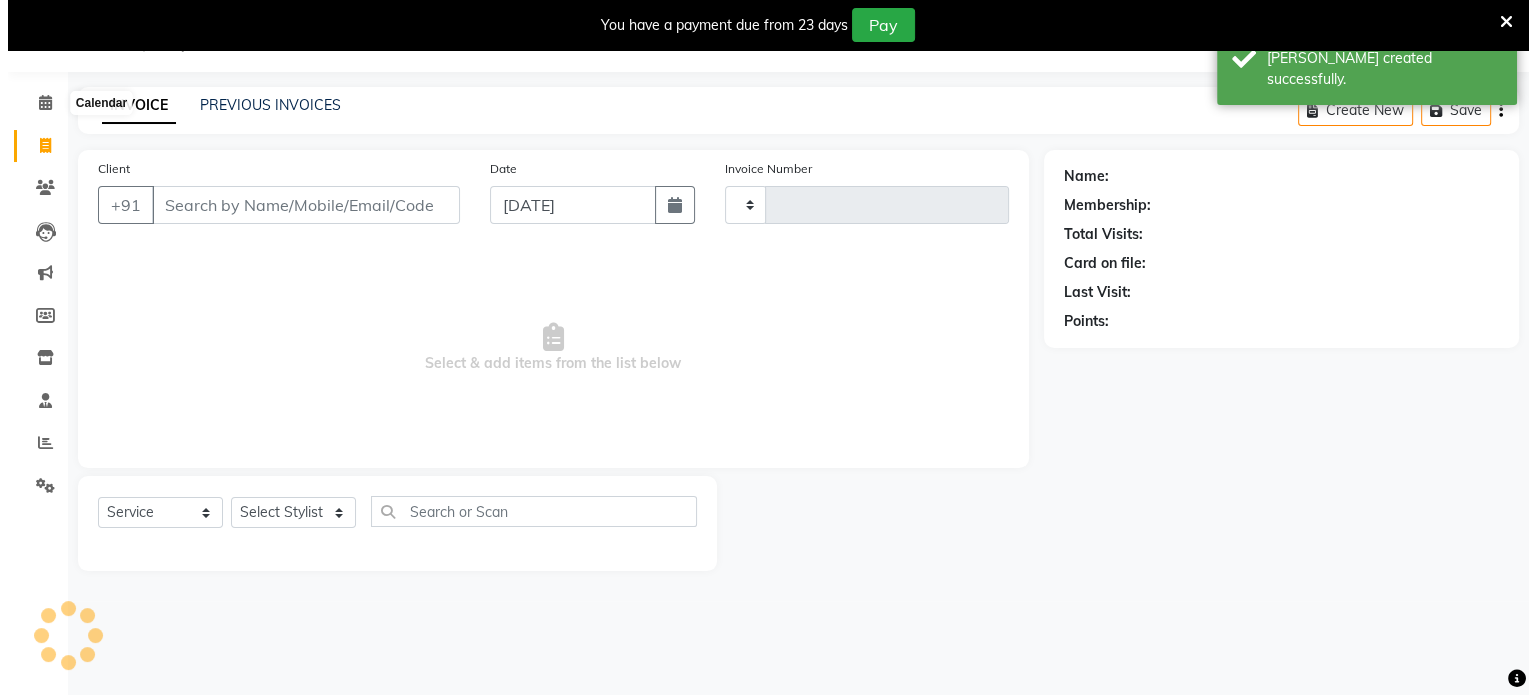 scroll, scrollTop: 50, scrollLeft: 0, axis: vertical 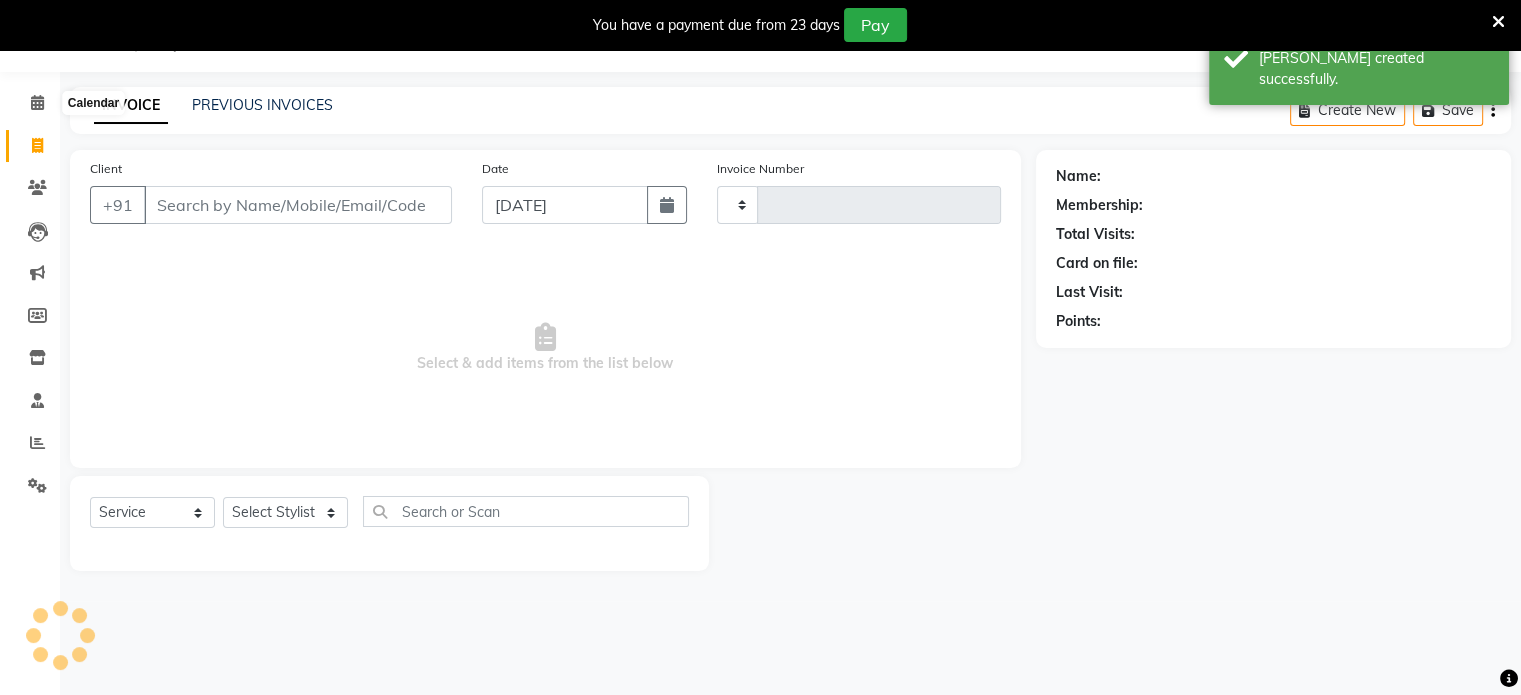 type on "0400" 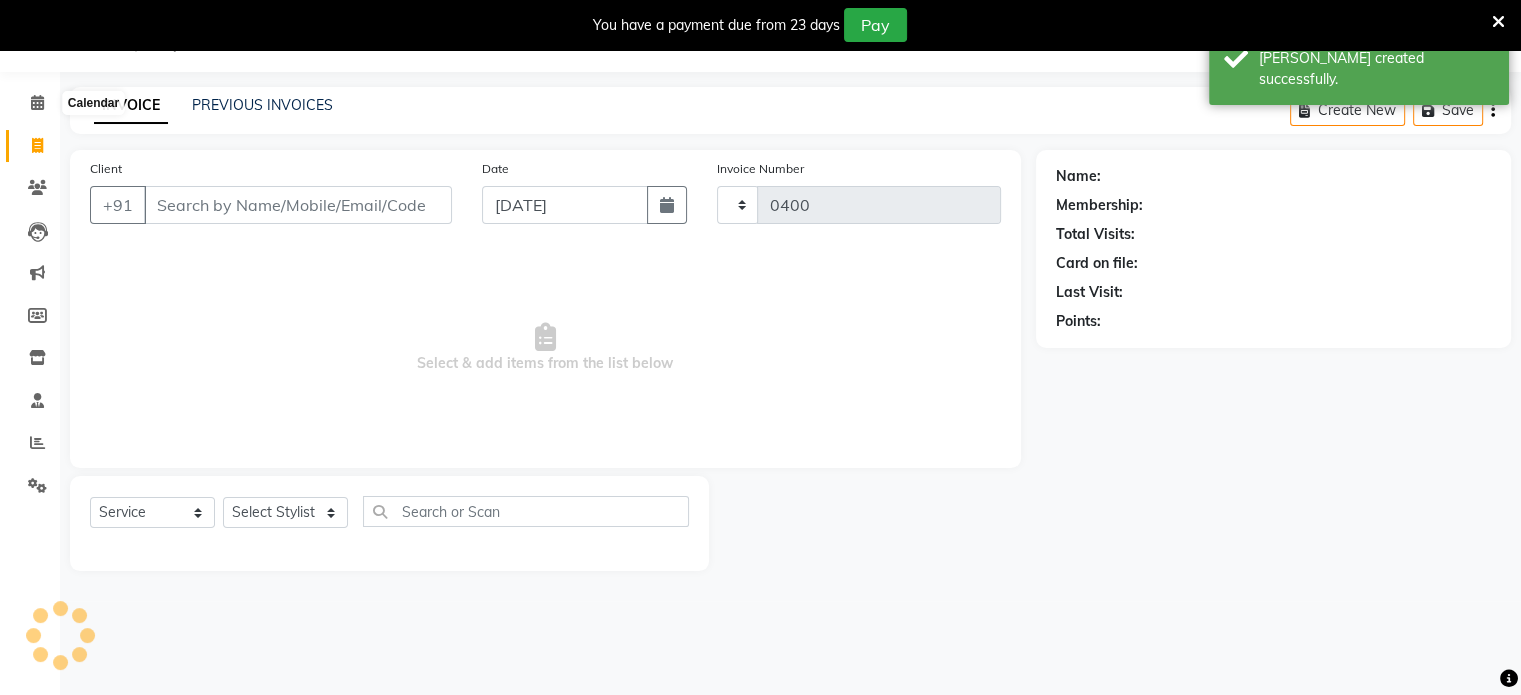 select on "608" 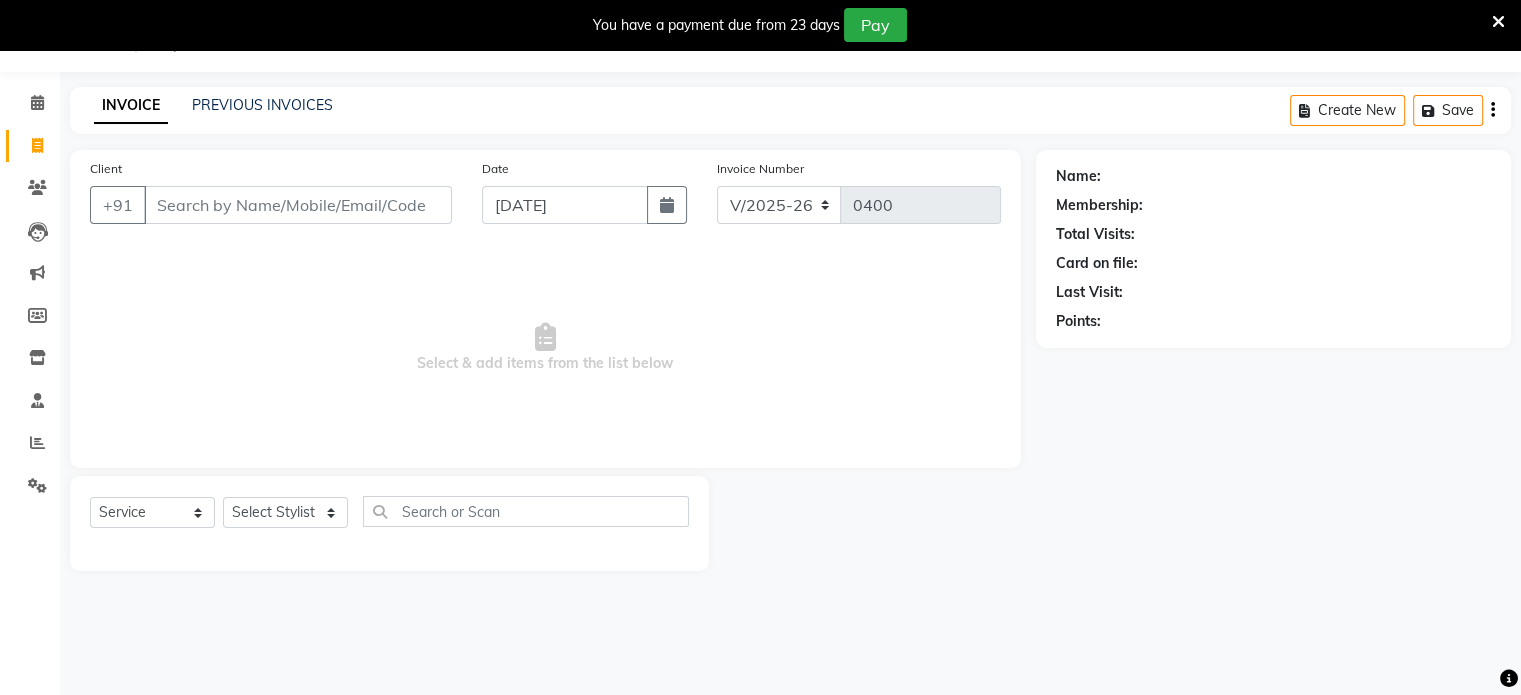 click on "Client" at bounding box center [298, 205] 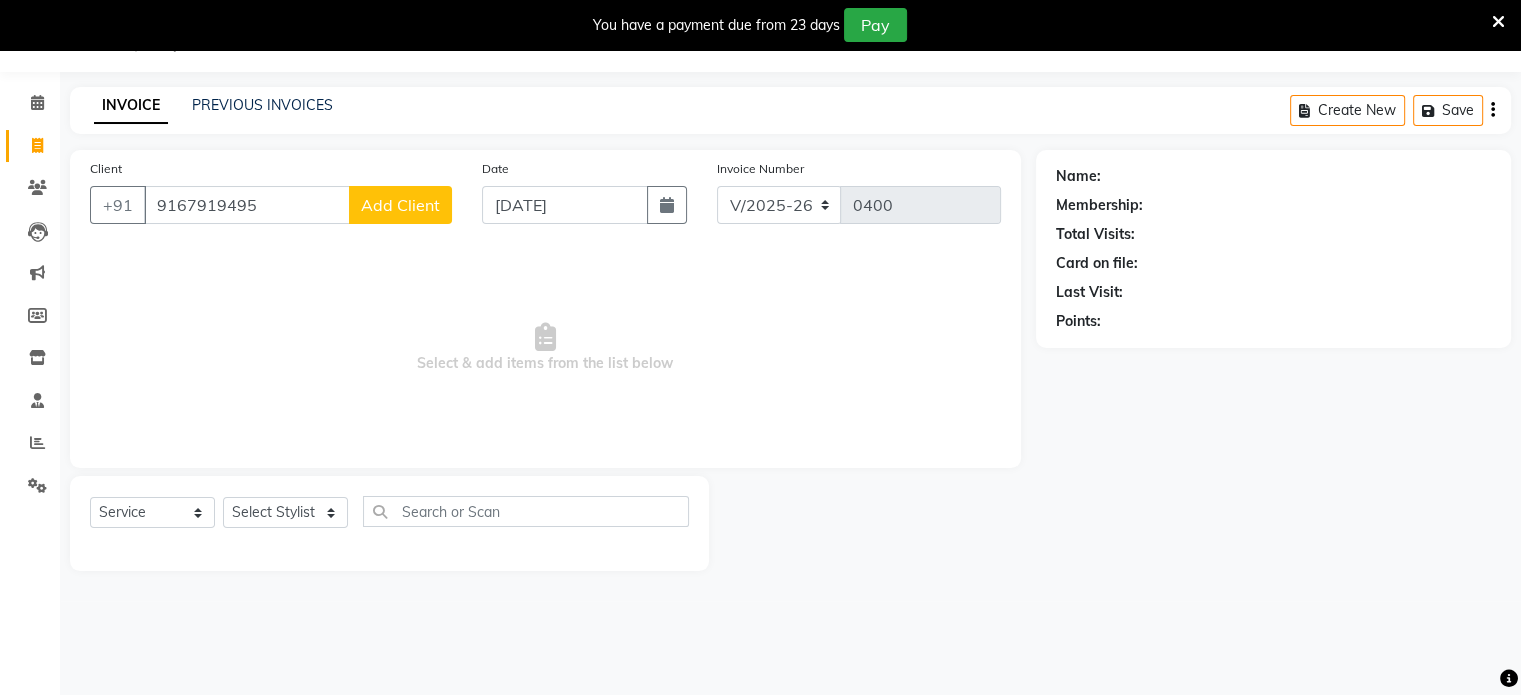 type on "9167919495" 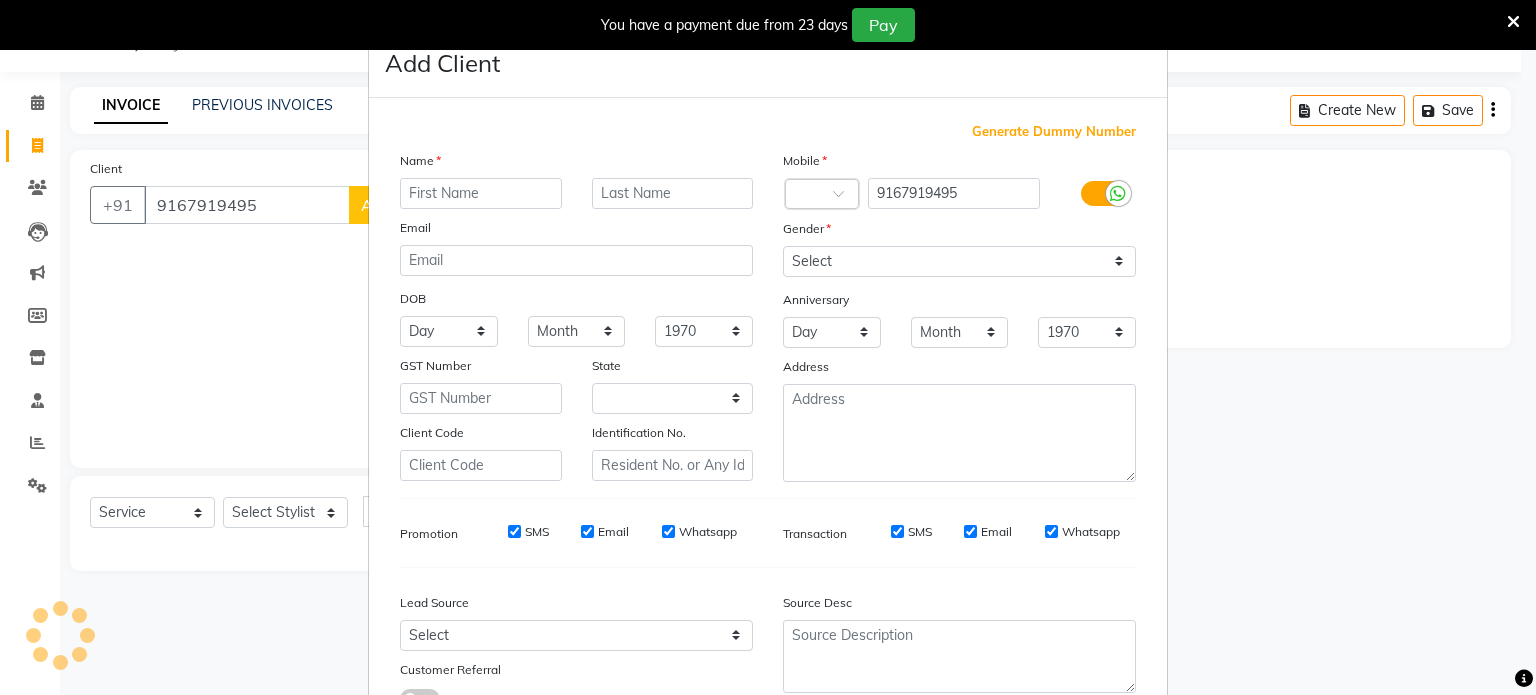 select on "22" 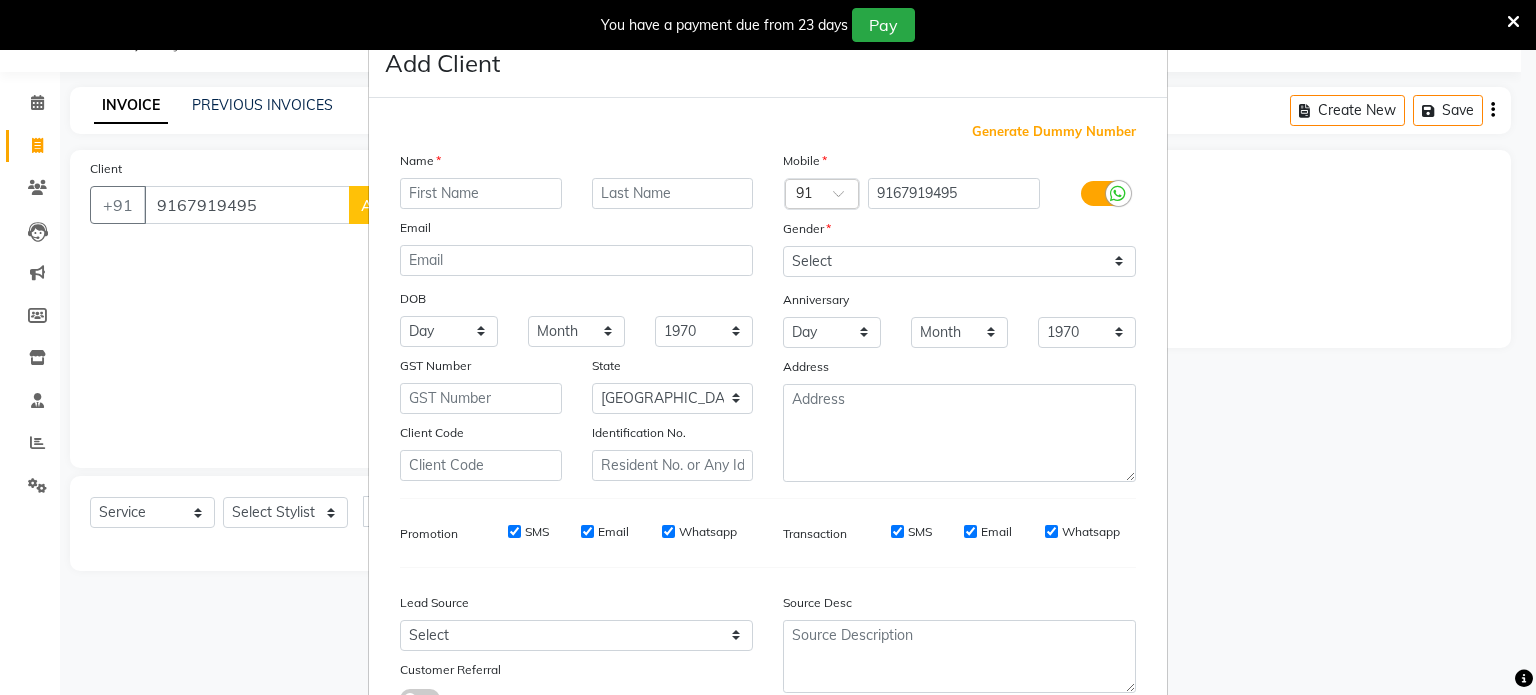 click at bounding box center [481, 193] 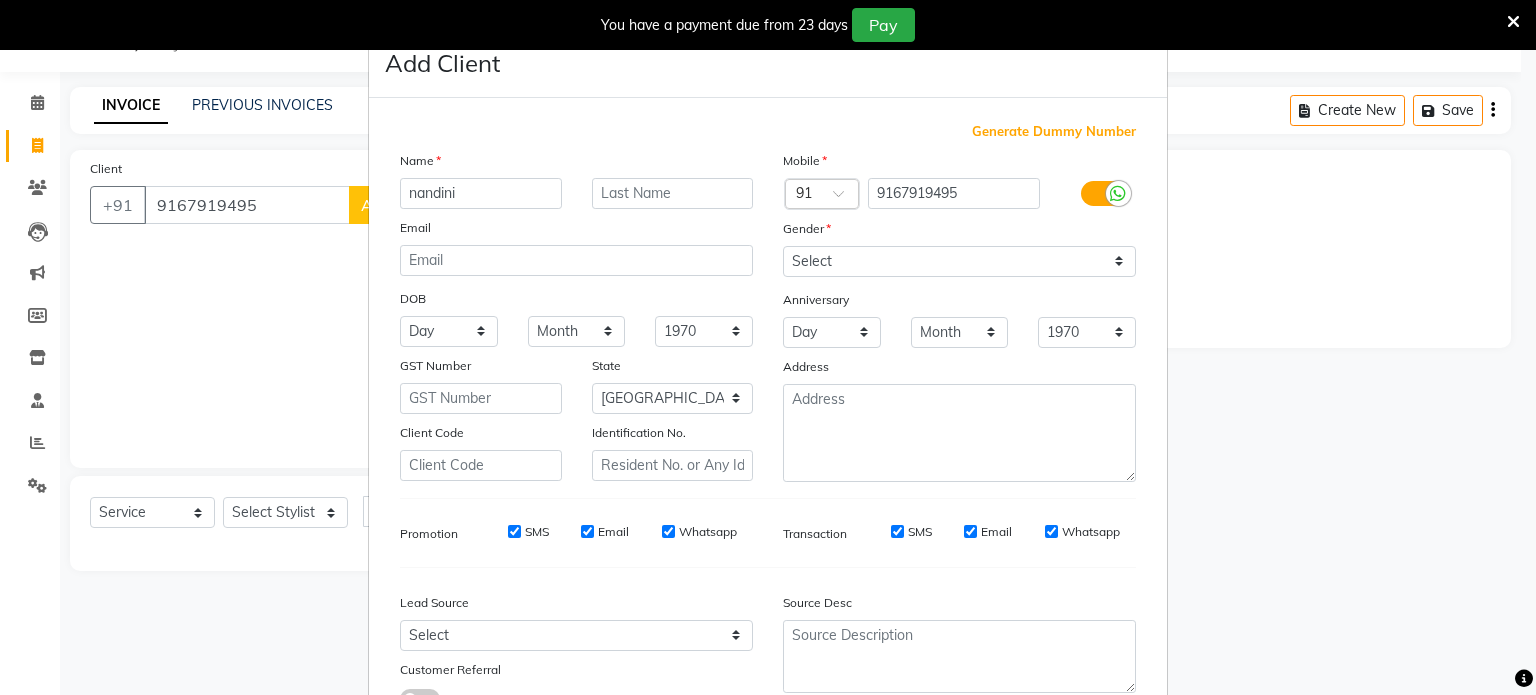 type on "nandini" 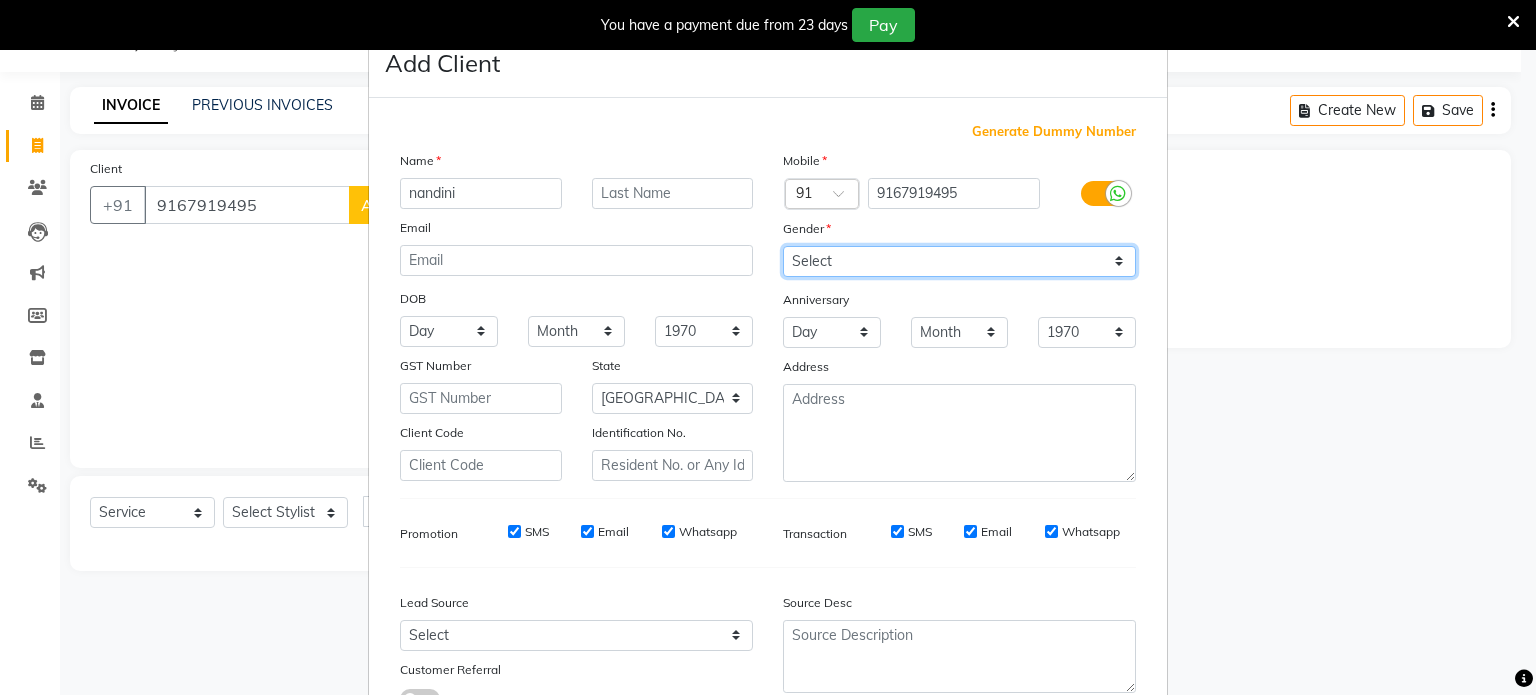 click on "Select [DEMOGRAPHIC_DATA] [DEMOGRAPHIC_DATA] Other Prefer Not To Say" at bounding box center [959, 261] 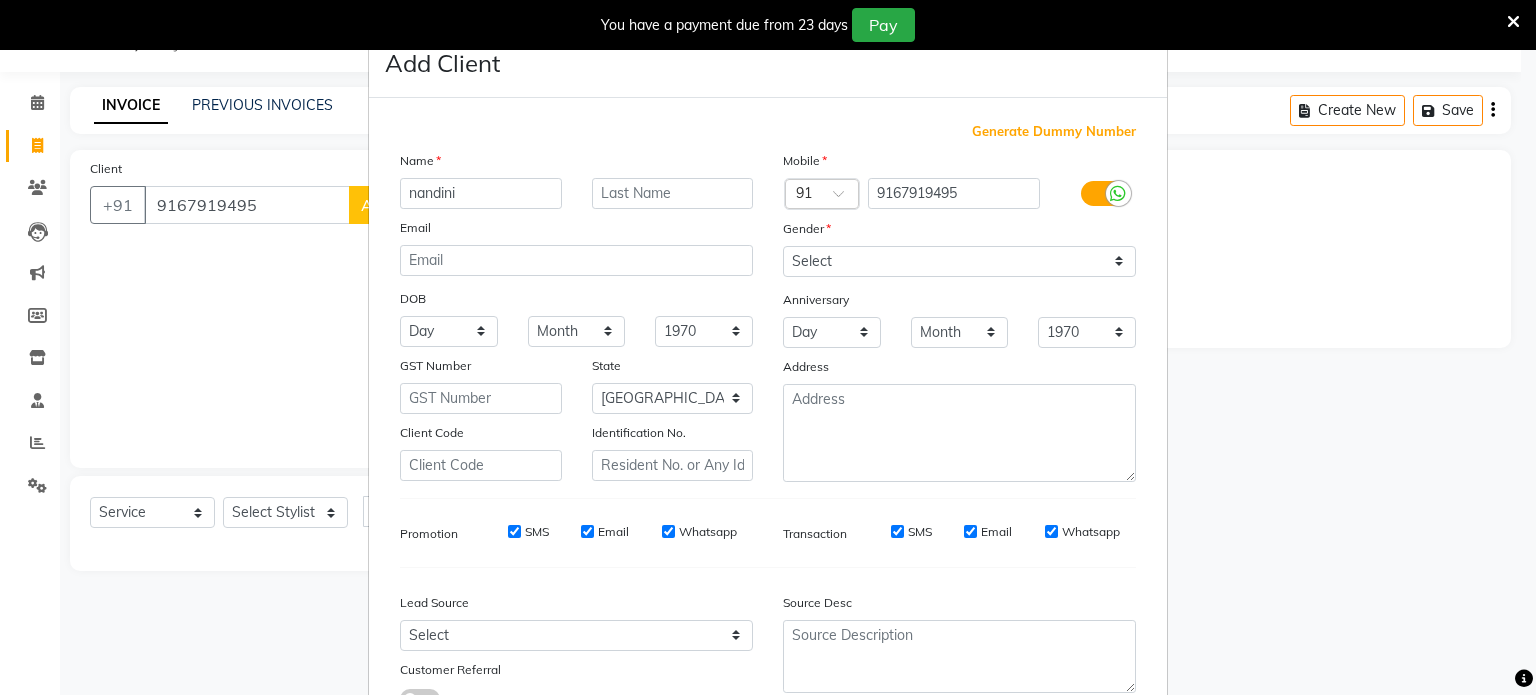 click on "Source Desc" at bounding box center [959, 646] 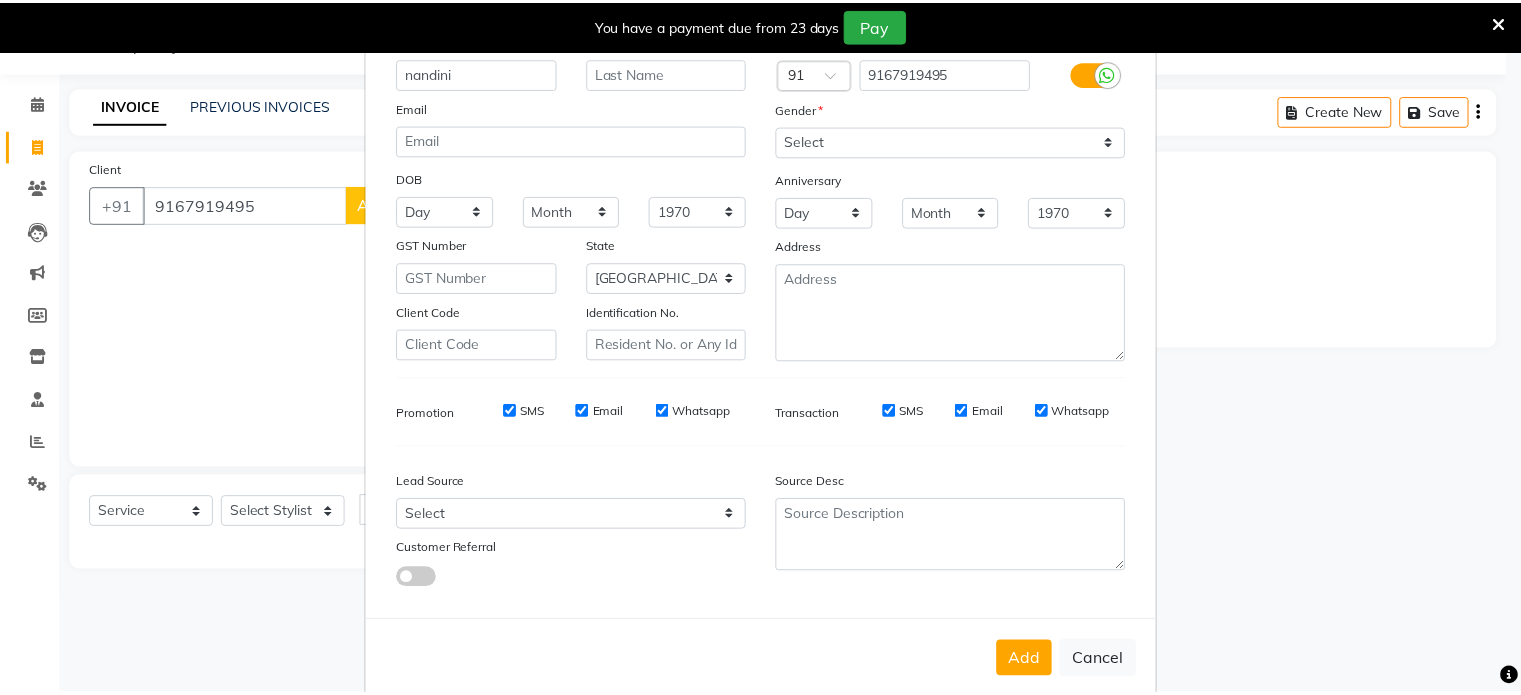 scroll, scrollTop: 160, scrollLeft: 0, axis: vertical 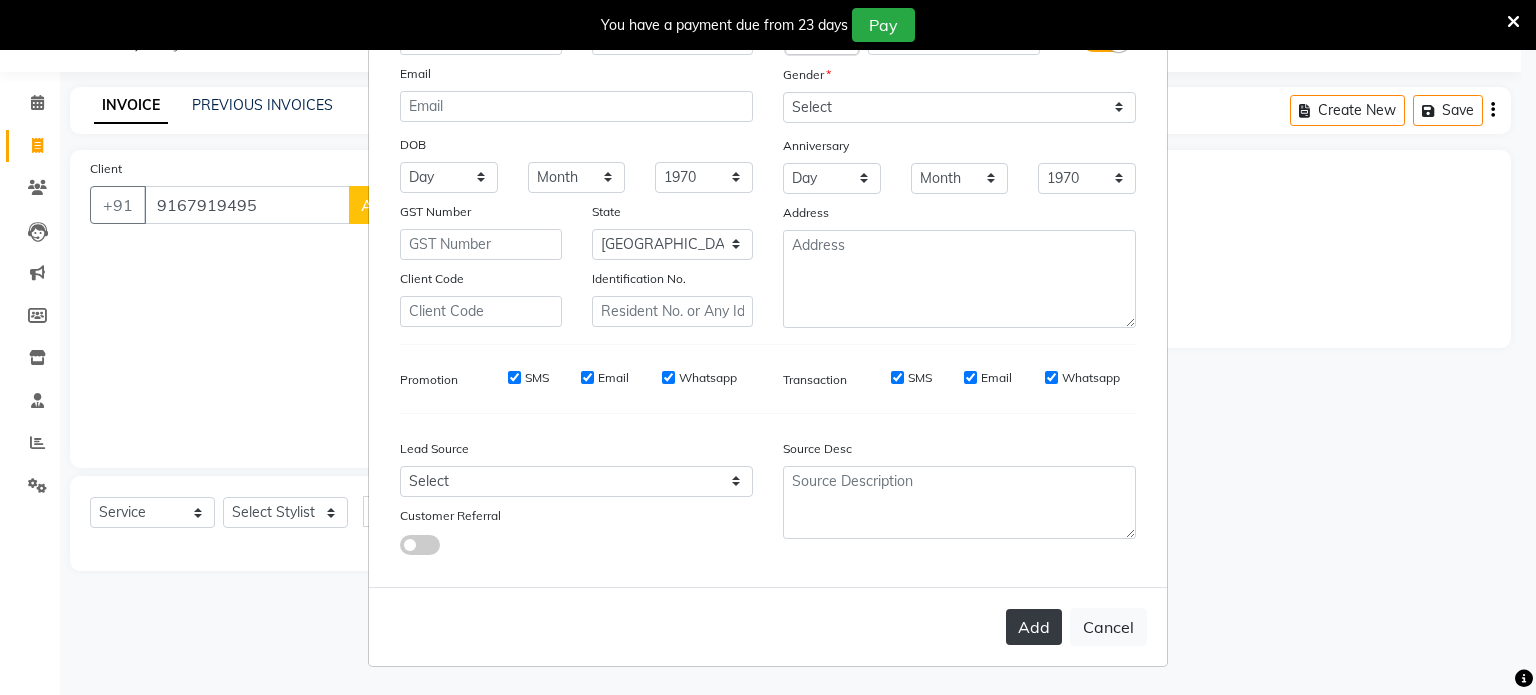 click on "Add" at bounding box center (1034, 627) 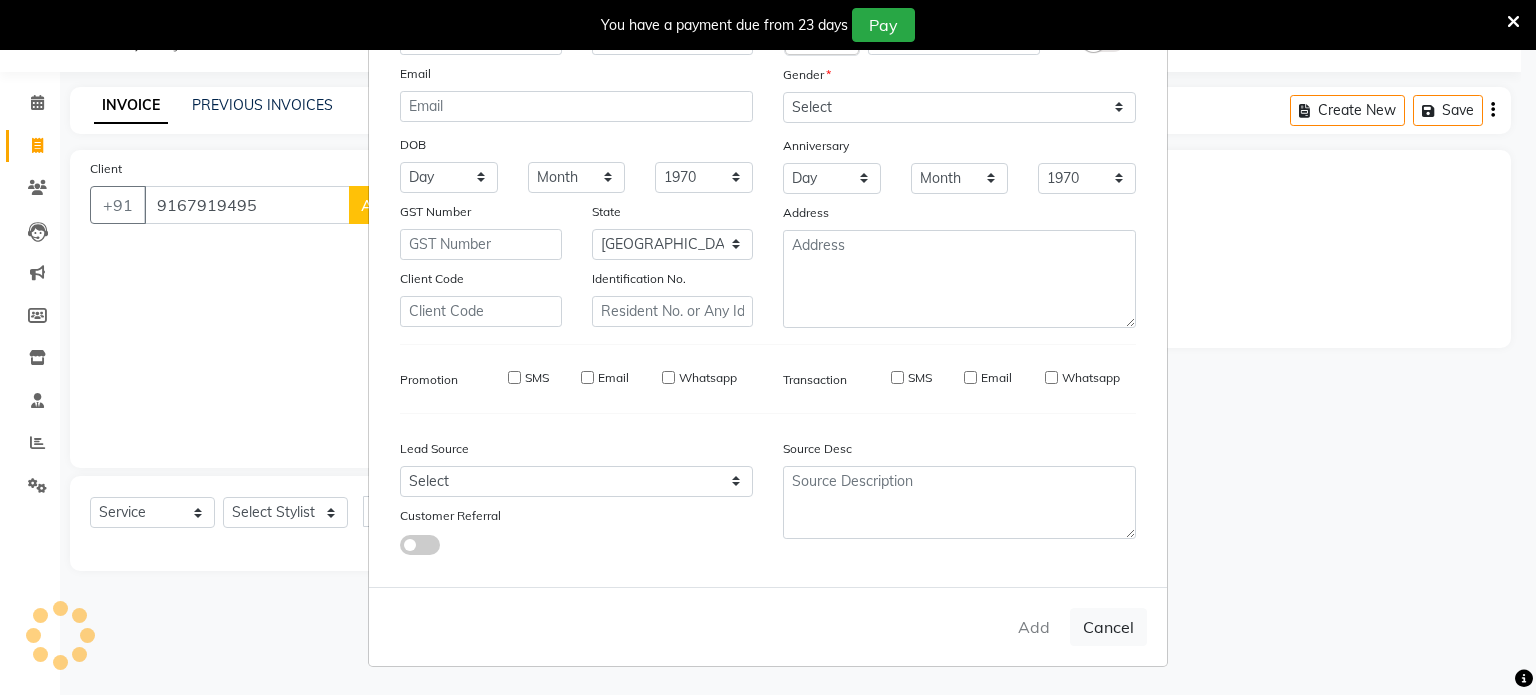 type 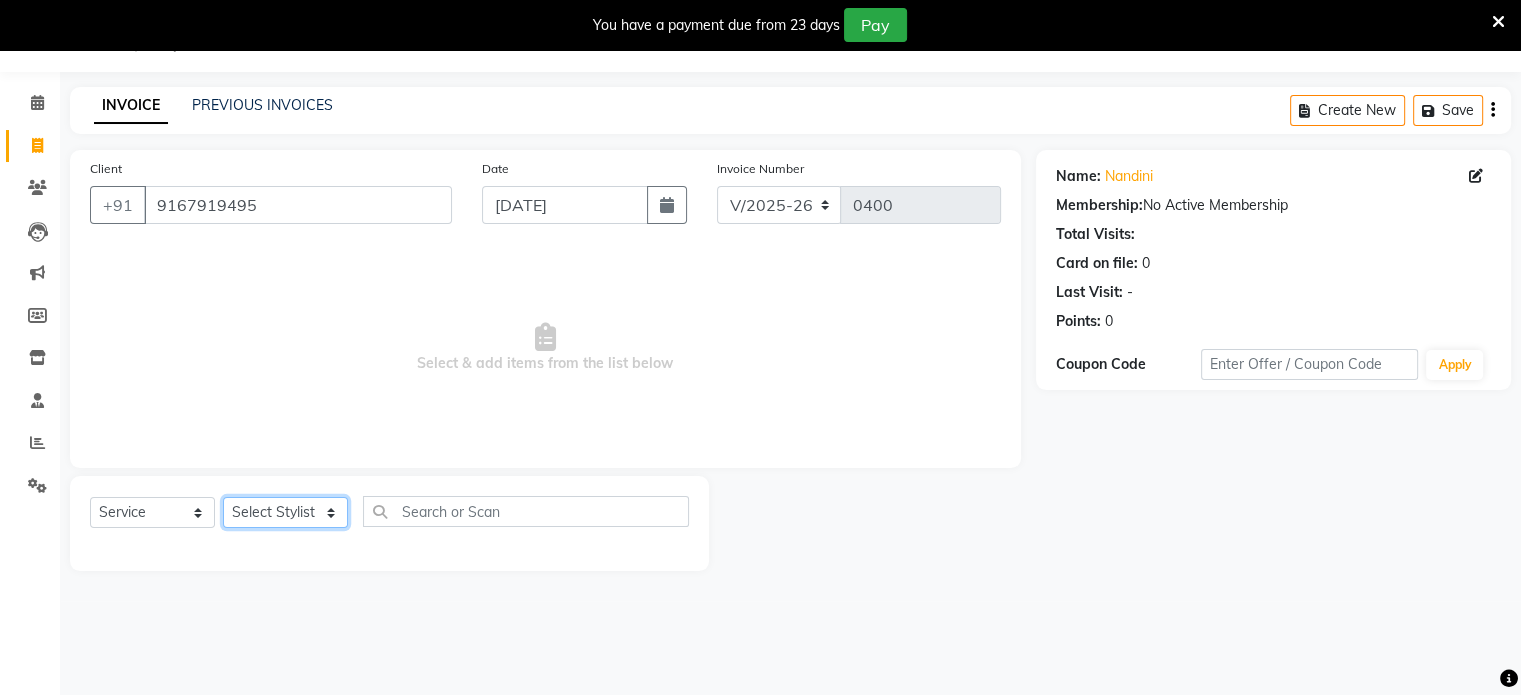 click on "Select Stylist [PERSON_NAME] [PERSON_NAME] [PERSON_NAME] [PERSON_NAME]" 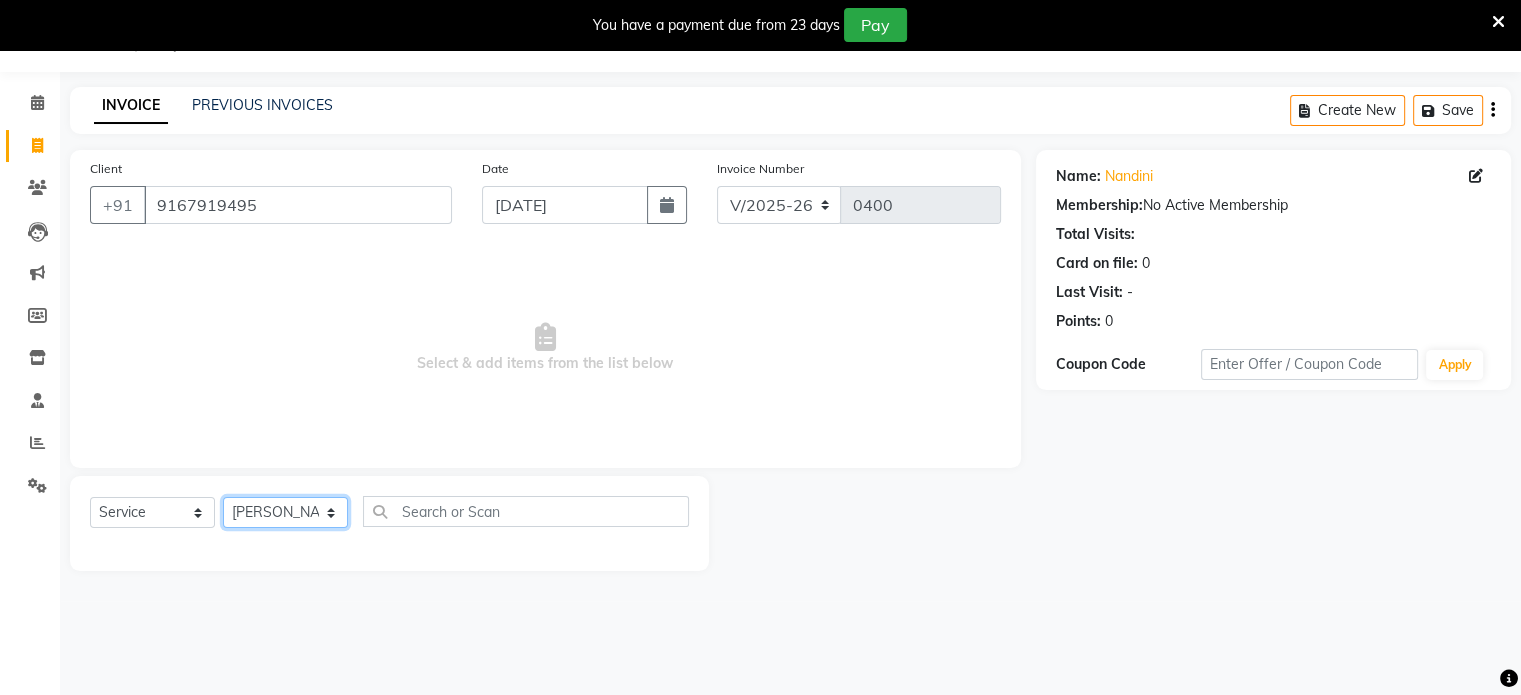 click on "Select Stylist [PERSON_NAME] [PERSON_NAME] [PERSON_NAME] [PERSON_NAME]" 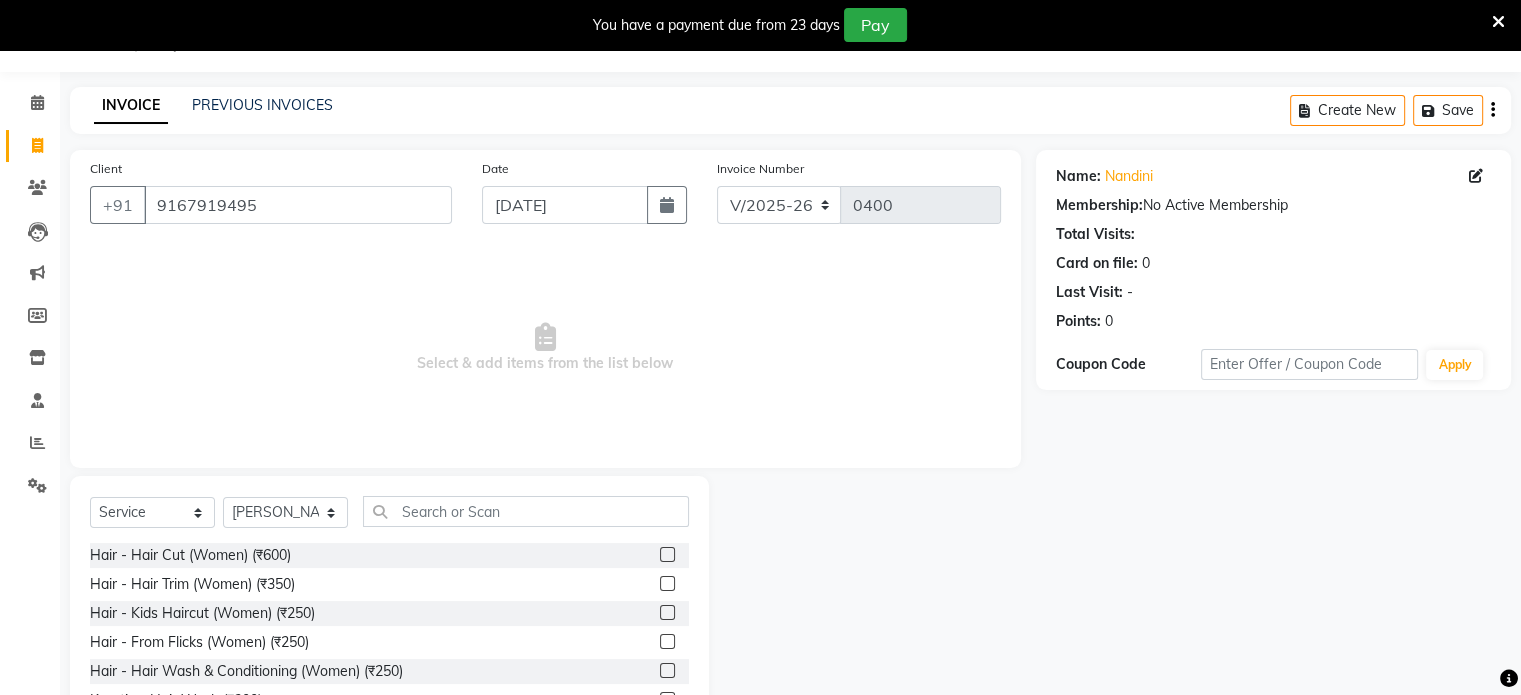 click 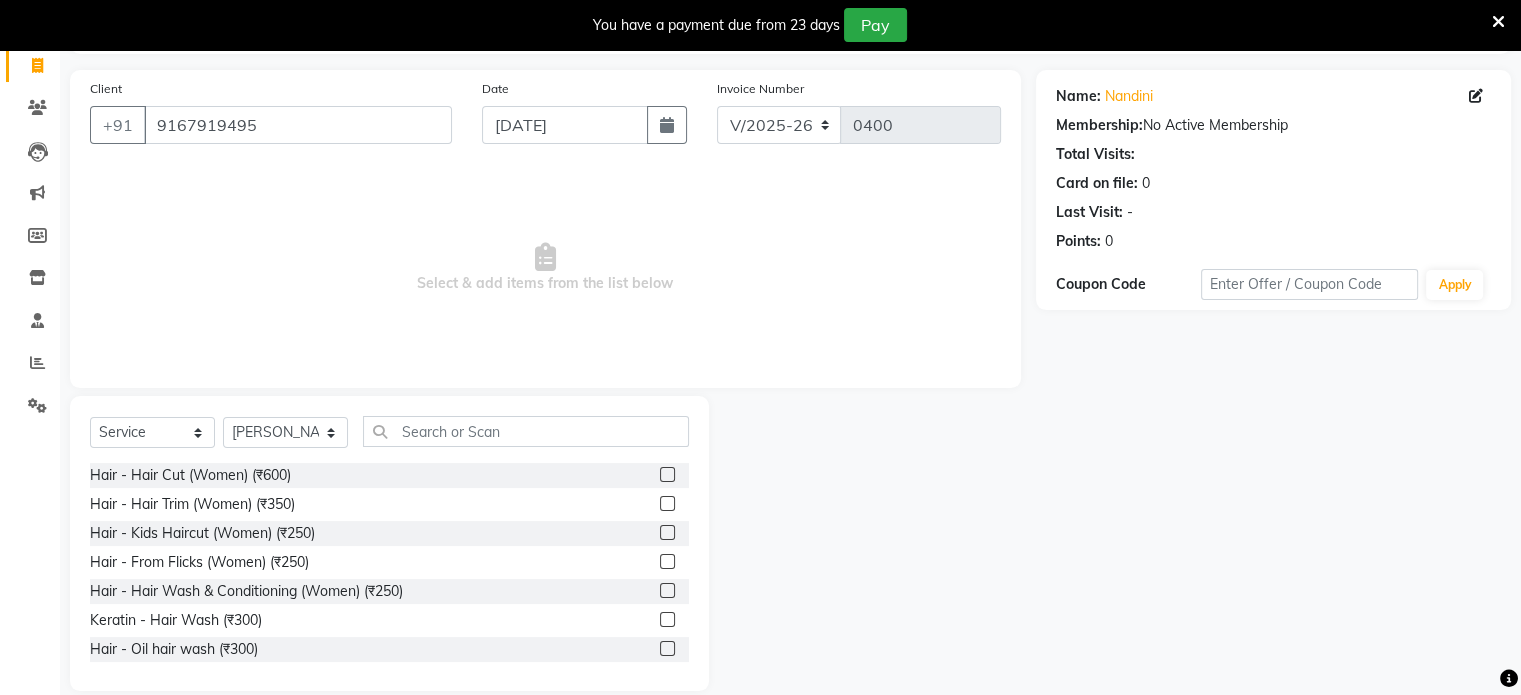 scroll, scrollTop: 156, scrollLeft: 0, axis: vertical 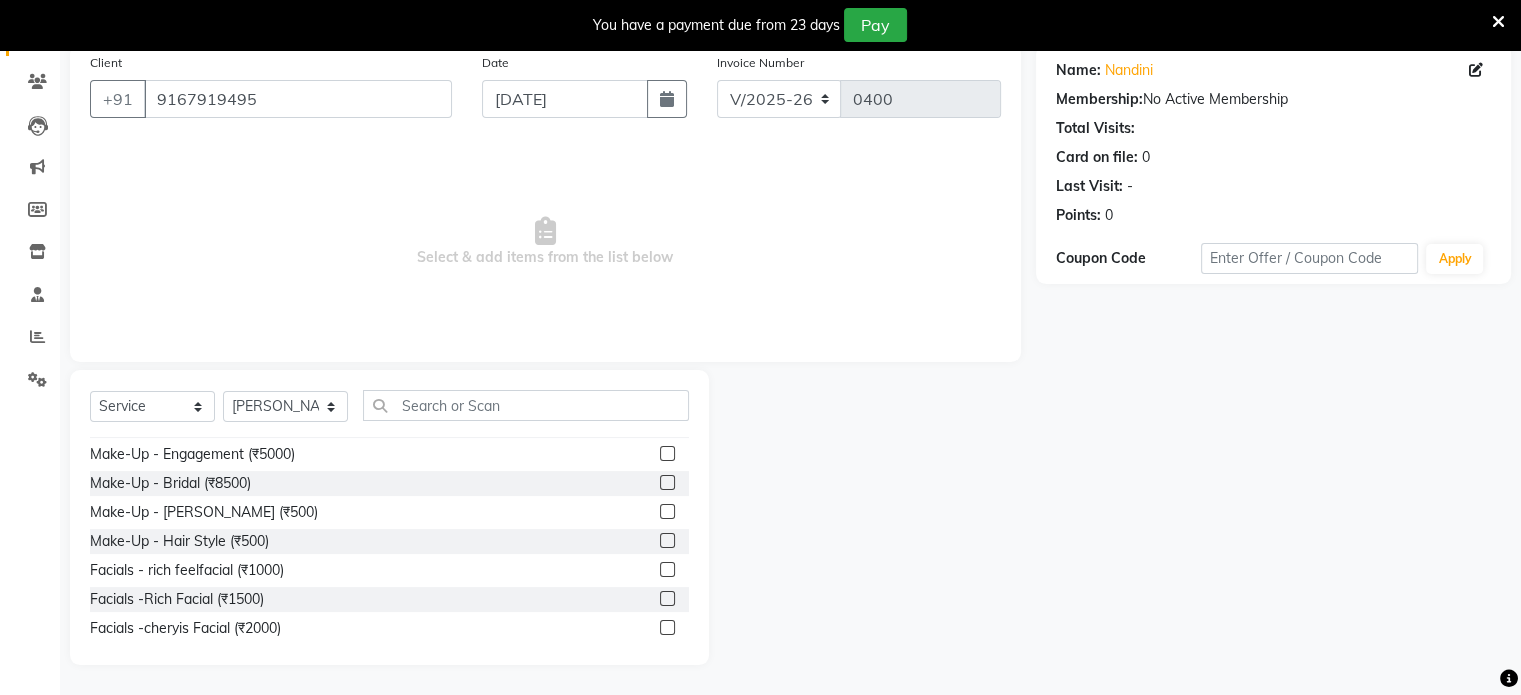 click 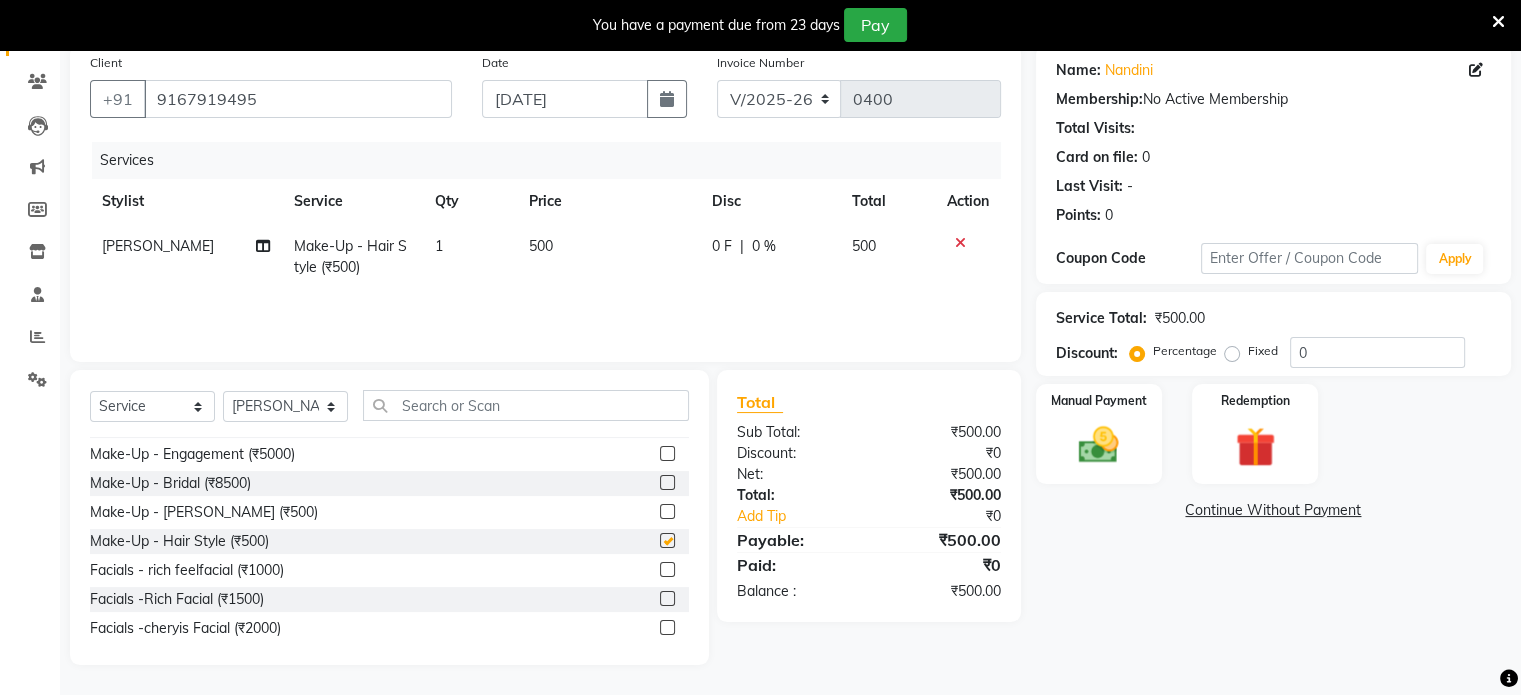 checkbox on "false" 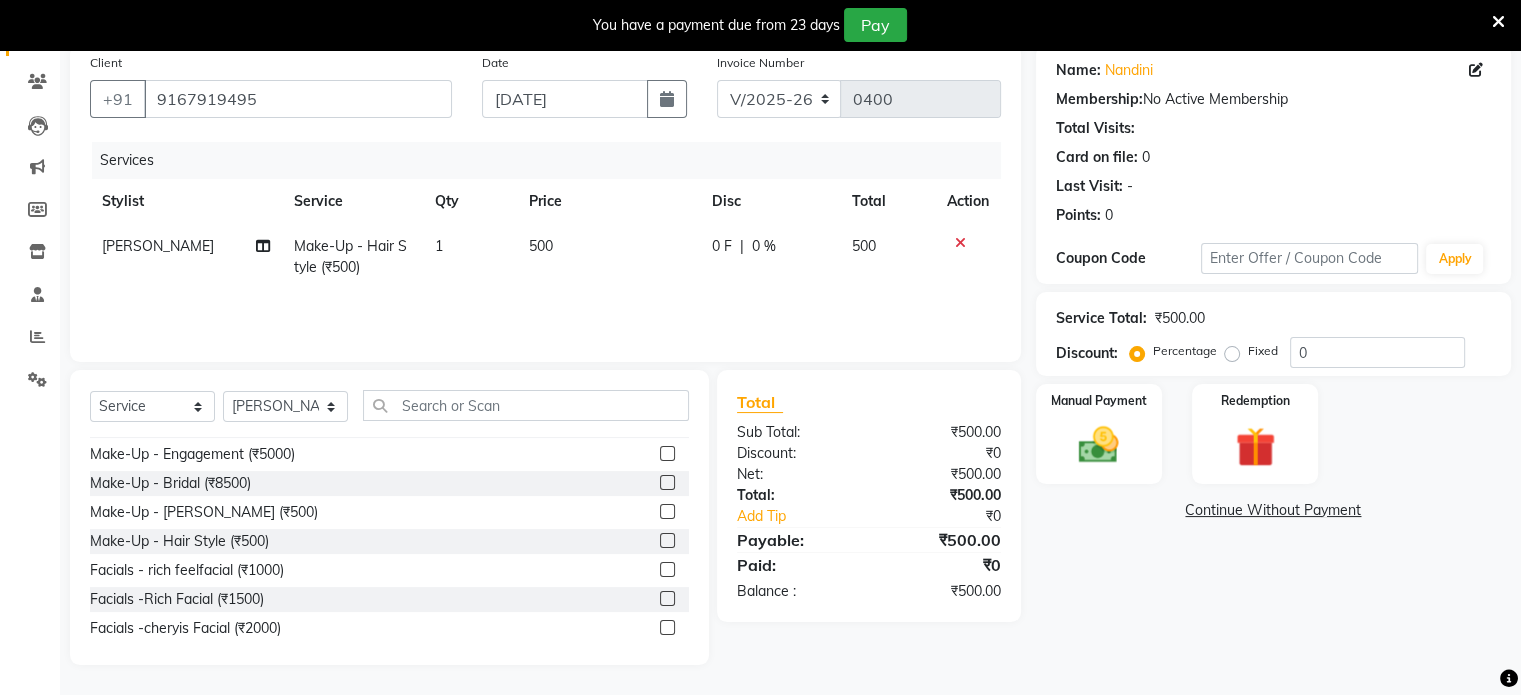 click on "500" 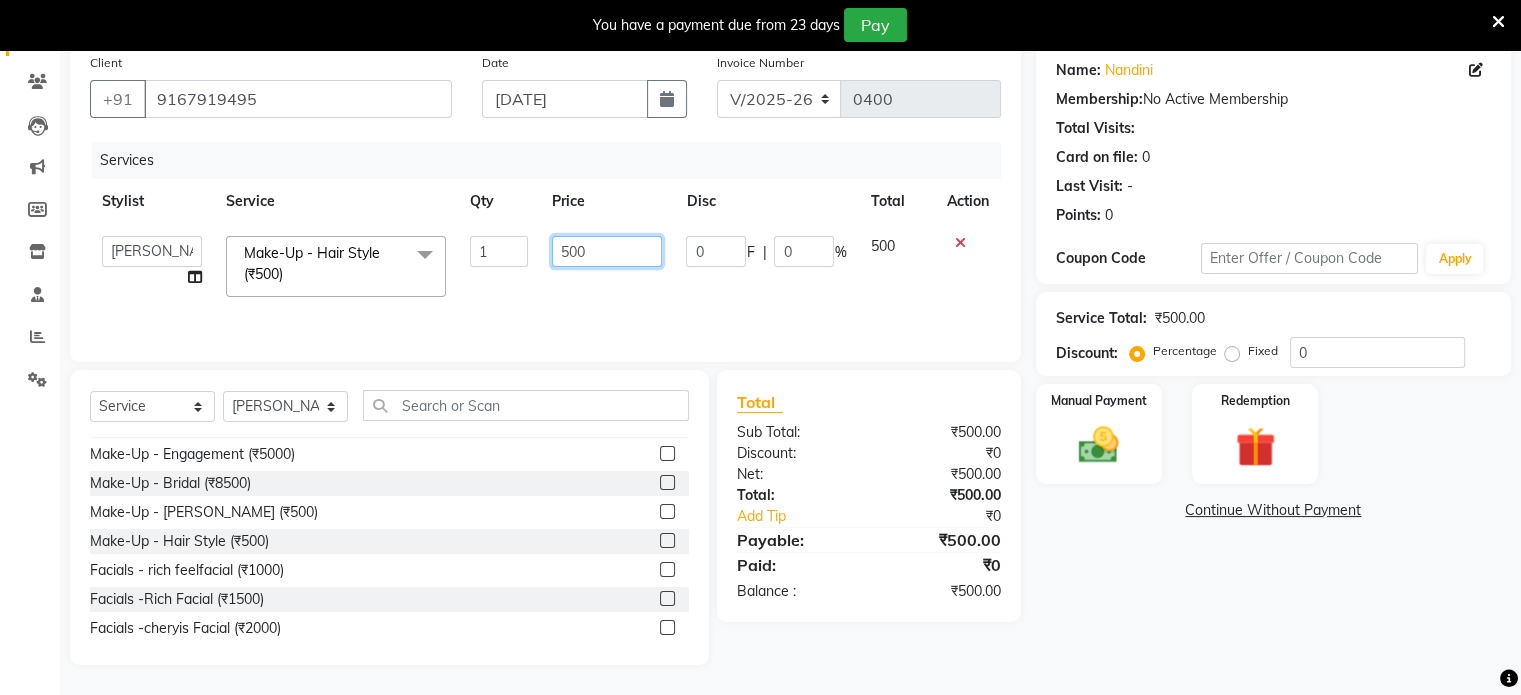 click on "500" 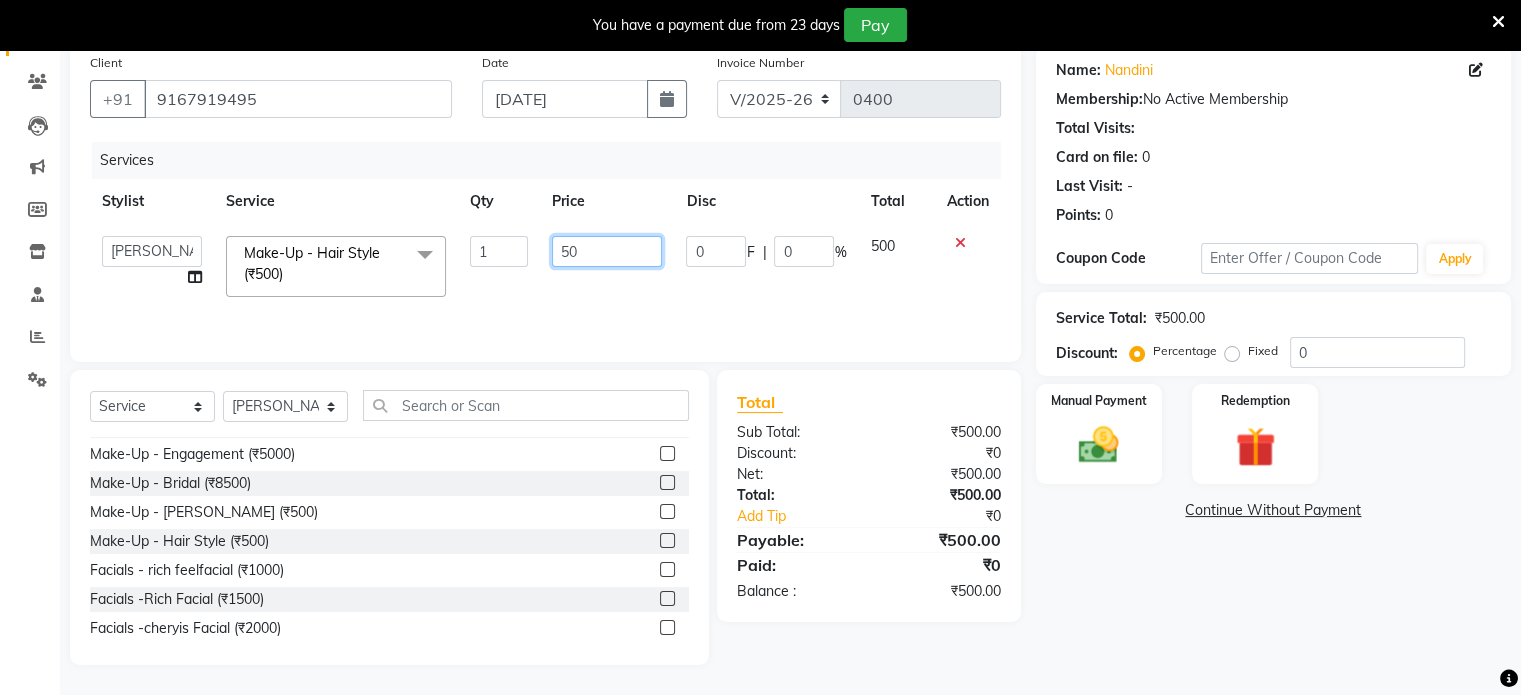 type on "5" 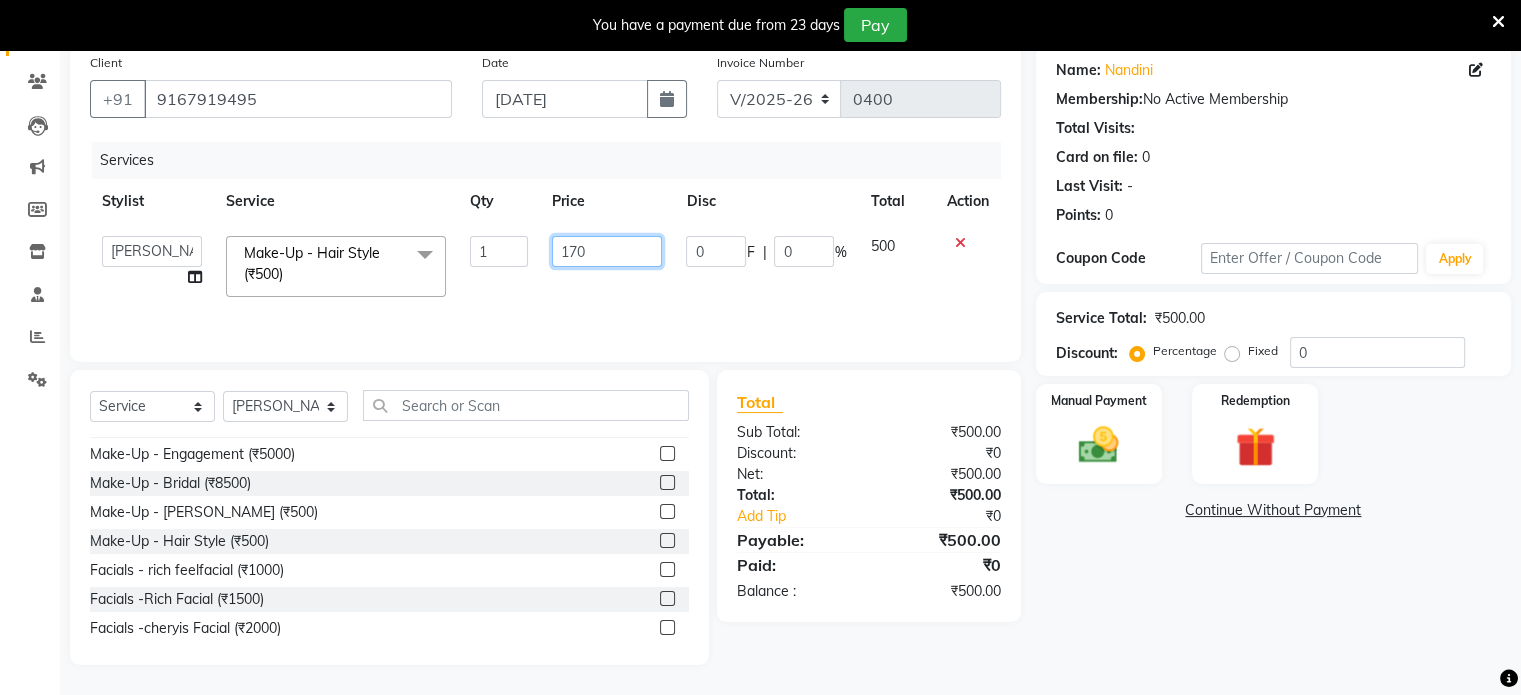 type on "1700" 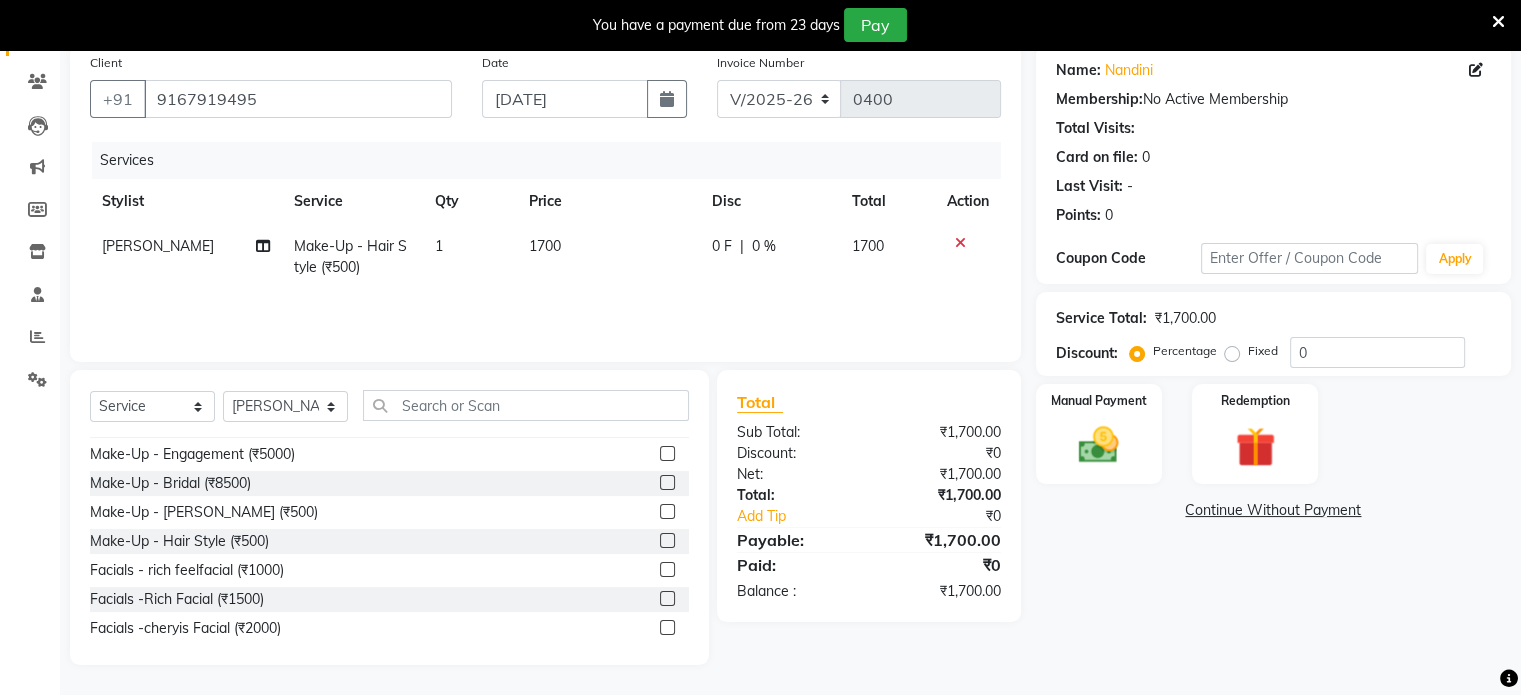 drag, startPoint x: 790, startPoint y: 236, endPoint x: 769, endPoint y: 223, distance: 24.698177 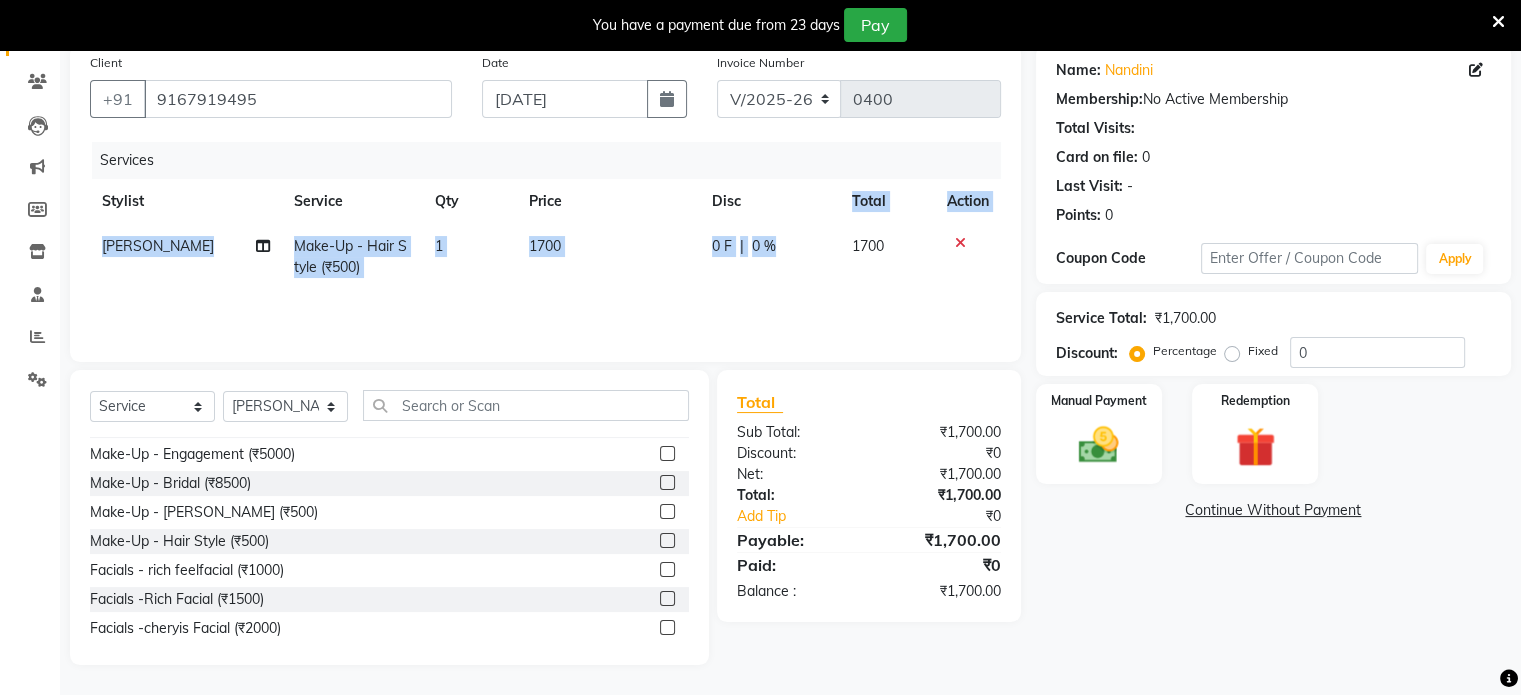 click on "1700" 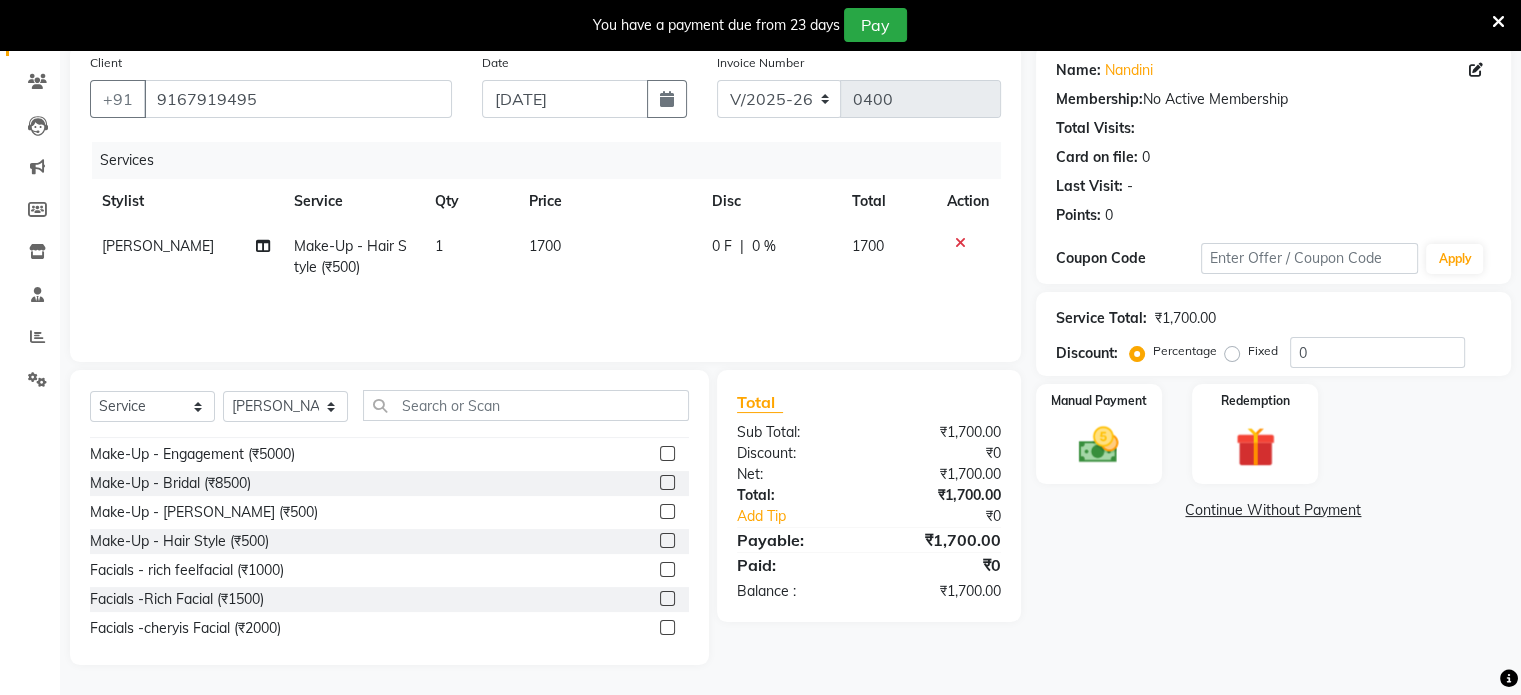 select on "8650" 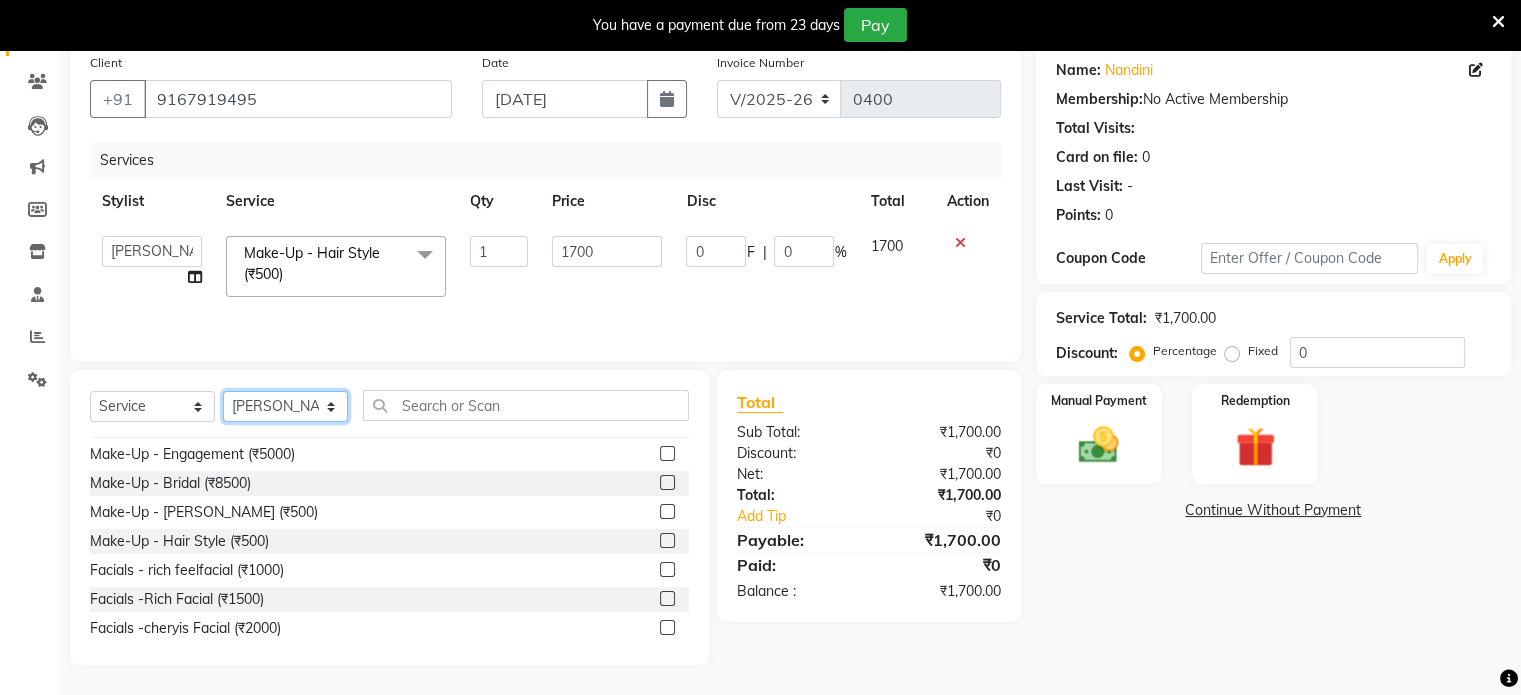 click on "Select Stylist [PERSON_NAME] [PERSON_NAME] [PERSON_NAME] [PERSON_NAME]" 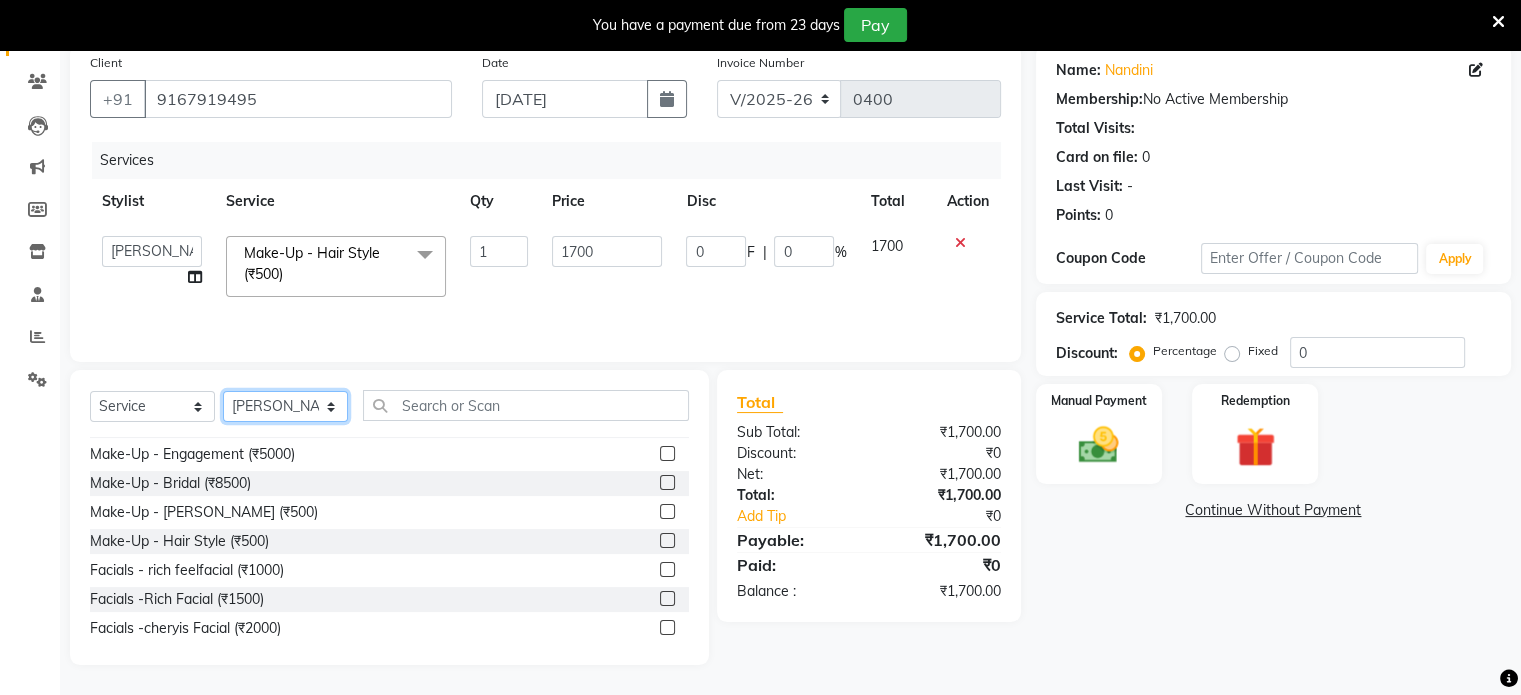 select on "86083" 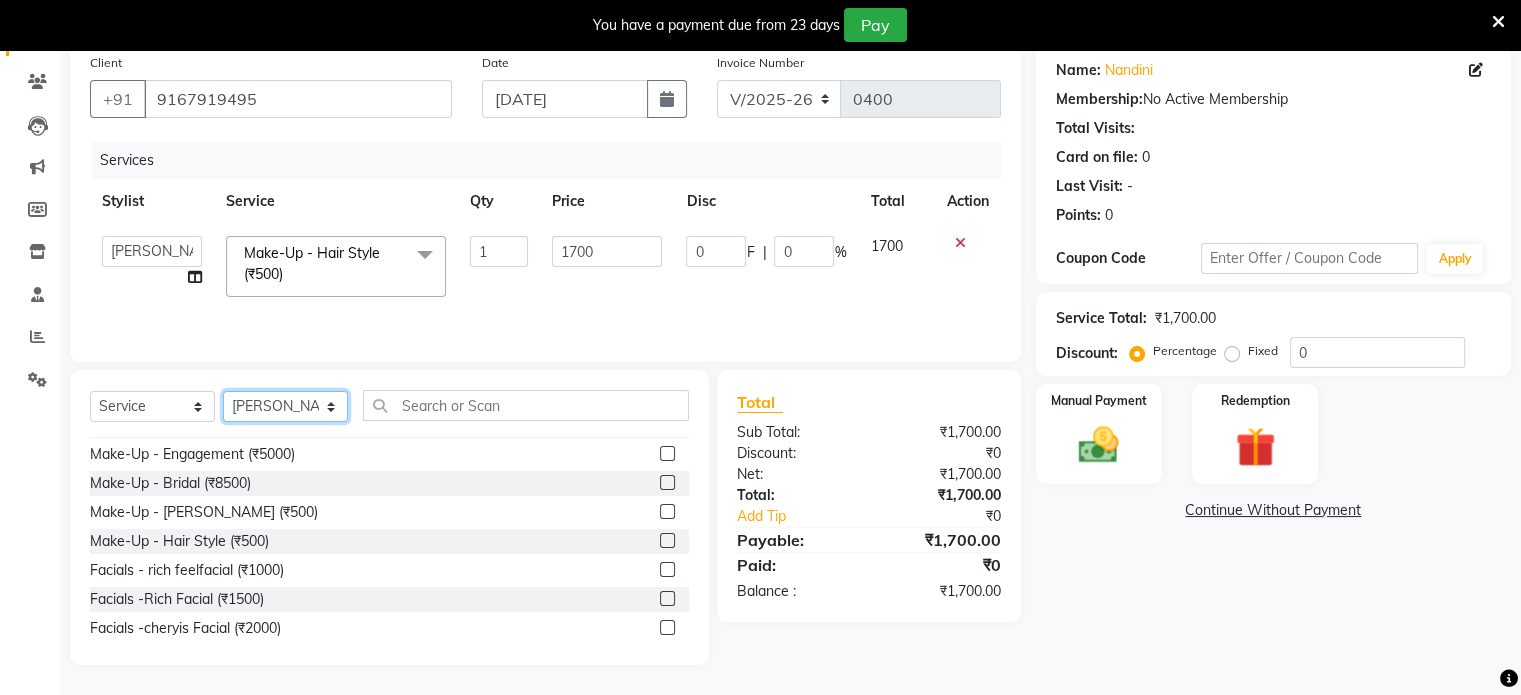 click on "Select Stylist [PERSON_NAME] [PERSON_NAME] [PERSON_NAME] [PERSON_NAME]" 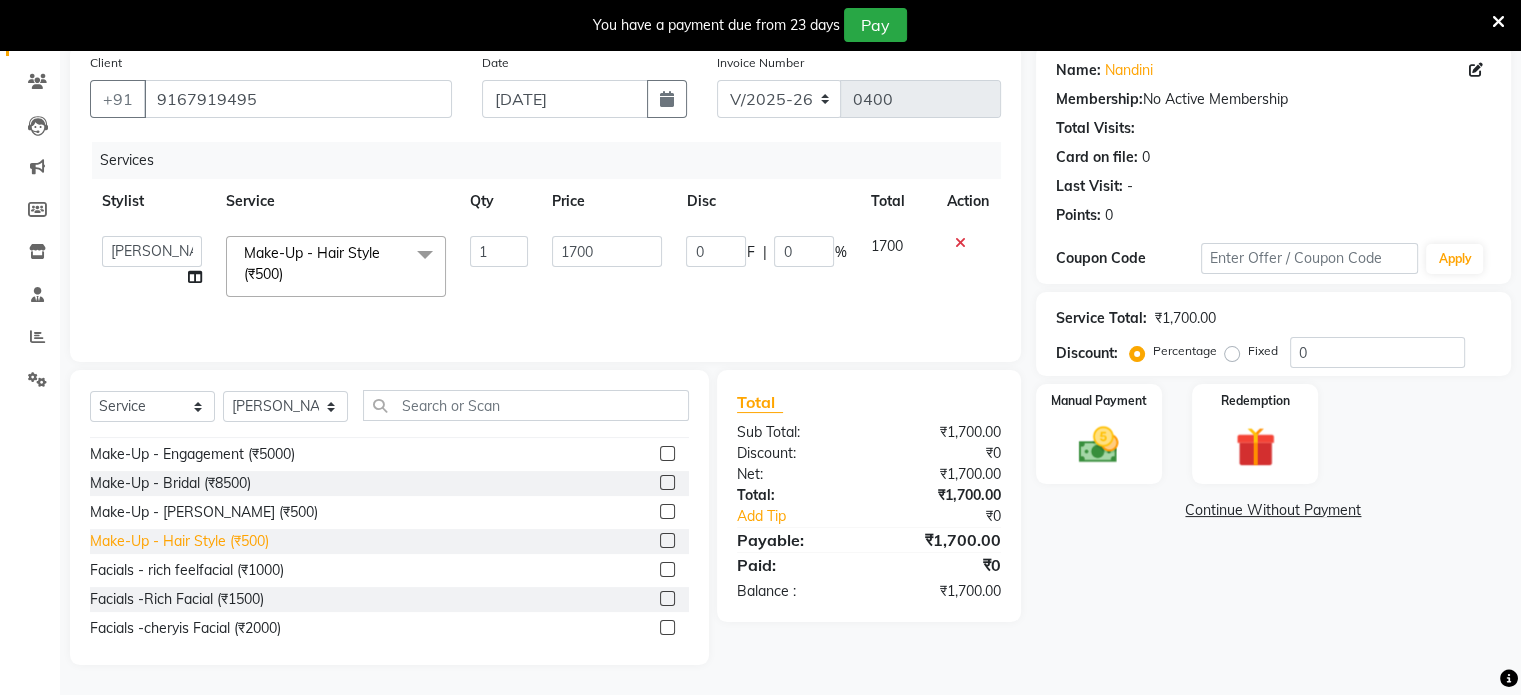 click on "Make-Up - Hair Style (₹500)" 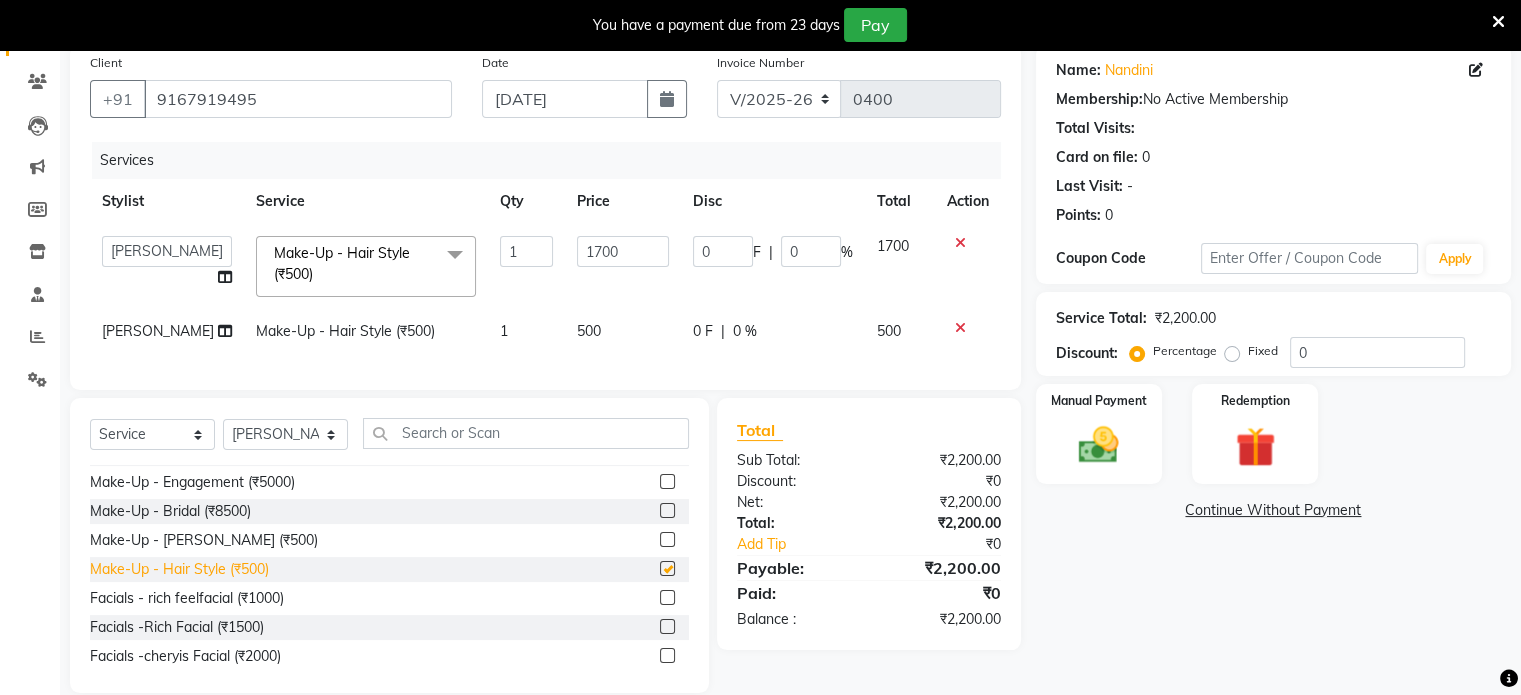 checkbox on "false" 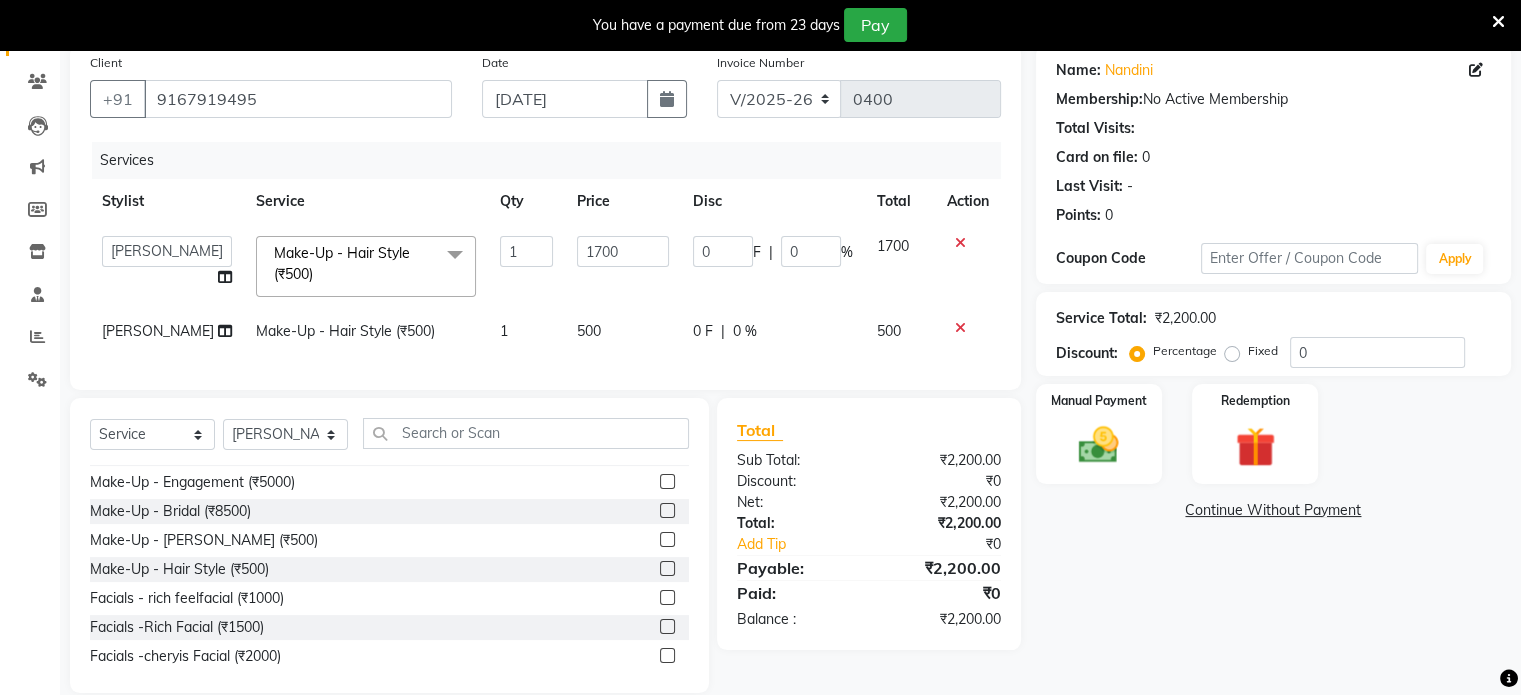 click on "500" 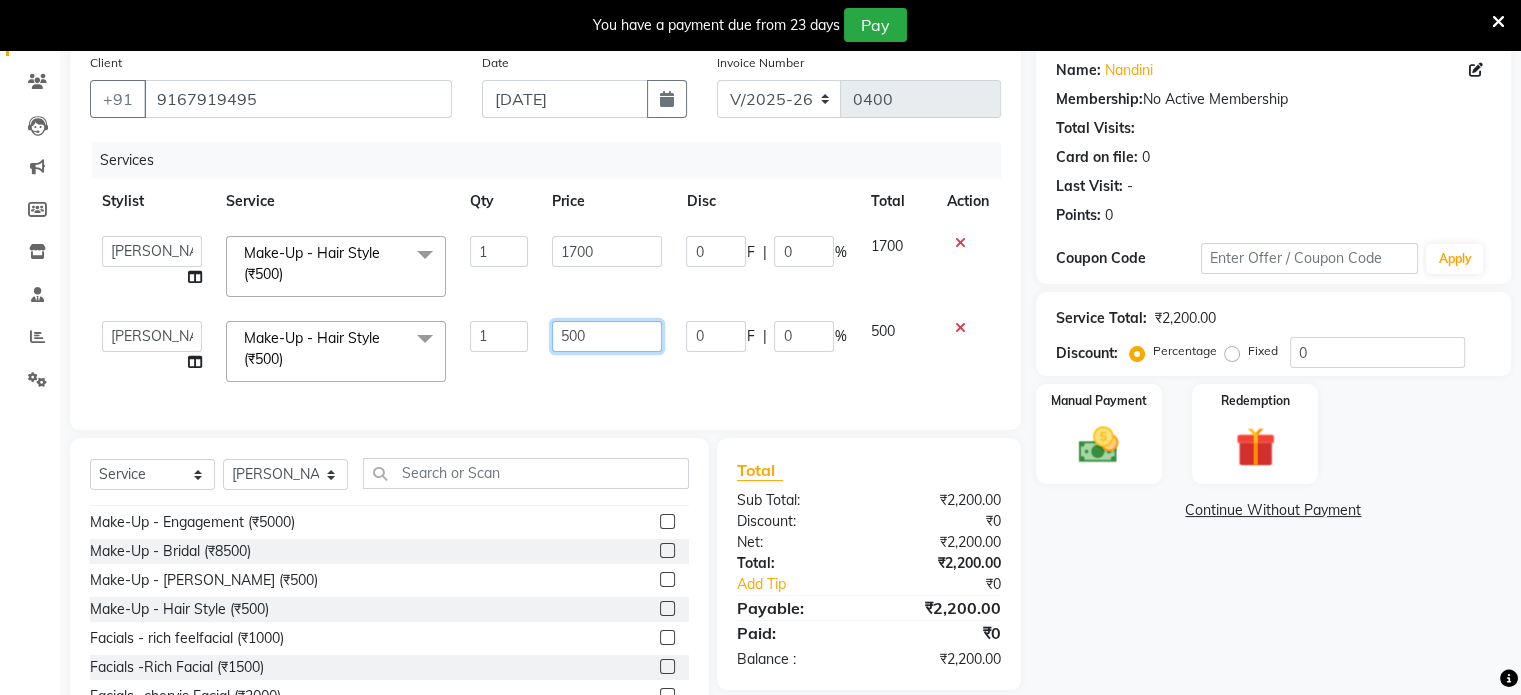 click on "500" 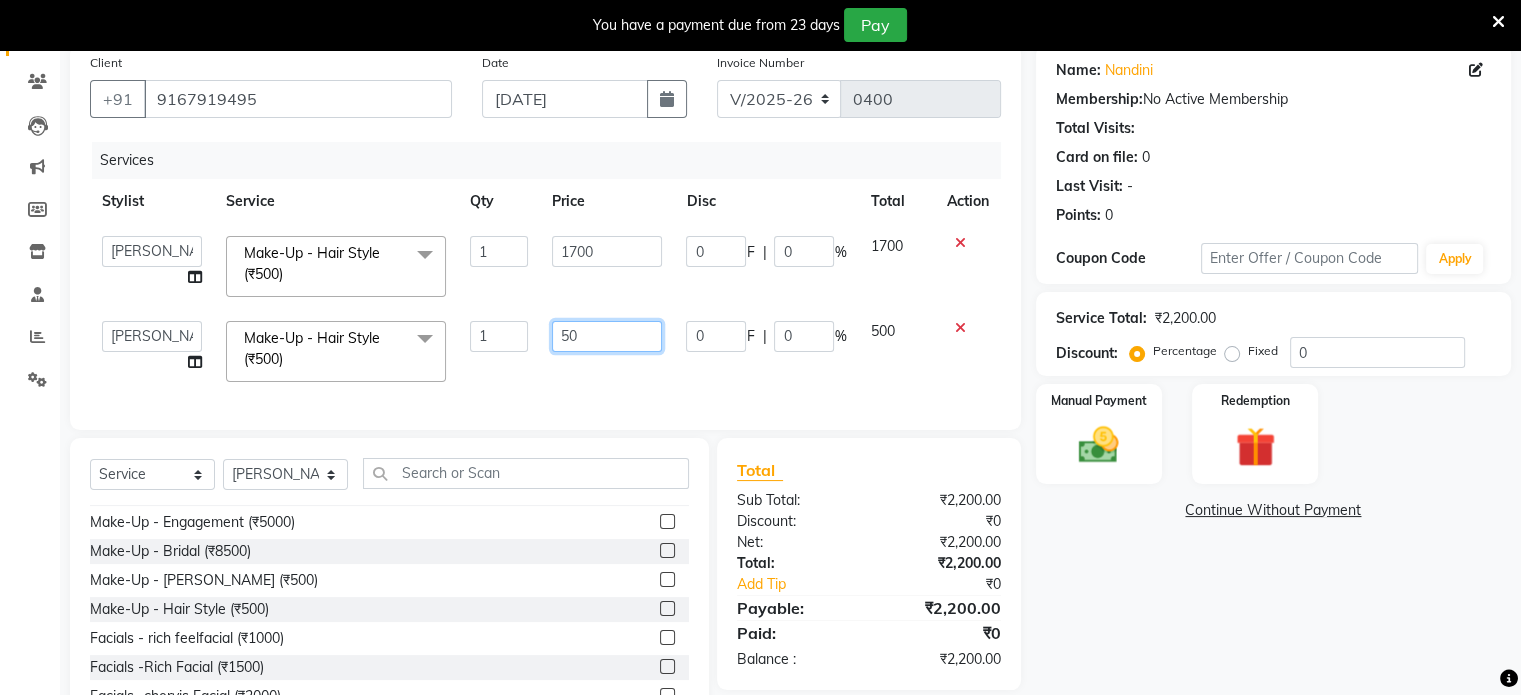 type on "5" 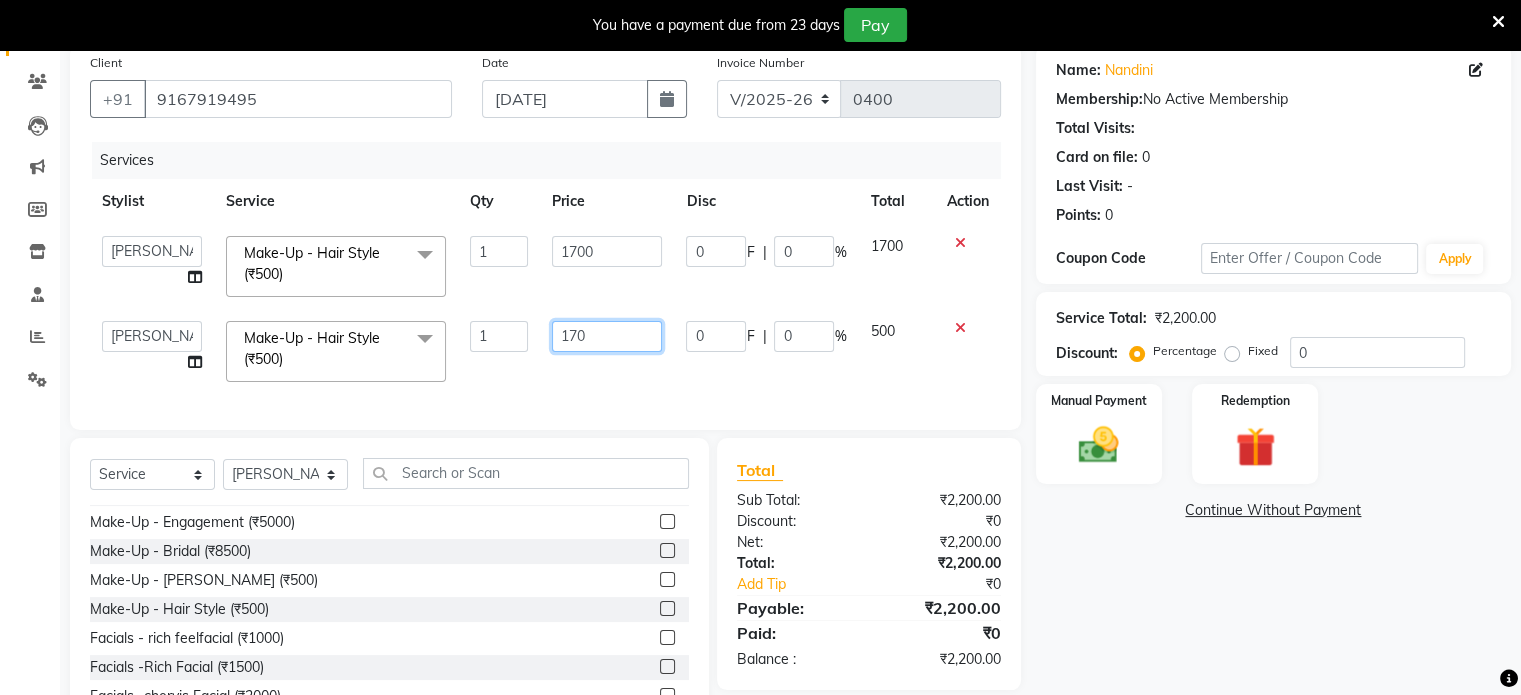type on "1700" 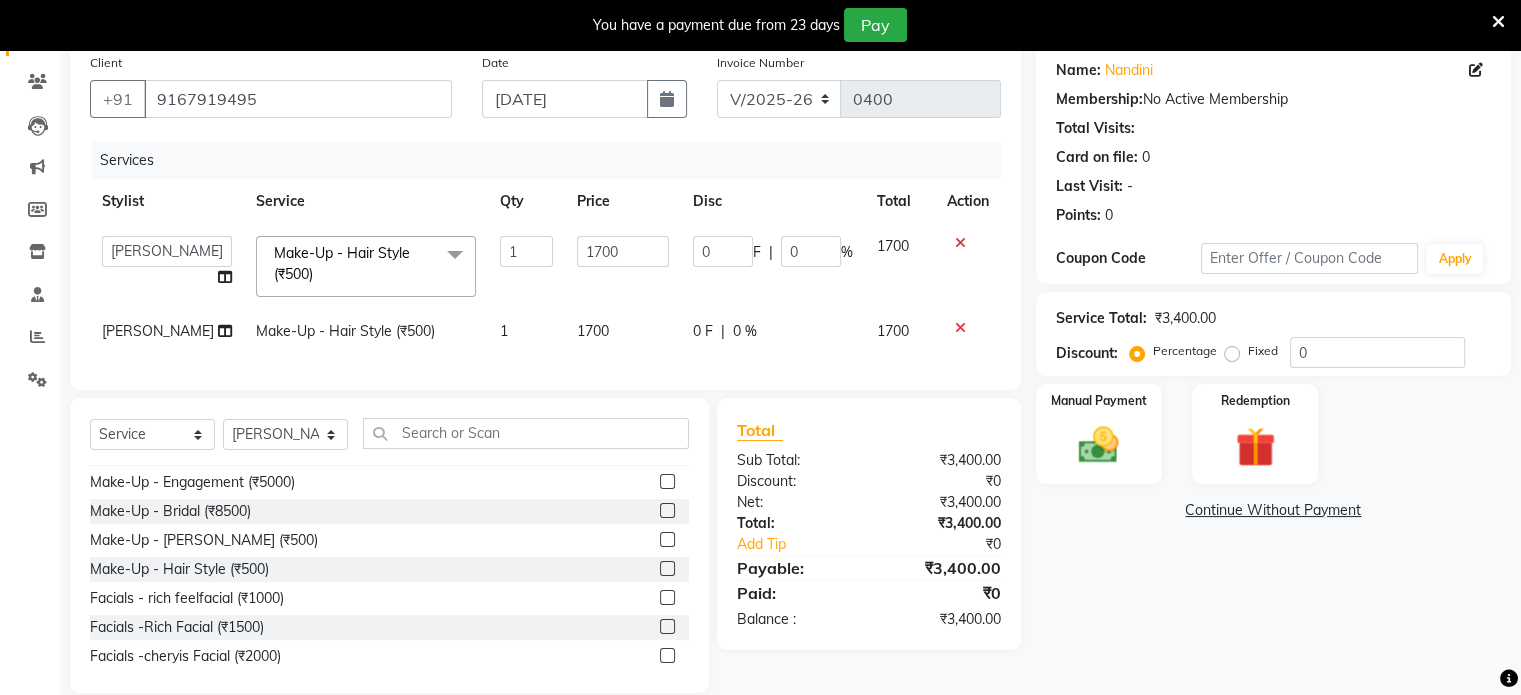 click on "0 F | 0 %" 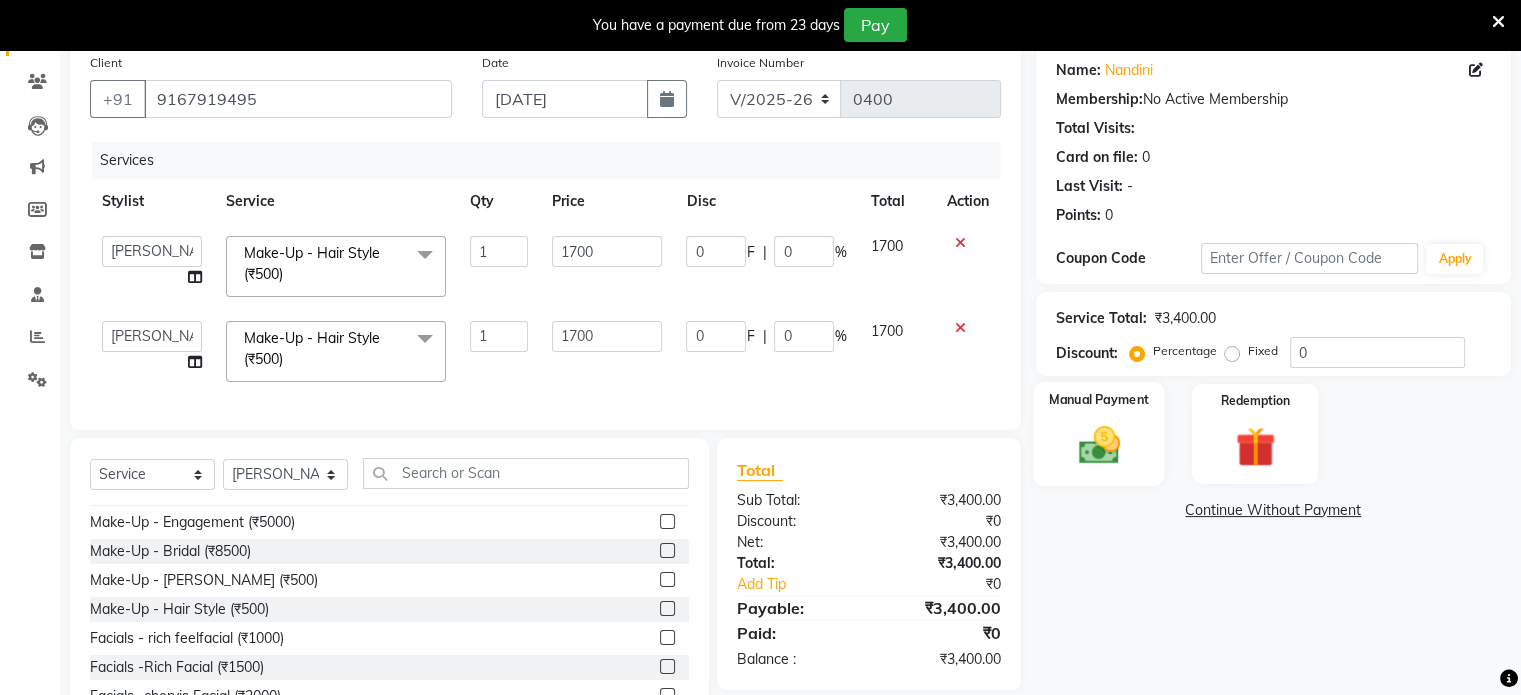 click on "Manual Payment" 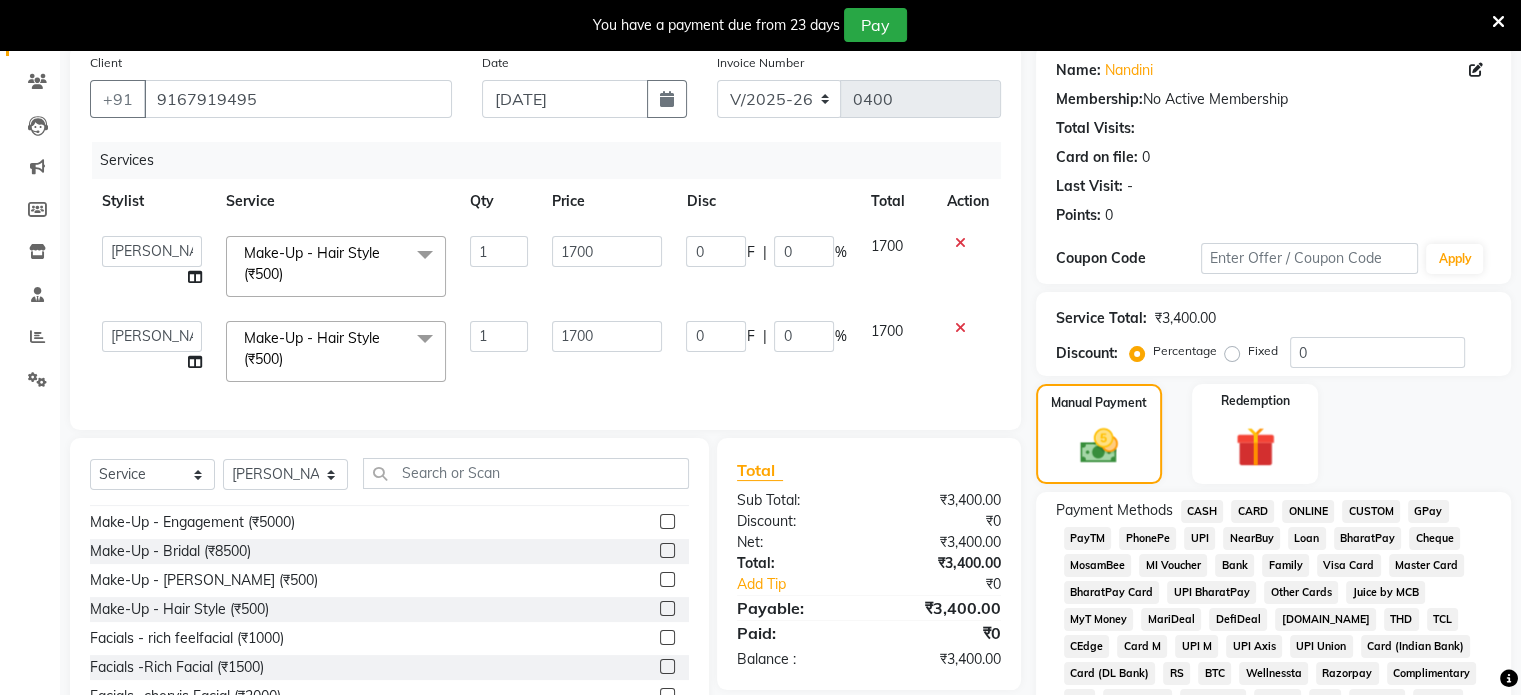 click on "GPay" 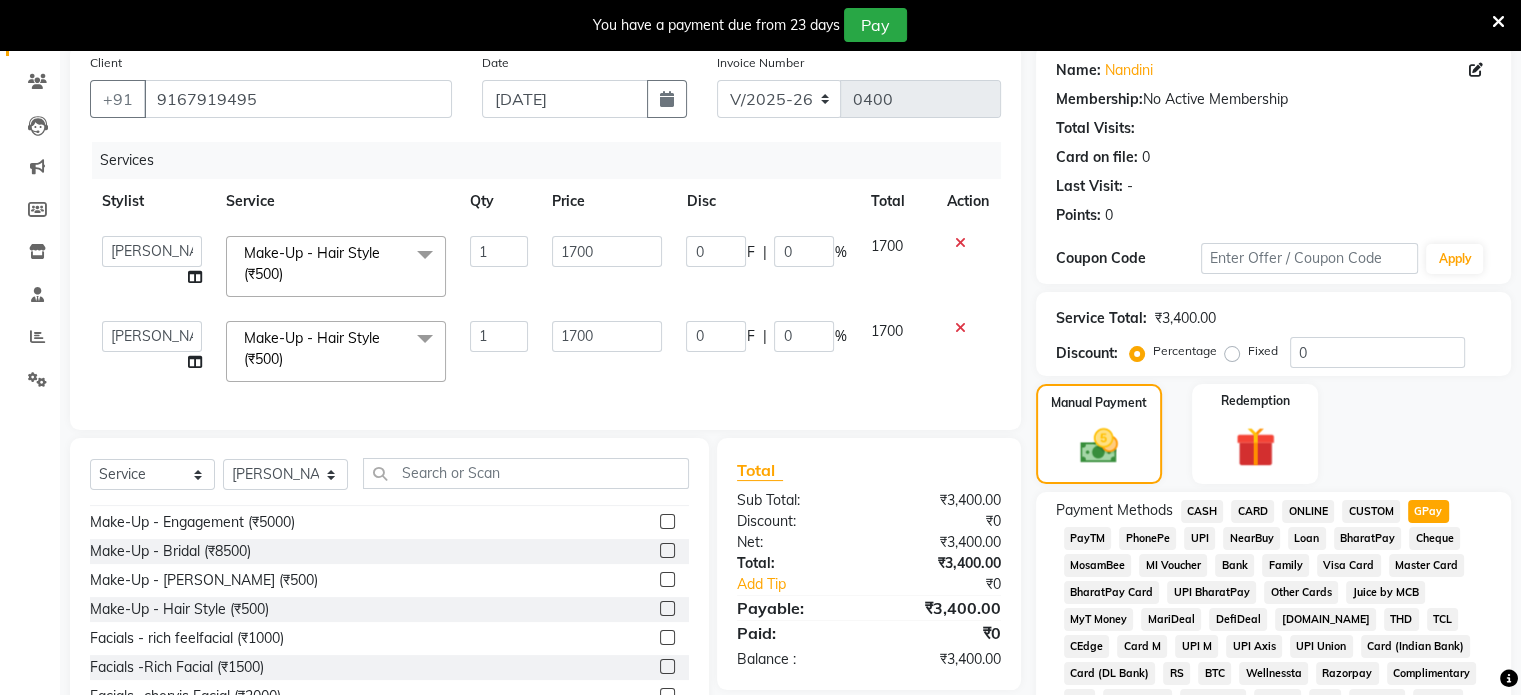 click on "Manual Payment Redemption" 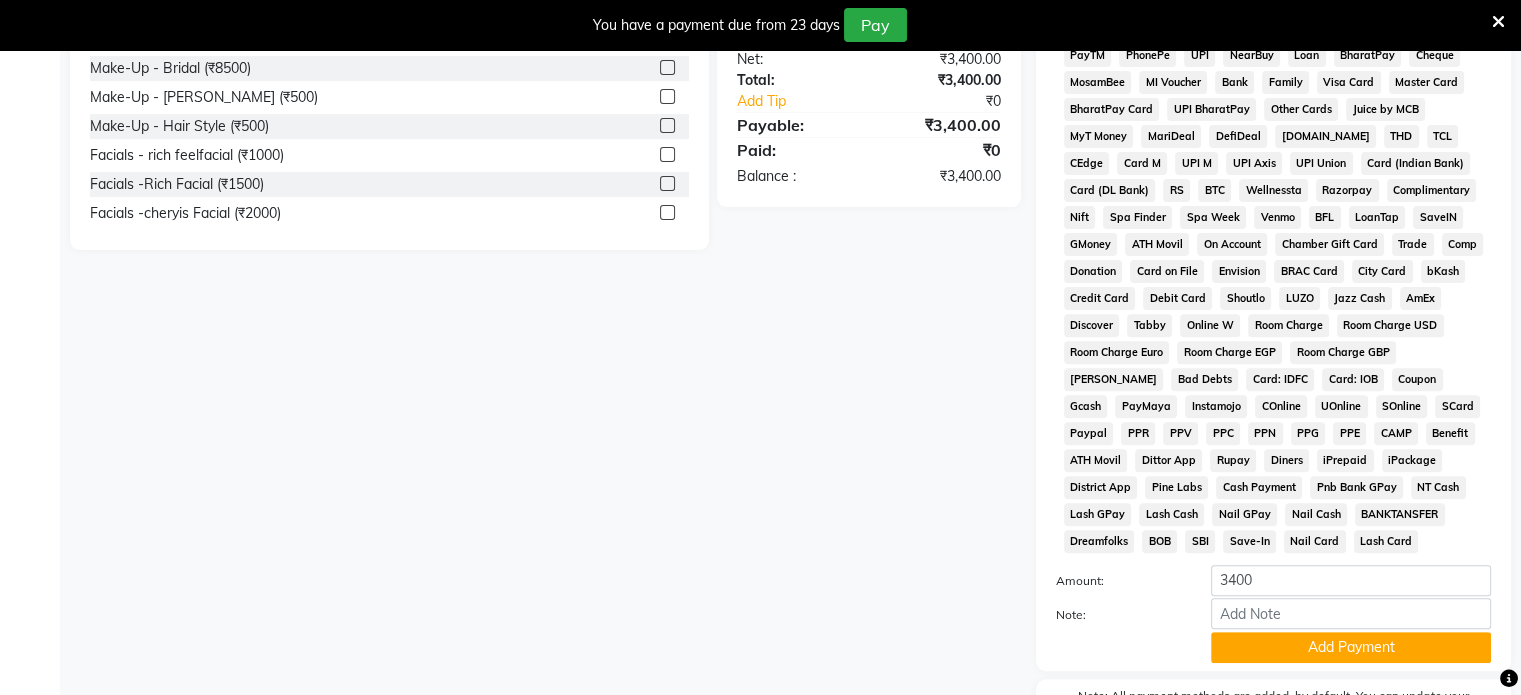 scroll, scrollTop: 778, scrollLeft: 0, axis: vertical 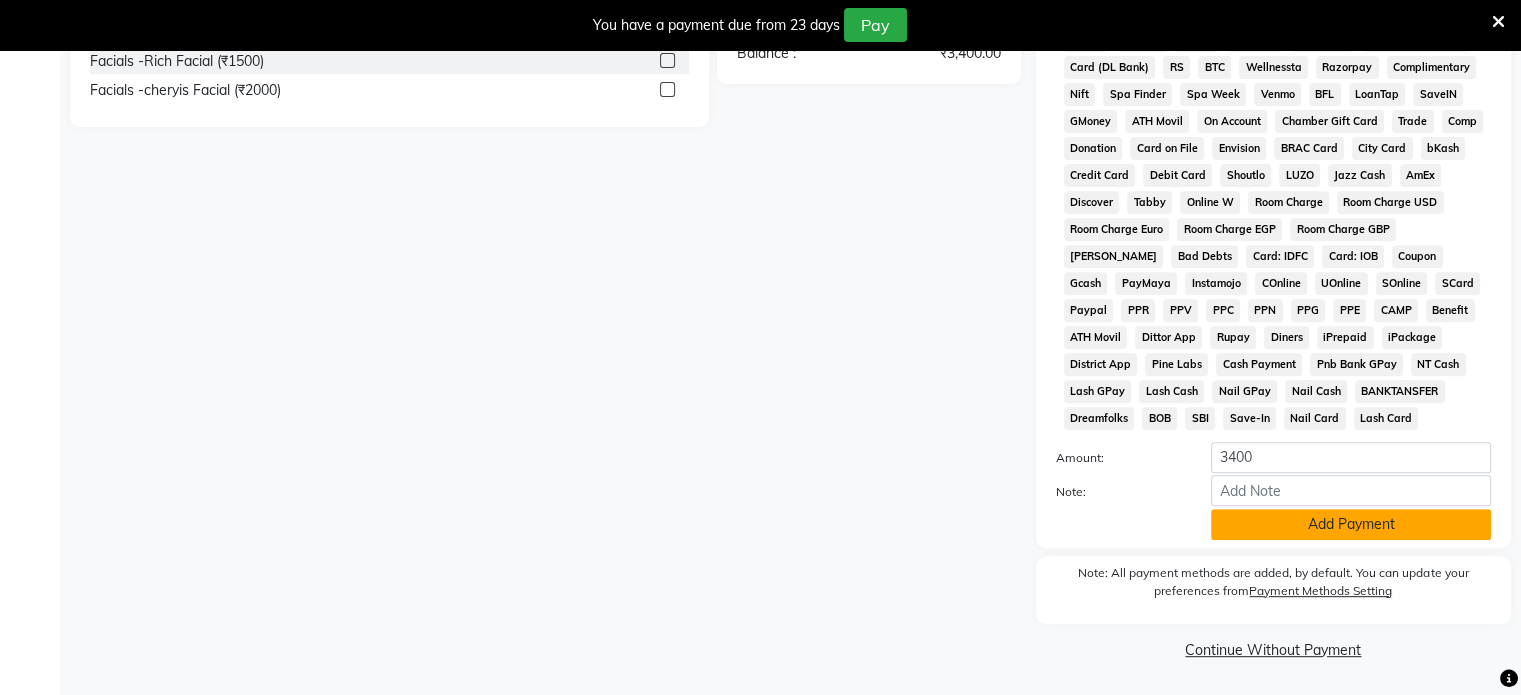 click on "Add Payment" 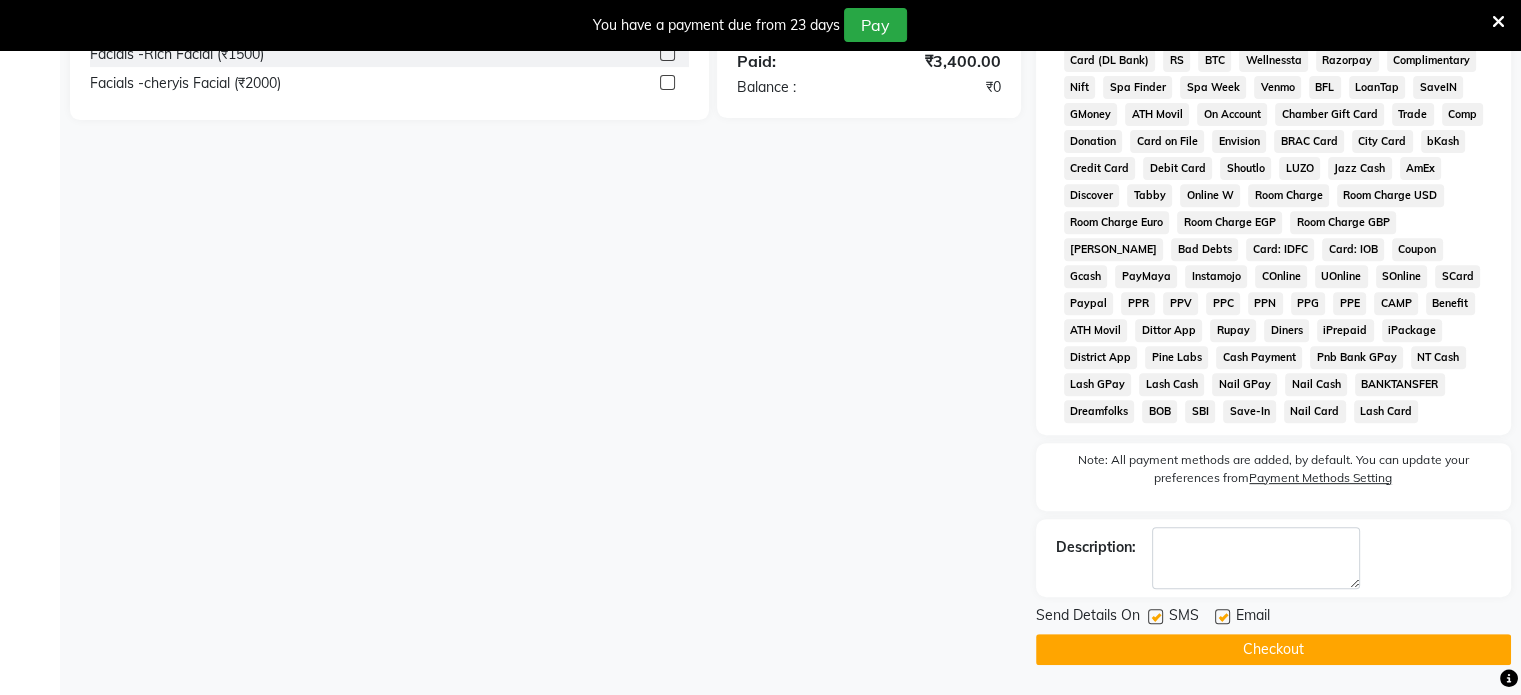 click on "Checkout" 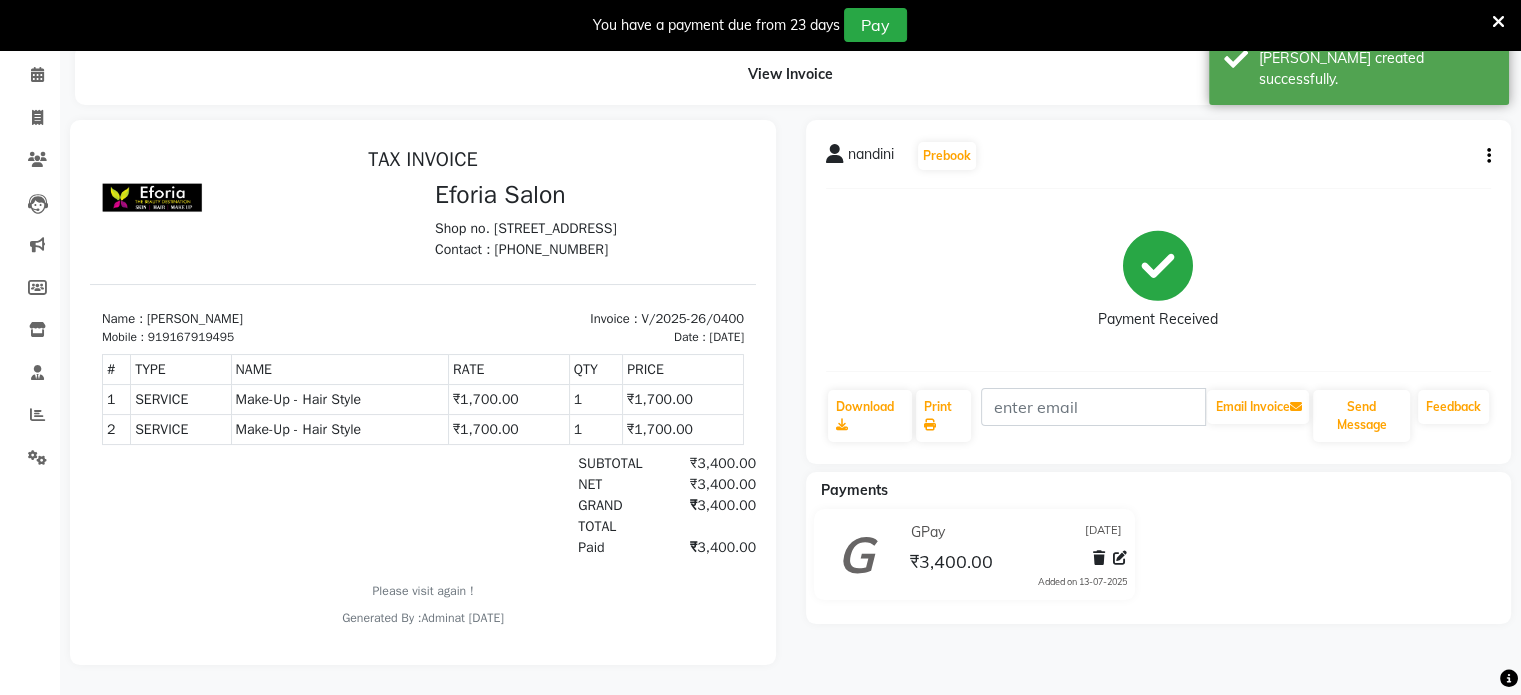 scroll, scrollTop: 0, scrollLeft: 0, axis: both 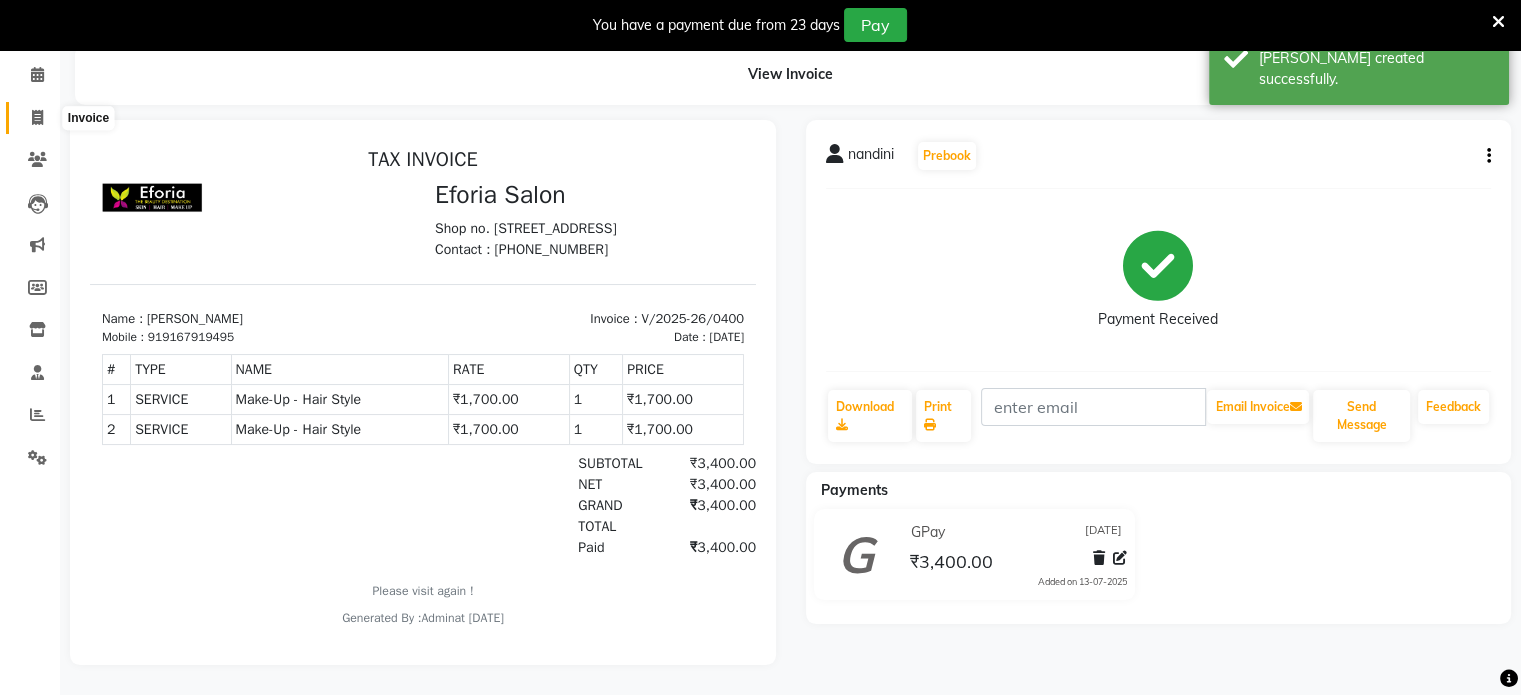 click 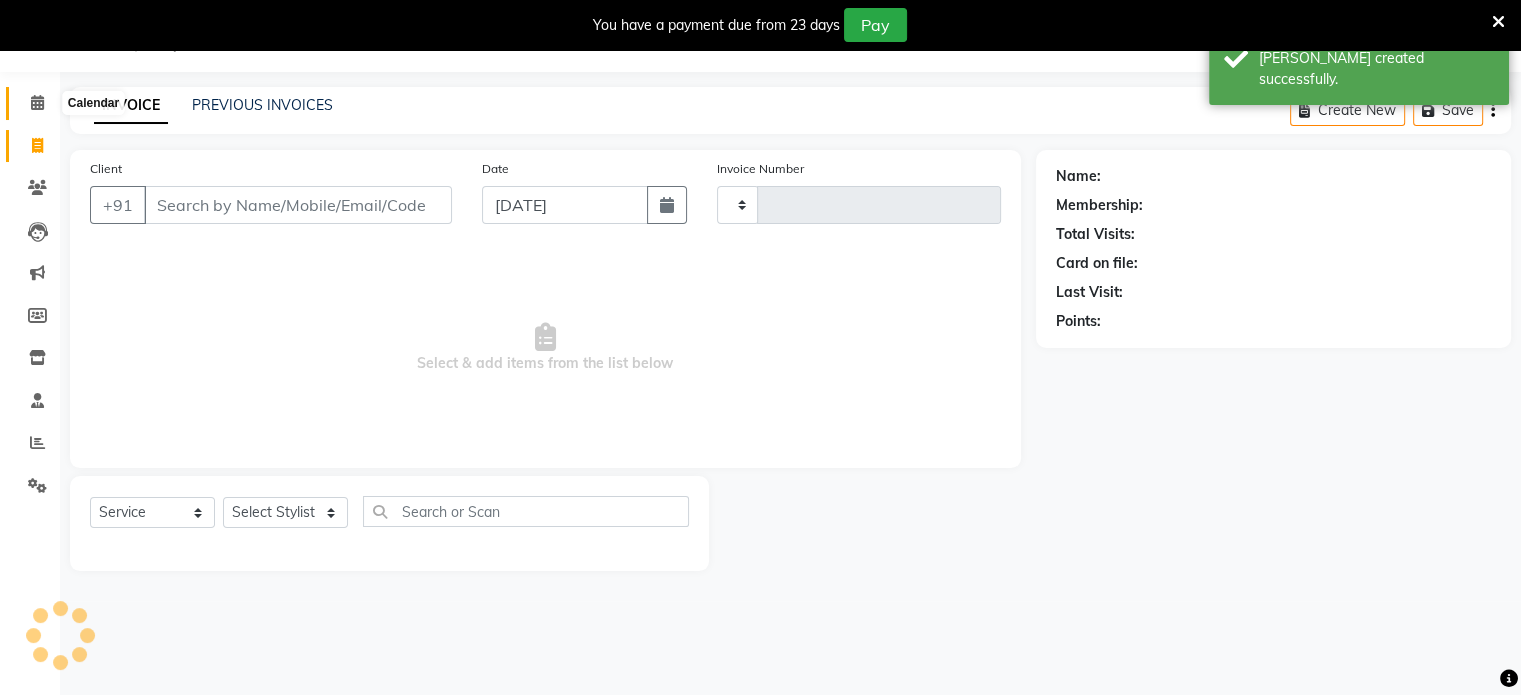 type on "0401" 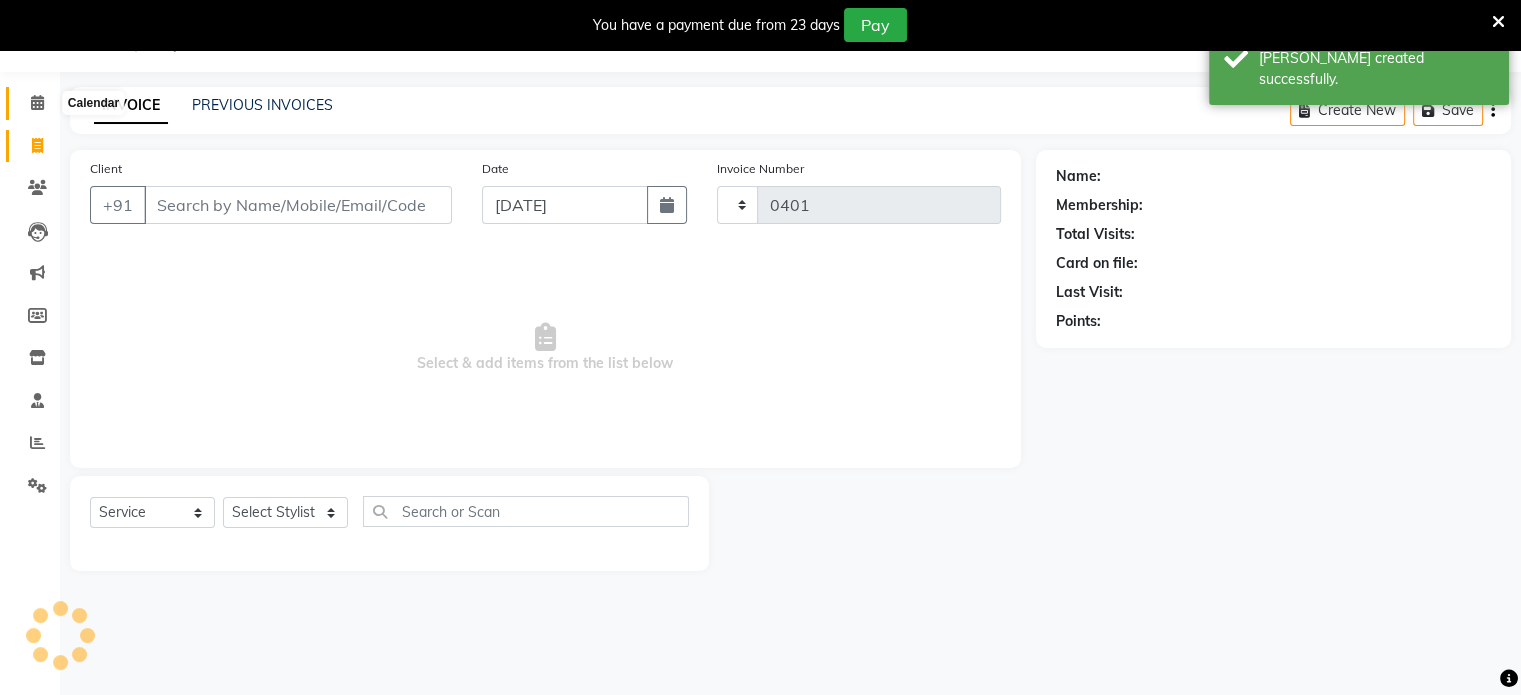 select on "608" 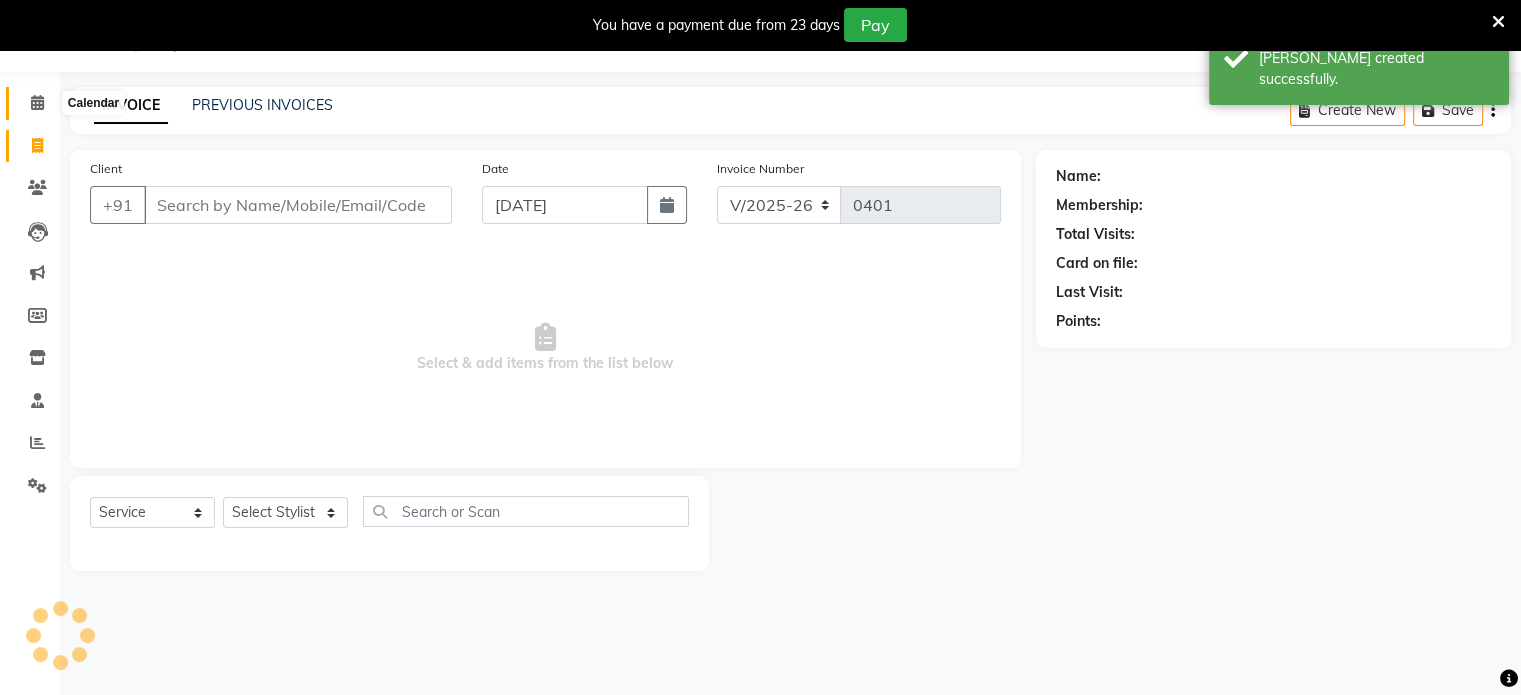 scroll, scrollTop: 50, scrollLeft: 0, axis: vertical 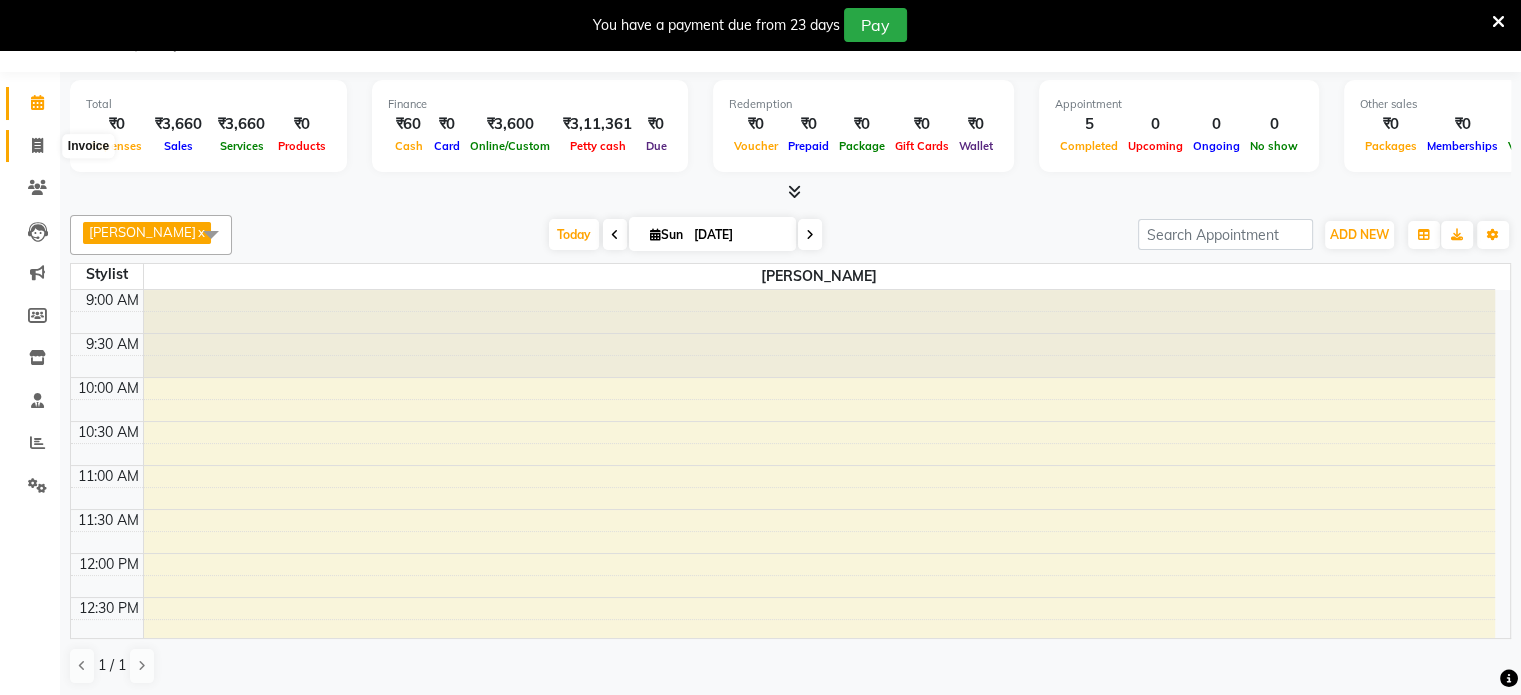click 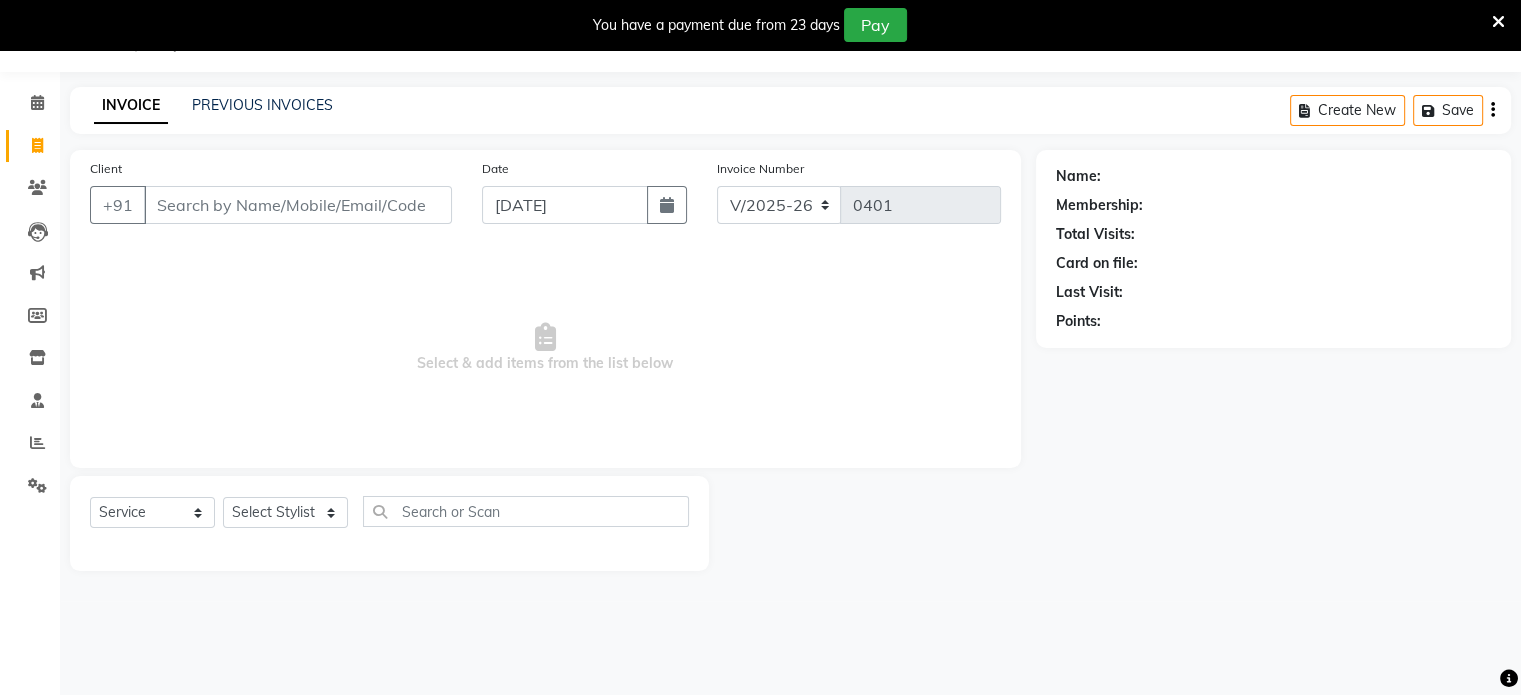 click on "Client" at bounding box center (298, 205) 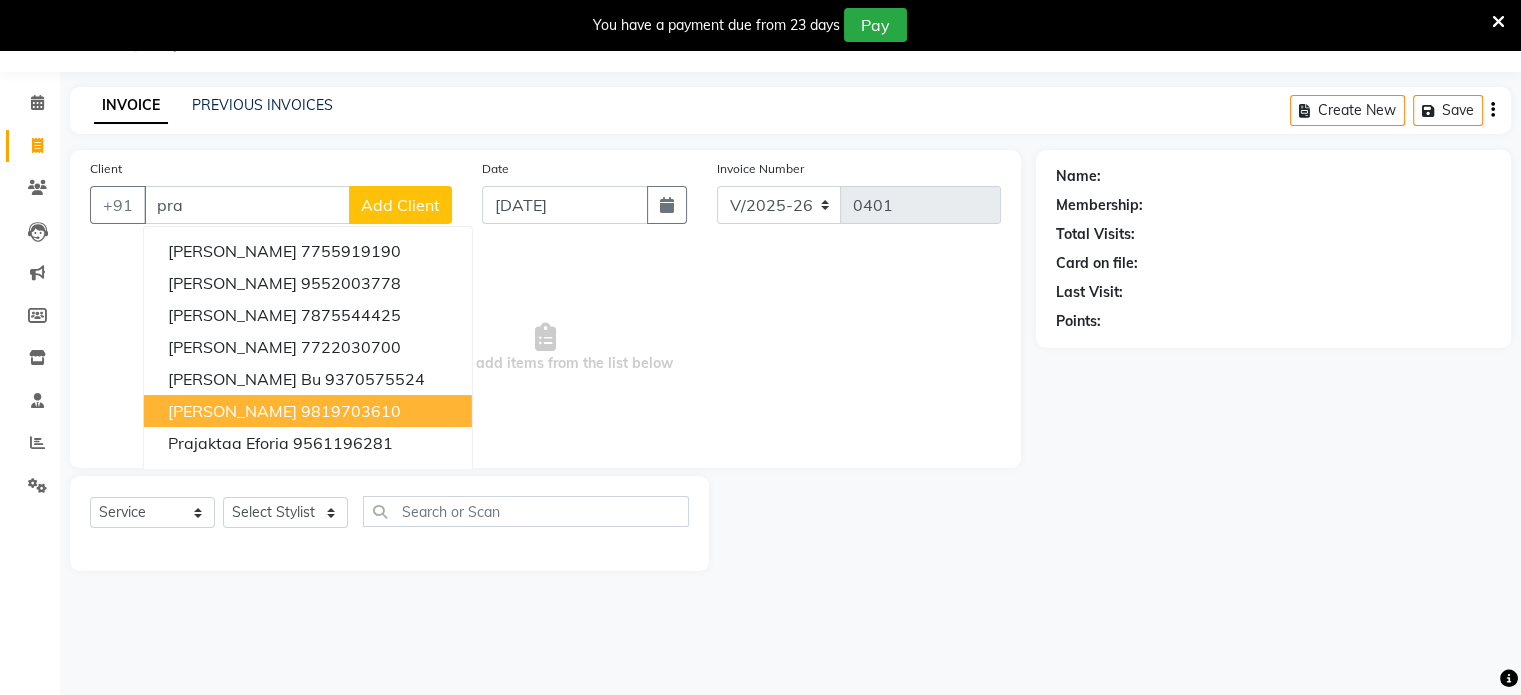 click on "9819703610" at bounding box center (351, 411) 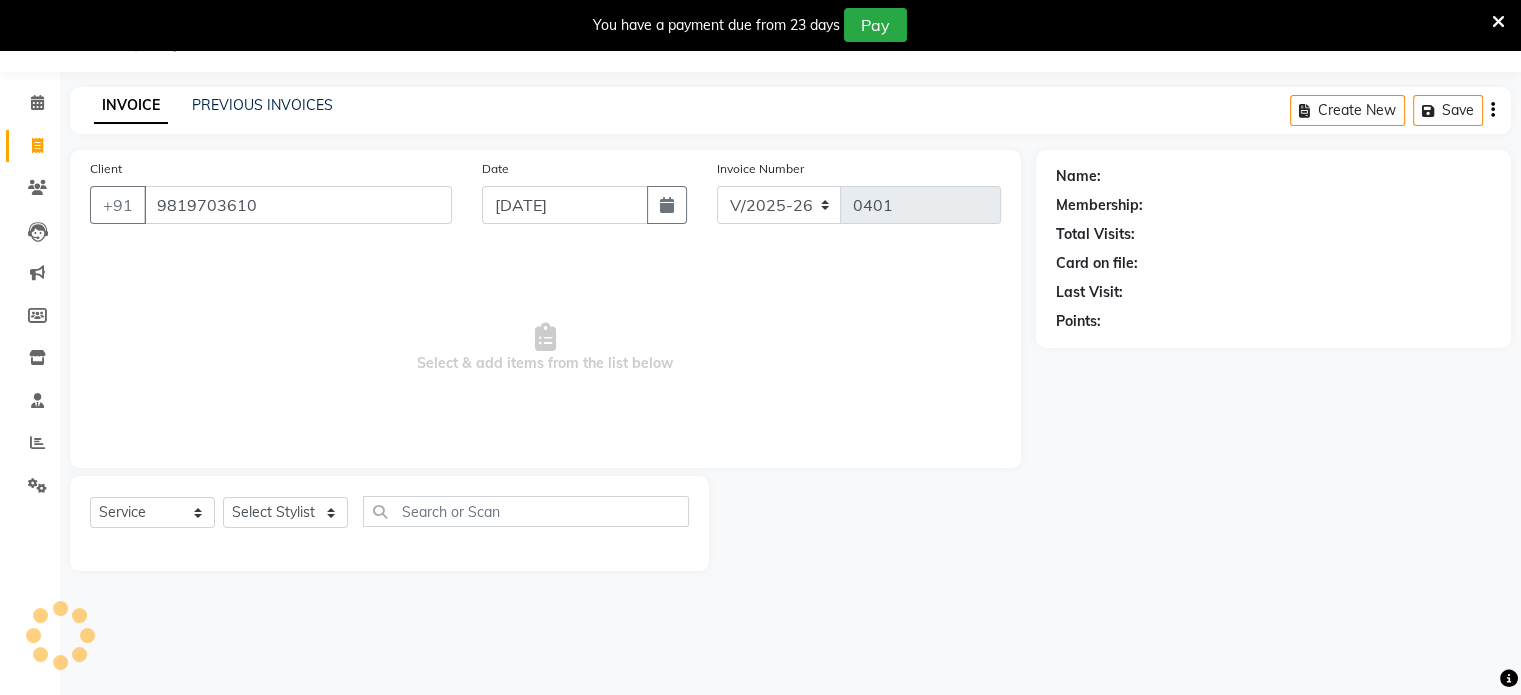 type on "9819703610" 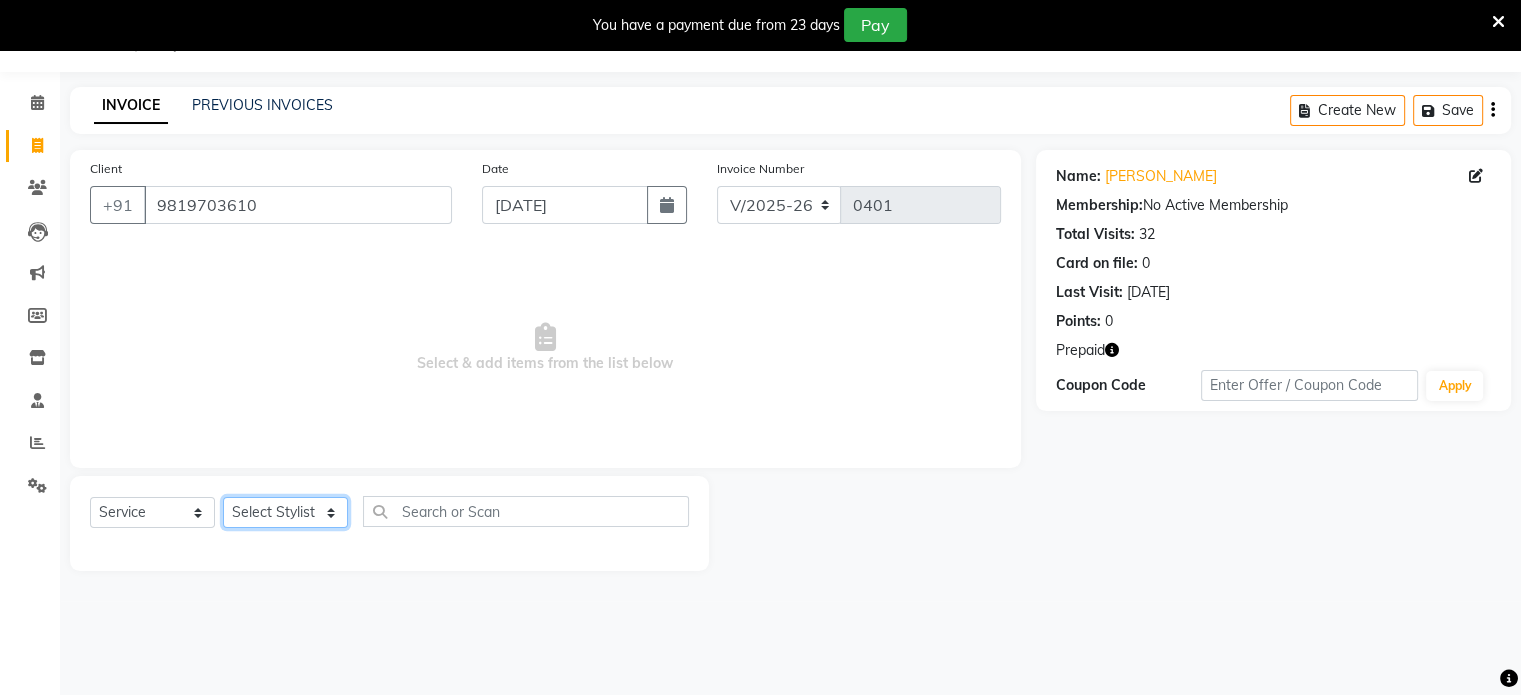click on "Select Stylist [PERSON_NAME] [PERSON_NAME] [PERSON_NAME] [PERSON_NAME]" 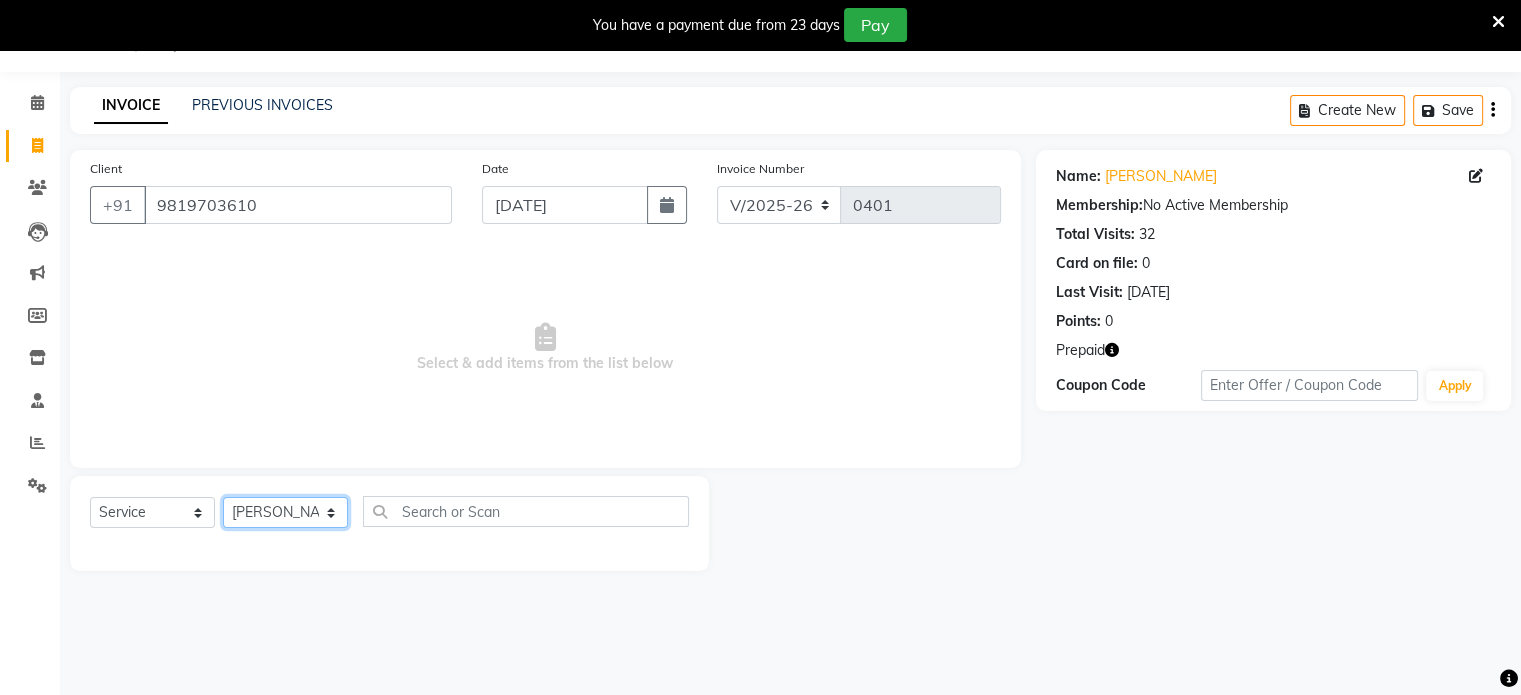 click on "Select Stylist [PERSON_NAME] [PERSON_NAME] [PERSON_NAME] [PERSON_NAME]" 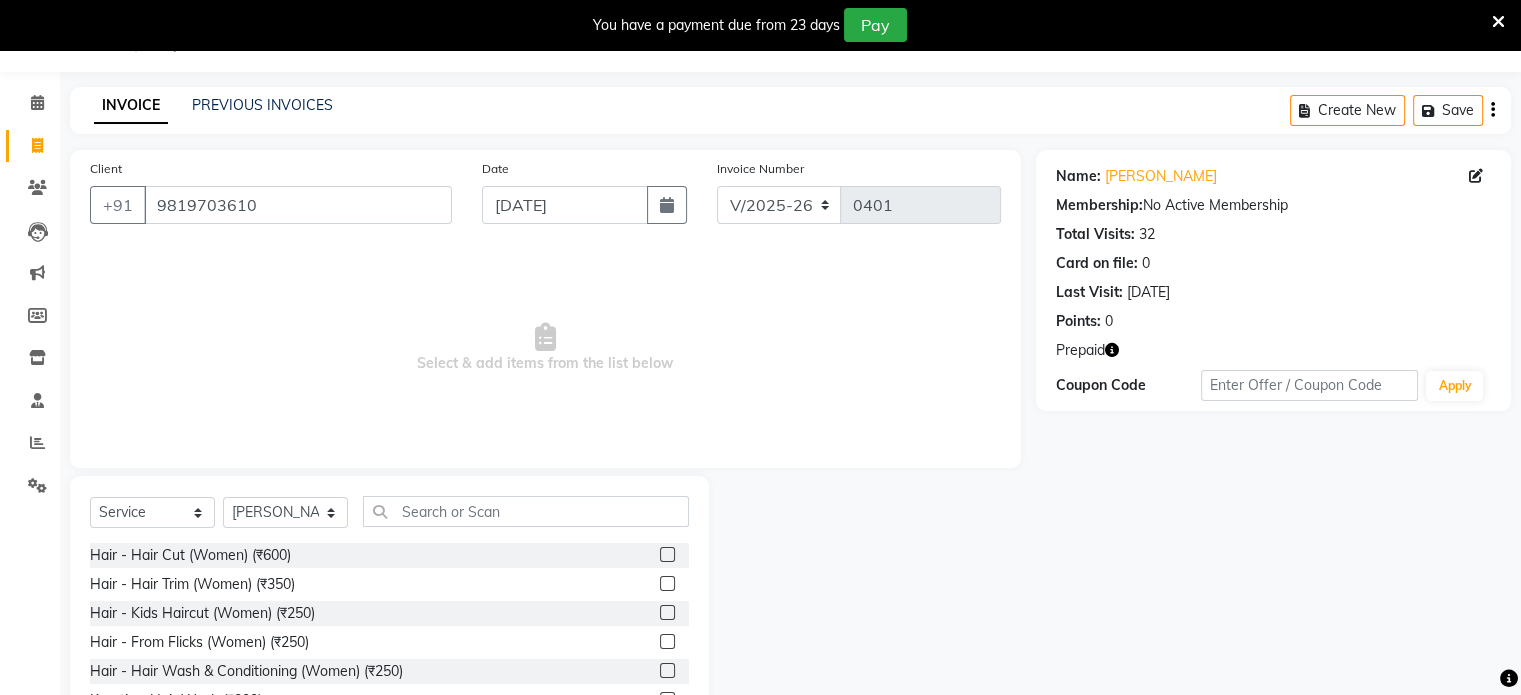 click 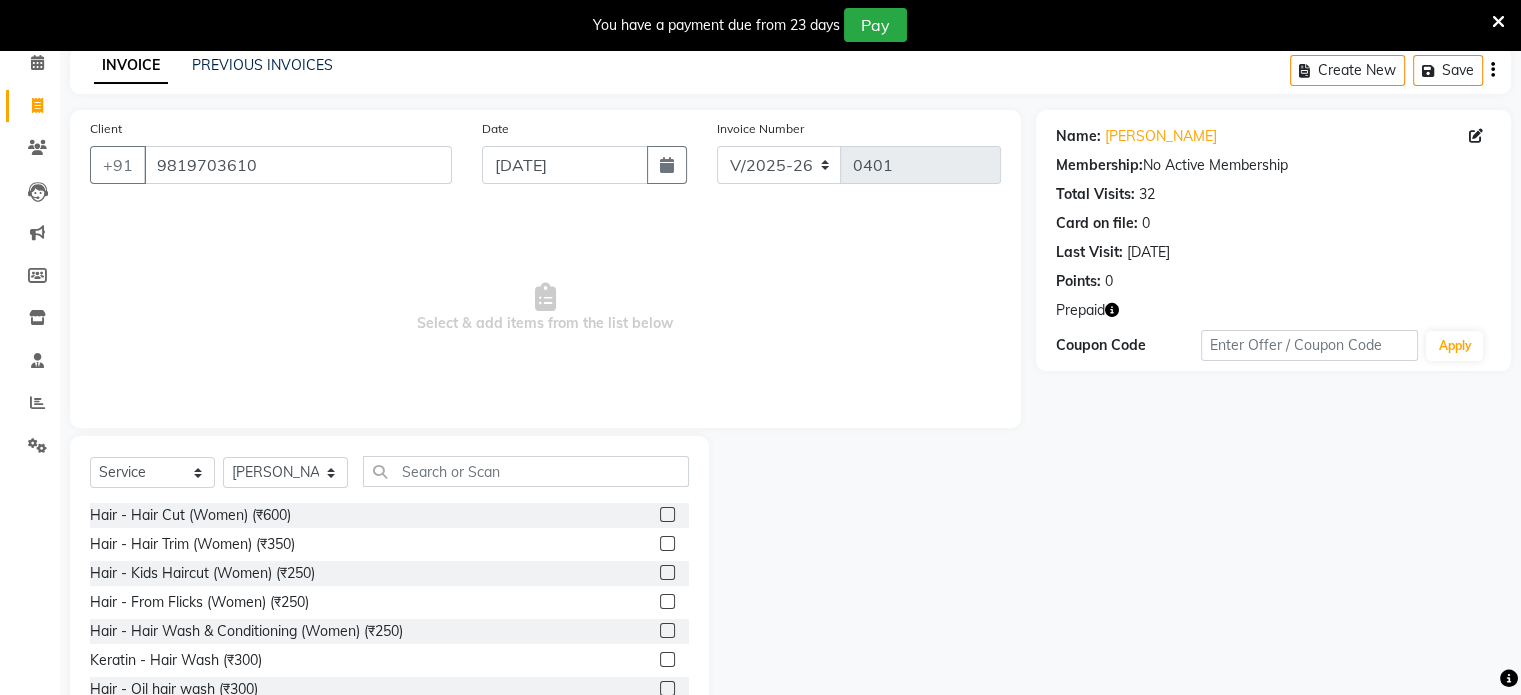 scroll, scrollTop: 156, scrollLeft: 0, axis: vertical 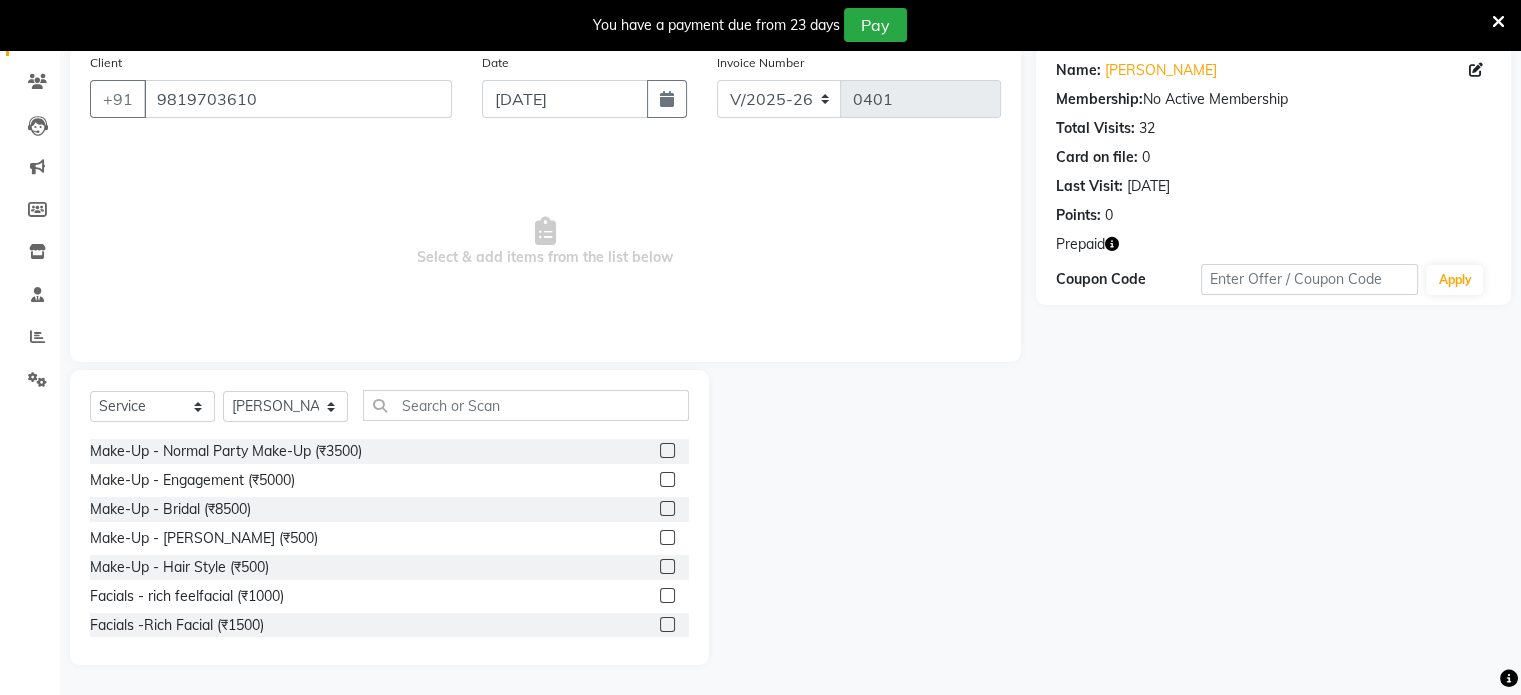 click 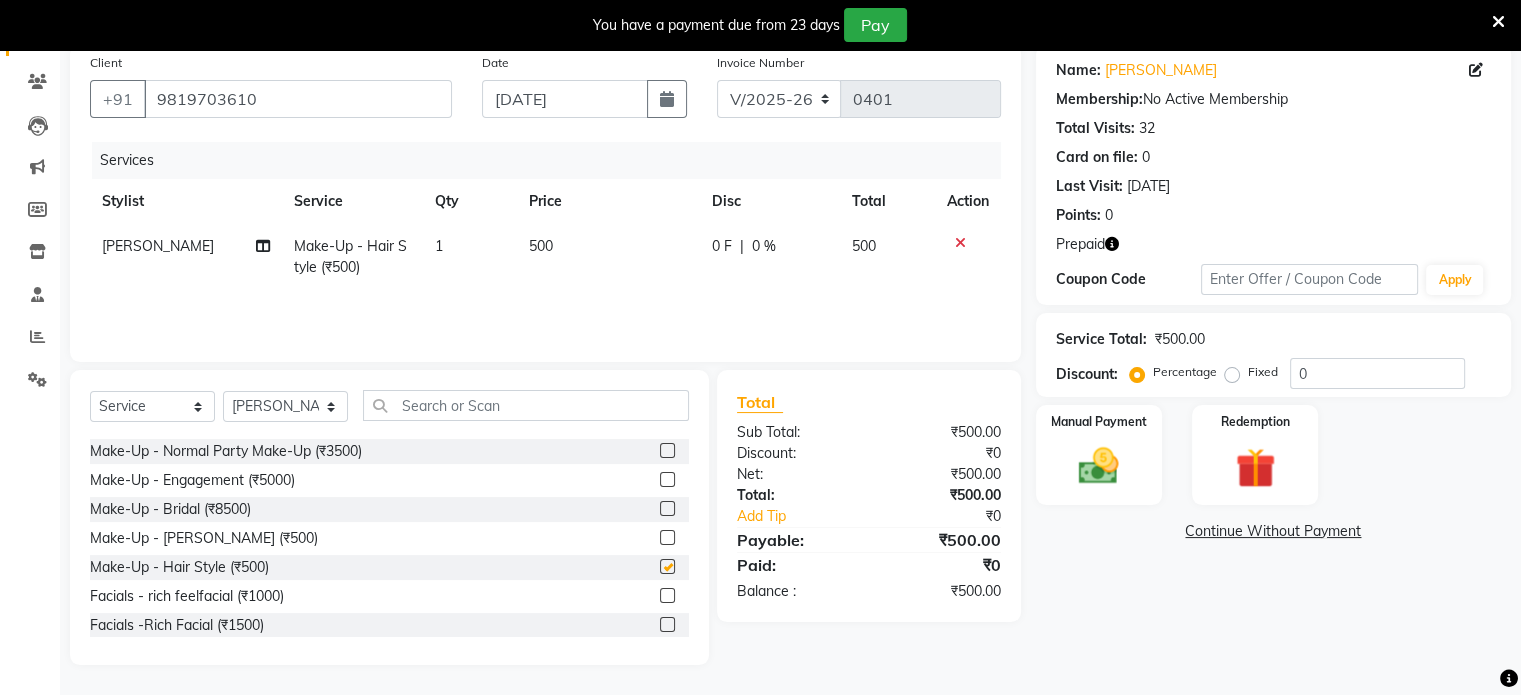 checkbox on "false" 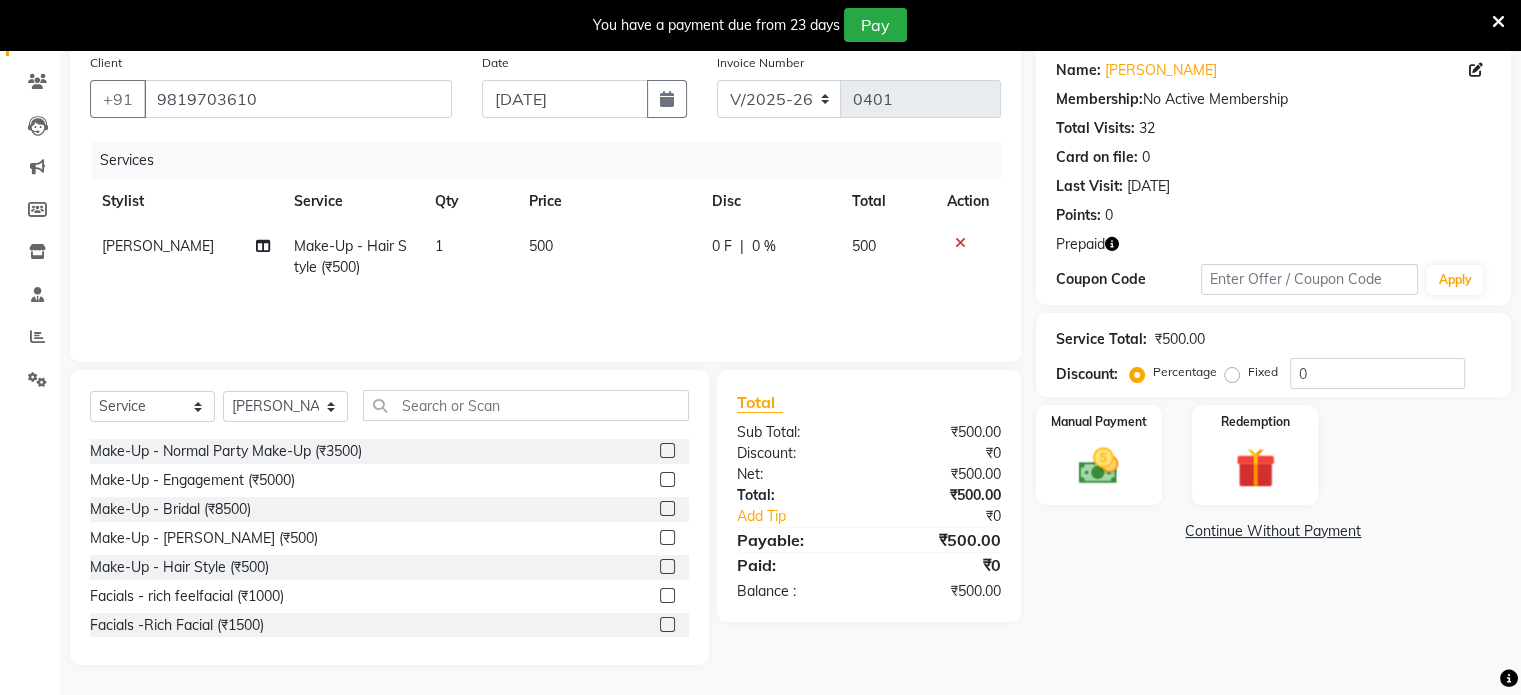 click 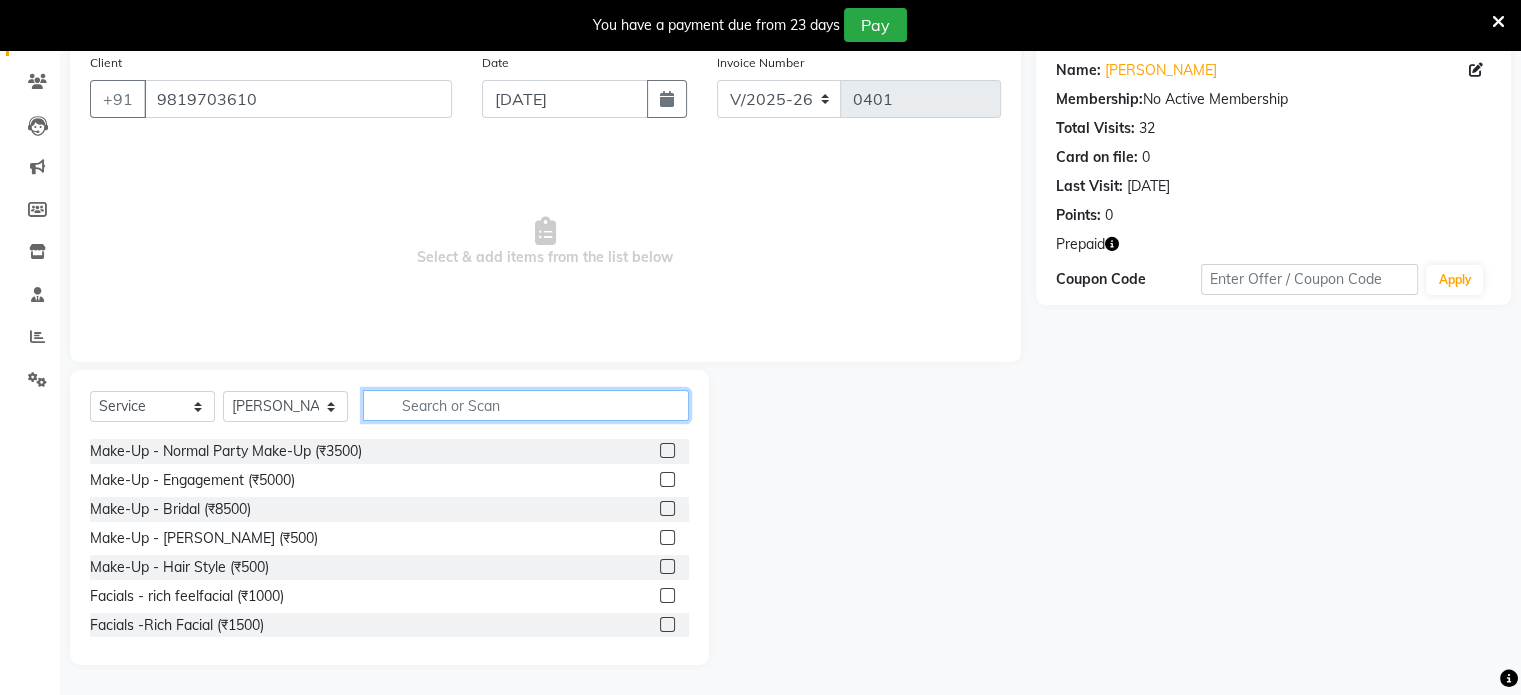 click 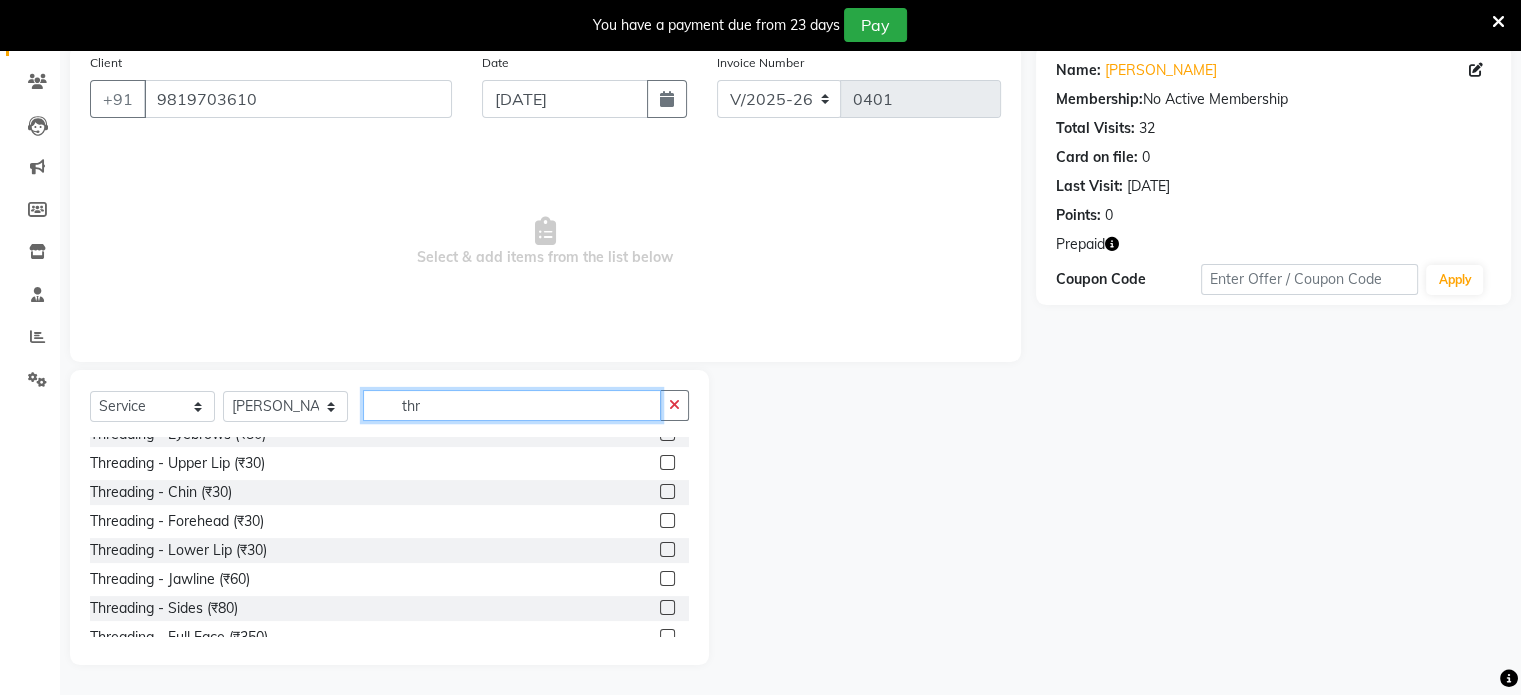 scroll, scrollTop: 0, scrollLeft: 0, axis: both 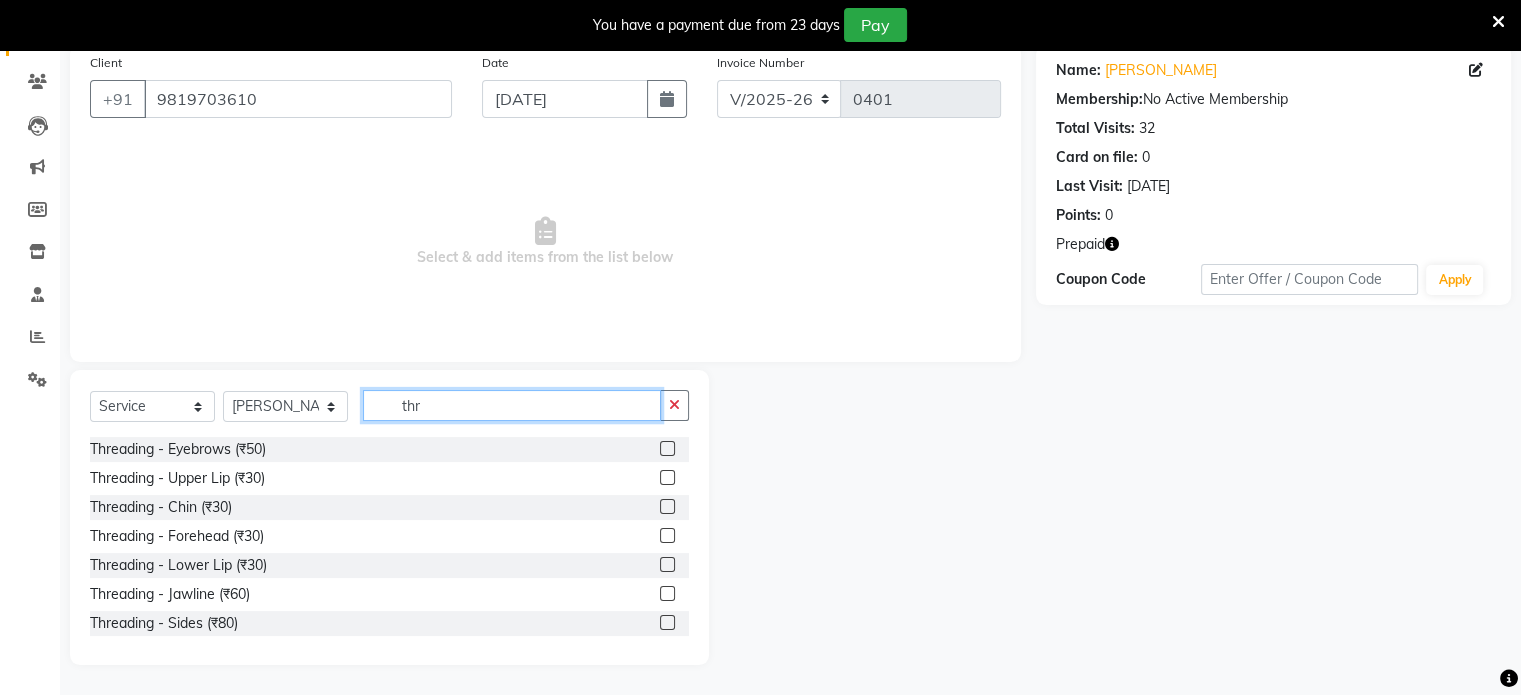 type on "thr" 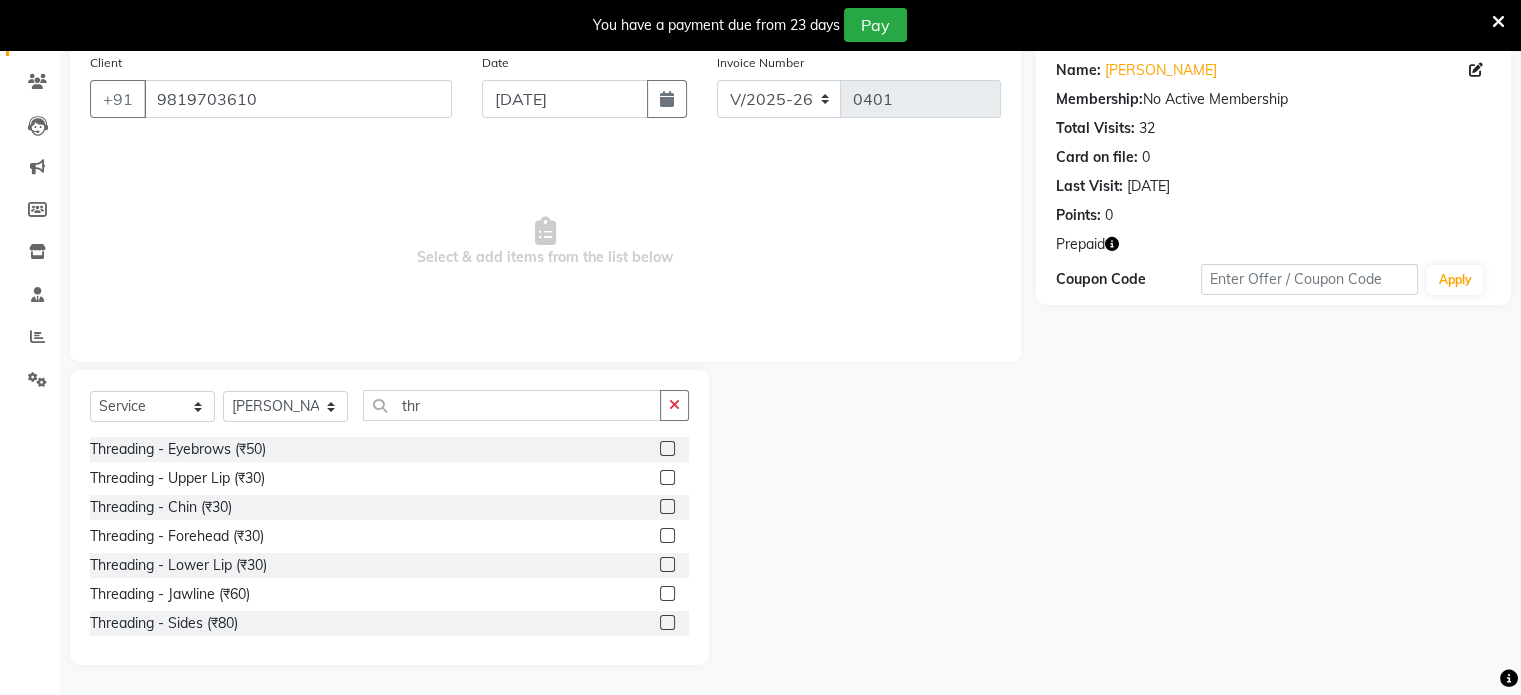 click 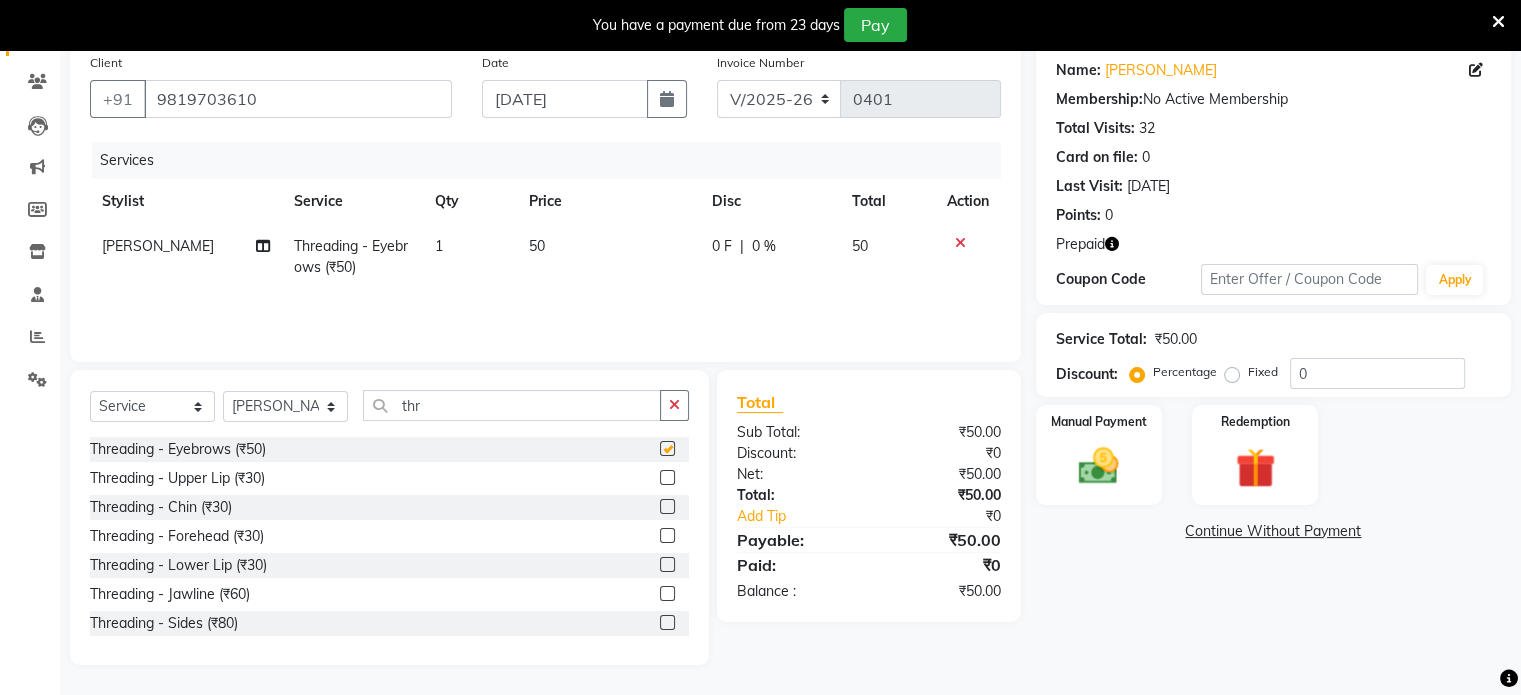 checkbox on "false" 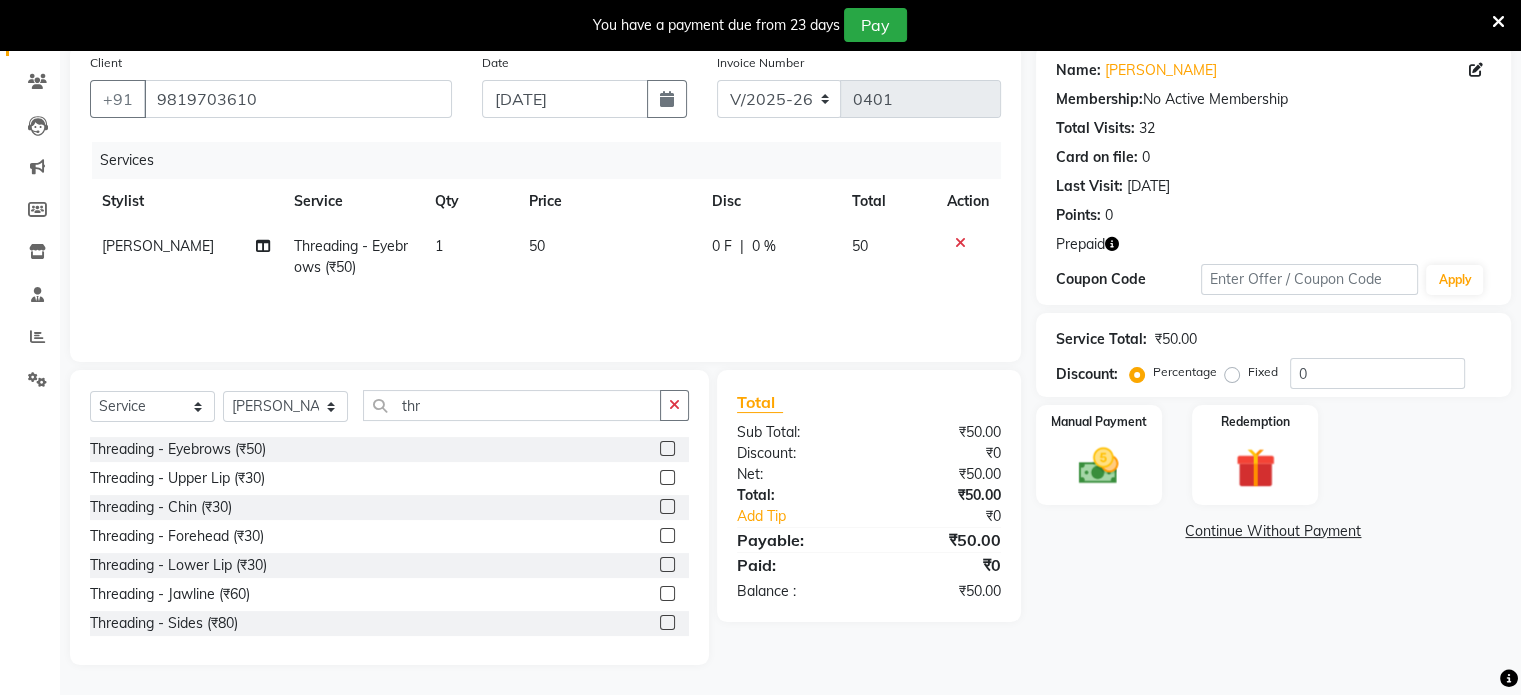 click on "50" 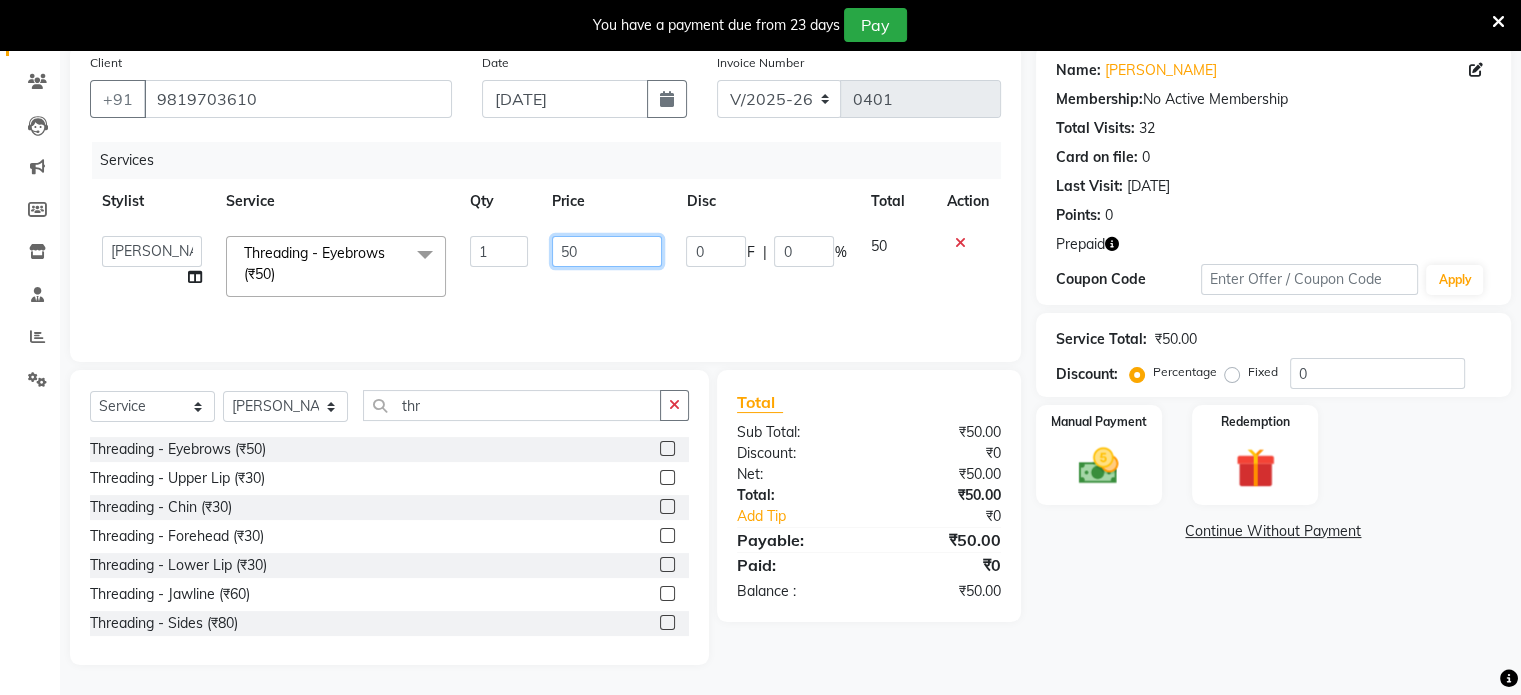click on "50" 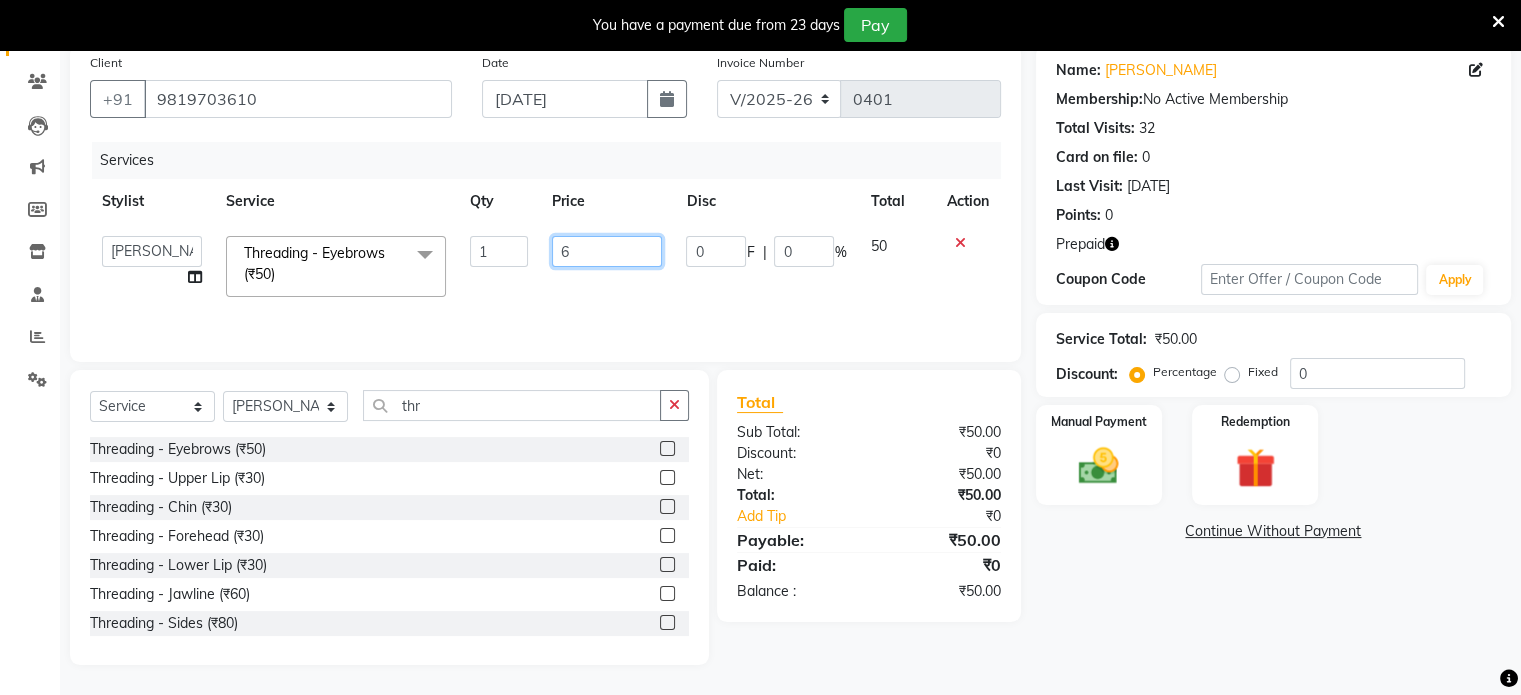 type on "60" 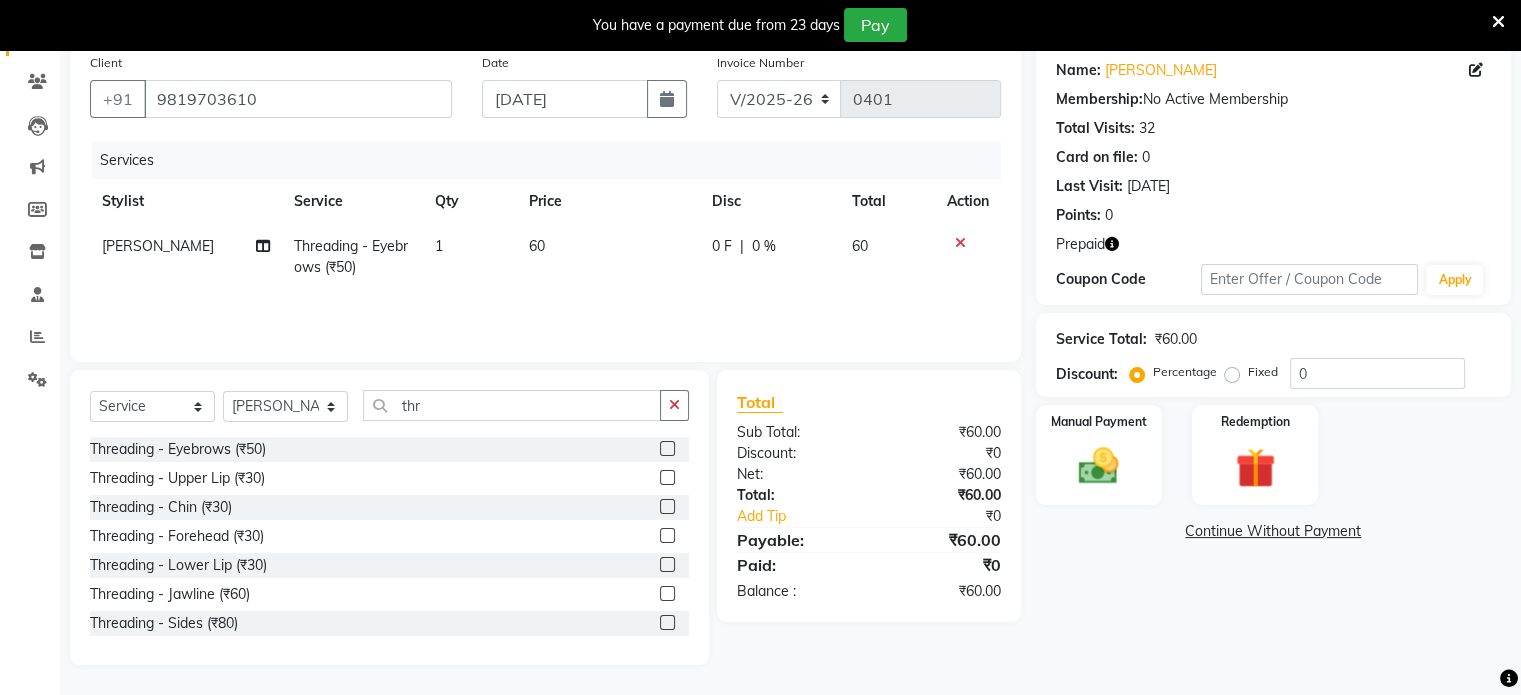 click on "Services Stylist Service Qty Price Disc Total Action [PERSON_NAME] Threading - Eyebrows (₹50) 1 60 0 F | 0 % 60" 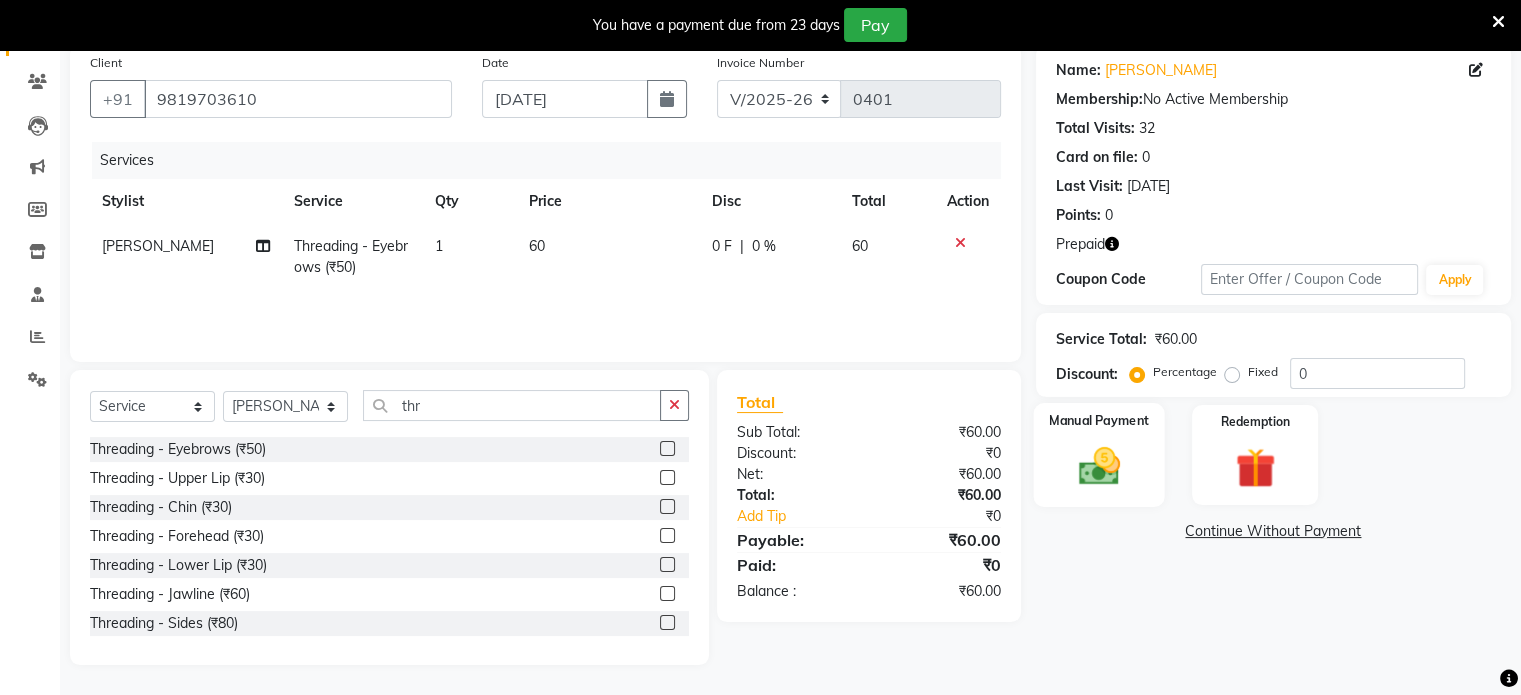 click 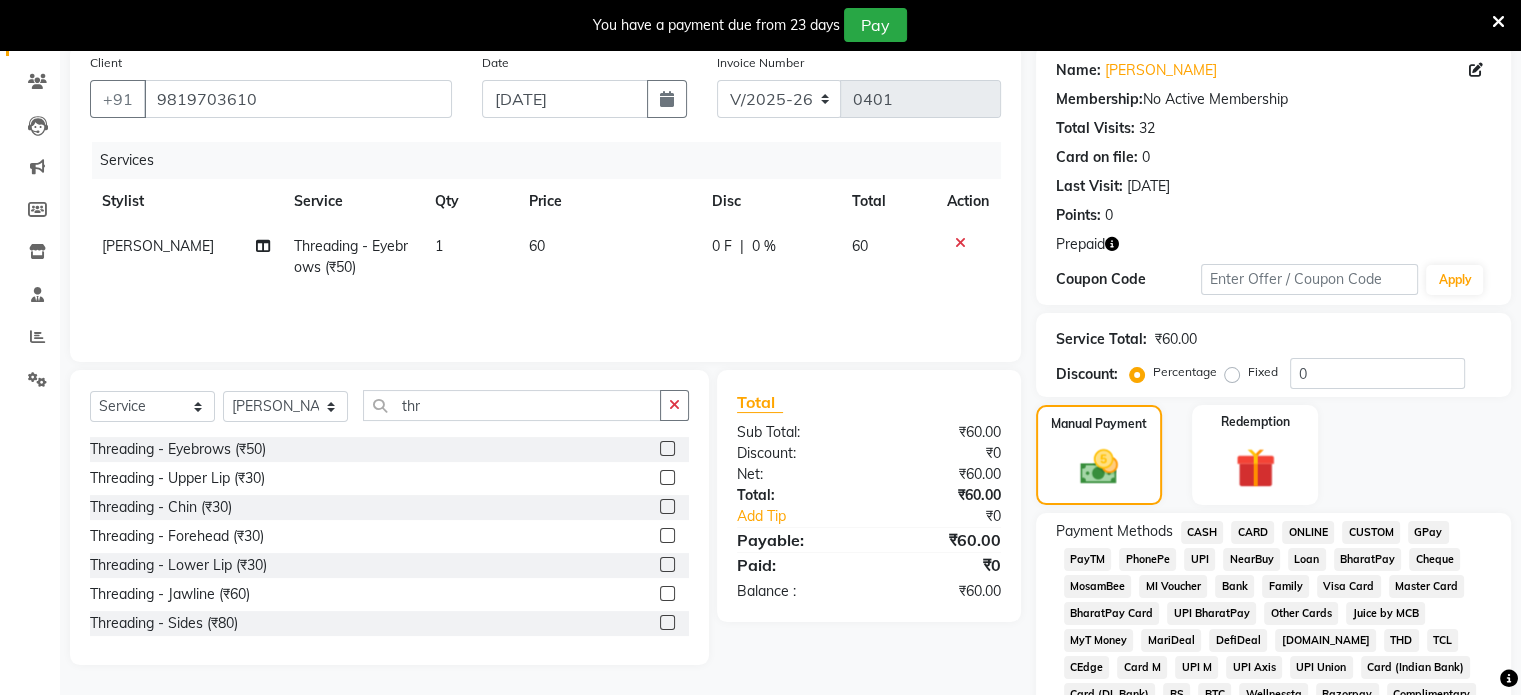 click on "Manual Payment Redemption" 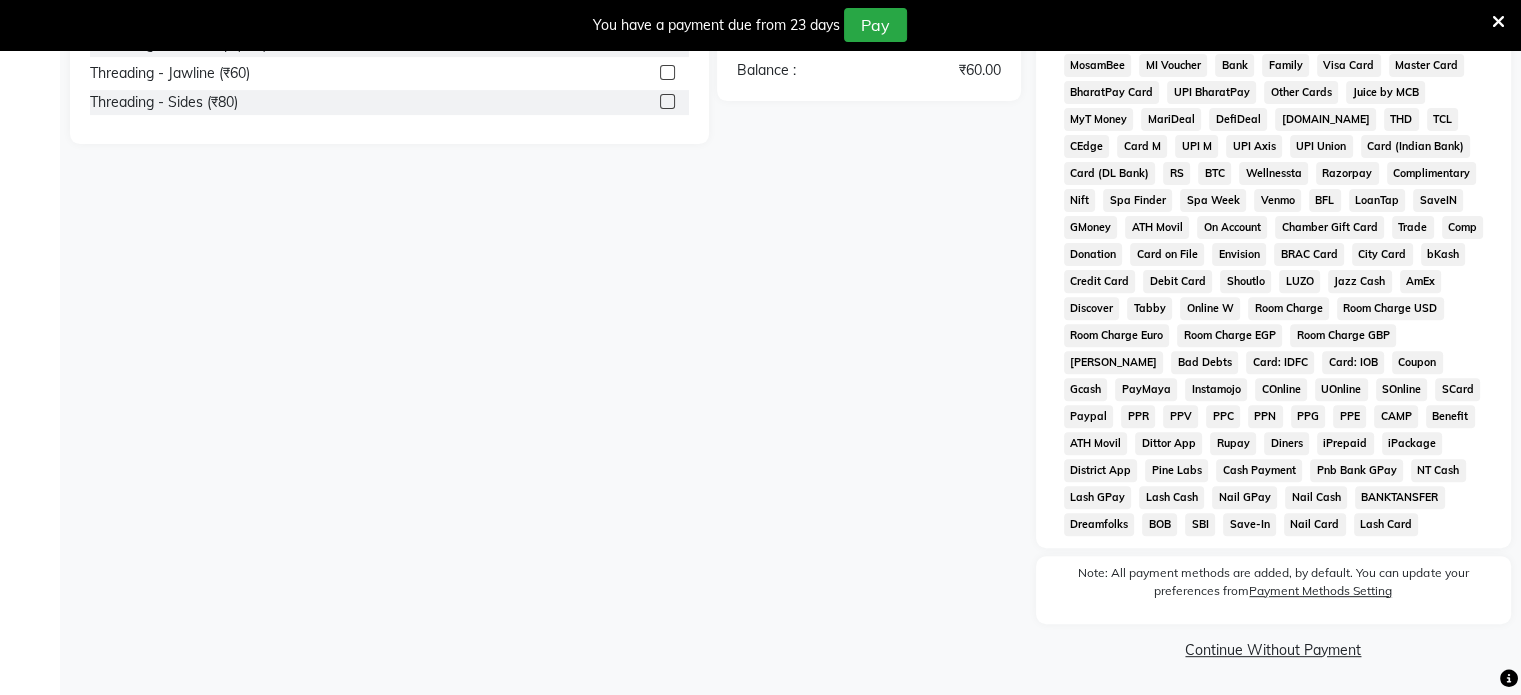 scroll, scrollTop: 692, scrollLeft: 0, axis: vertical 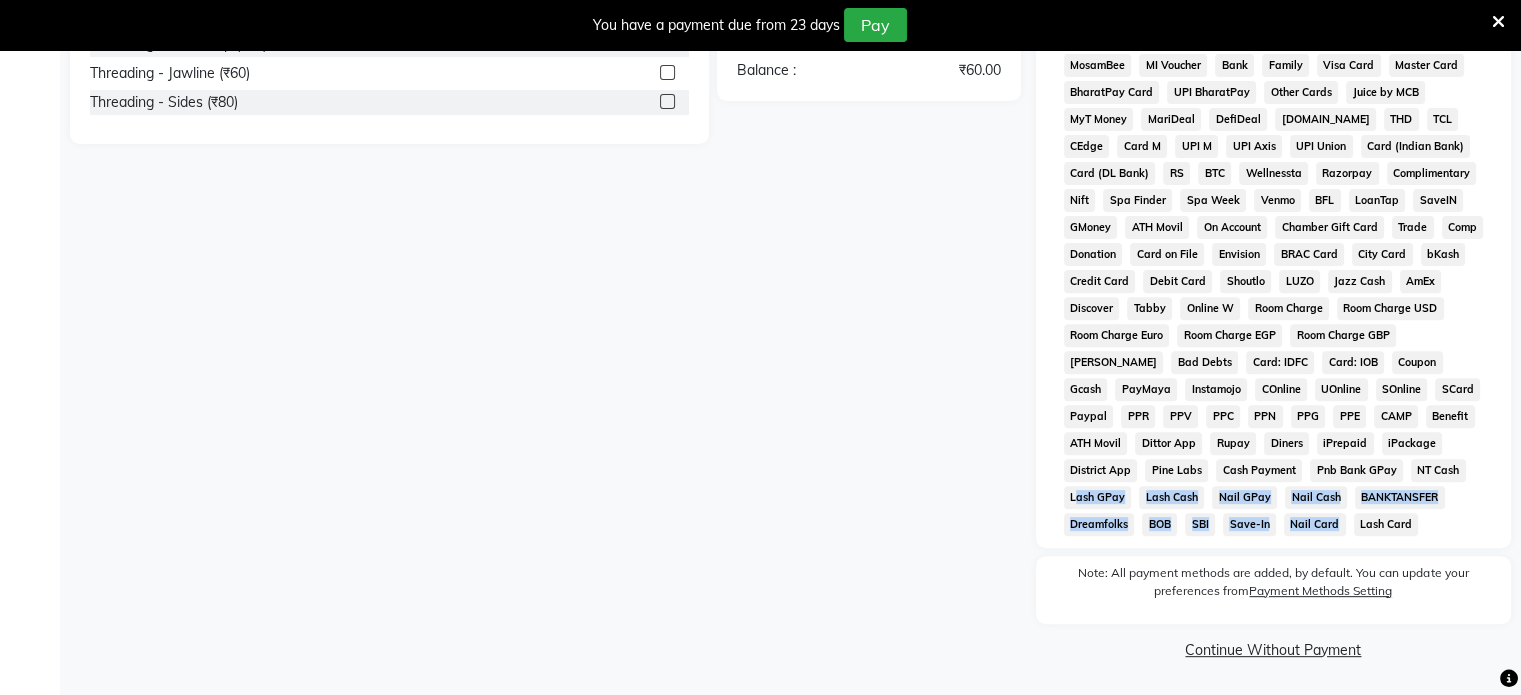 drag, startPoint x: 1380, startPoint y: 475, endPoint x: 1216, endPoint y: 537, distance: 175.32826 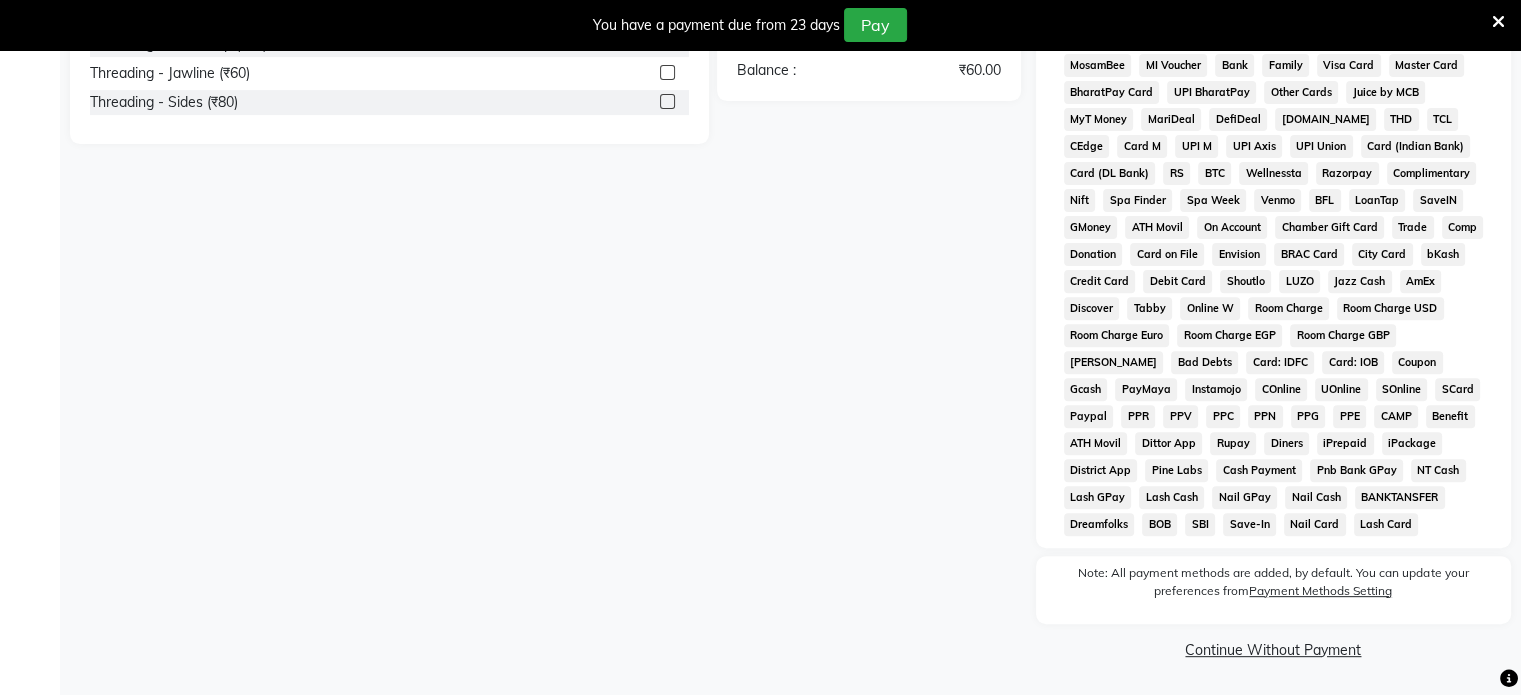 click on "Client [PHONE_NUMBER] Date [DATE] Invoice Number V/2025 V/[PHONE_NUMBER] Services Stylist Service Qty Price Disc Total Action [PERSON_NAME] Threading - Eyebrows (₹50) 1 60 0 F | 0 % 60 Select  Service  Product  Membership  Package Voucher Prepaid Gift Card  Select Stylist Anuradha Deva [PERSON_NAME] [PERSON_NAME] [PERSON_NAME] thr Threading - Eyebrows (₹50)  Threading - Upper Lip (₹30)  Threading - Chin (₹30)  Threading - Forehead (₹30)  Threading - Lower Lip (₹30)  Threading - Jawline (₹60)  Threading - Sides (₹80)  Threading - Full Face (₹350)  Total Sub Total: ₹60.00 Discount: ₹0 Net: ₹60.00 Total: ₹60.00 Add Tip ₹0 Payable: ₹60.00 Paid: ₹0 Balance   : ₹60.00" 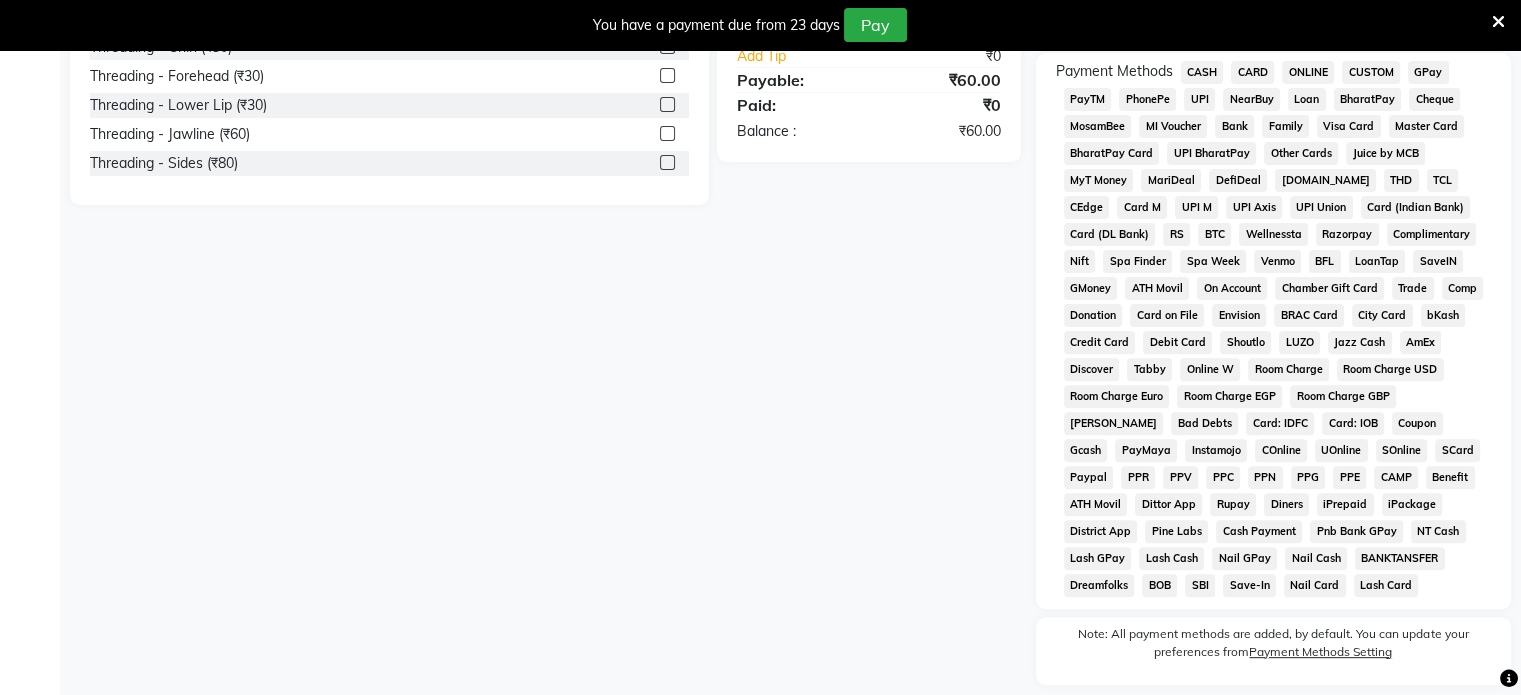 scroll, scrollTop: 612, scrollLeft: 0, axis: vertical 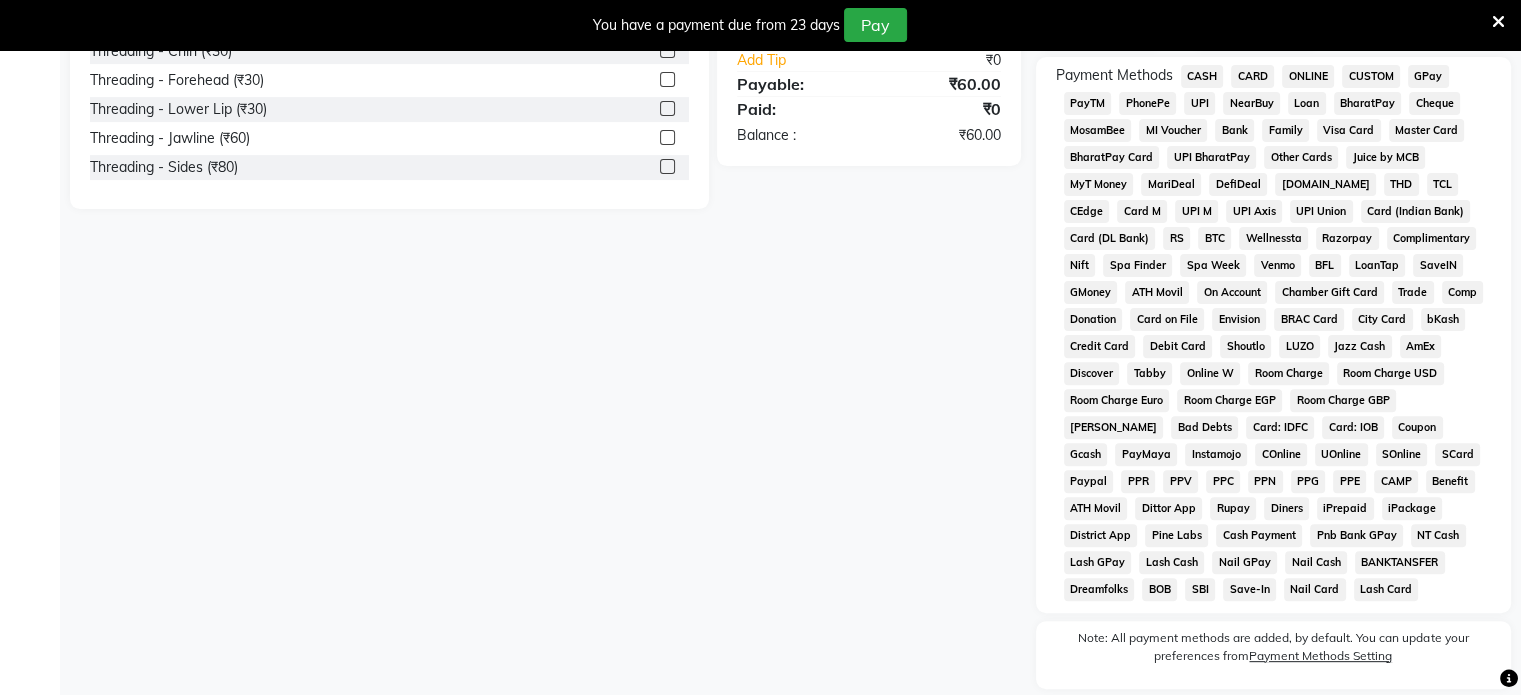 click on "Other Cards" 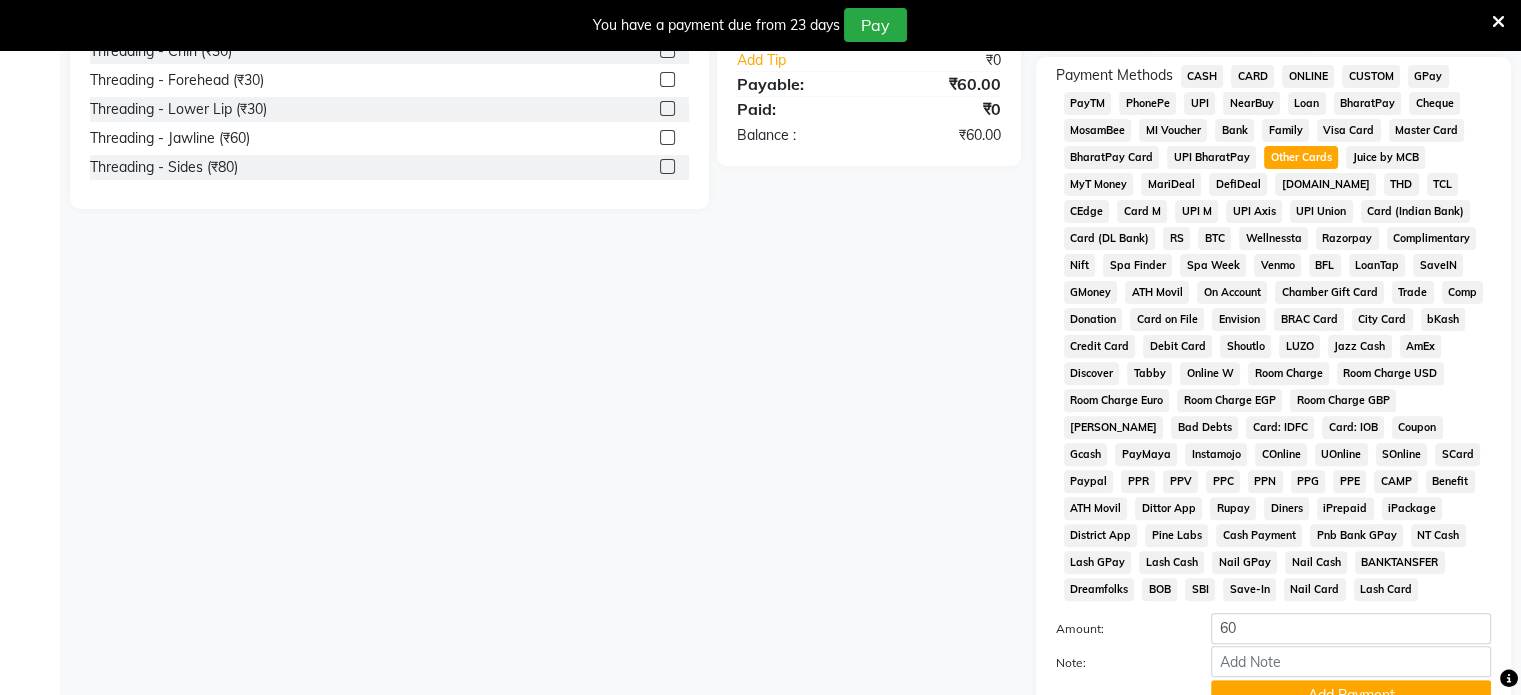 click on "Client [PHONE_NUMBER] Date [DATE] Invoice Number V/2025 V/[PHONE_NUMBER] Services Stylist Service Qty Price Disc Total Action [PERSON_NAME] Threading - Eyebrows (₹50) 1 60 0 F | 0 % 60 Select  Service  Product  Membership  Package Voucher Prepaid Gift Card  Select Stylist Anuradha Deva [PERSON_NAME] [PERSON_NAME] [PERSON_NAME] thr Threading - Eyebrows (₹50)  Threading - Upper Lip (₹30)  Threading - Chin (₹30)  Threading - Forehead (₹30)  Threading - Lower Lip (₹30)  Threading - Jawline (₹60)  Threading - Sides (₹80)  Threading - Full Face (₹350)  Total Sub Total: ₹60.00 Discount: ₹0 Net: ₹60.00 Total: ₹60.00 Add Tip ₹0 Payable: ₹60.00 Paid: ₹0 Balance   : ₹60.00" 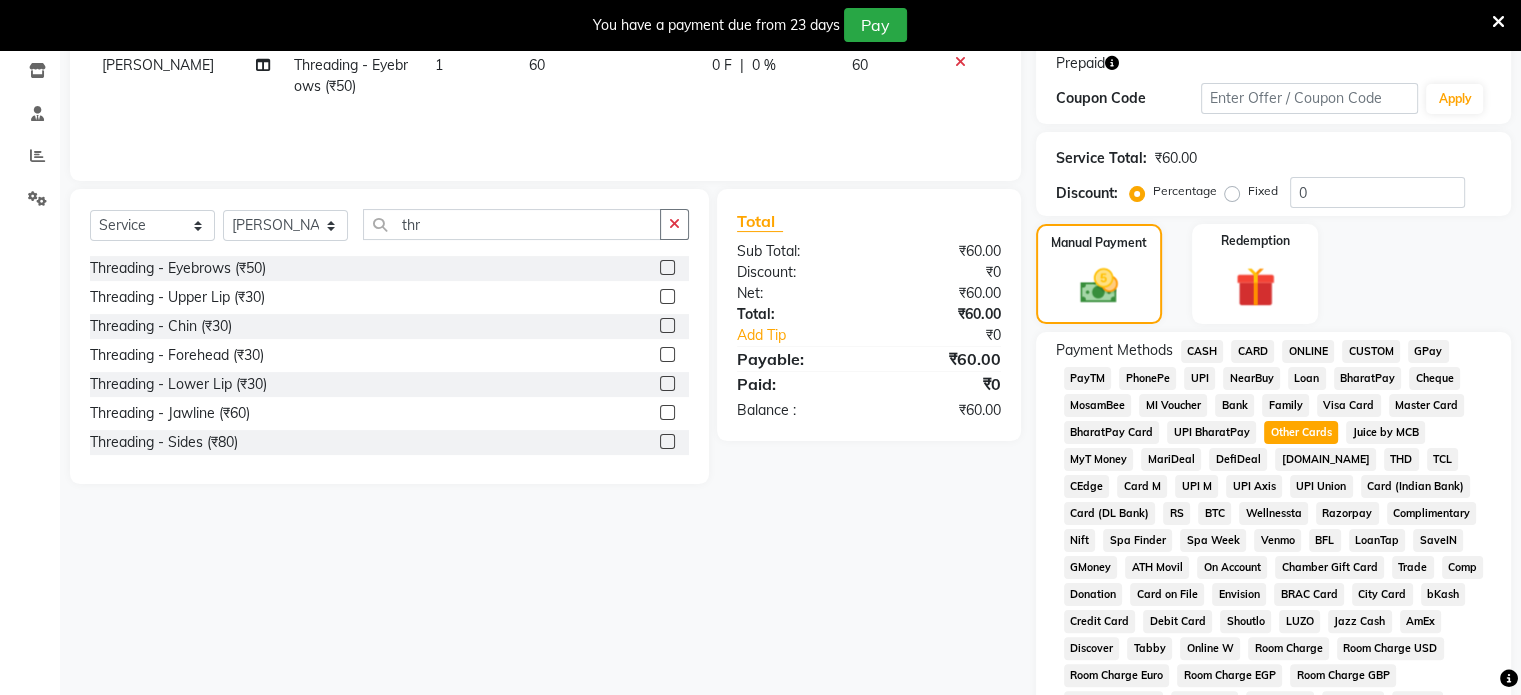 scroll, scrollTop: 52, scrollLeft: 0, axis: vertical 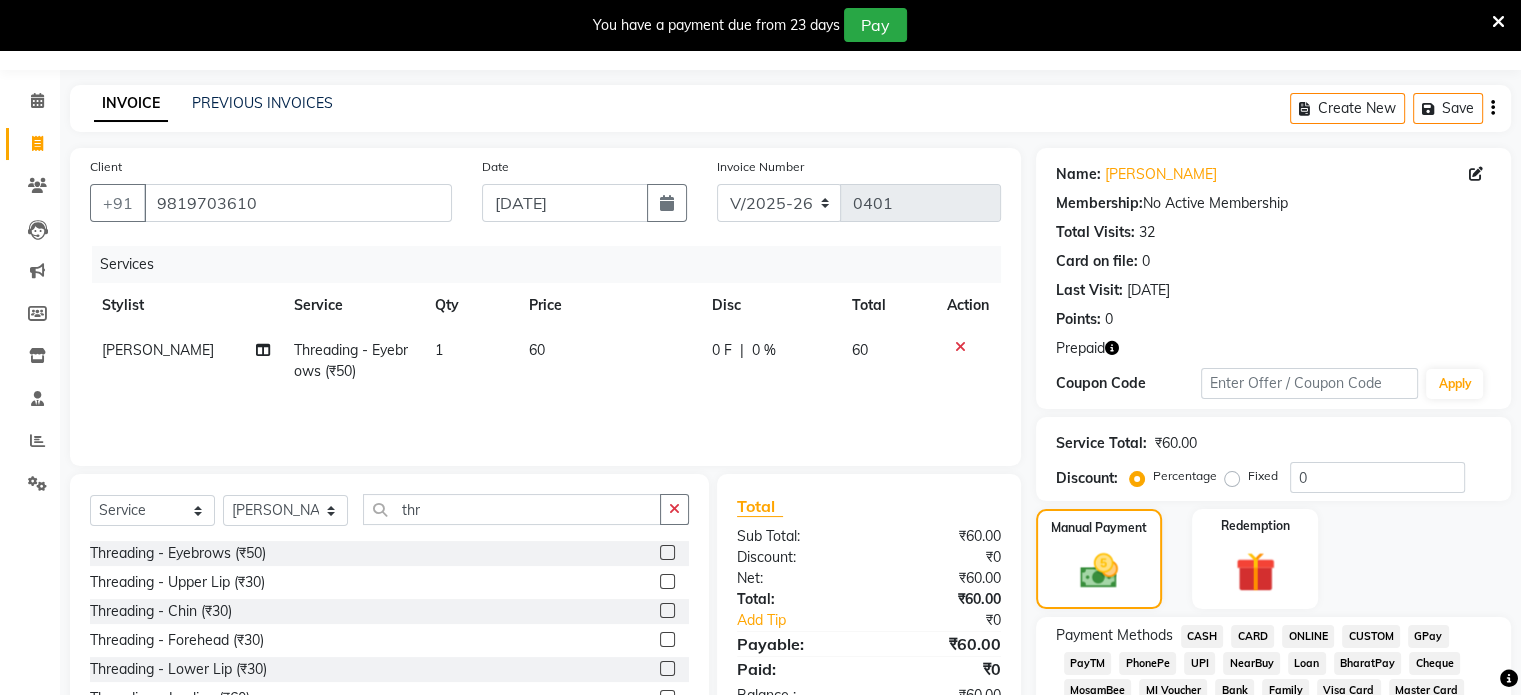 click on "Manual Payment Redemption" 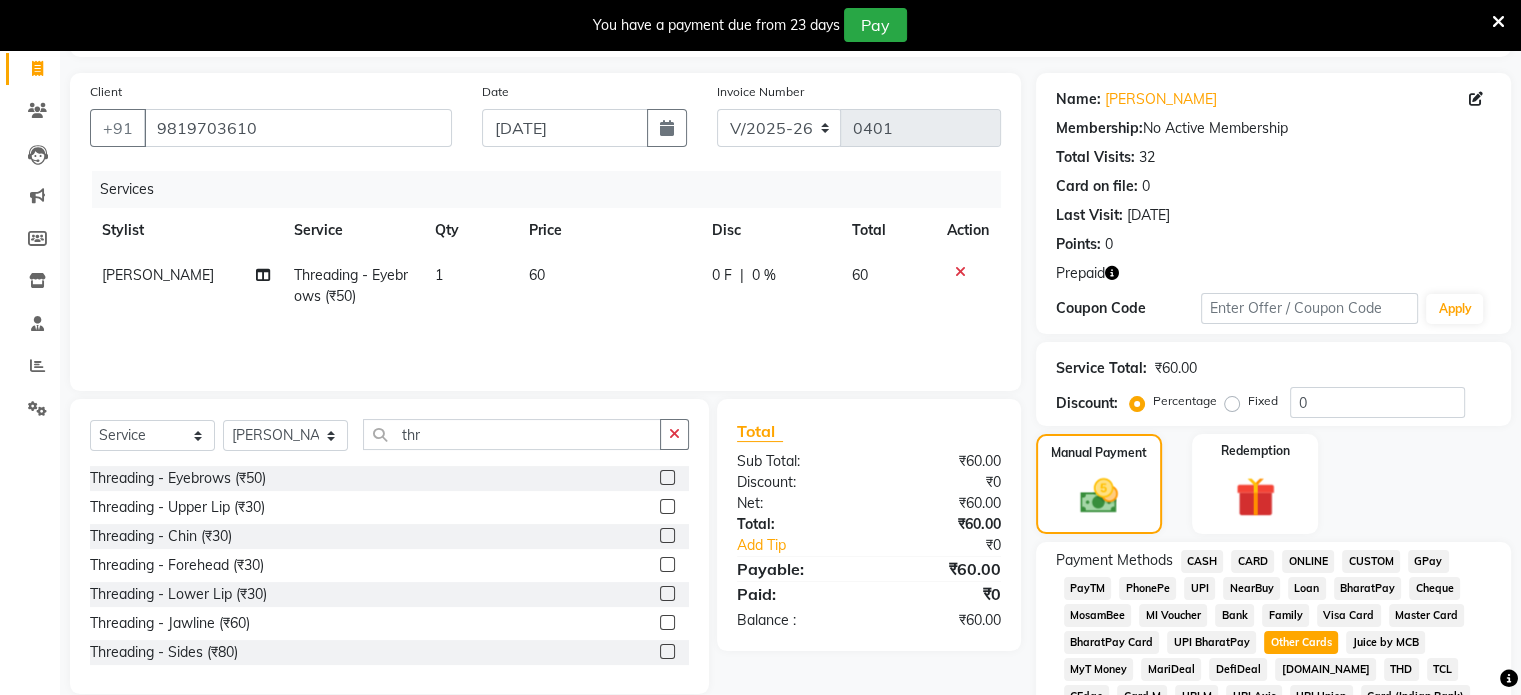 scroll, scrollTop: 132, scrollLeft: 0, axis: vertical 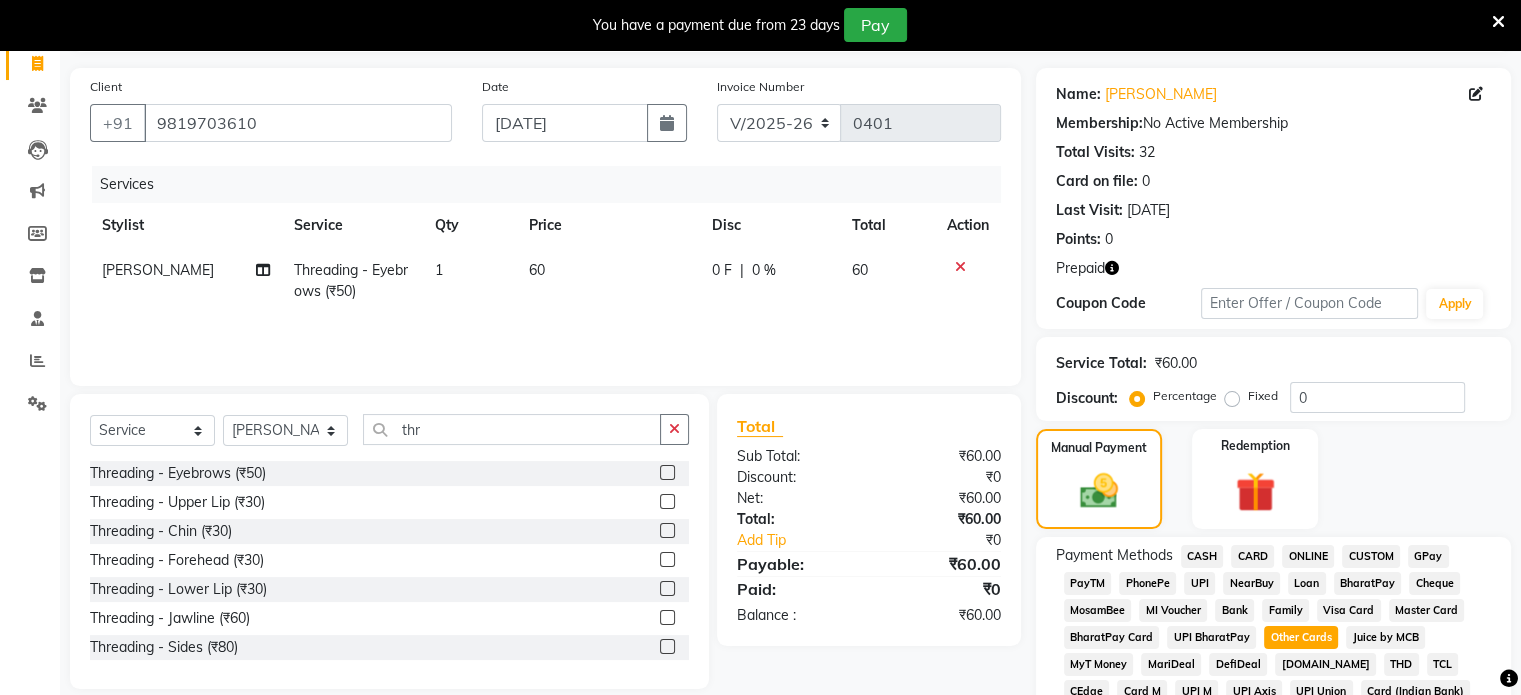 click on "Other Cards" 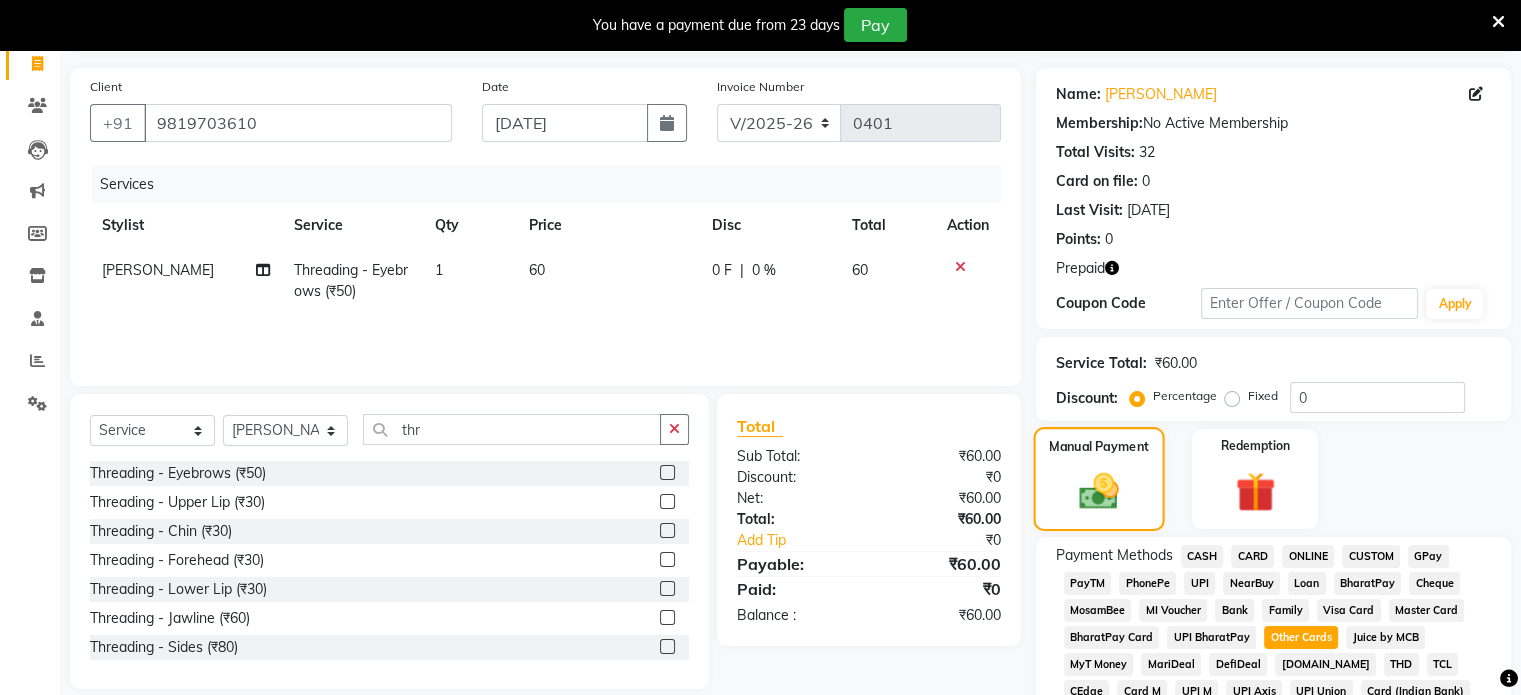 click 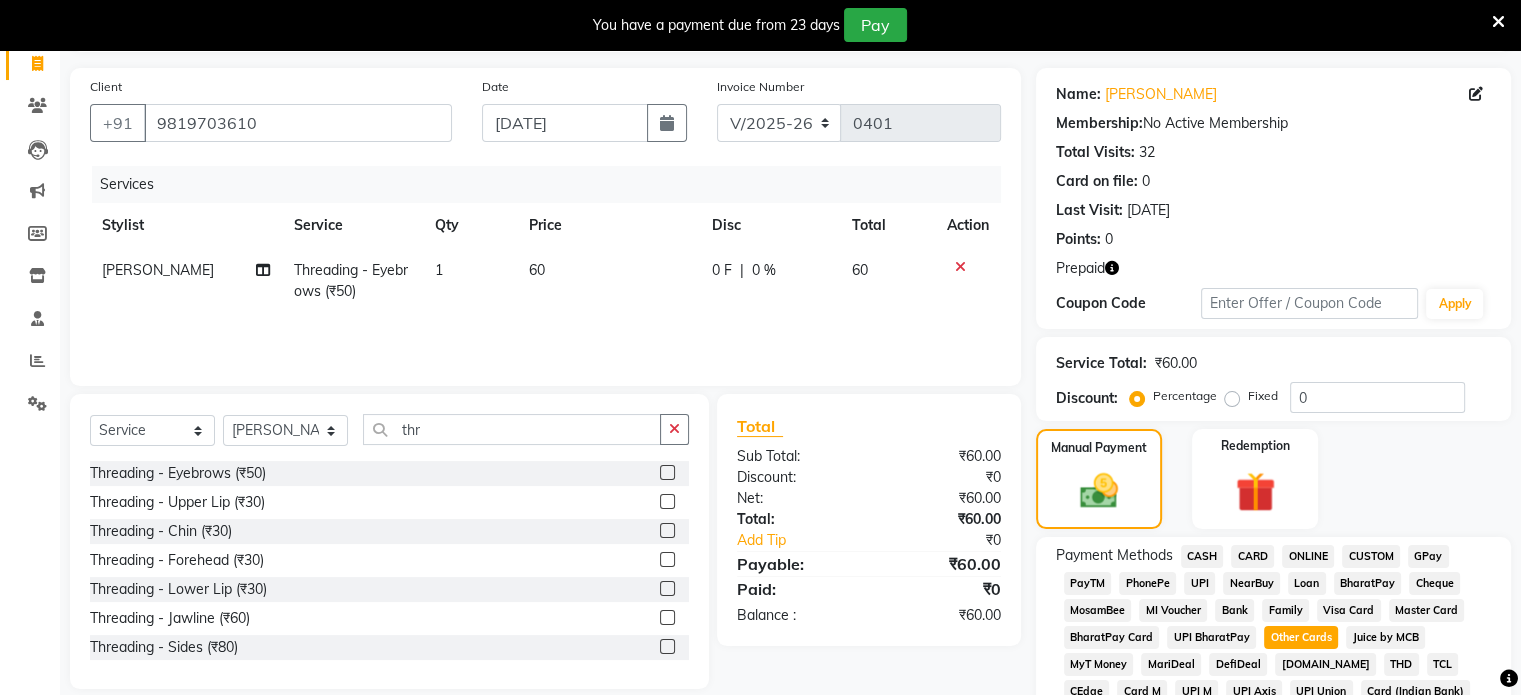 click on "Manual Payment Redemption" 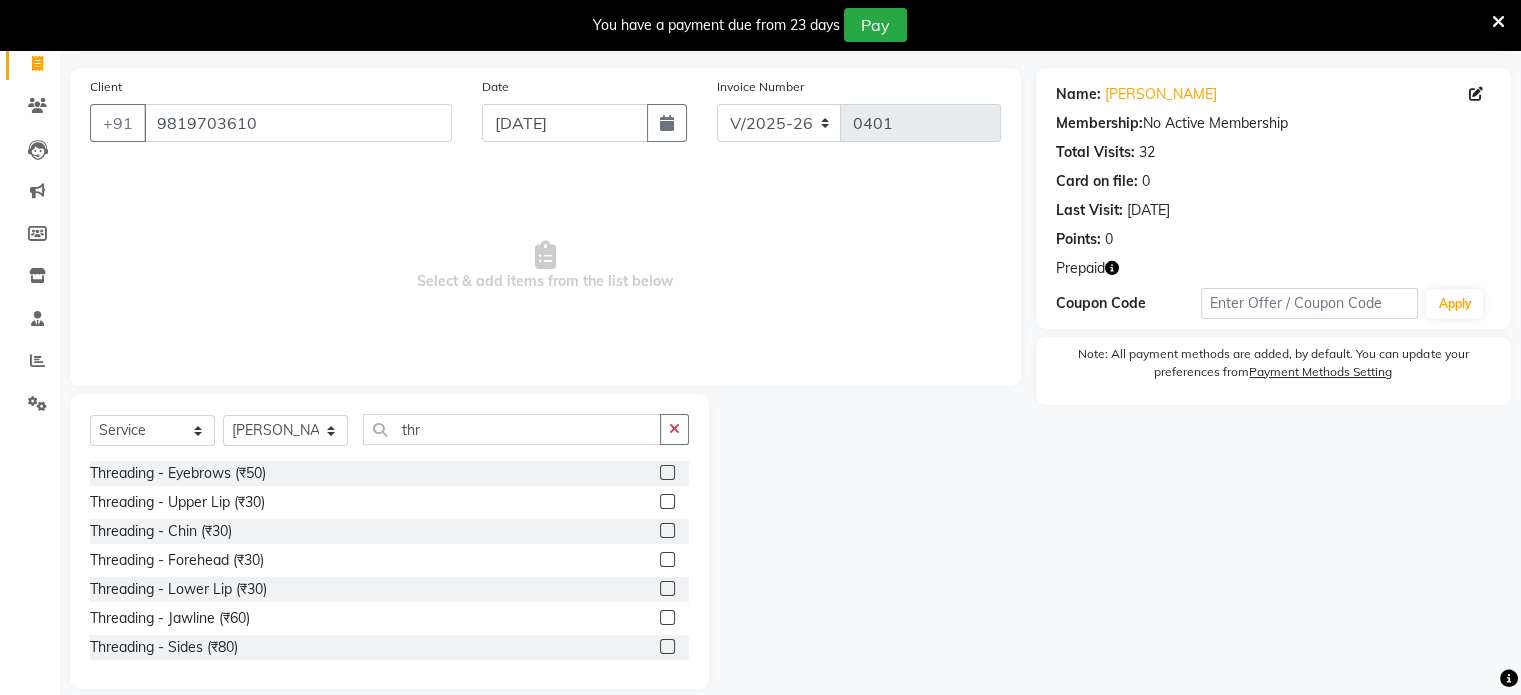 click 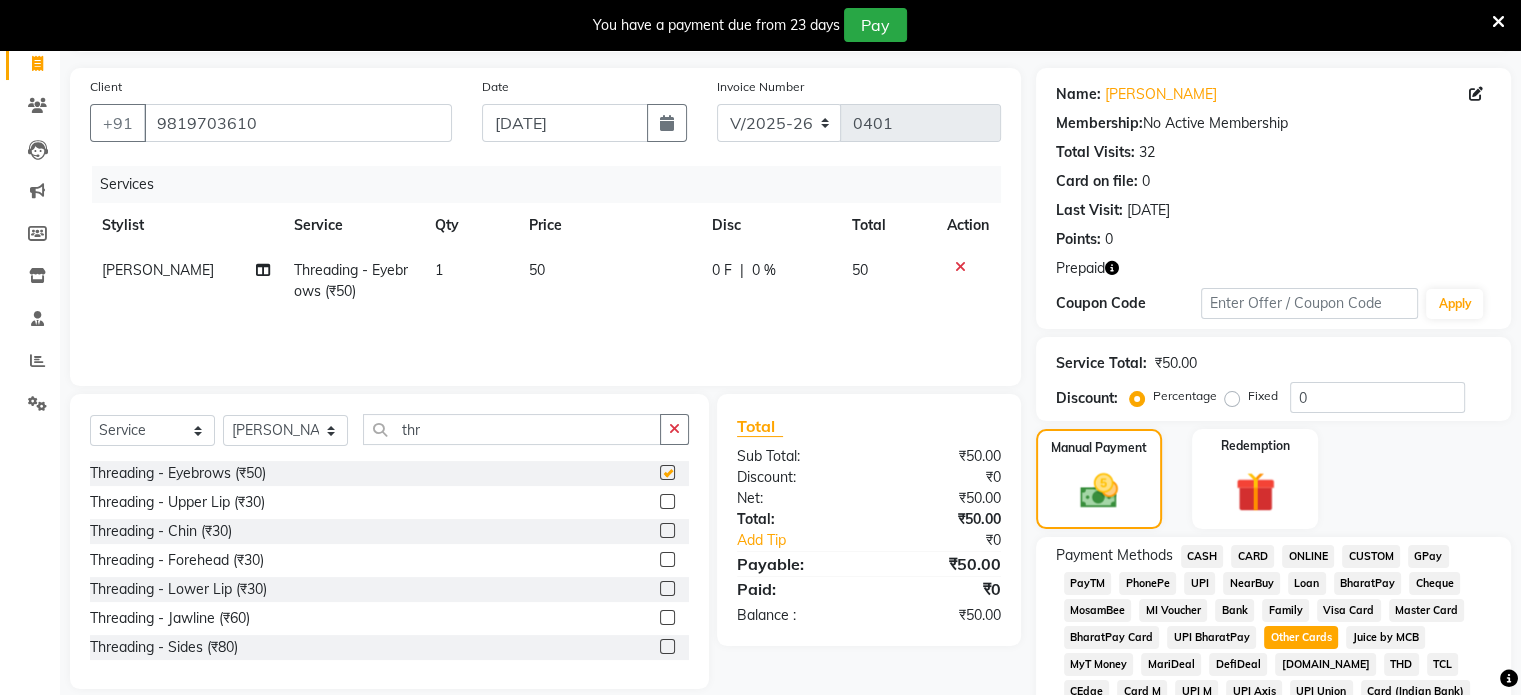 checkbox on "false" 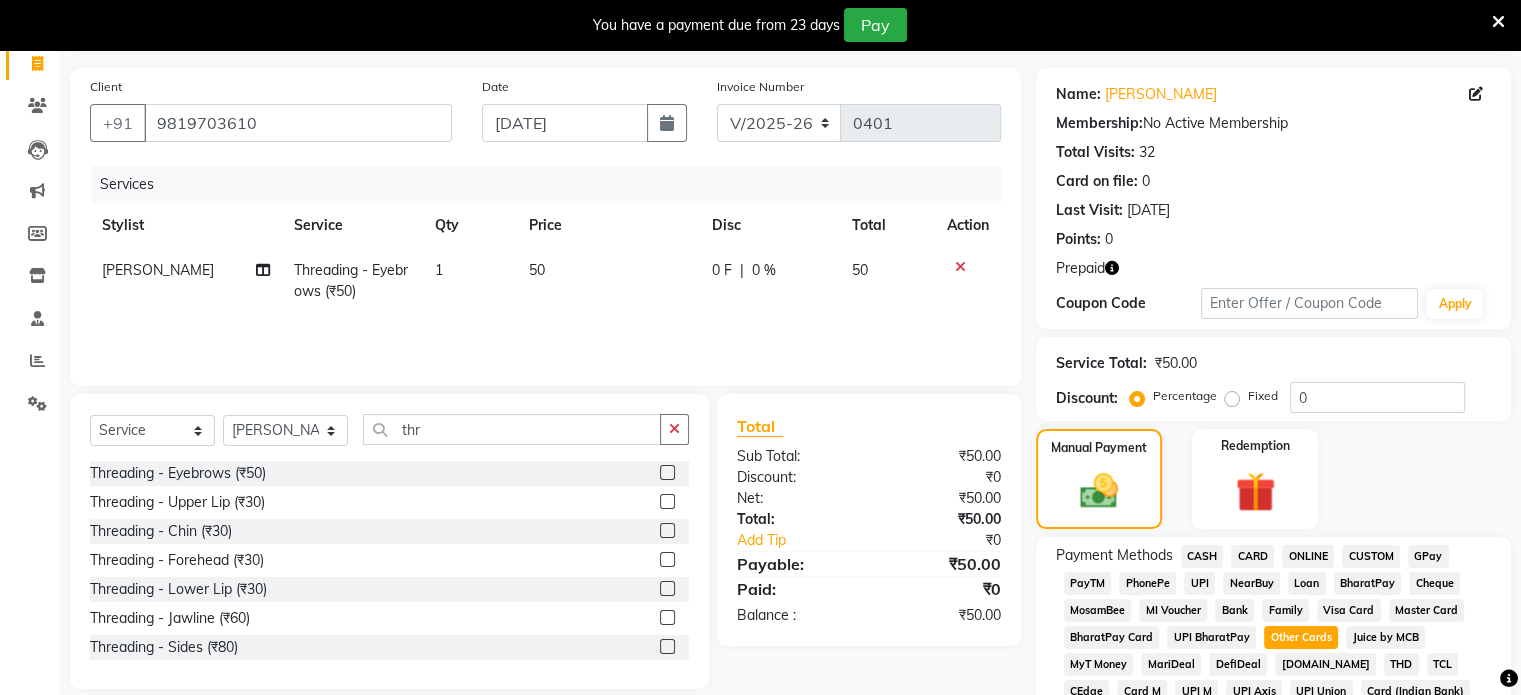 click on "50" 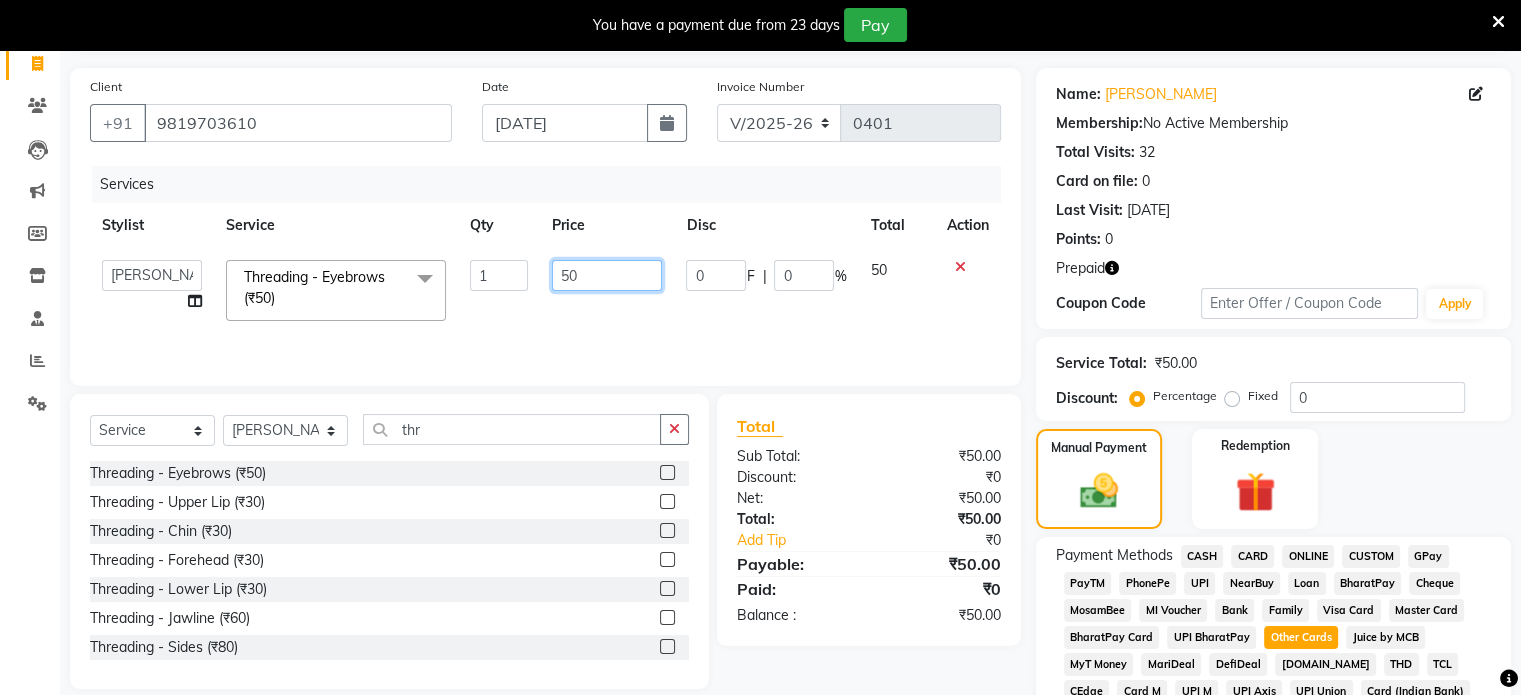 click on "50" 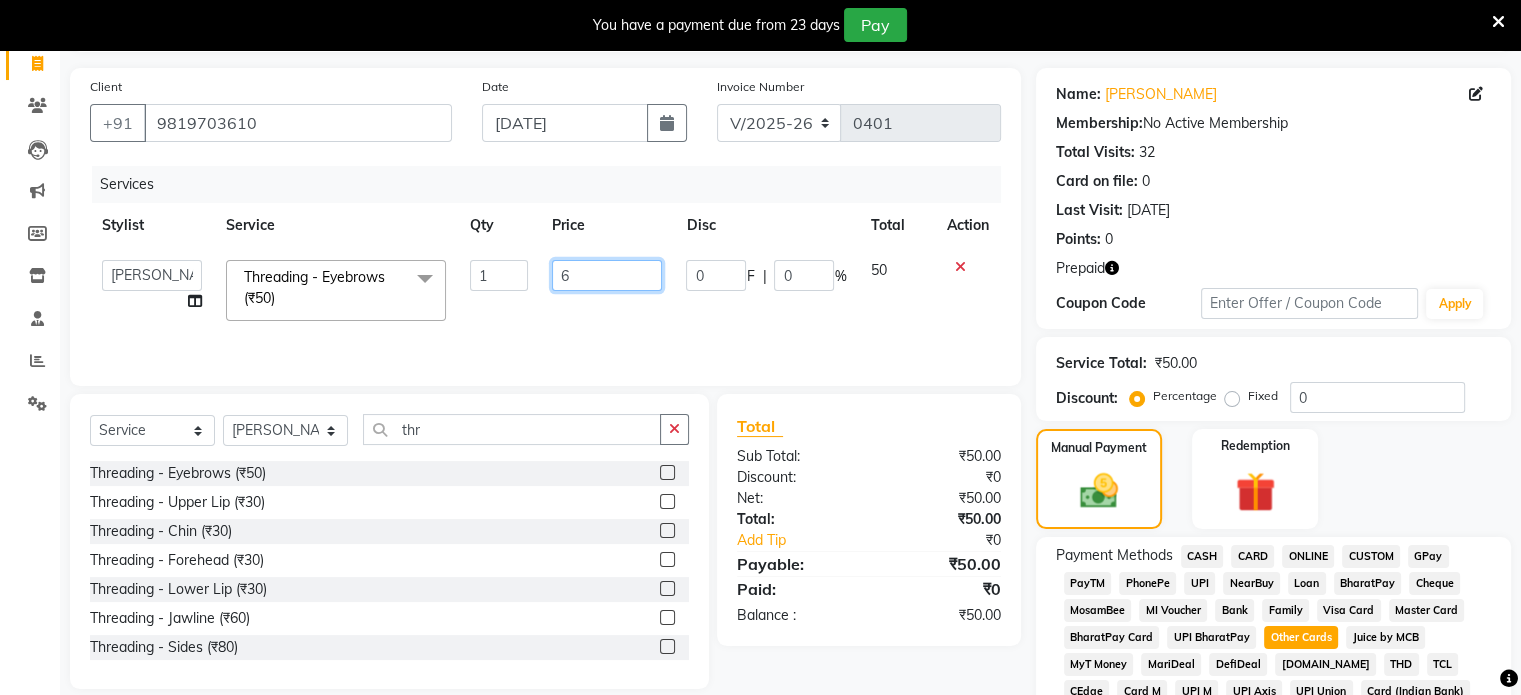 type on "60" 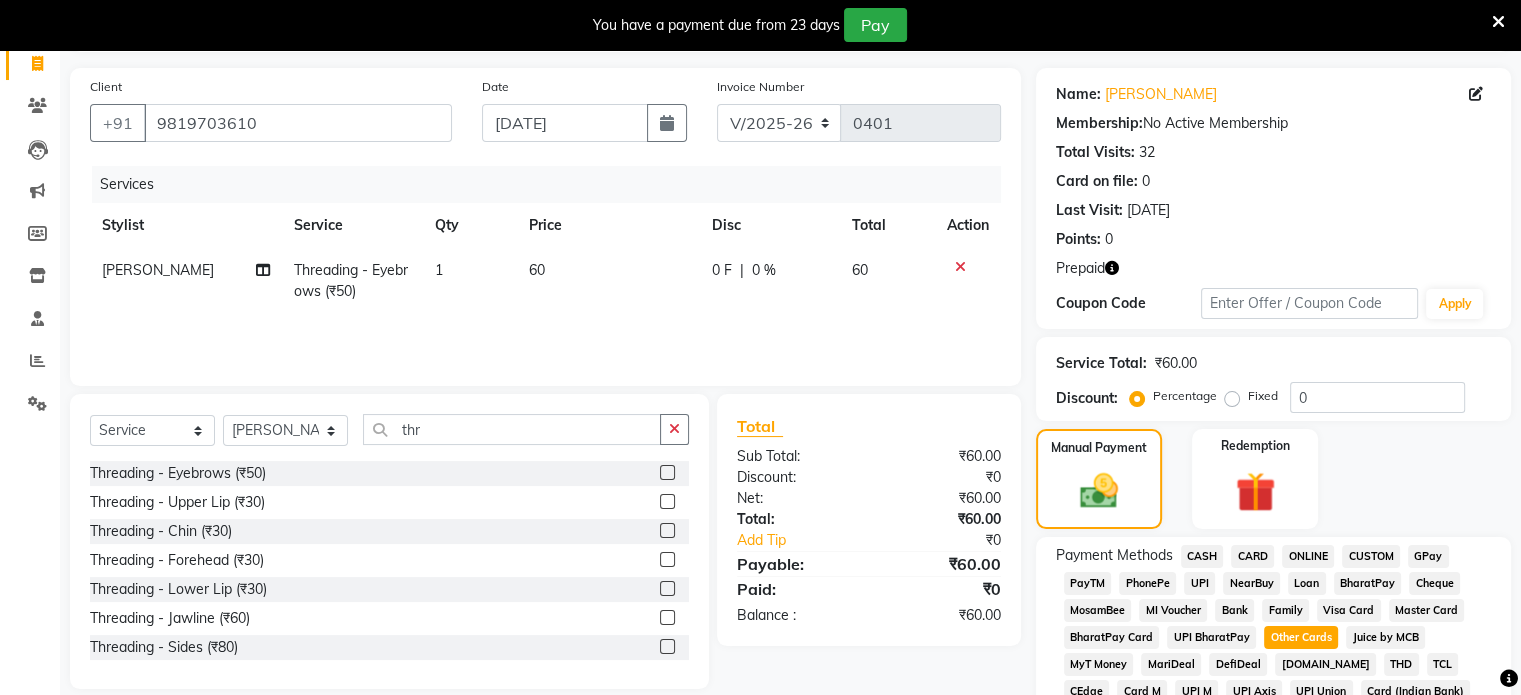 click on "Services Stylist Service Qty Price Disc Total Action [PERSON_NAME] Threading - Eyebrows (₹50) 1 60 0 F | 0 % 60" 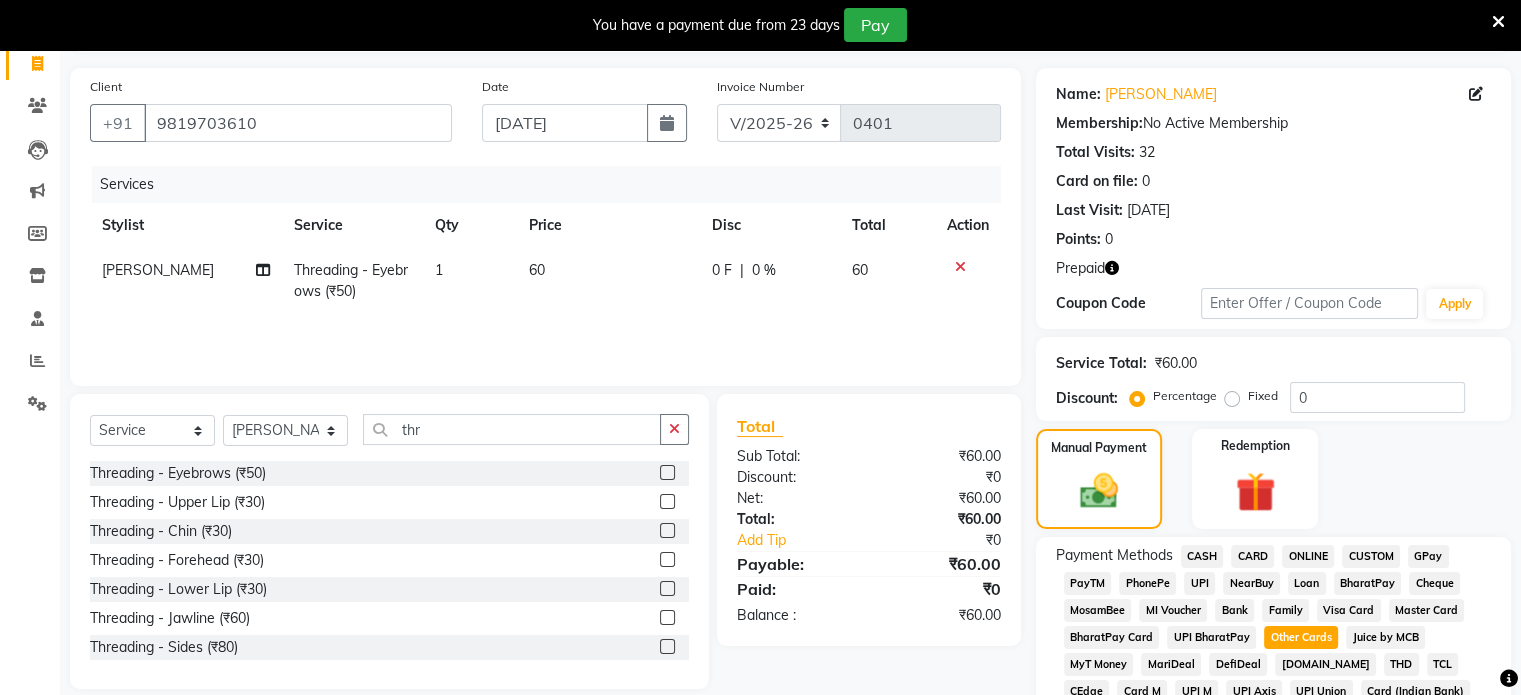 click on "Manual Payment Redemption" 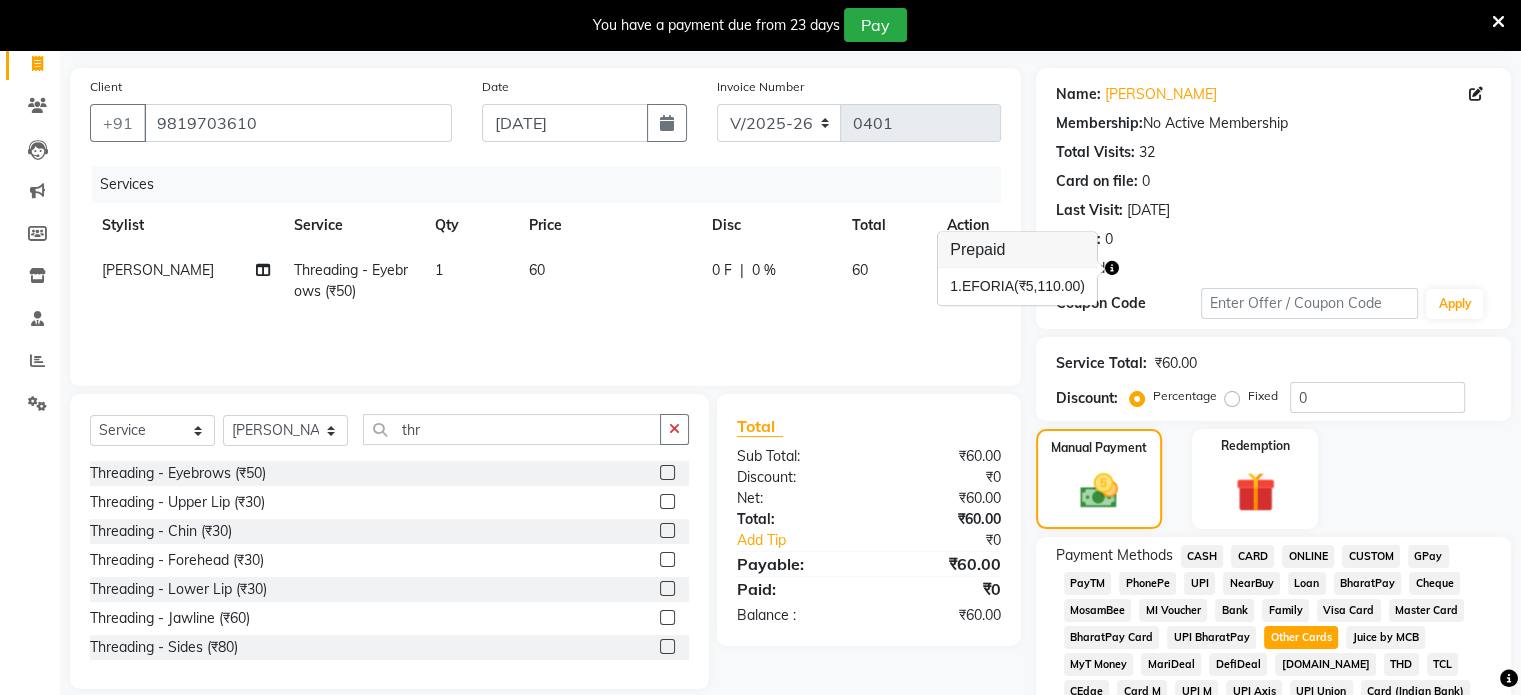 click 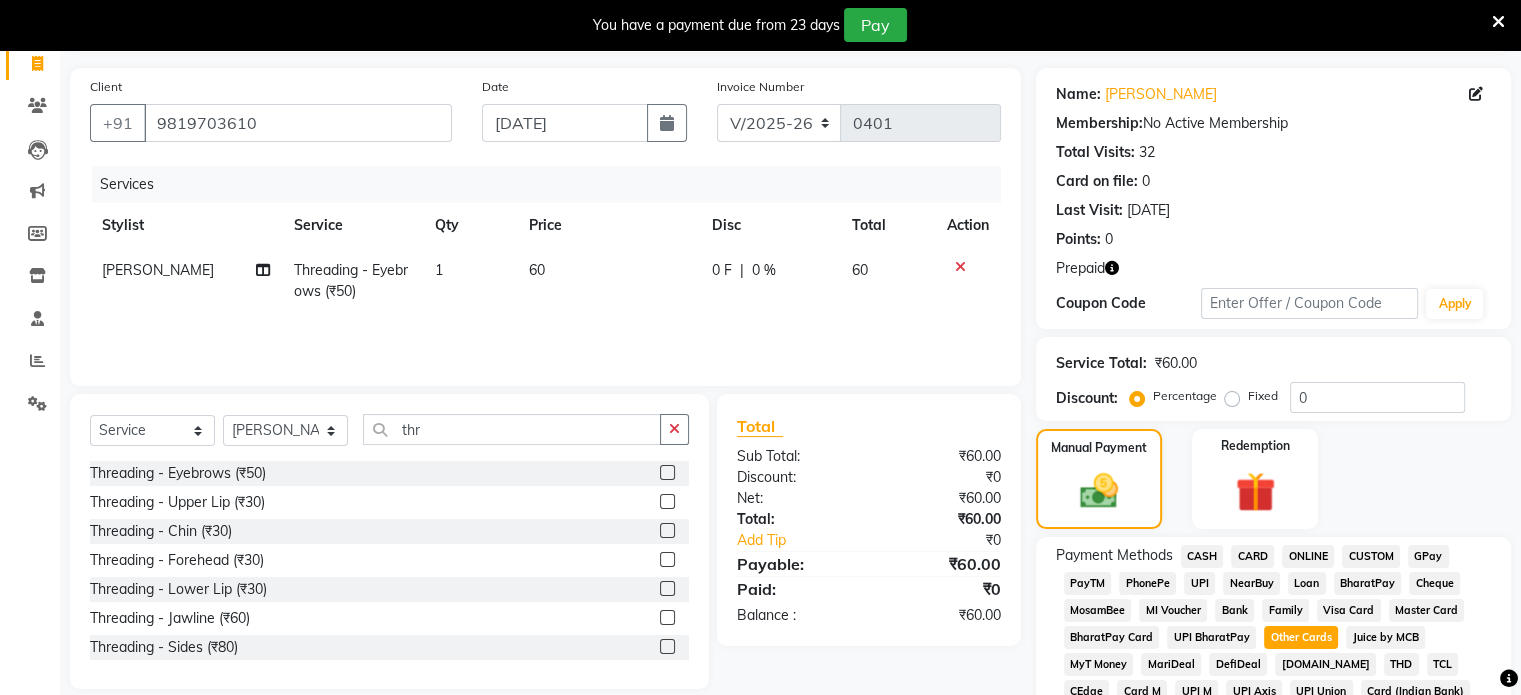 click 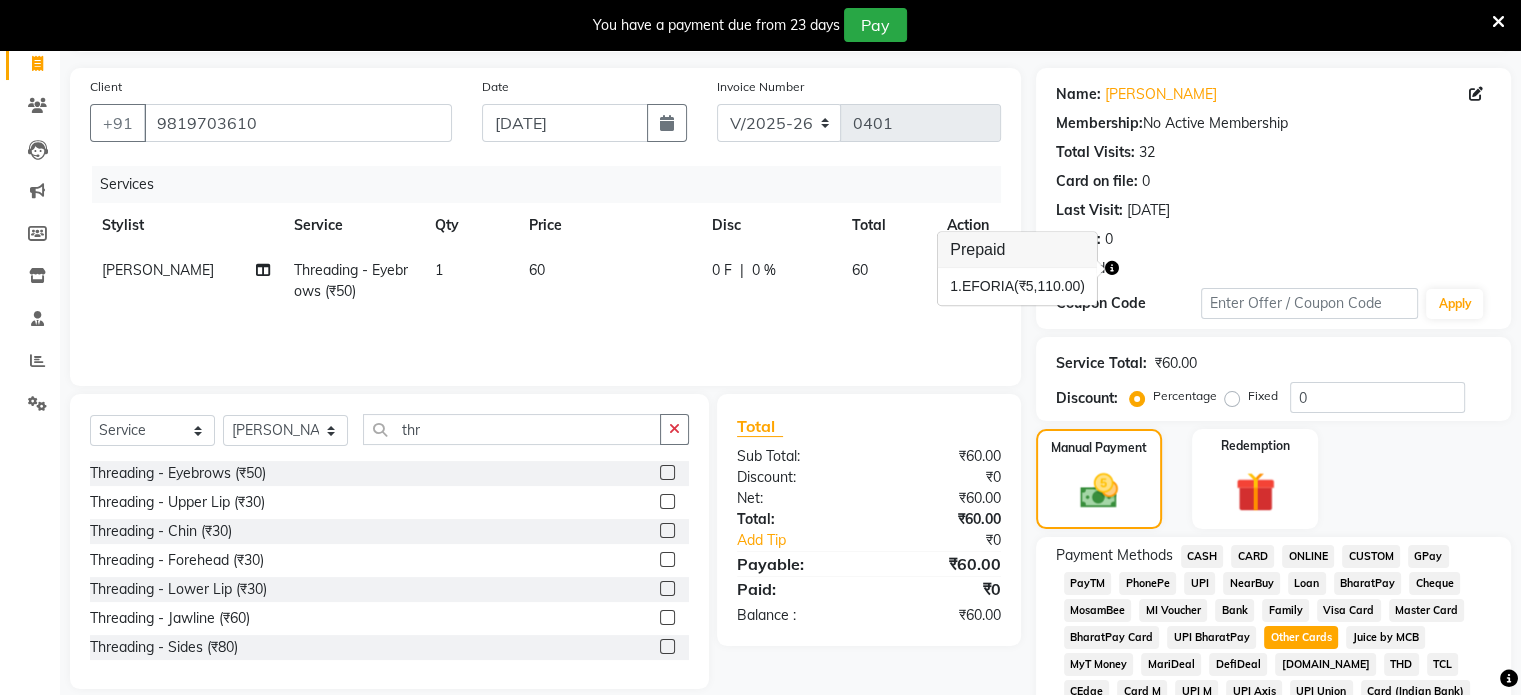 click 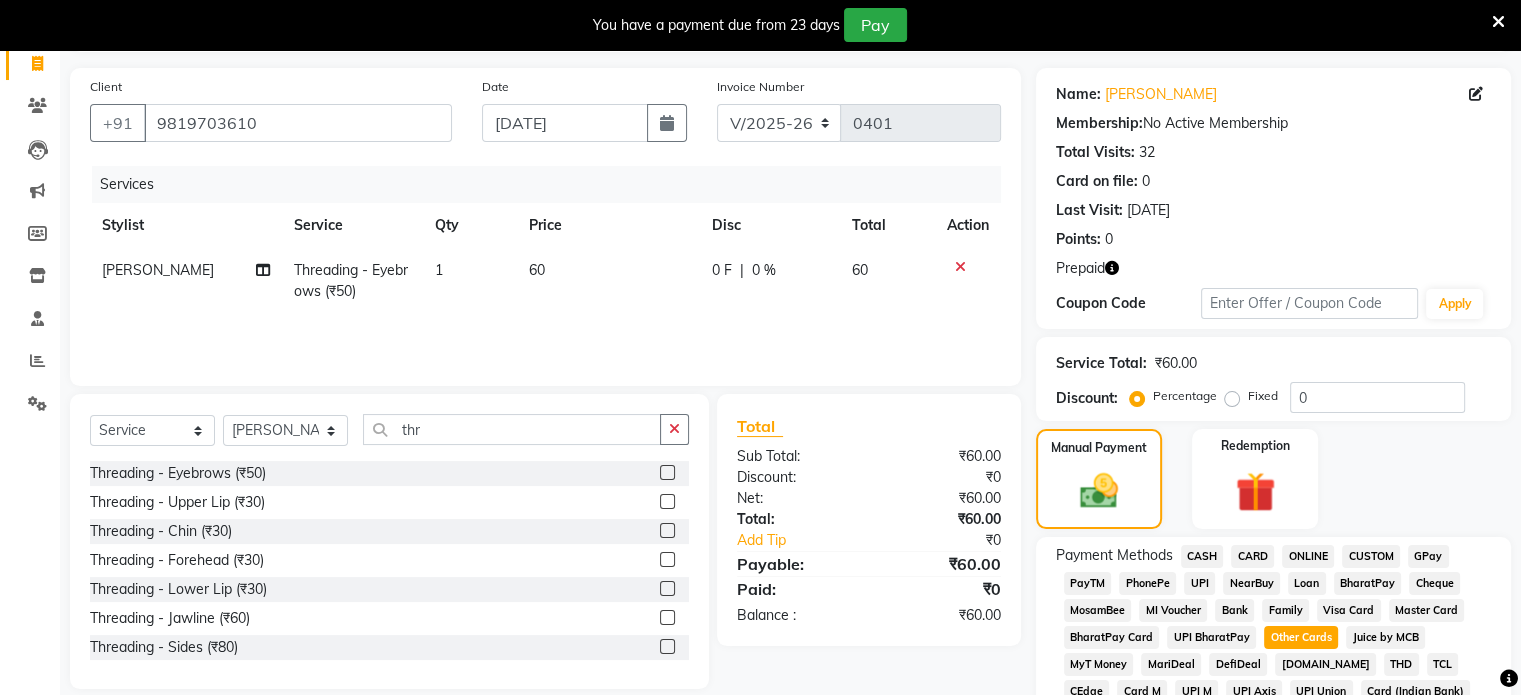 click on "Manual Payment Redemption" 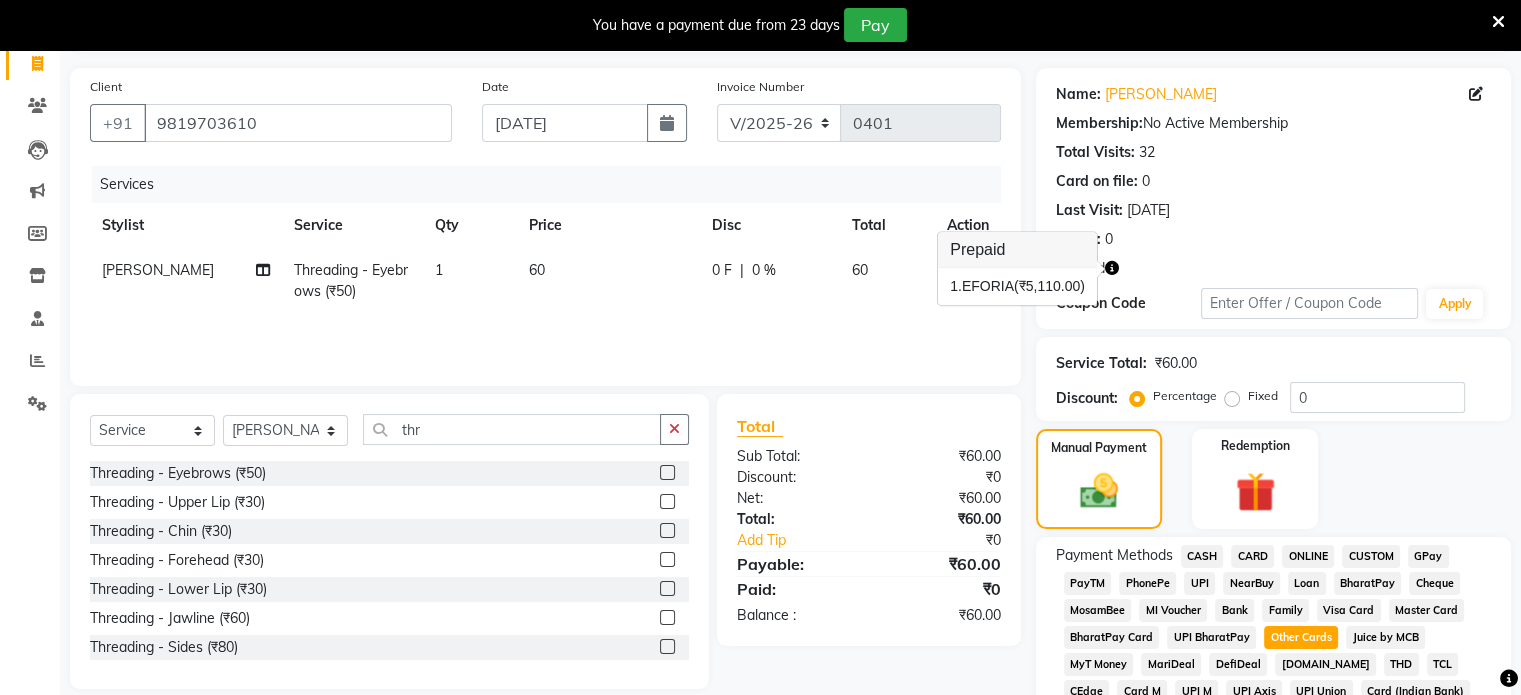 click 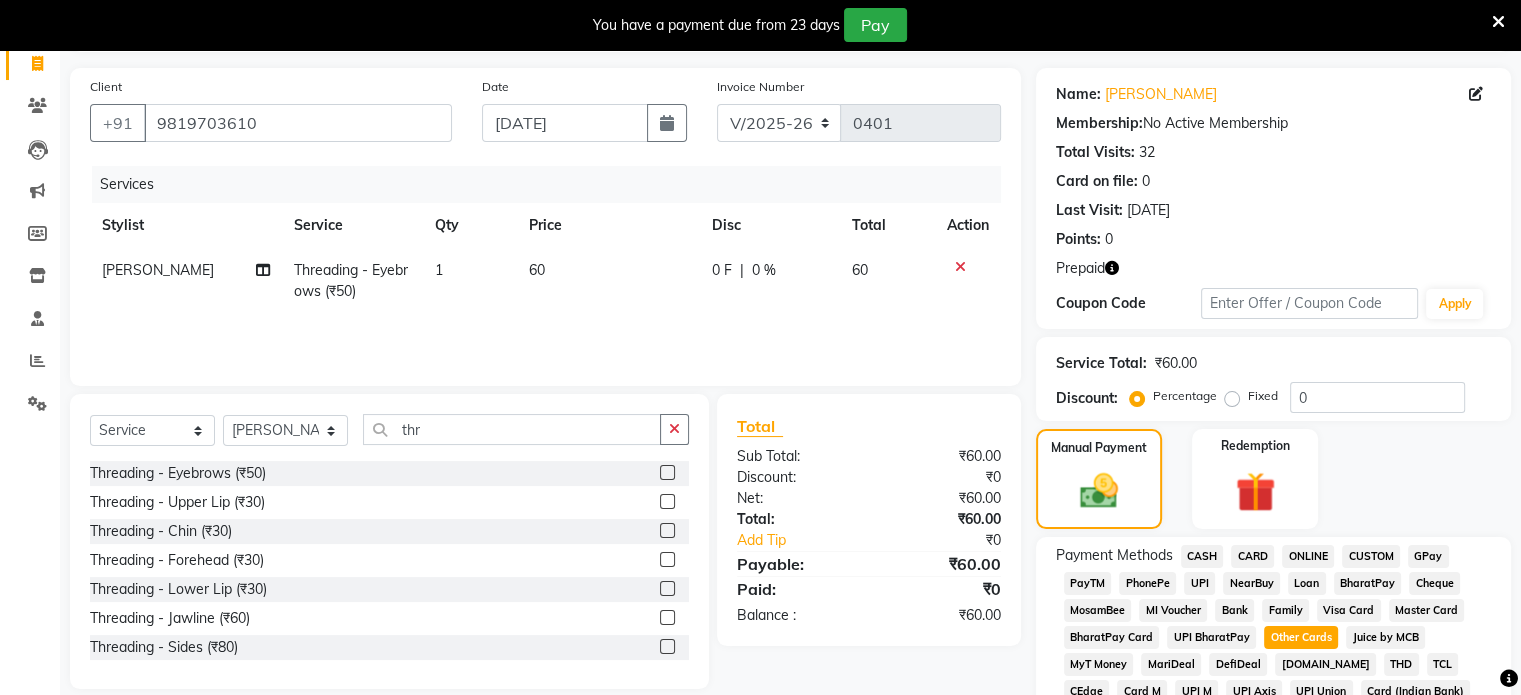click 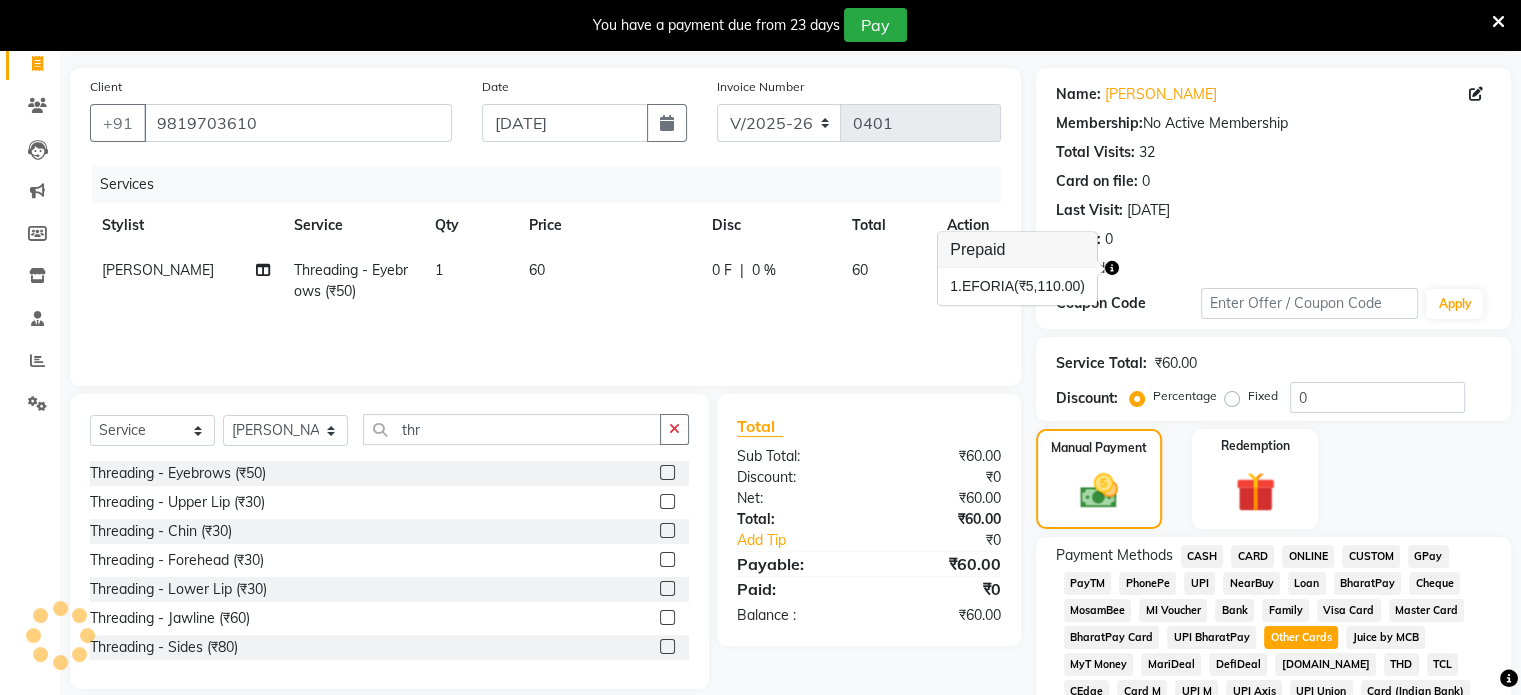 click on "1.   EFORIA   (₹5,110.00)" at bounding box center [1017, 286] 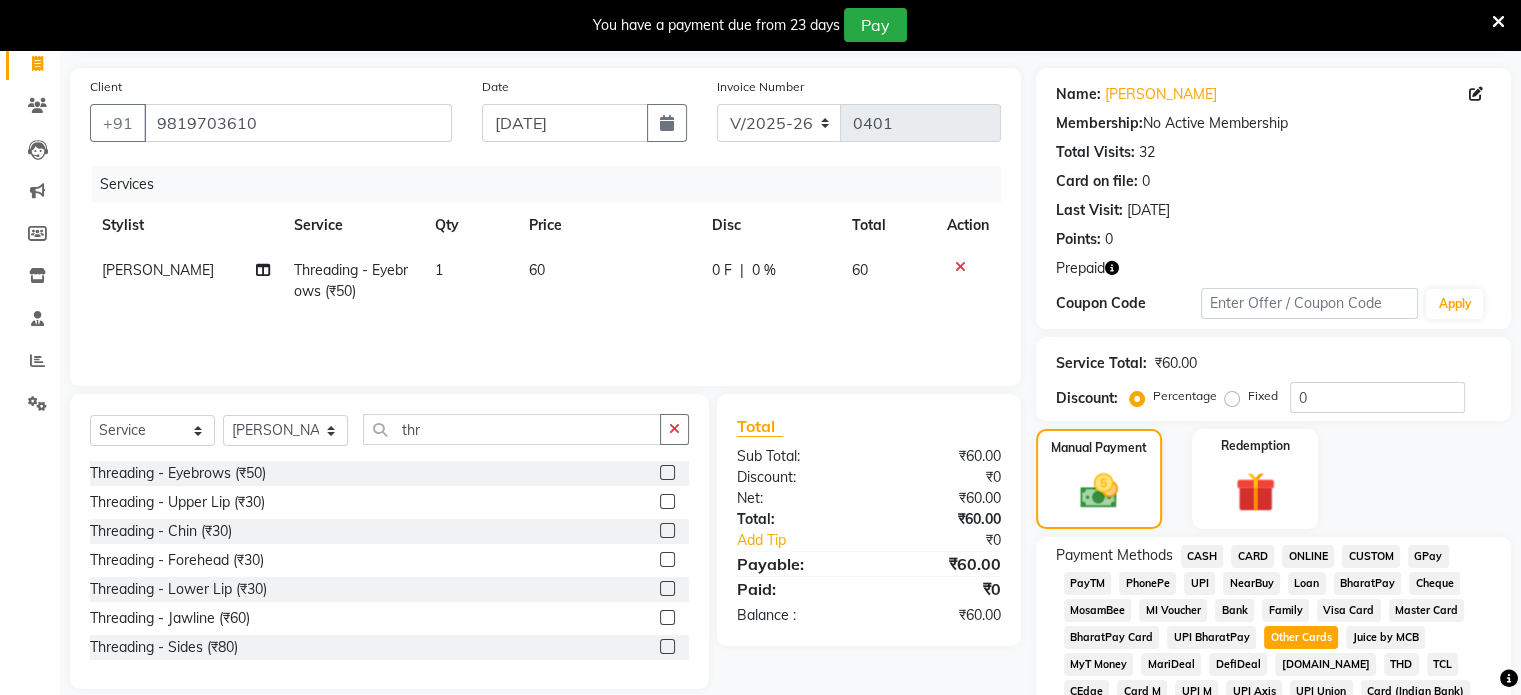 click 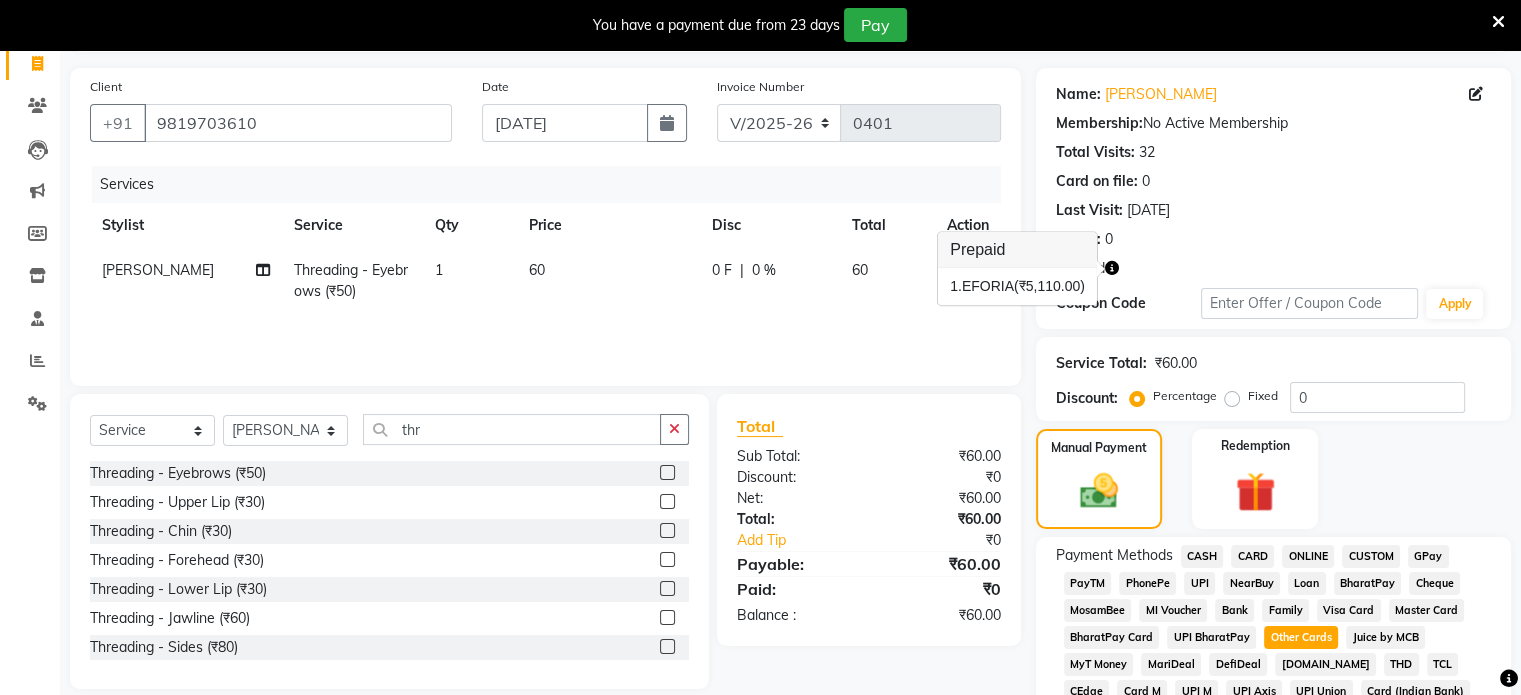click on "Prepaid" at bounding box center [1017, 250] 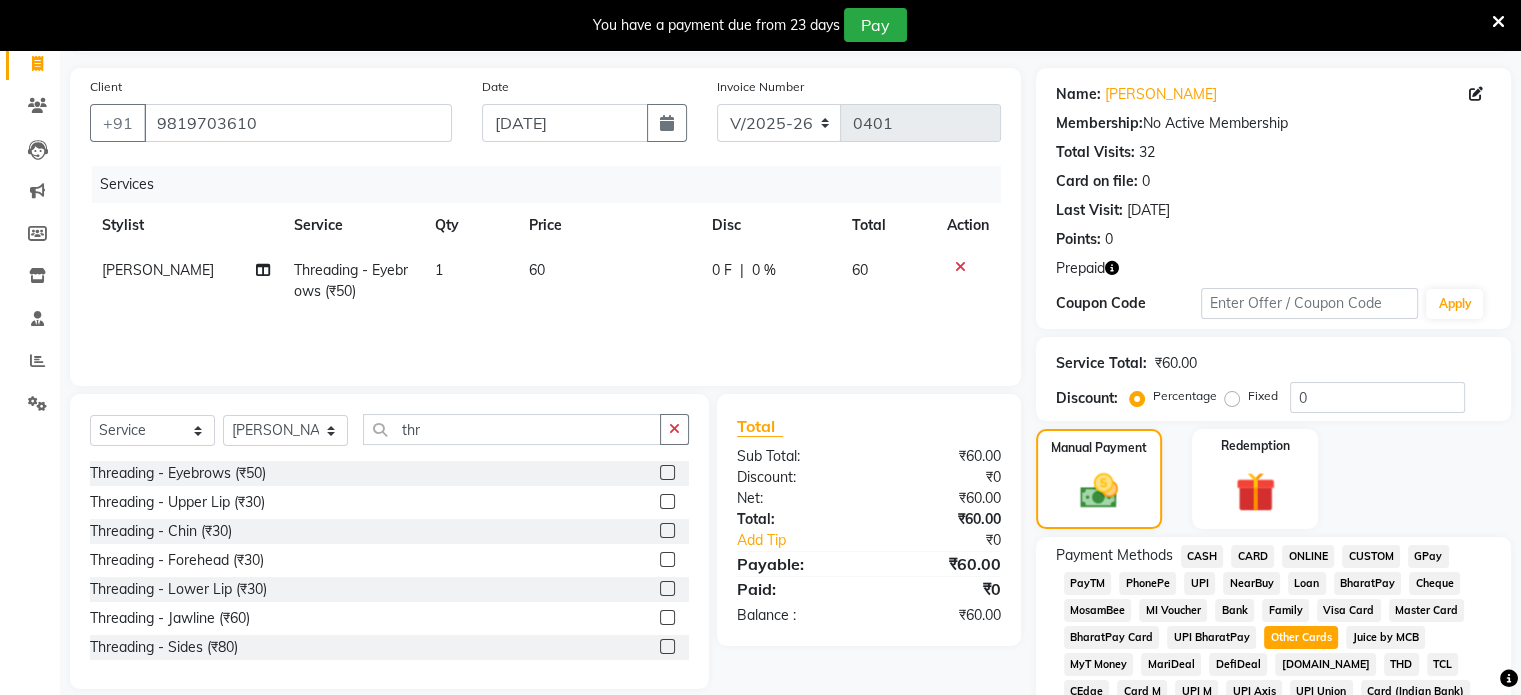 click 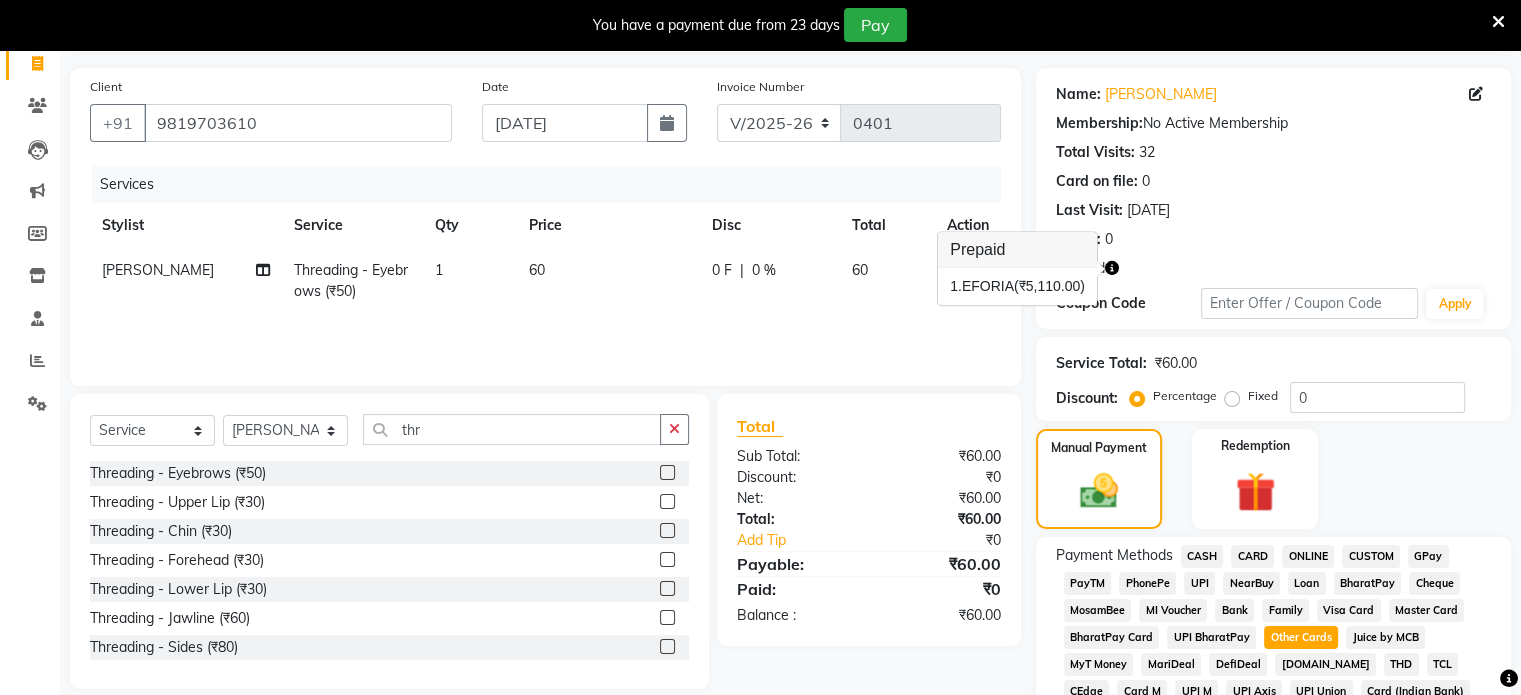 click on "(₹5,110.00)" at bounding box center [1049, 286] 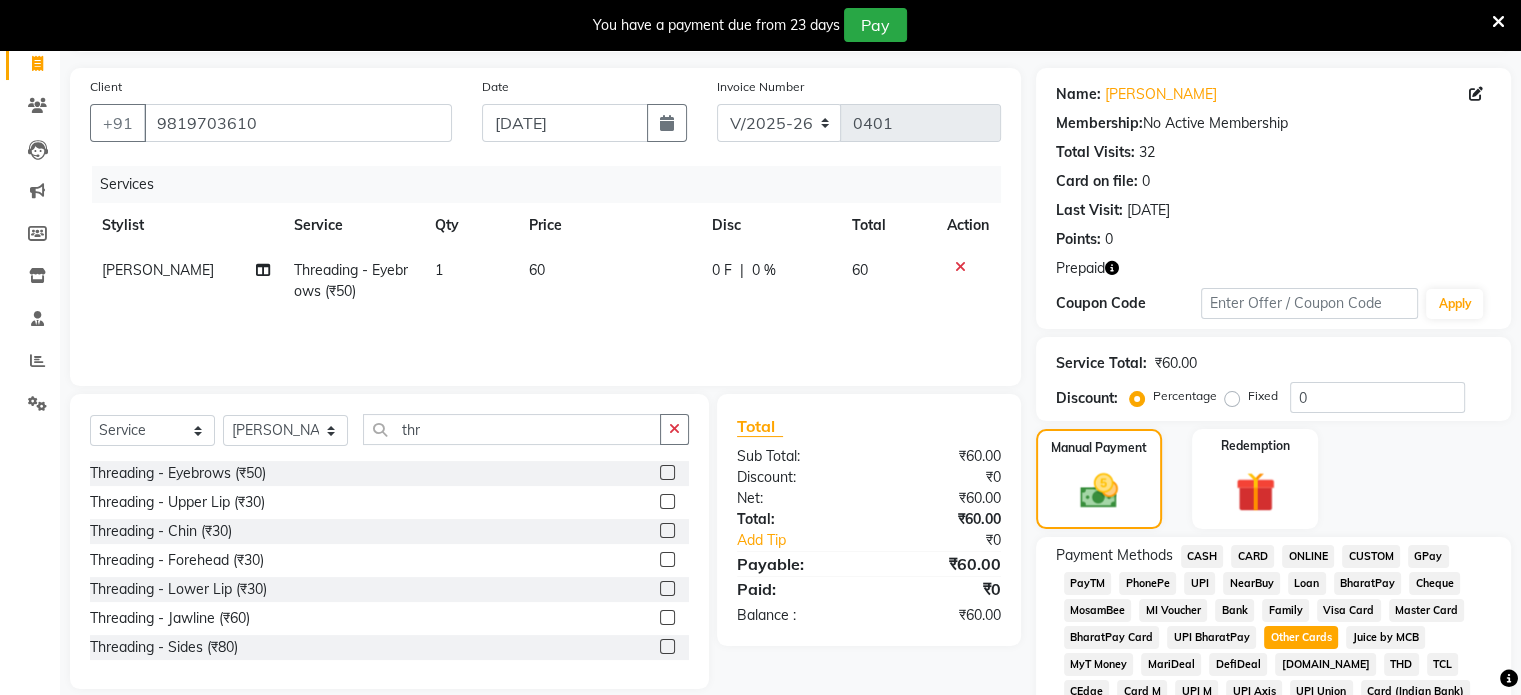 click 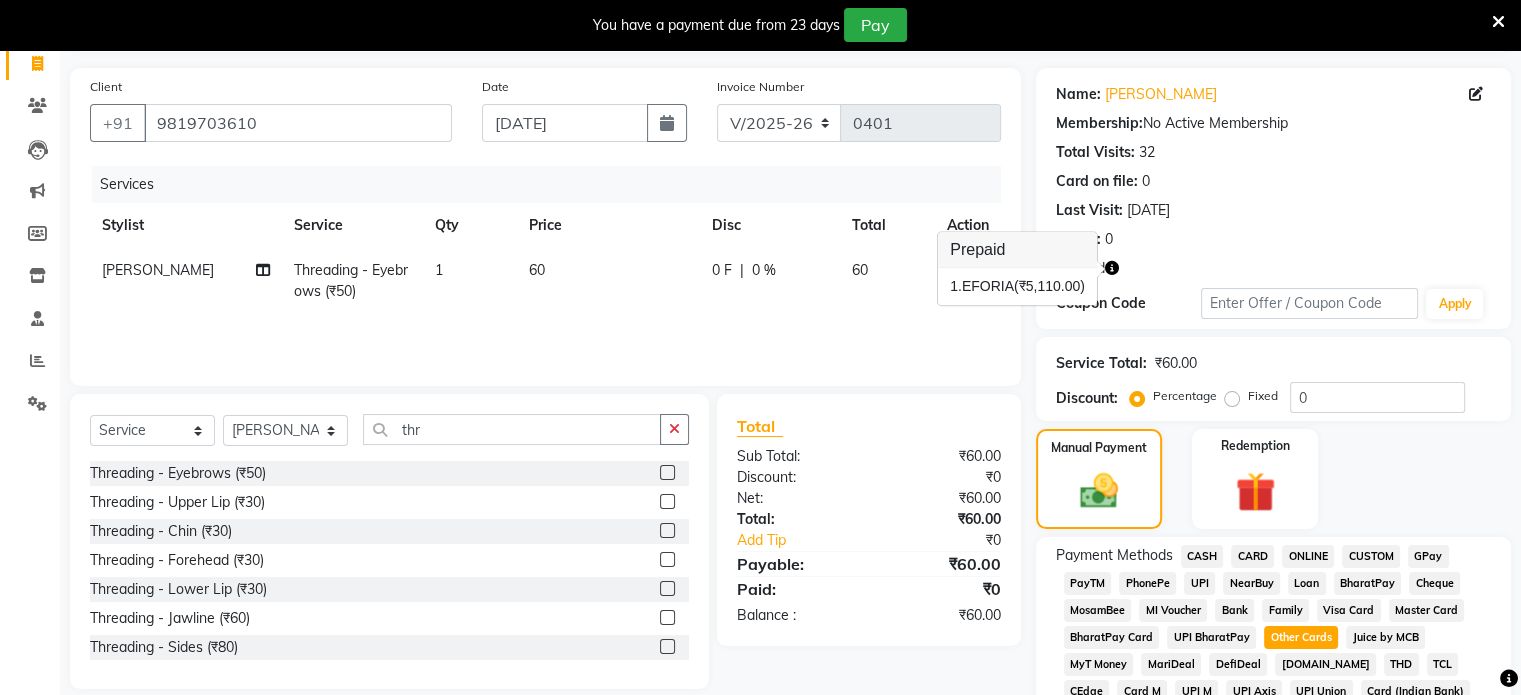 click on "Services Stylist Service Qty Price Disc Total Action [PERSON_NAME] Threading - Eyebrows (₹50) 1 60 0 F | 0 % 60" 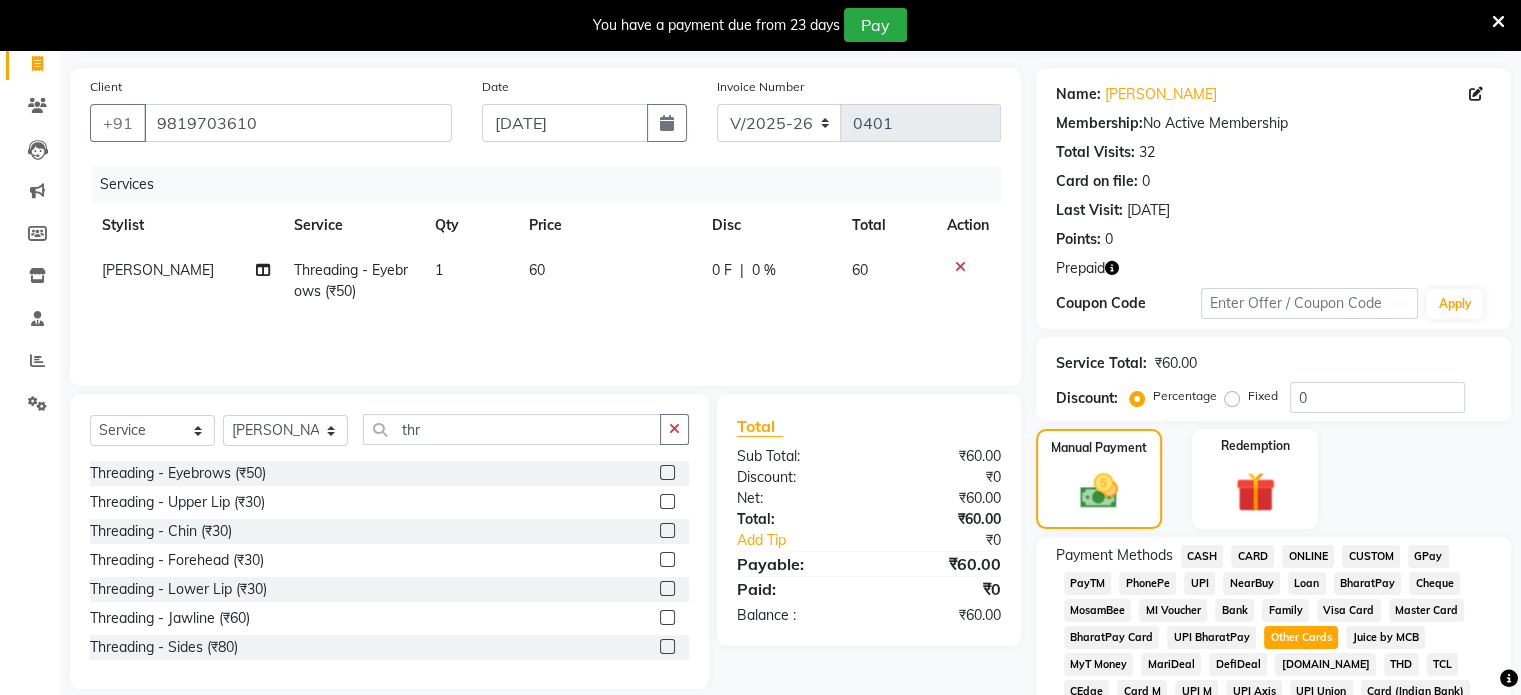 click 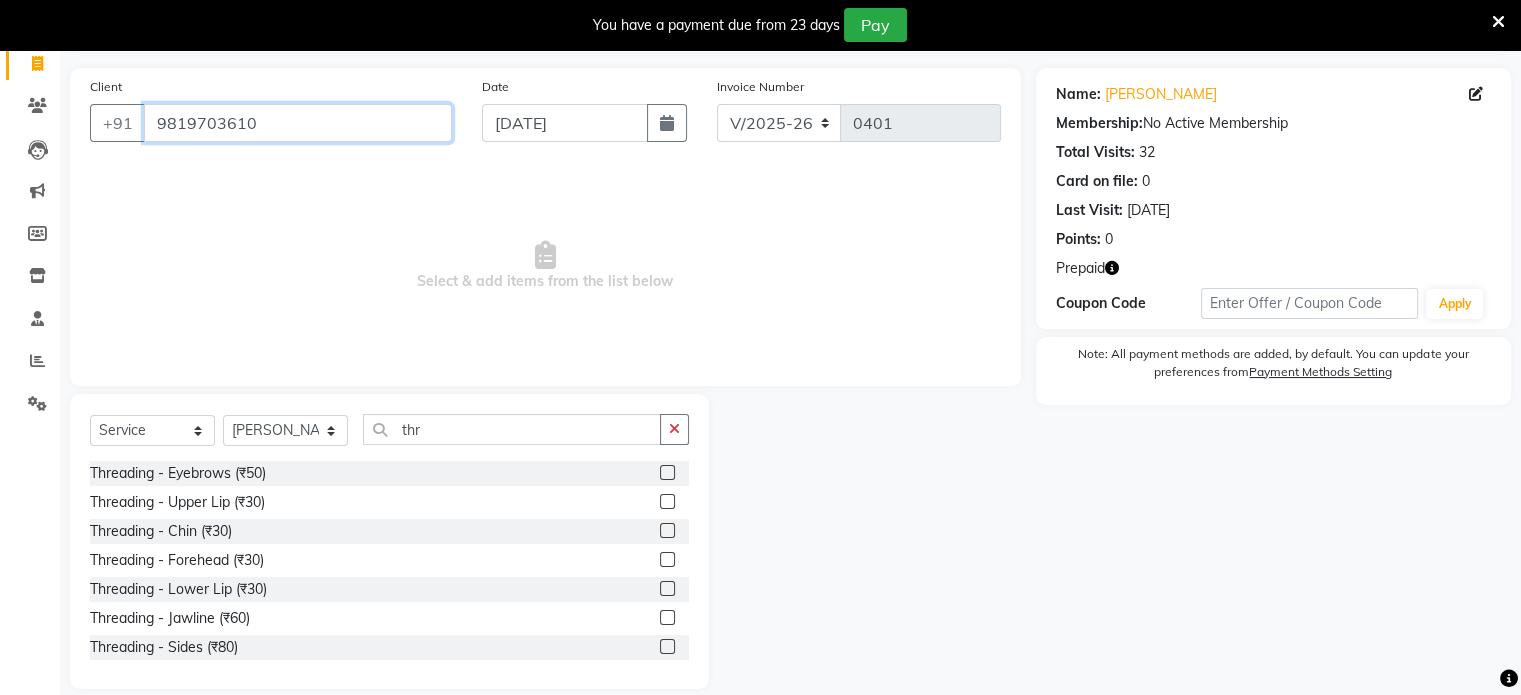 click on "9819703610" at bounding box center (298, 123) 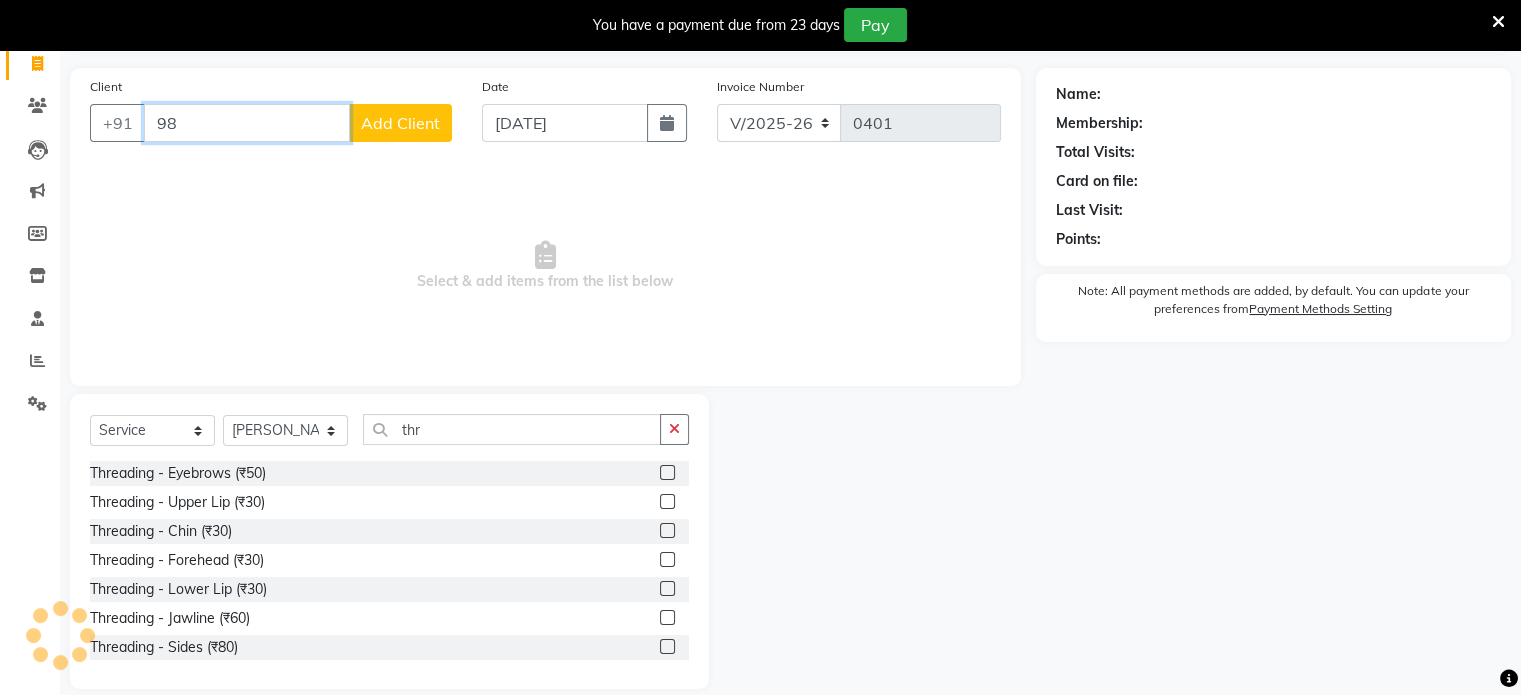 type on "9" 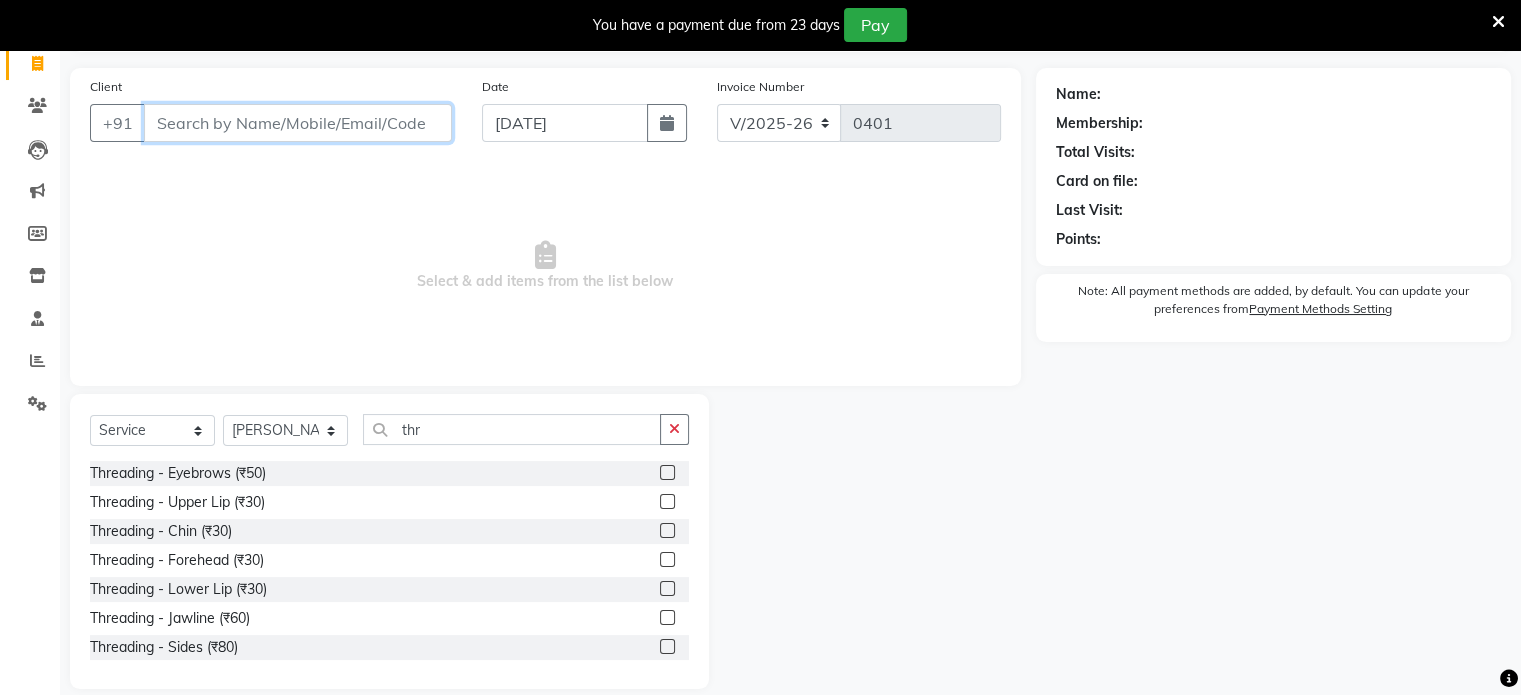 click on "Client" at bounding box center (298, 123) 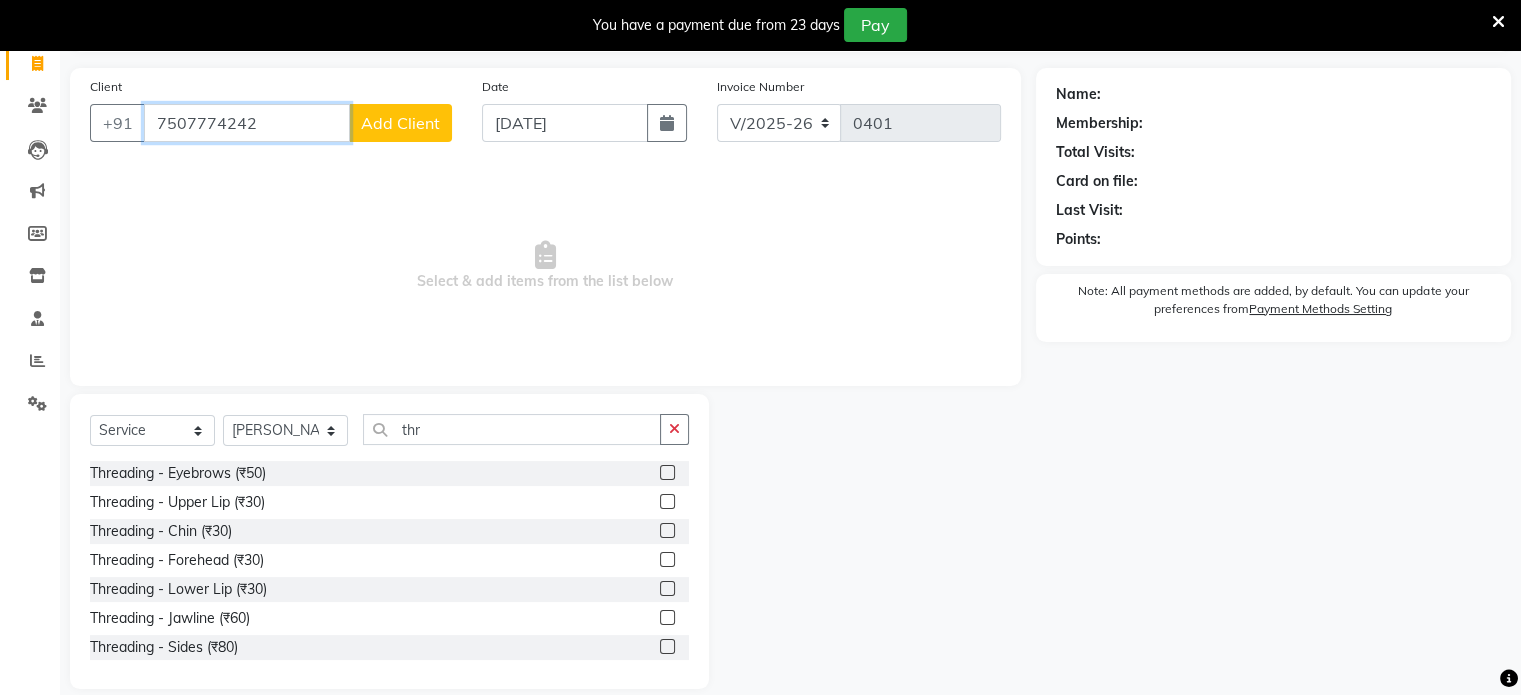 type on "7507774242" 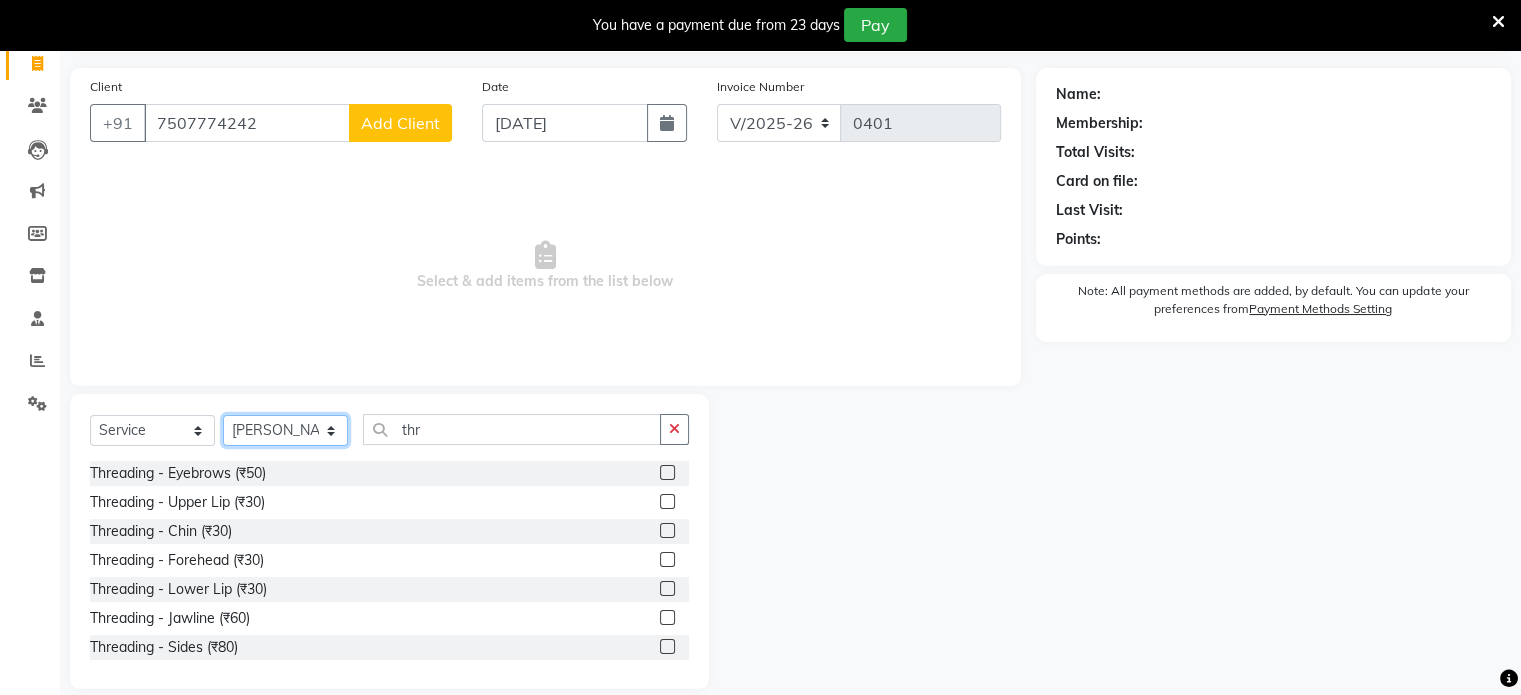 click on "Select Stylist [PERSON_NAME] [PERSON_NAME] [PERSON_NAME] [PERSON_NAME]" 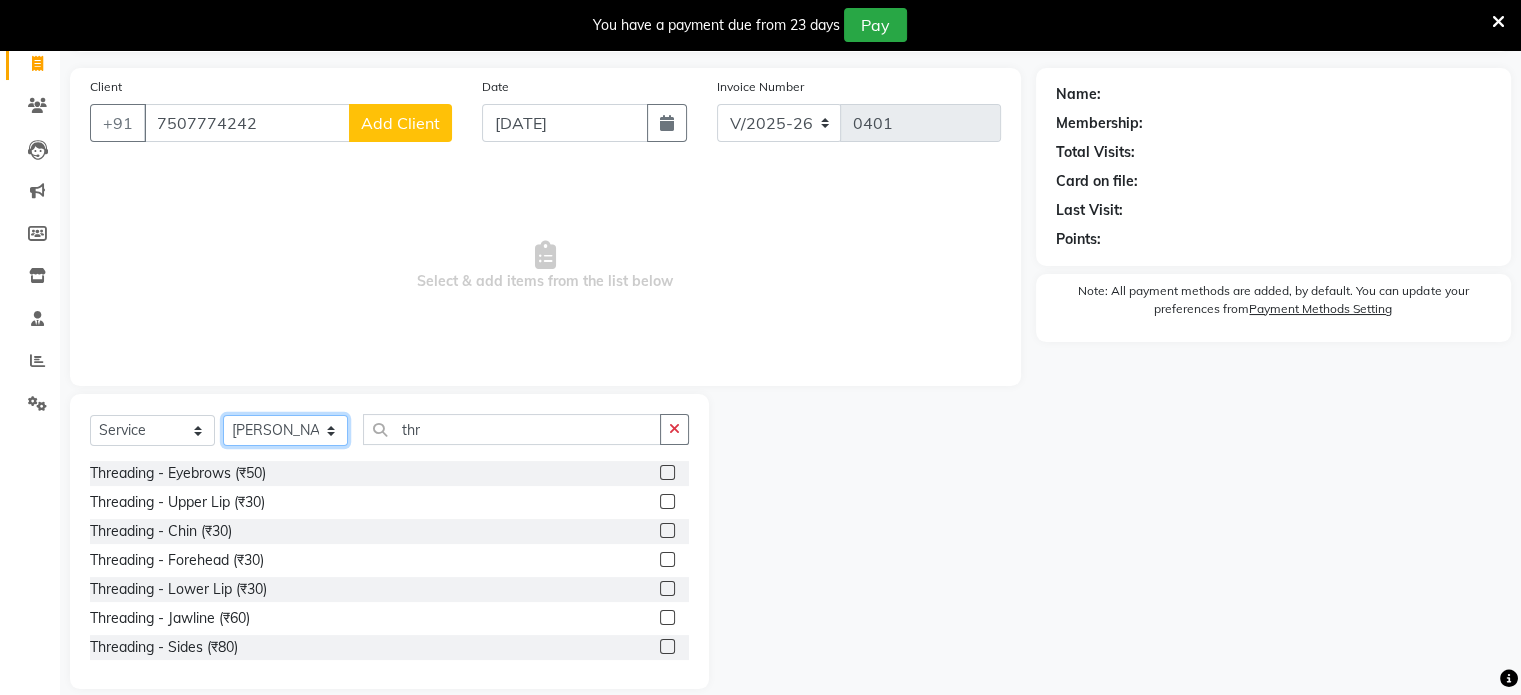 select on "79823" 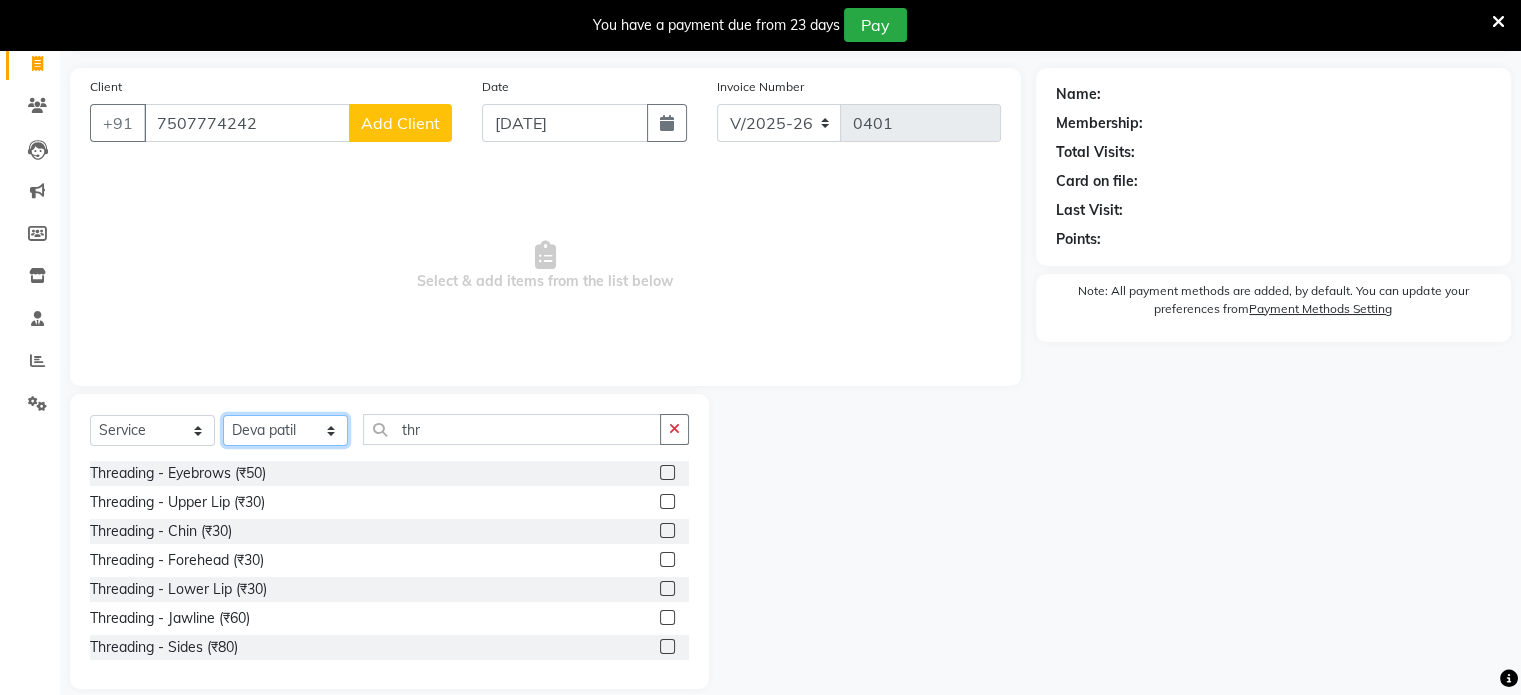 click on "Select Stylist [PERSON_NAME] [PERSON_NAME] [PERSON_NAME] [PERSON_NAME]" 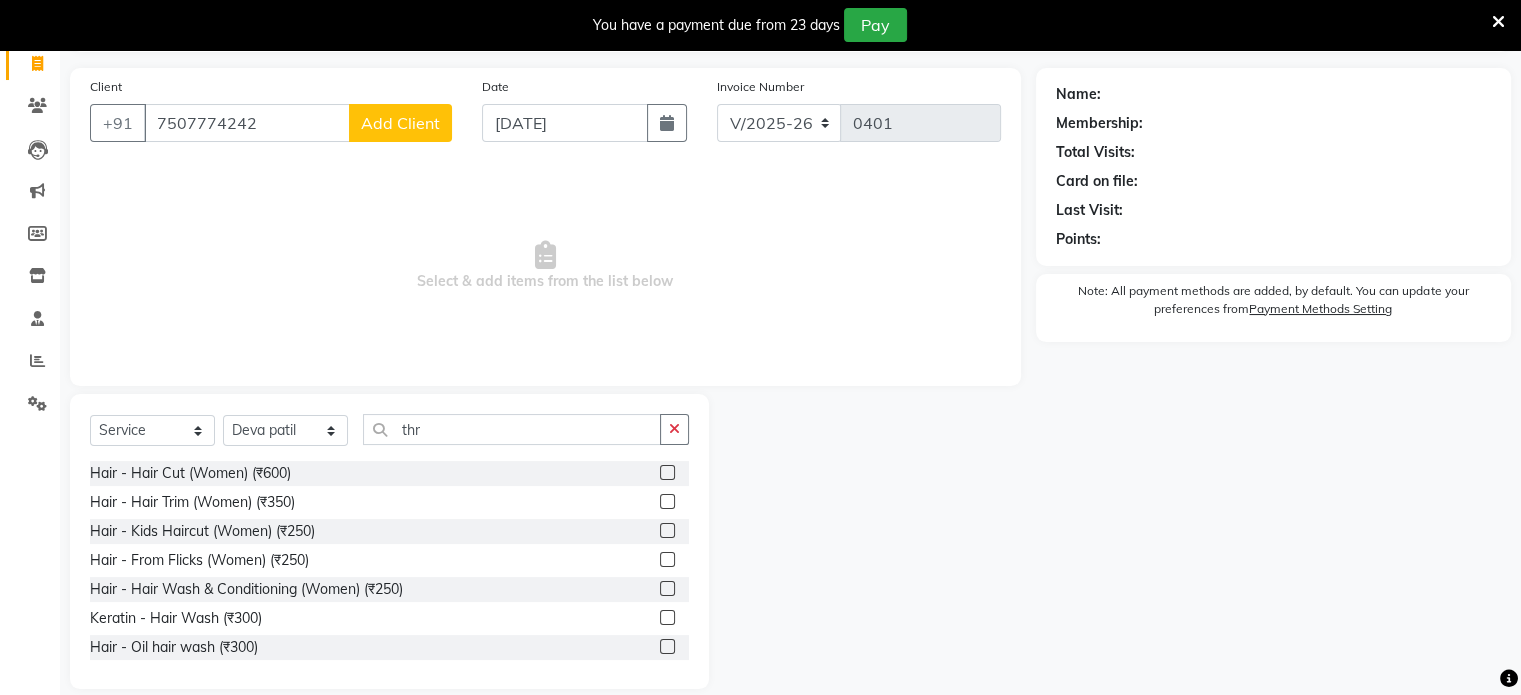 click 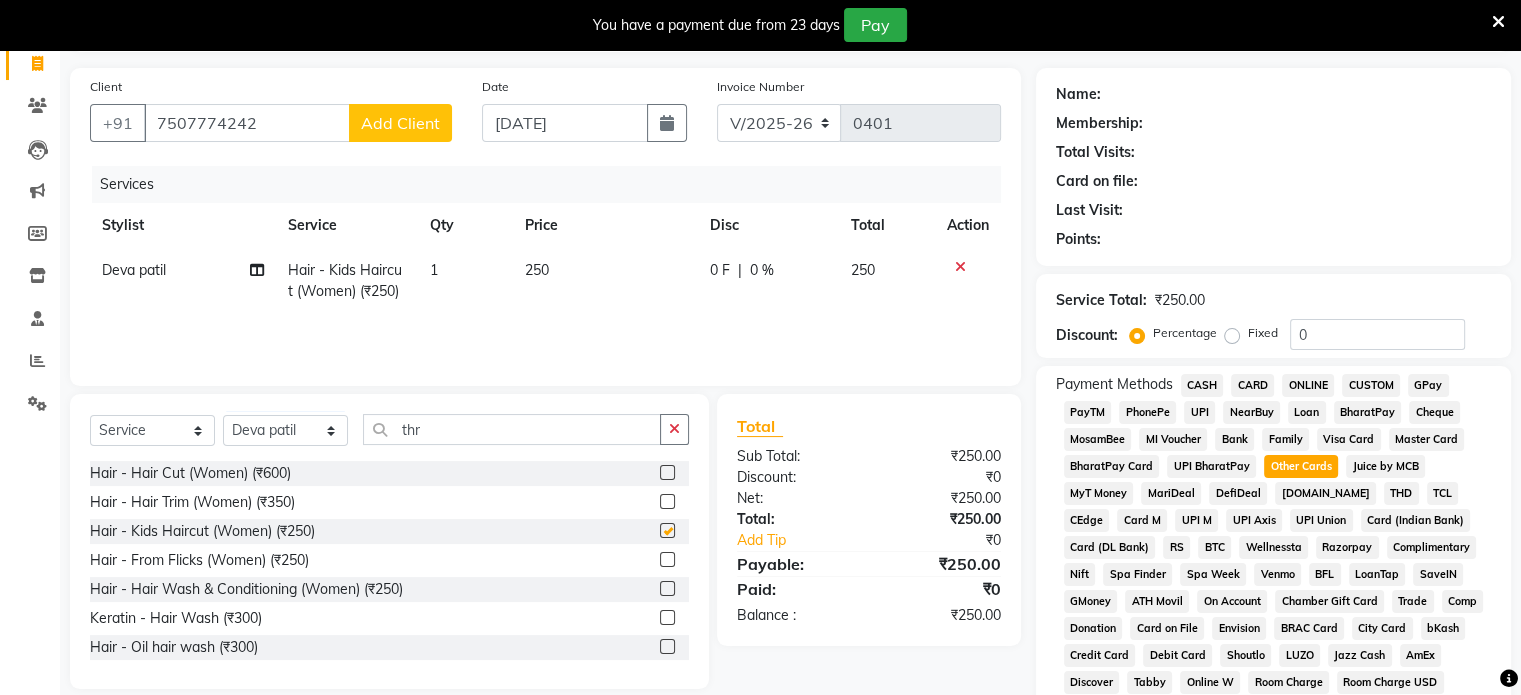 checkbox on "false" 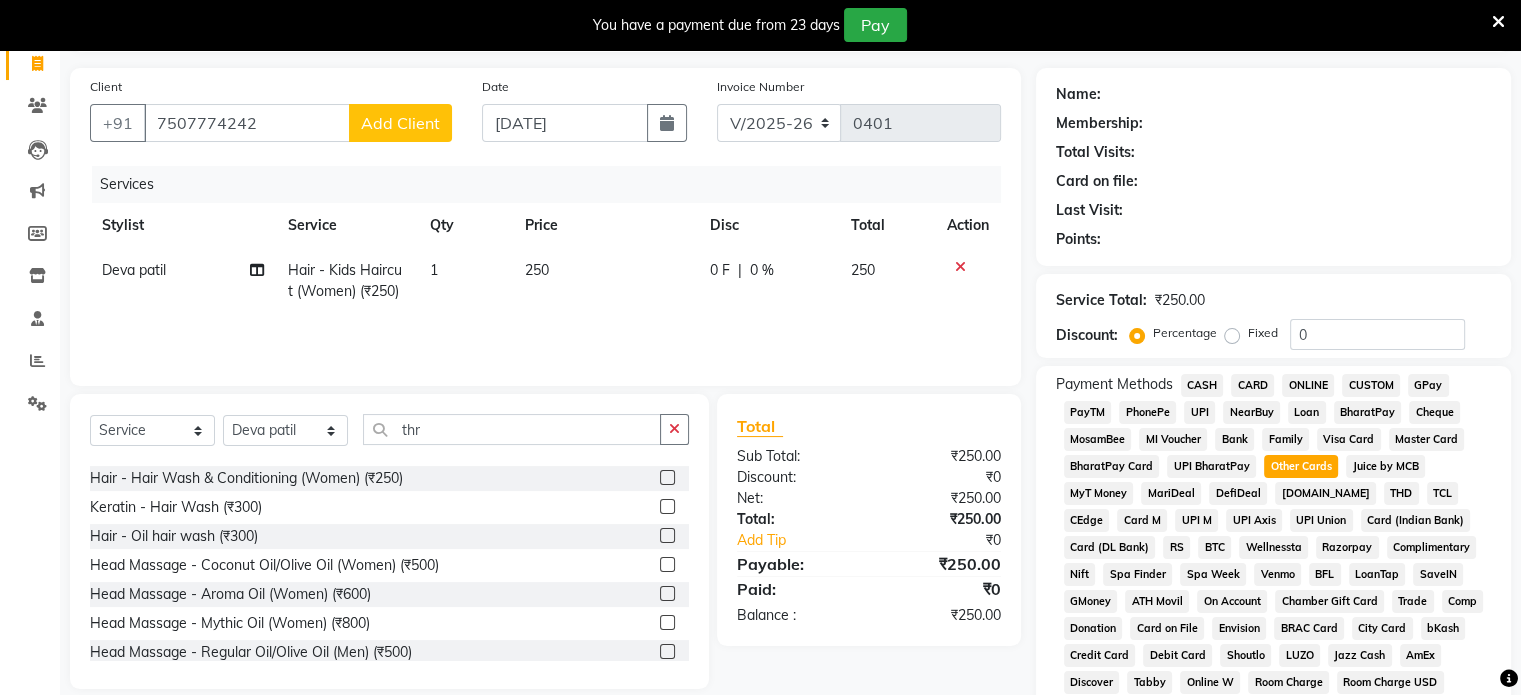 scroll, scrollTop: 174, scrollLeft: 0, axis: vertical 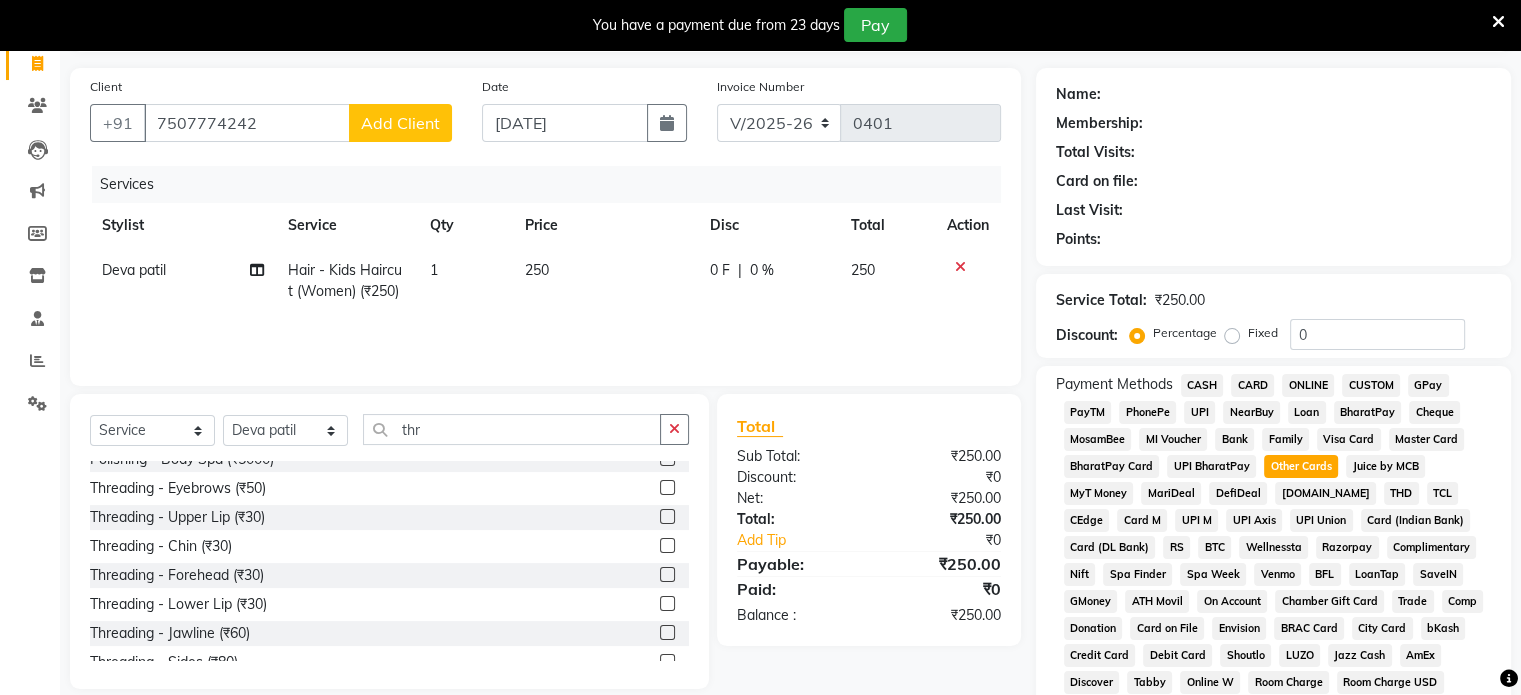 click 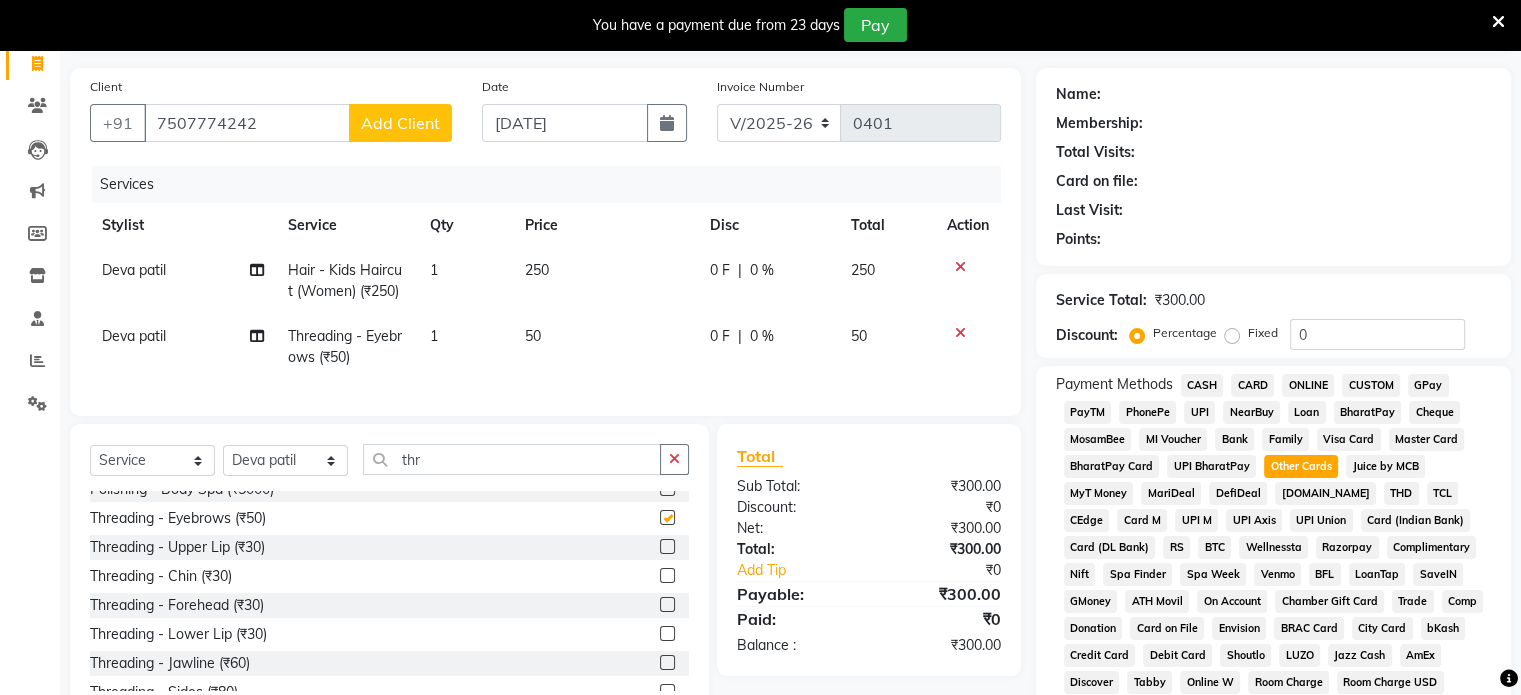 checkbox on "false" 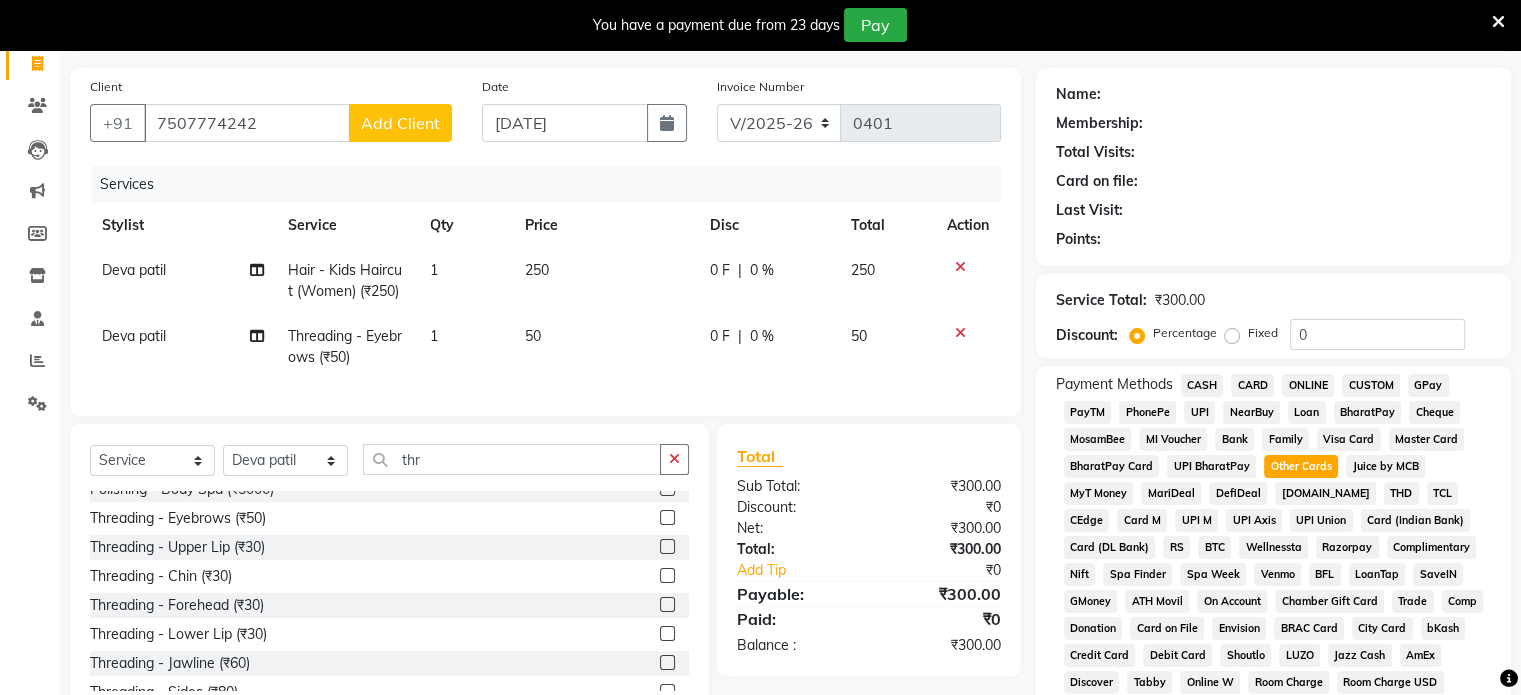 click 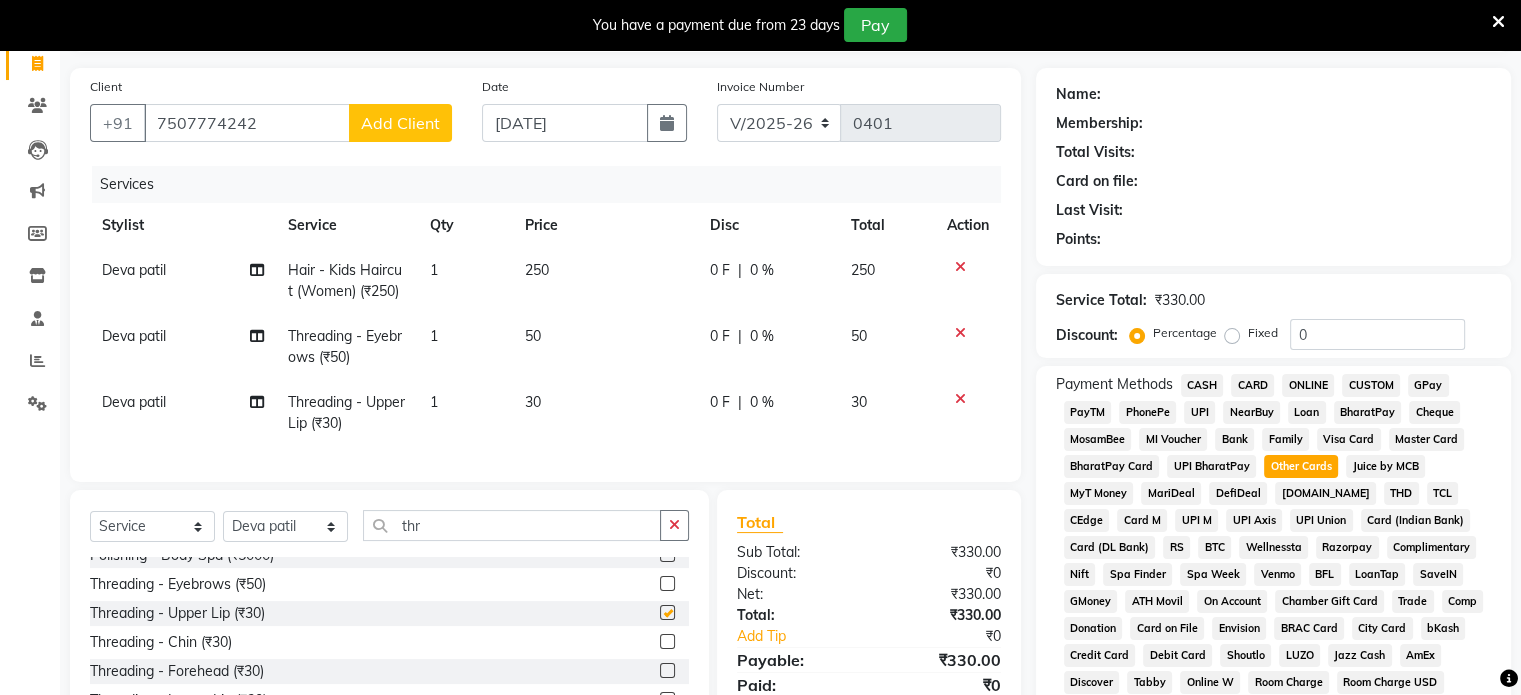 checkbox on "false" 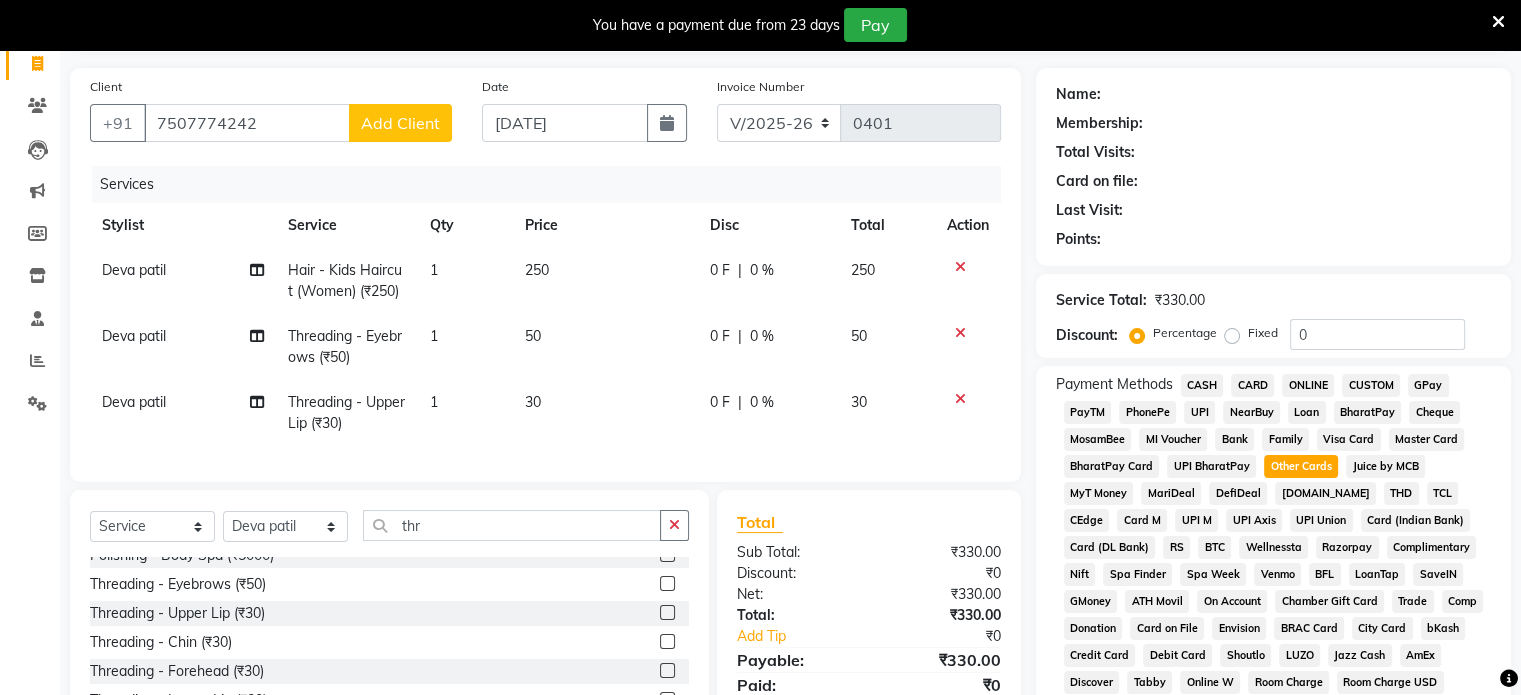 click on "50" 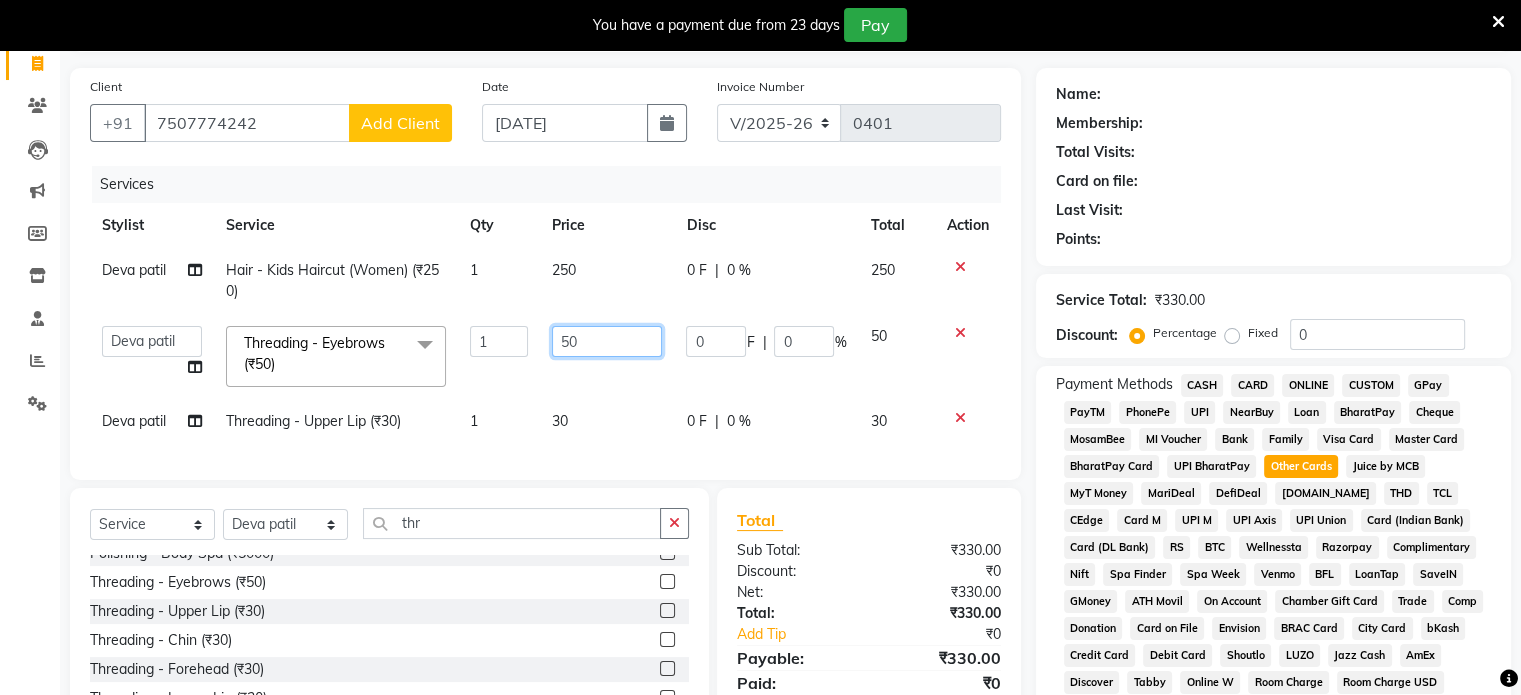 click on "50" 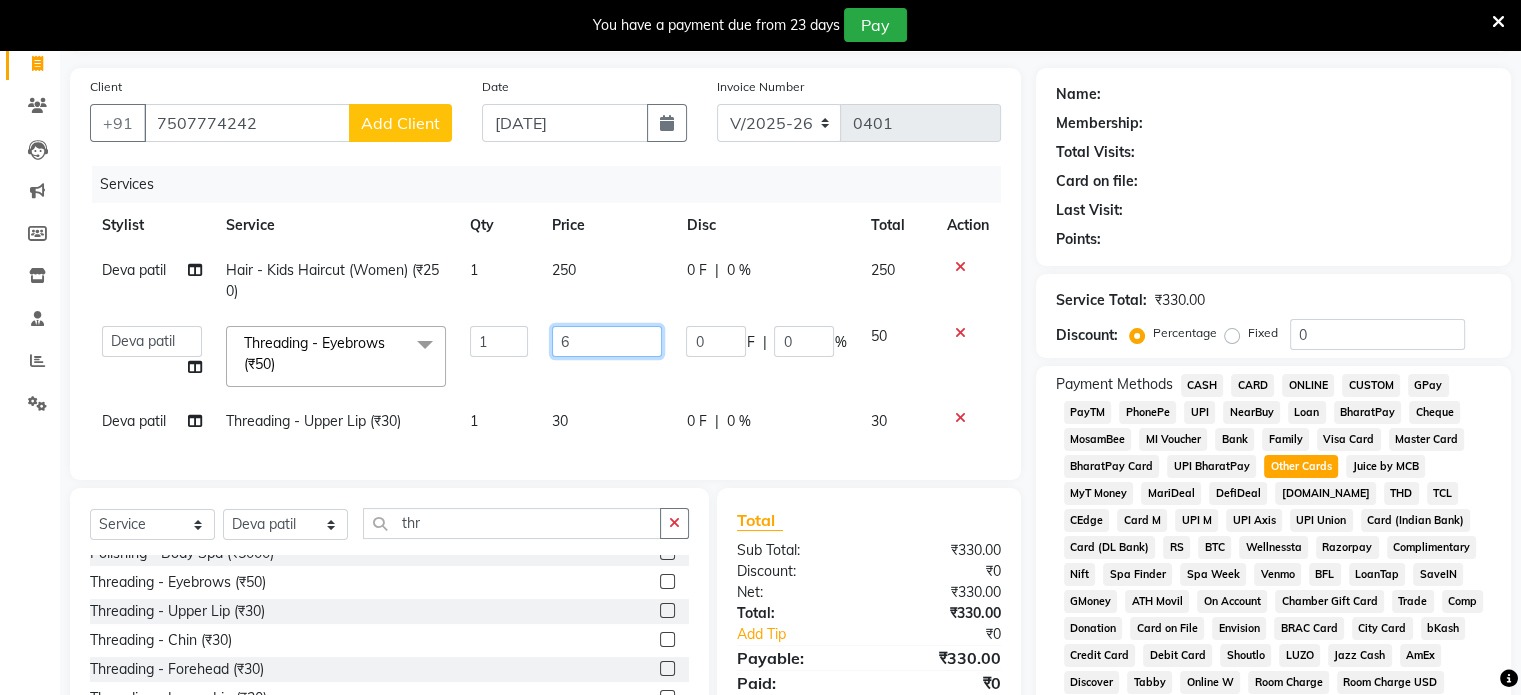 type on "60" 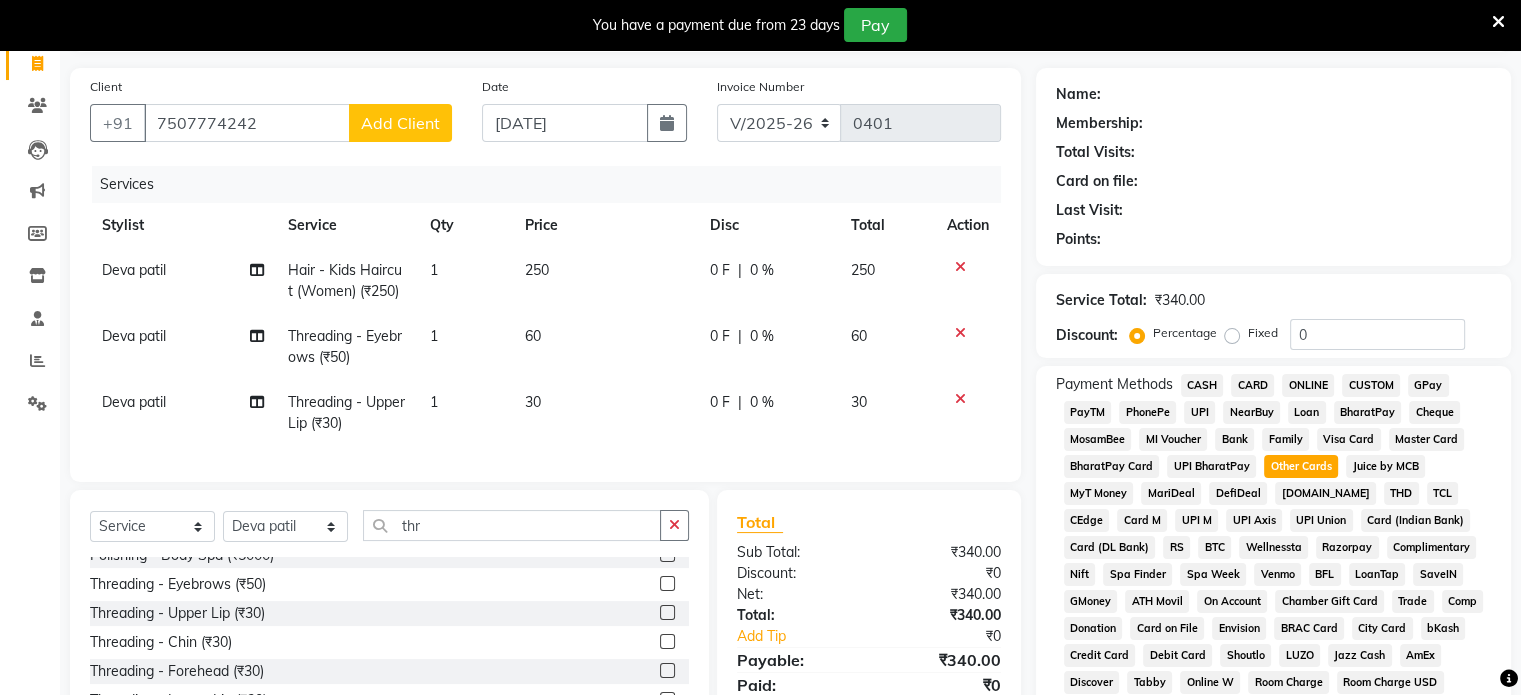 click on "30" 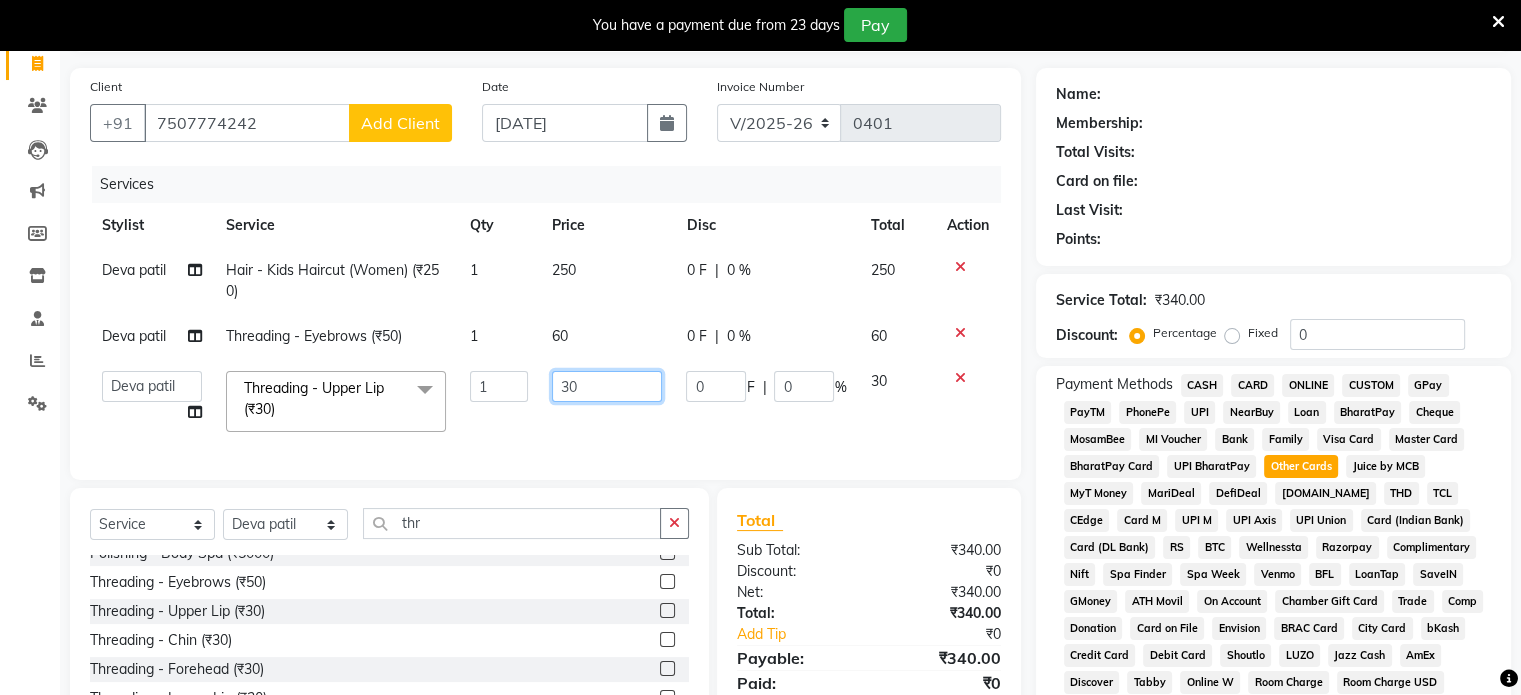 click on "30" 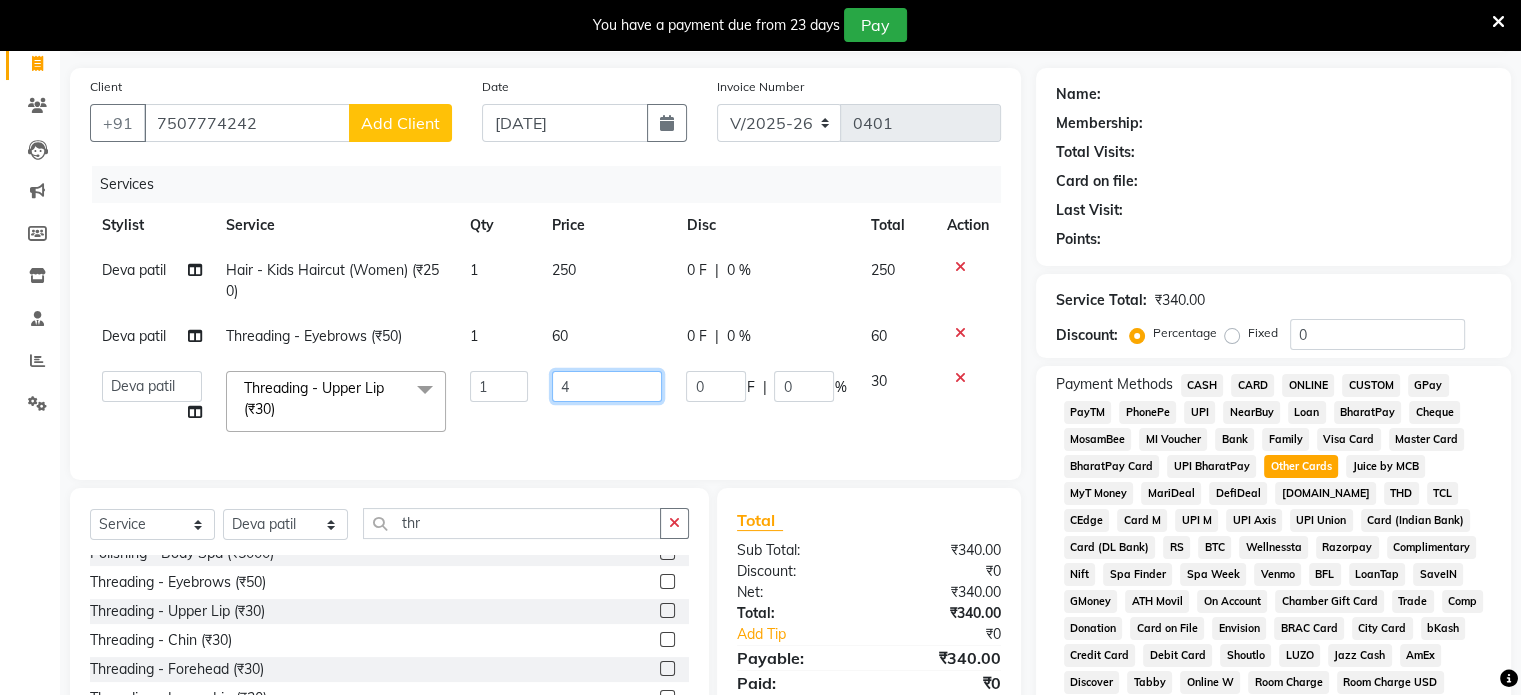 type on "40" 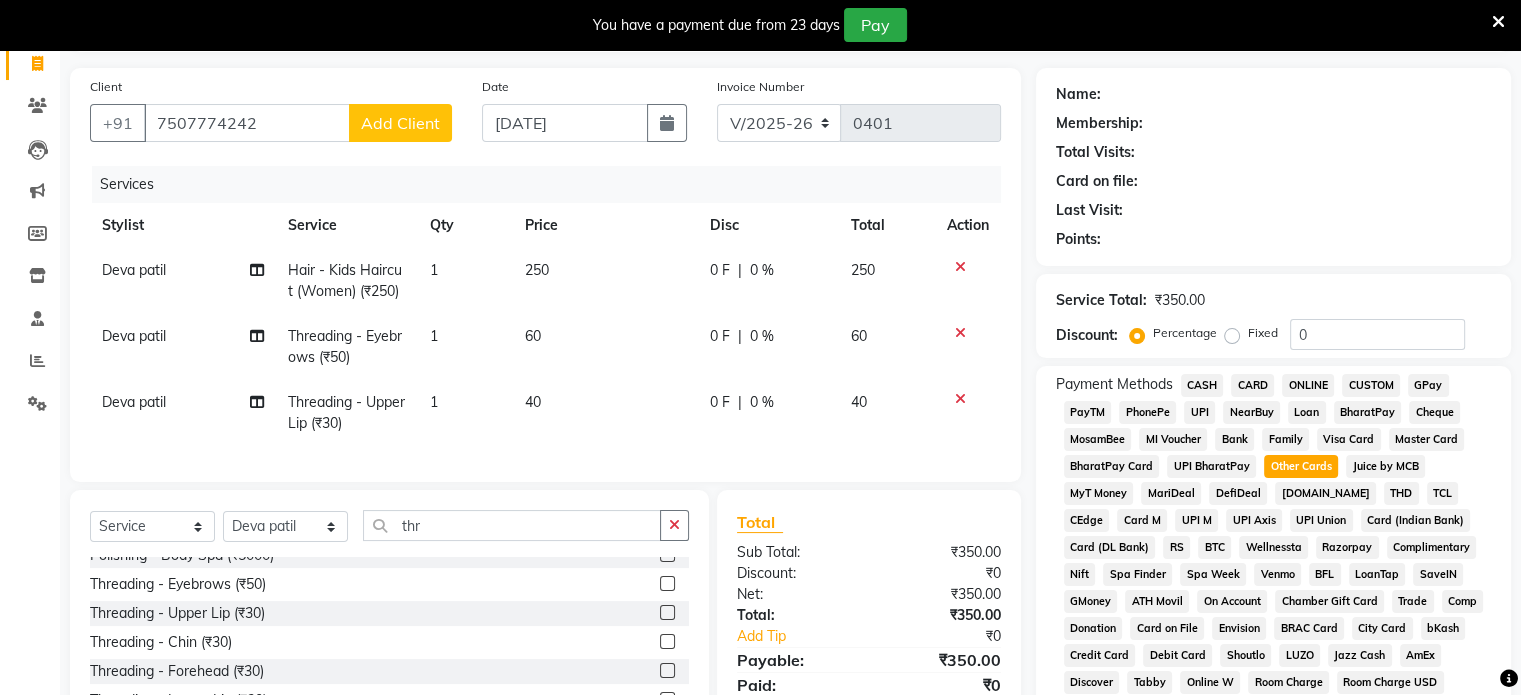 click on "250" 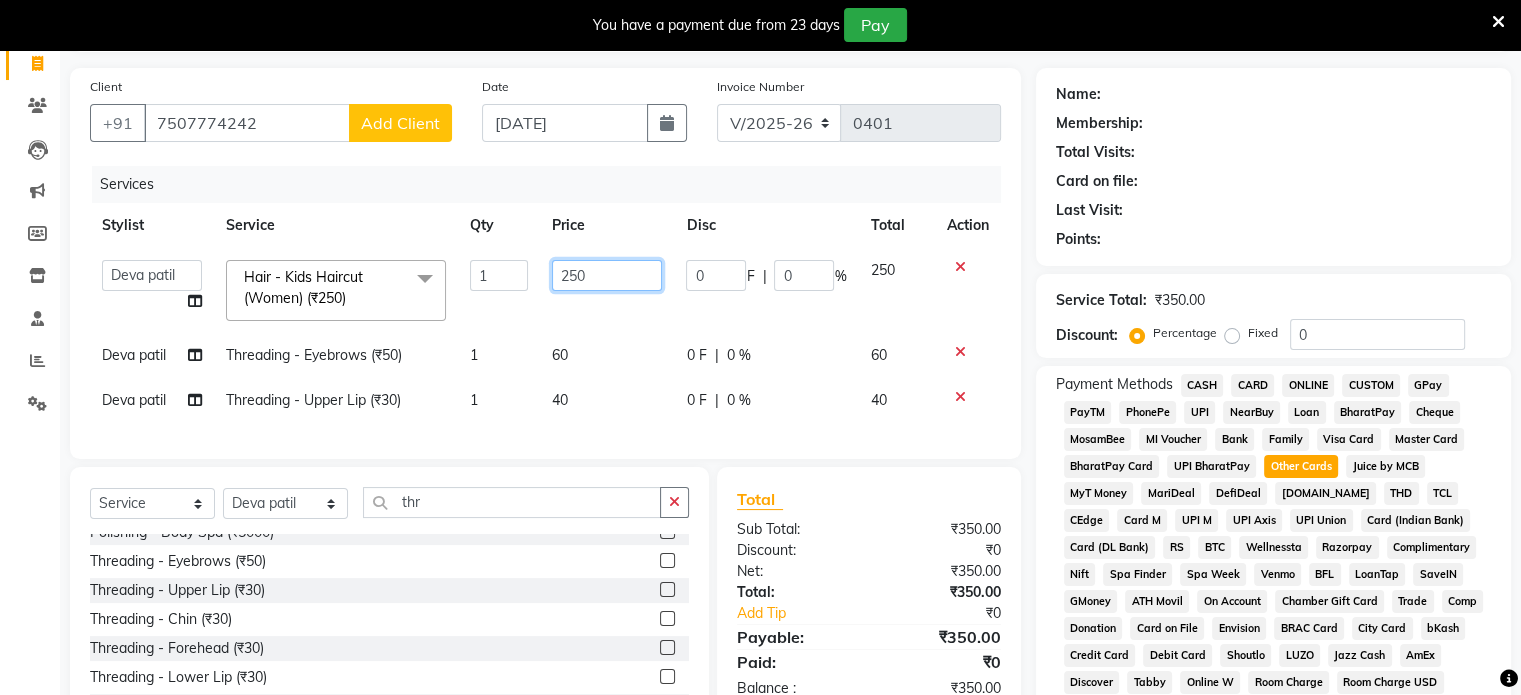 click on "250" 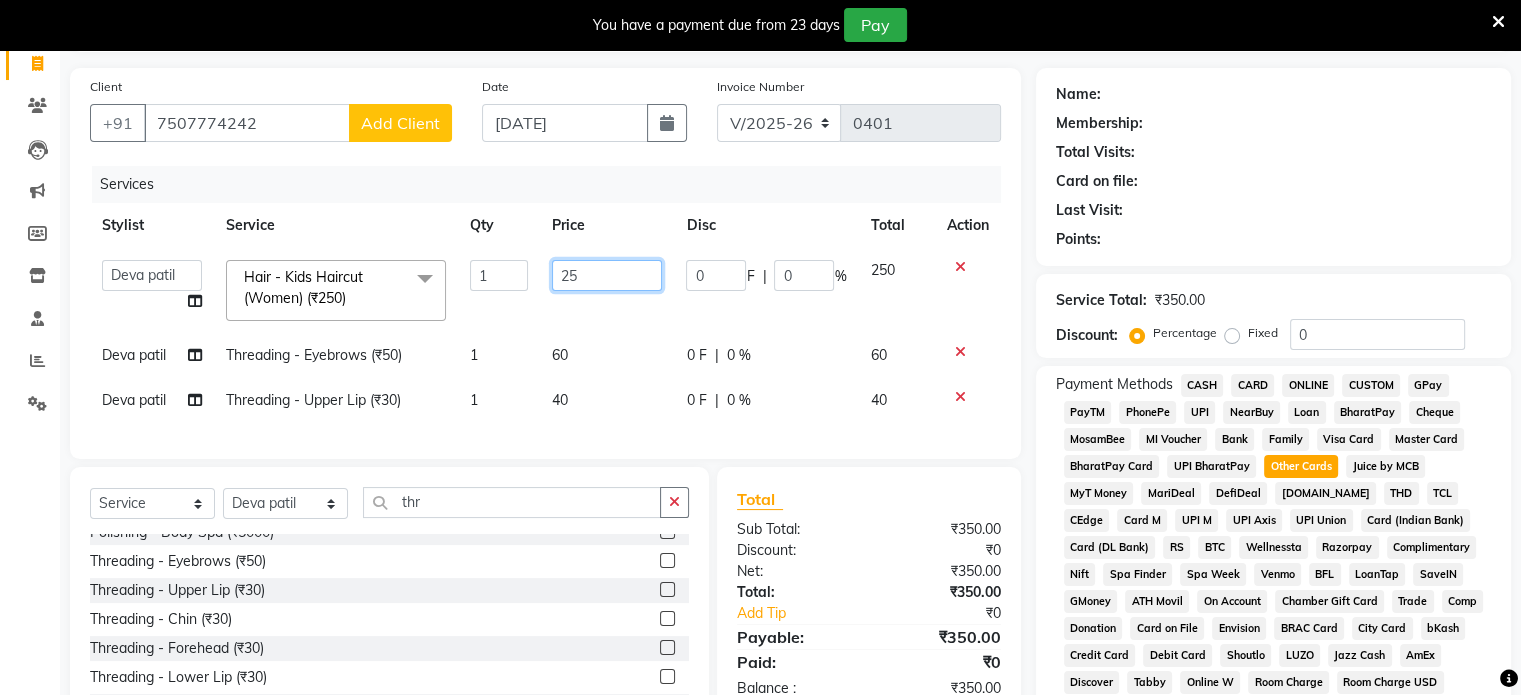 type on "2" 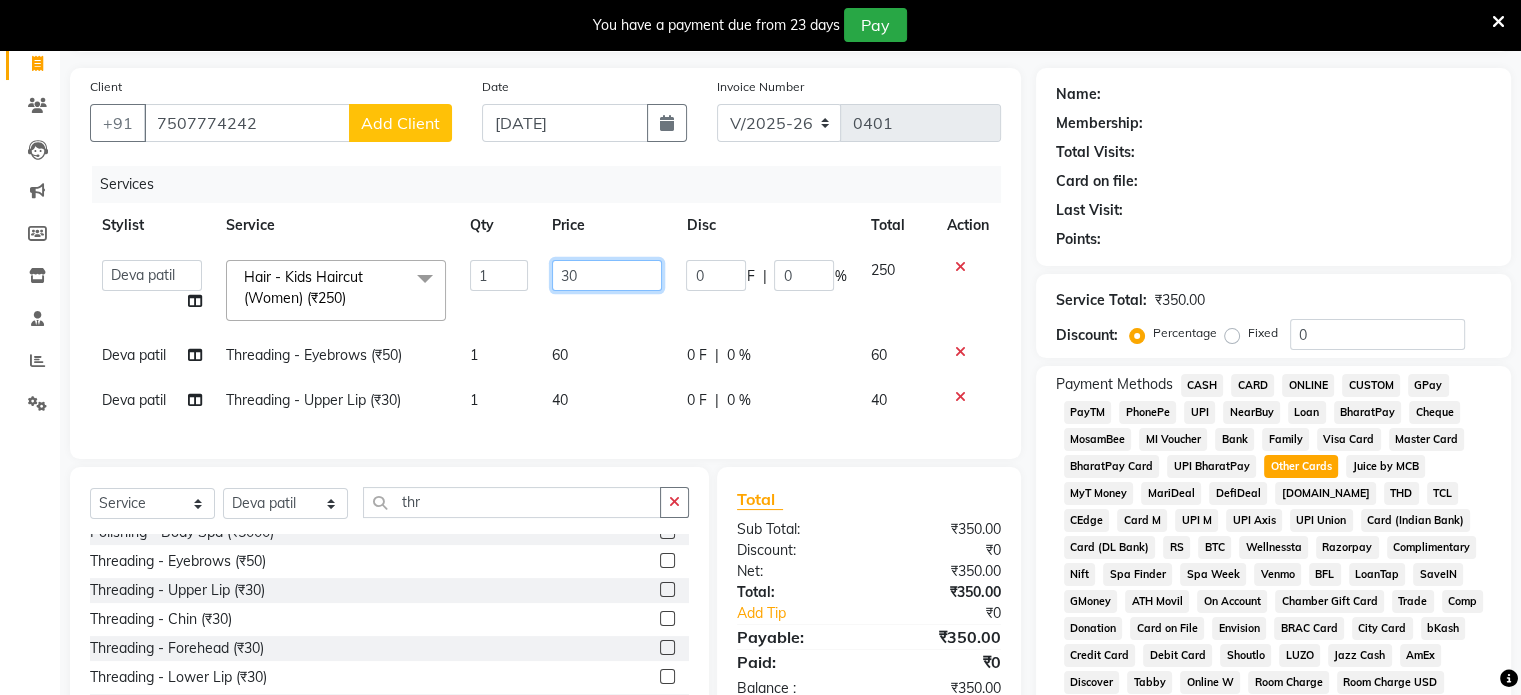 type on "300" 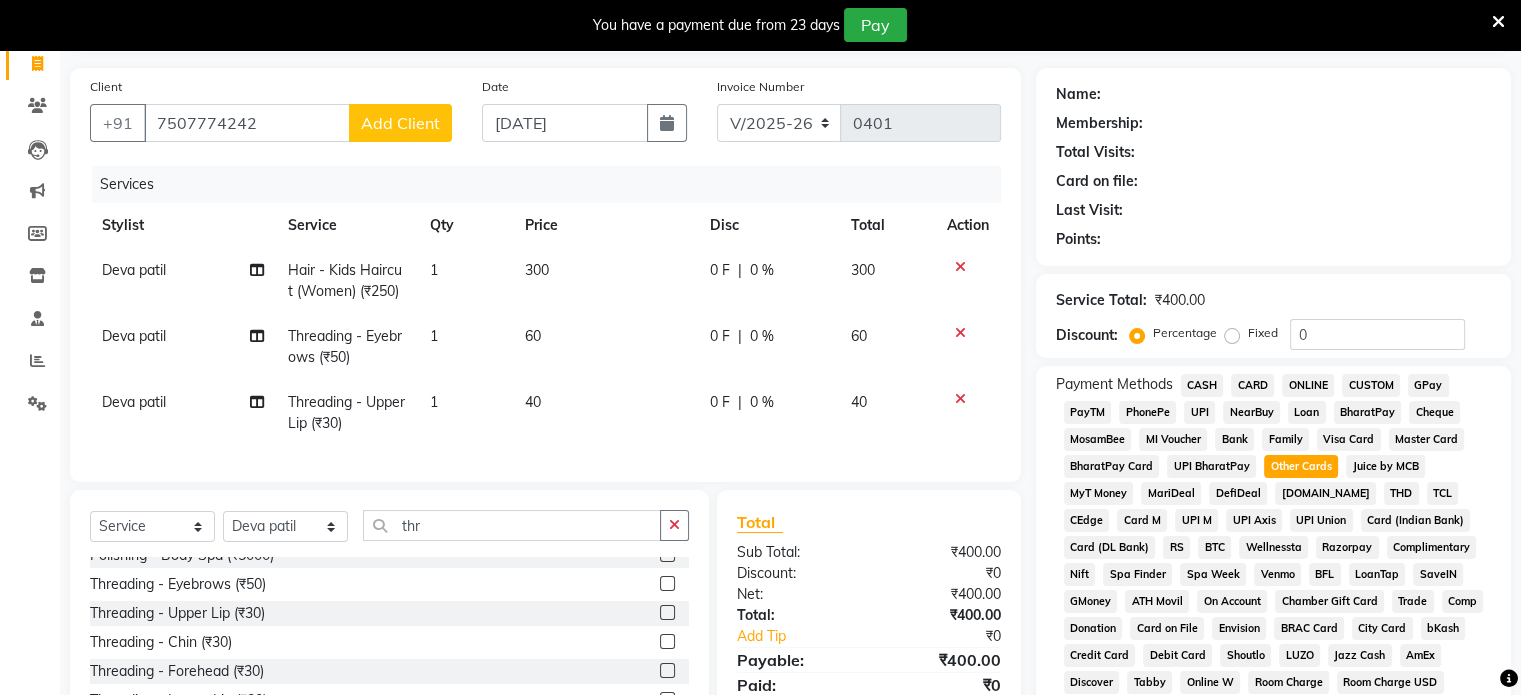 click on "0 F | 0 %" 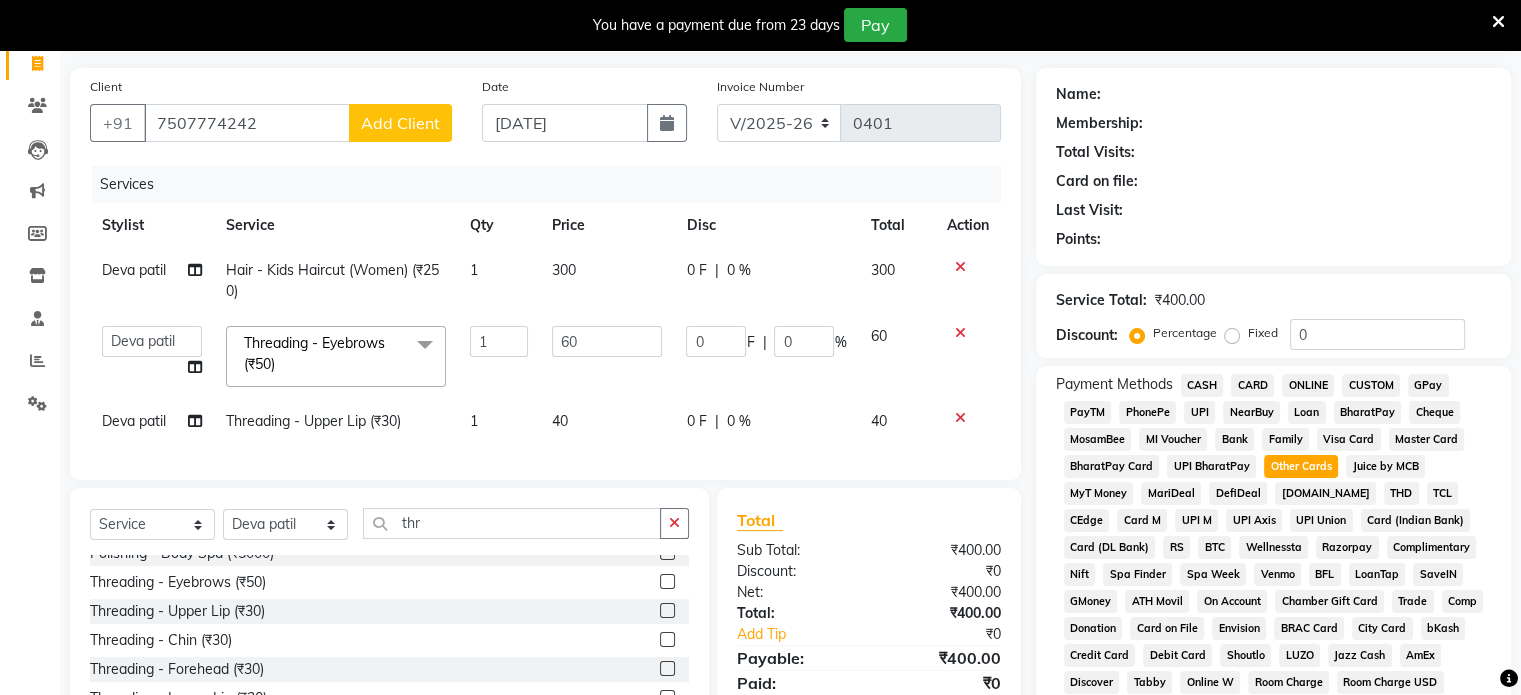 click on "40" 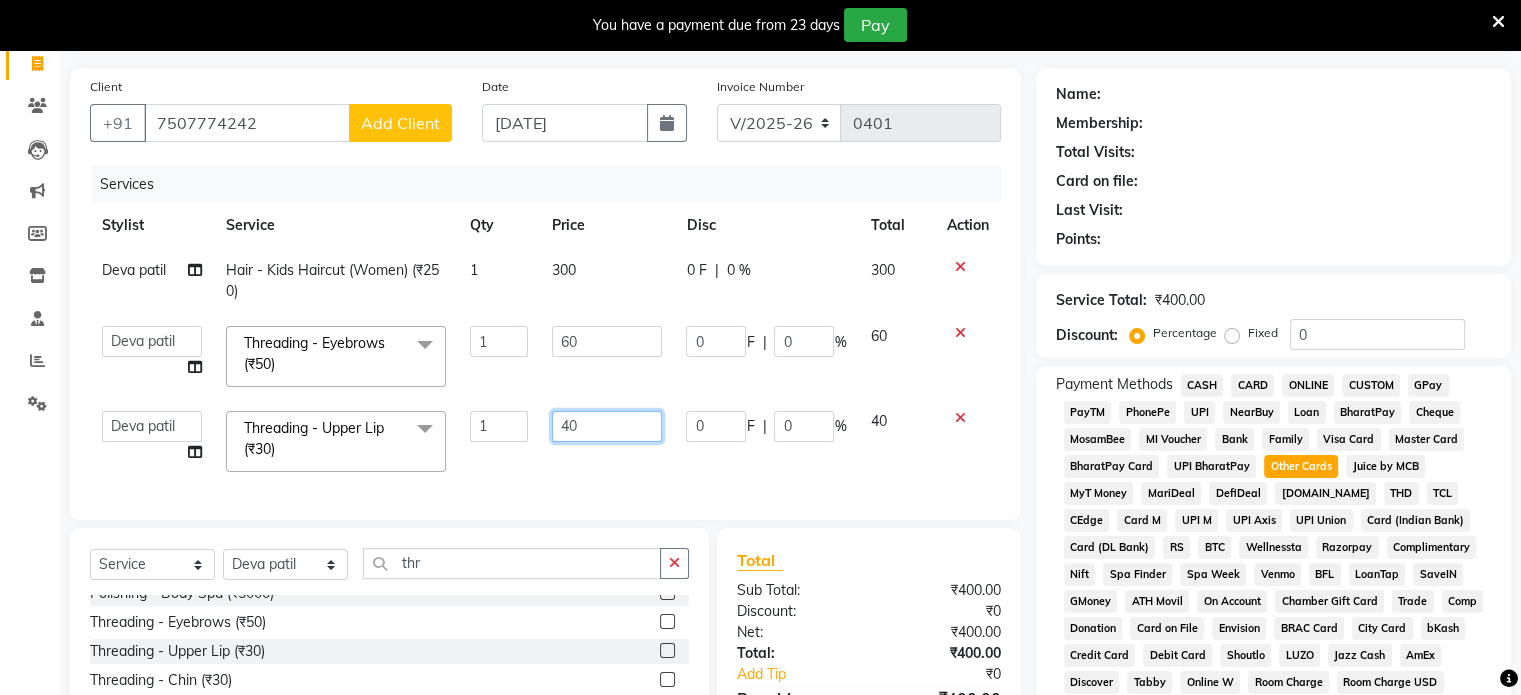 drag, startPoint x: 553, startPoint y: 428, endPoint x: 597, endPoint y: 412, distance: 46.818798 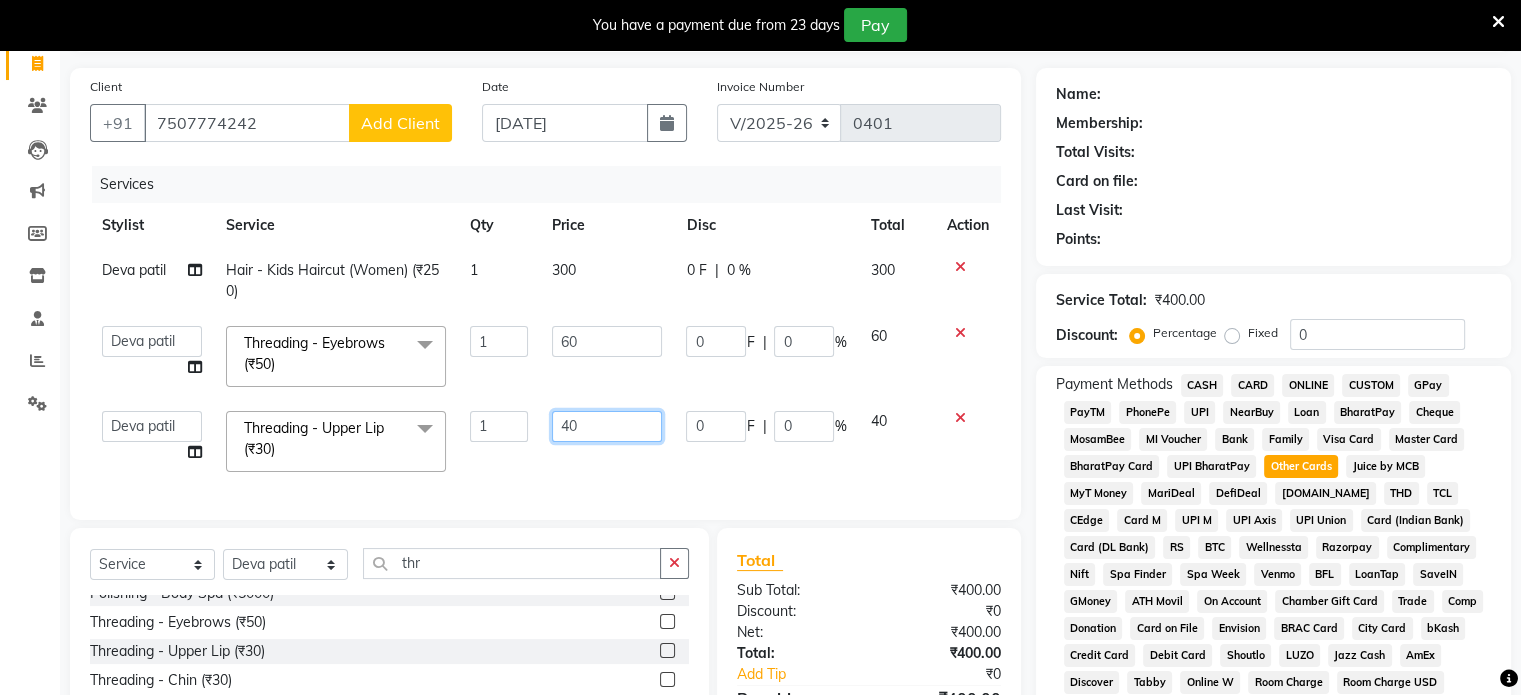click on "40" 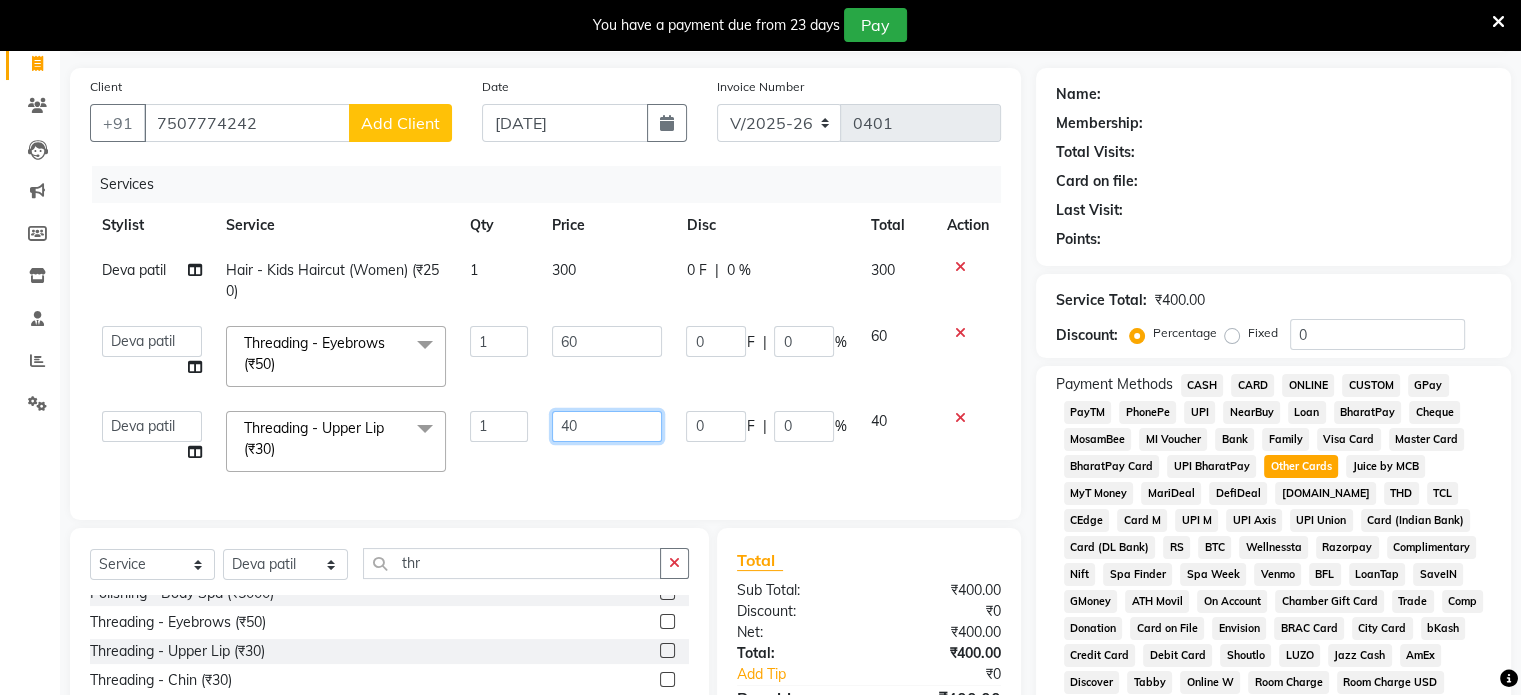 type on "4" 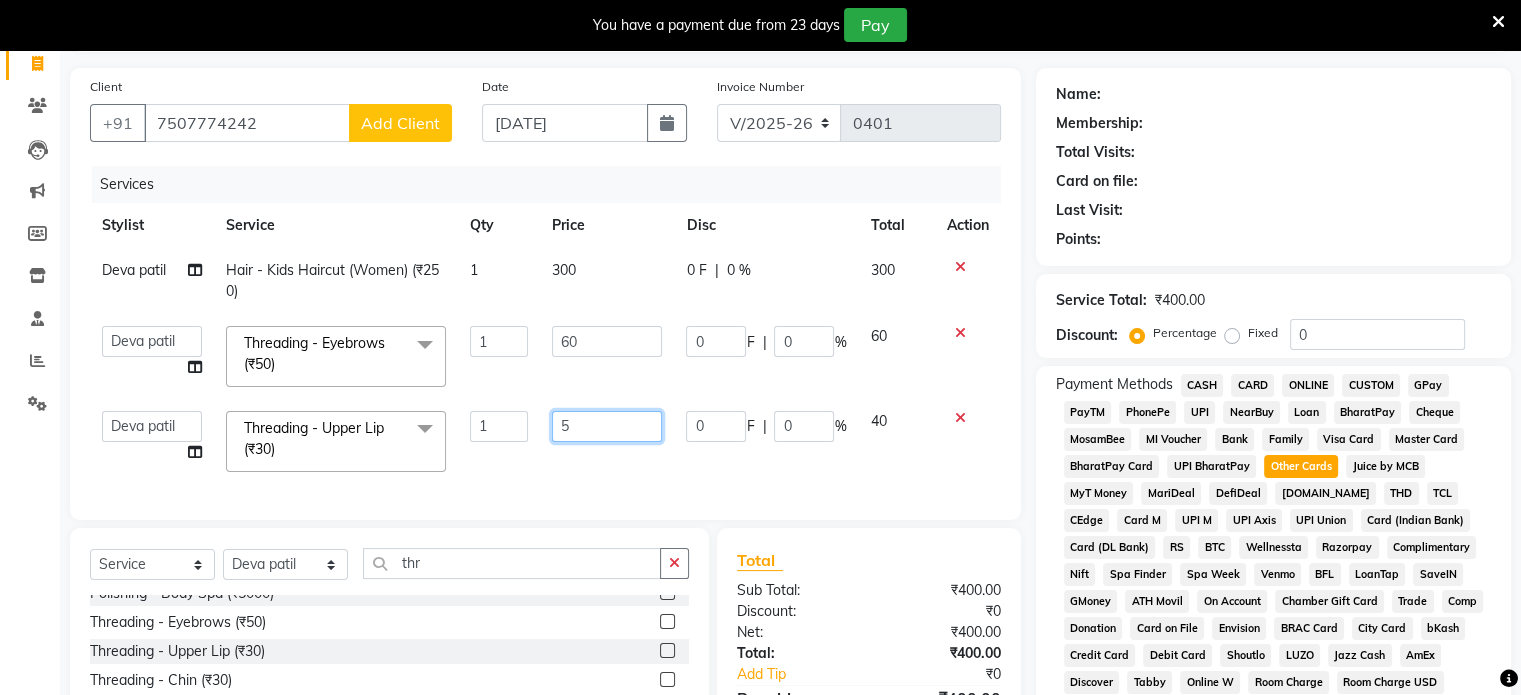 type on "50" 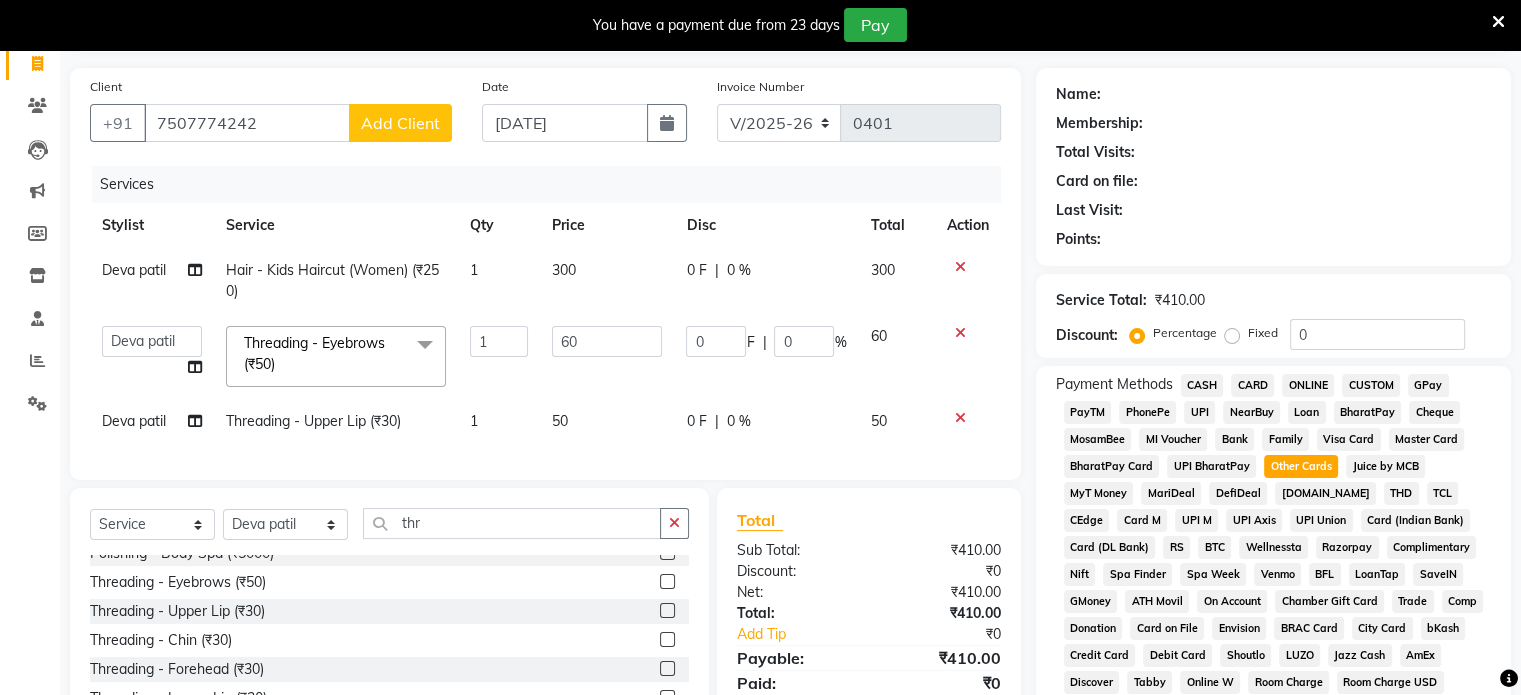 click on "Services Stylist Service Qty Price Disc Total Action Deva patil Hair - Kids Haircut (Women) (₹250) 1 300 0 F | 0 % 300  Anuradha   Deva [PERSON_NAME] [PERSON_NAME]   [PERSON_NAME]  Threading - Eyebrows (₹50)  x Hair - Hair Cut (Women) (₹600) Hair - Hair Trim (Women) (₹350) Hair - Kids Haircut (Women) (₹250) Hair - From Flicks (Women) (₹250) Hair - Hair Wash & Conditioning (Women) (₹250) Keratin - Hair Wash (₹300) Hair - Oil hair wash (₹300) Head Massage - Coconut Oil/Olive Oil (Women) (₹500) Head Massage - Aroma Oil (Women) (₹600) Head Massage - Mythic Oil (Women) (₹800) Head Massage - Regular Oil/Olive Oil (Men) (₹500) Head Massage - Aroma Oil (Men) (₹600) Head Massage - Mythic Oil (Men) (₹800) Blow-Dry - Straight Blow Dry (Women) (₹500) Blow-Dry - Curls Blow Dry (Women) (₹500) Blow-Dry - Ironing (Women) (₹600) Blow-Dry - Tongs (Women) (₹700) Hair & Scalp Treatment - Renew-C + Power Dose (Women) (₹1100) Hair & Scalp Treatment - Hair Spa (Women) (₹1000) Nailpent (₹50)" 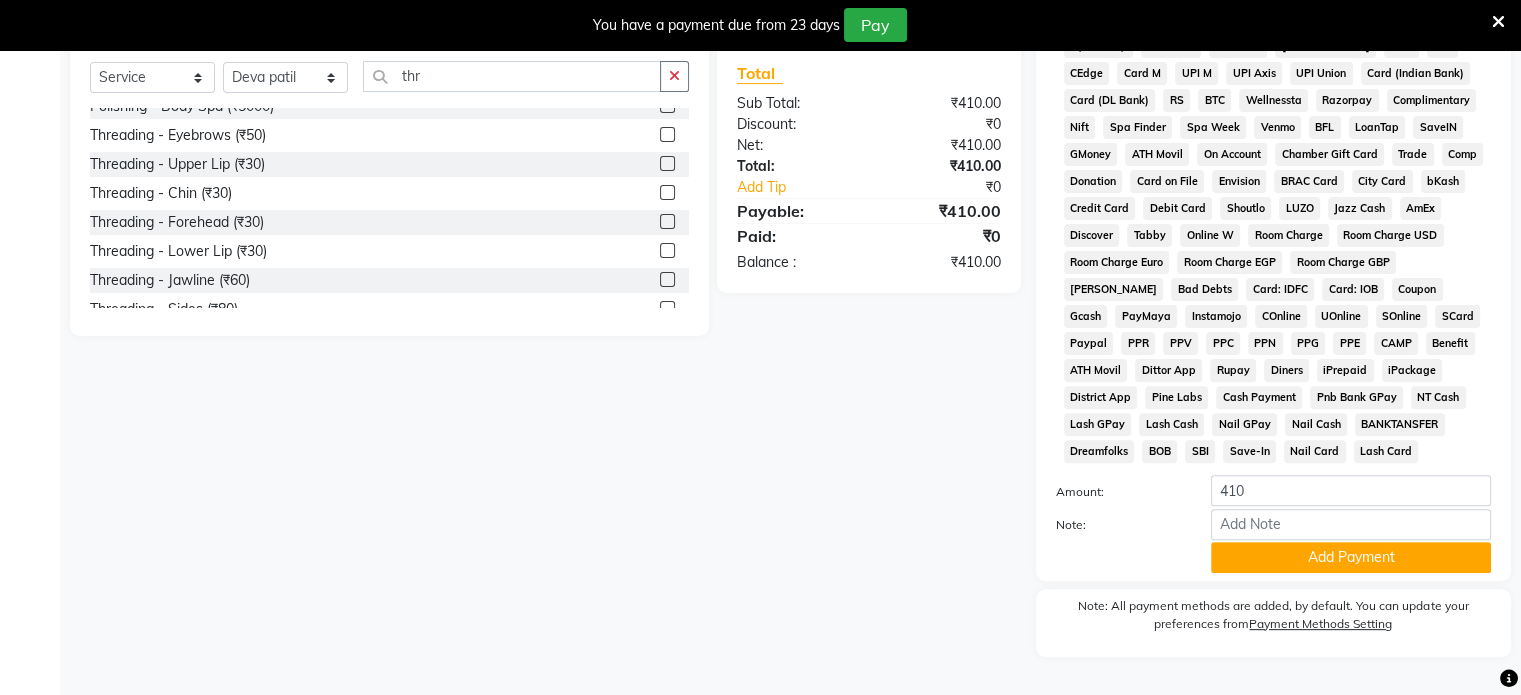 scroll, scrollTop: 596, scrollLeft: 0, axis: vertical 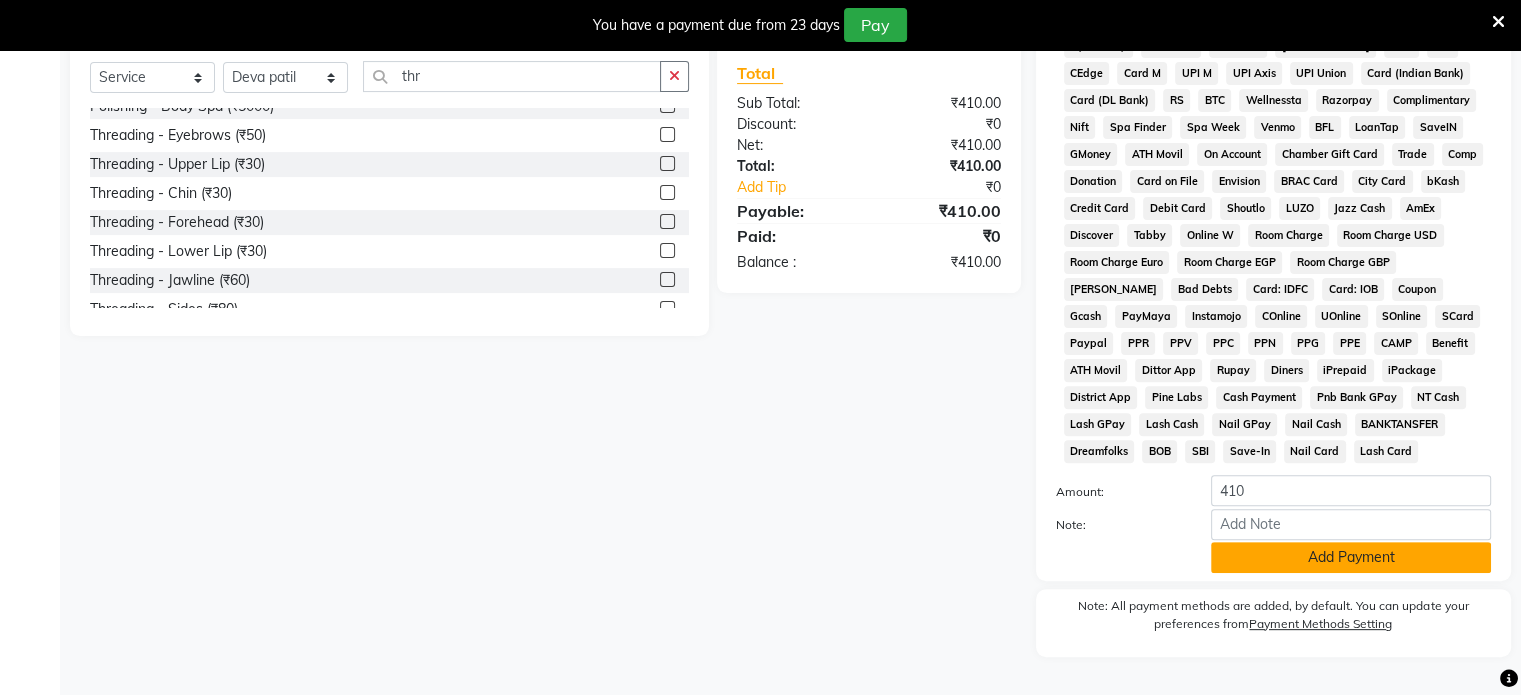 click on "Add Payment" 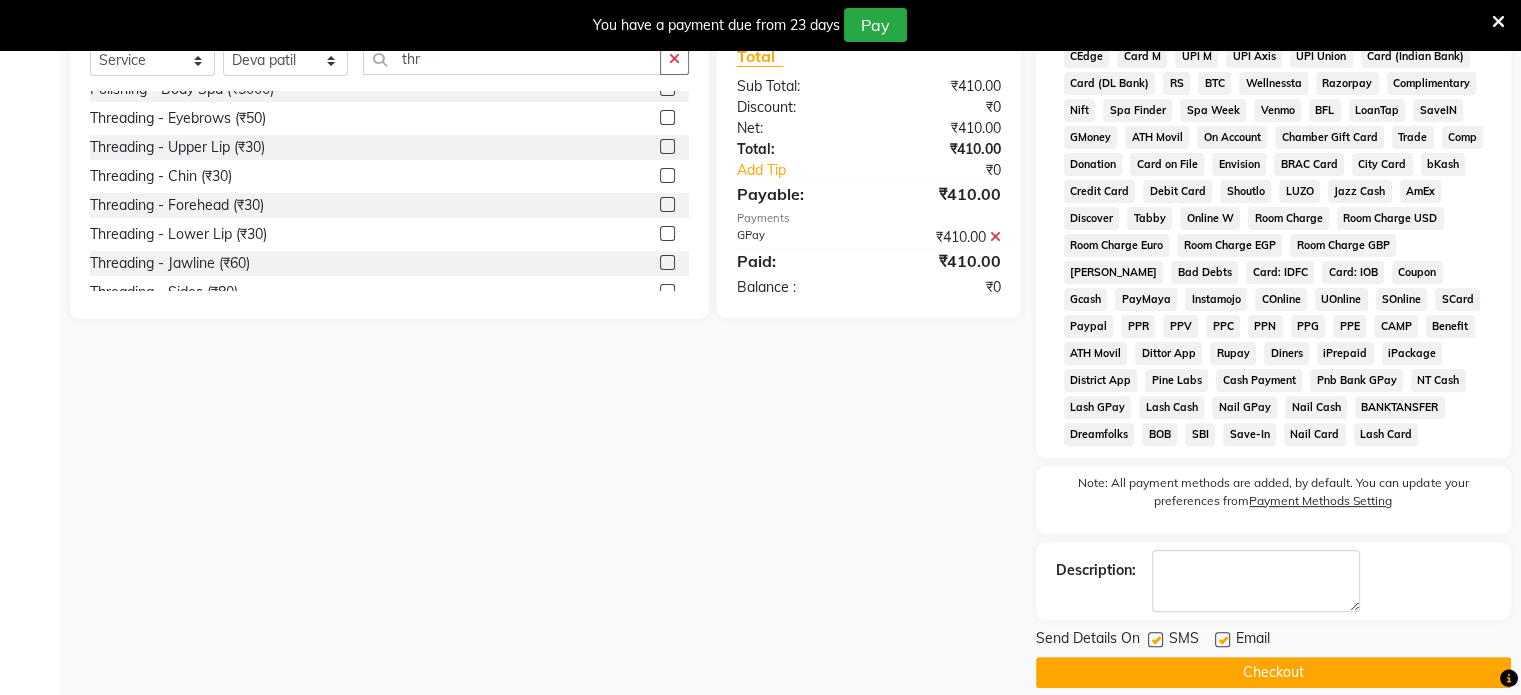 click on "Client [PHONE_NUMBER] Add Client Date [DATE] Invoice Number V/2025 V/[PHONE_NUMBER] Services Stylist Service Qty Price Disc Total Action Deva patil Hair - Kids Haircut (Women) (₹250) 1 300 0 F | 0 % 300  Anuradha   Deva [PERSON_NAME] [PERSON_NAME]   [PERSON_NAME]  Threading - Eyebrows (₹50)  x Hair - Hair Cut (Women) (₹600) Hair - Hair Trim (Women) (₹350) Hair - Kids Haircut (Women) (₹250) Hair - From Flicks (Women) (₹250) Hair - Hair Wash & Conditioning (Women) (₹250) Keratin - Hair Wash (₹300) Hair - Oil hair wash (₹300) Head Massage - Coconut Oil/Olive Oil (Women) (₹500) Head Massage - Aroma Oil (Women) (₹600) Head Massage - Mythic Oil (Women) (₹800) Head Massage - Regular Oil/Olive Oil (Men) (₹500) Head Massage - Aroma Oil (Men) (₹600) Head Massage - Mythic Oil (Men) (₹800) Blow-Dry - Straight Blow Dry (Women) (₹500) Blow-Dry - Curls Blow Dry (Women) (₹500) Blow-Dry - Ironing (Women) (₹600) Blow-Dry - Tongs (Women) (₹700) Colouring - Majirel Touch Up (Women) (₹1000)" 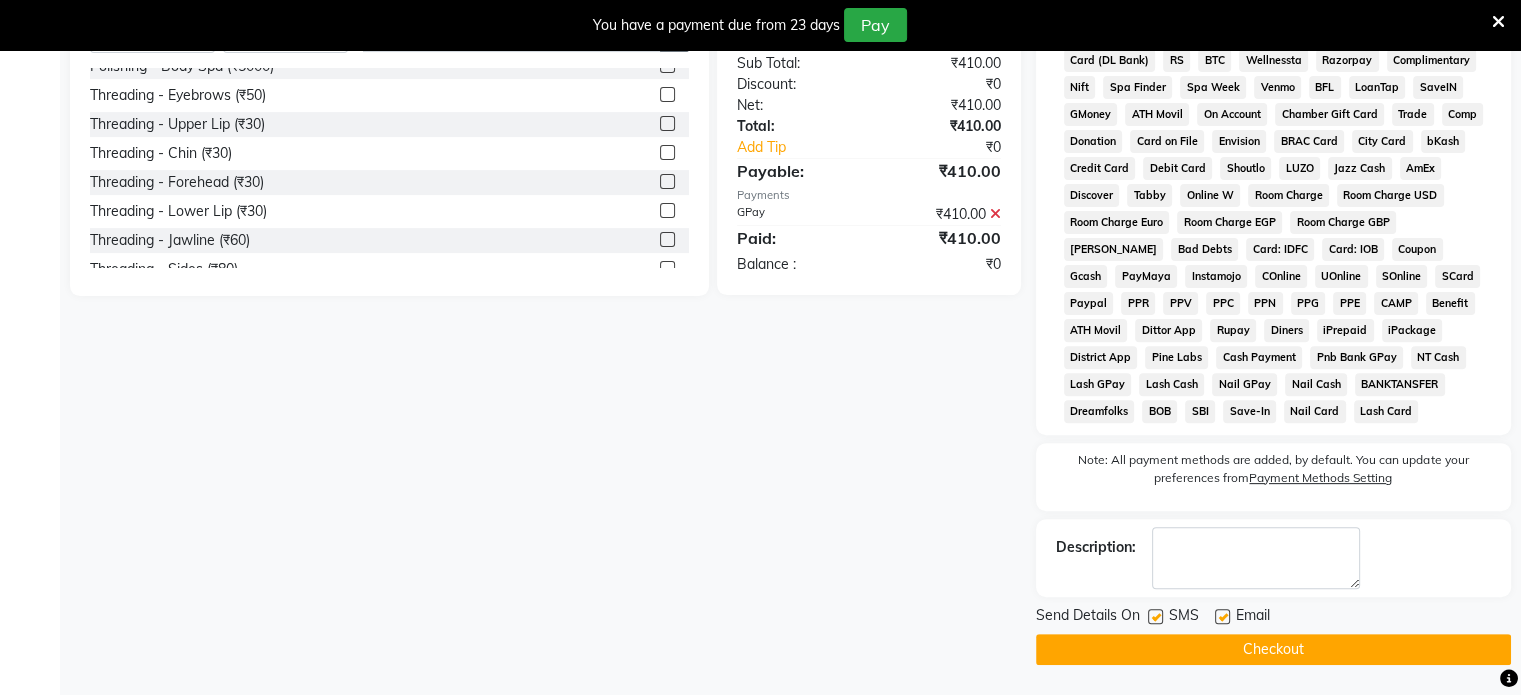 scroll, scrollTop: 633, scrollLeft: 0, axis: vertical 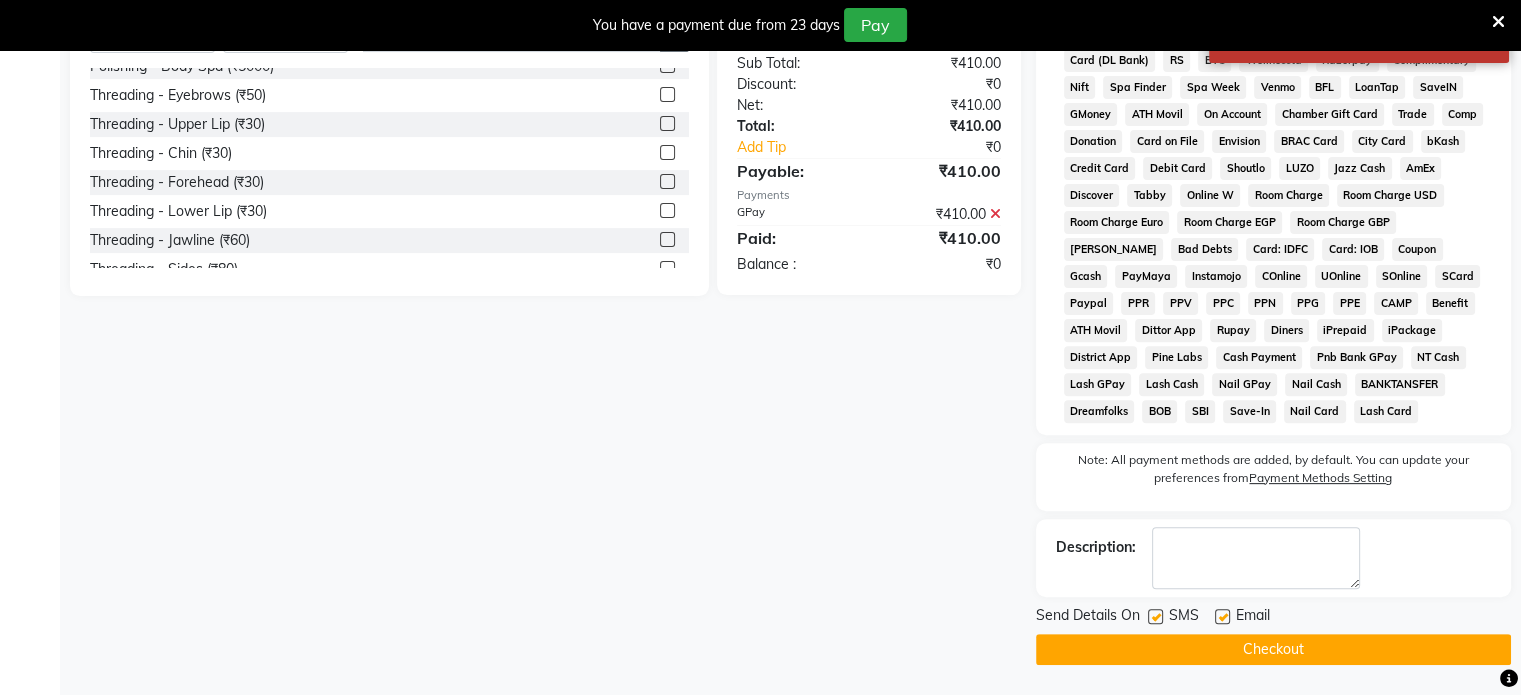 type 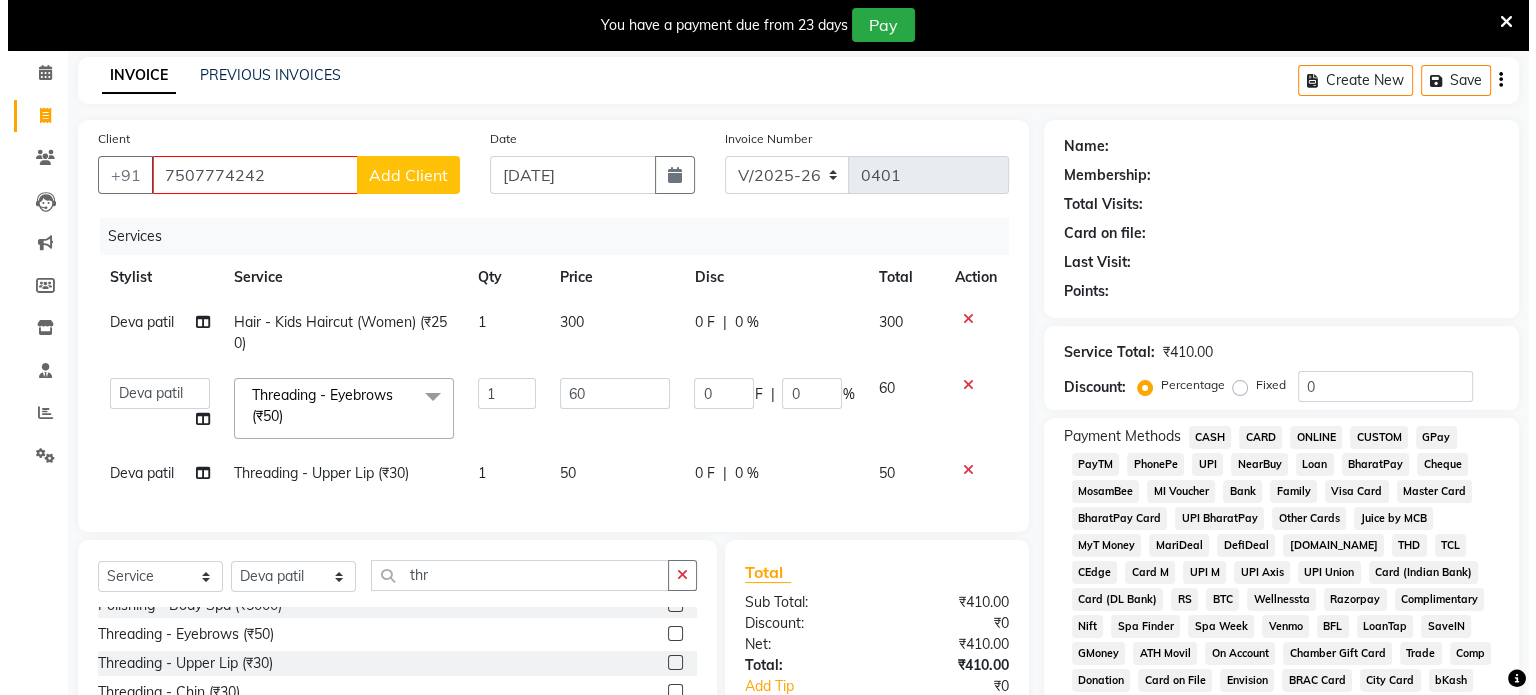 scroll, scrollTop: 0, scrollLeft: 0, axis: both 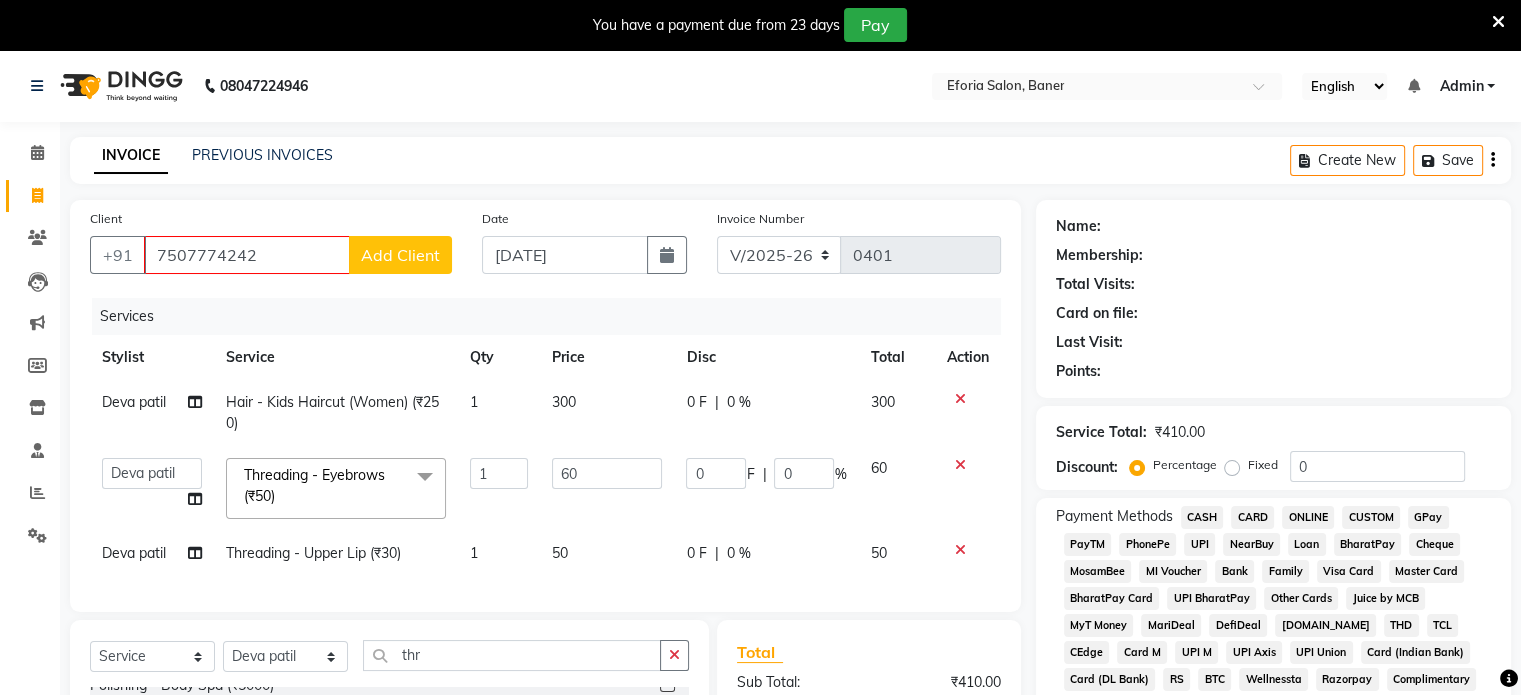 click on "Add Client" 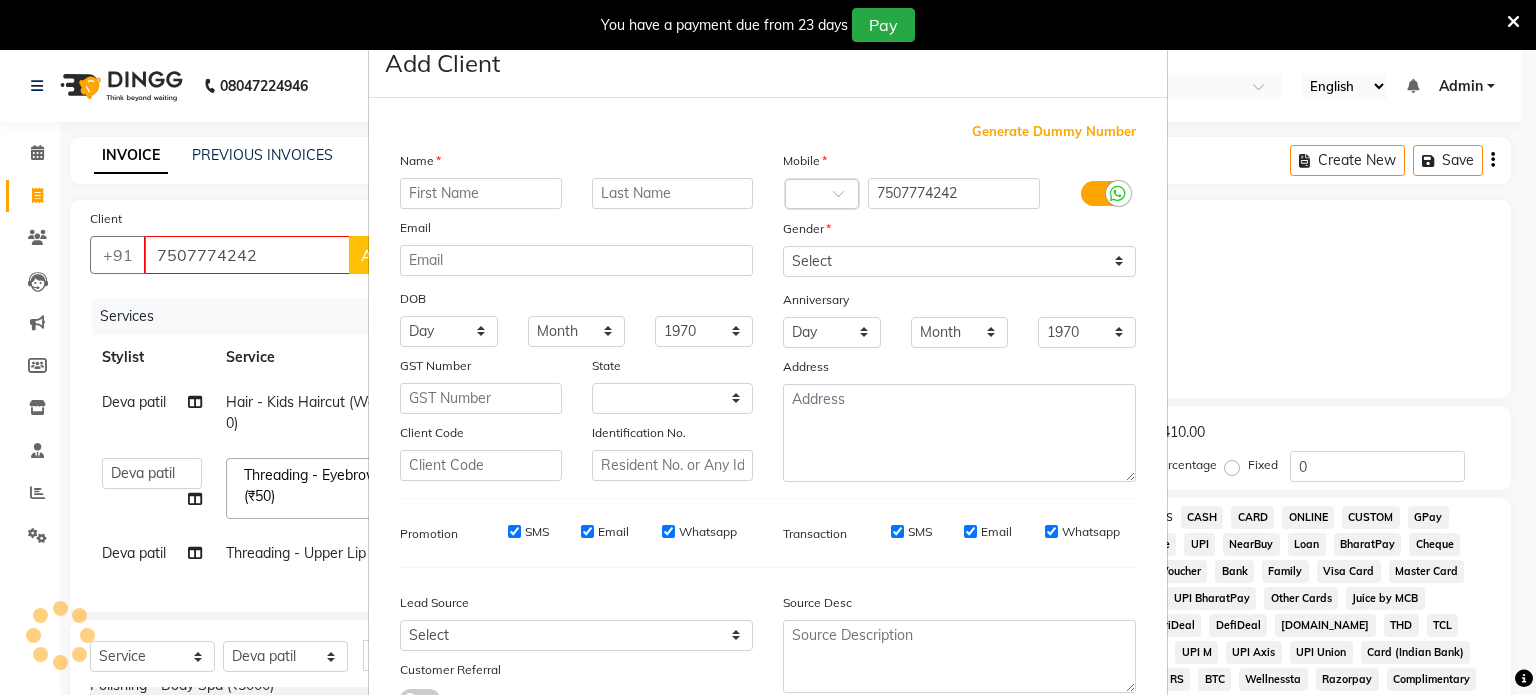 select on "22" 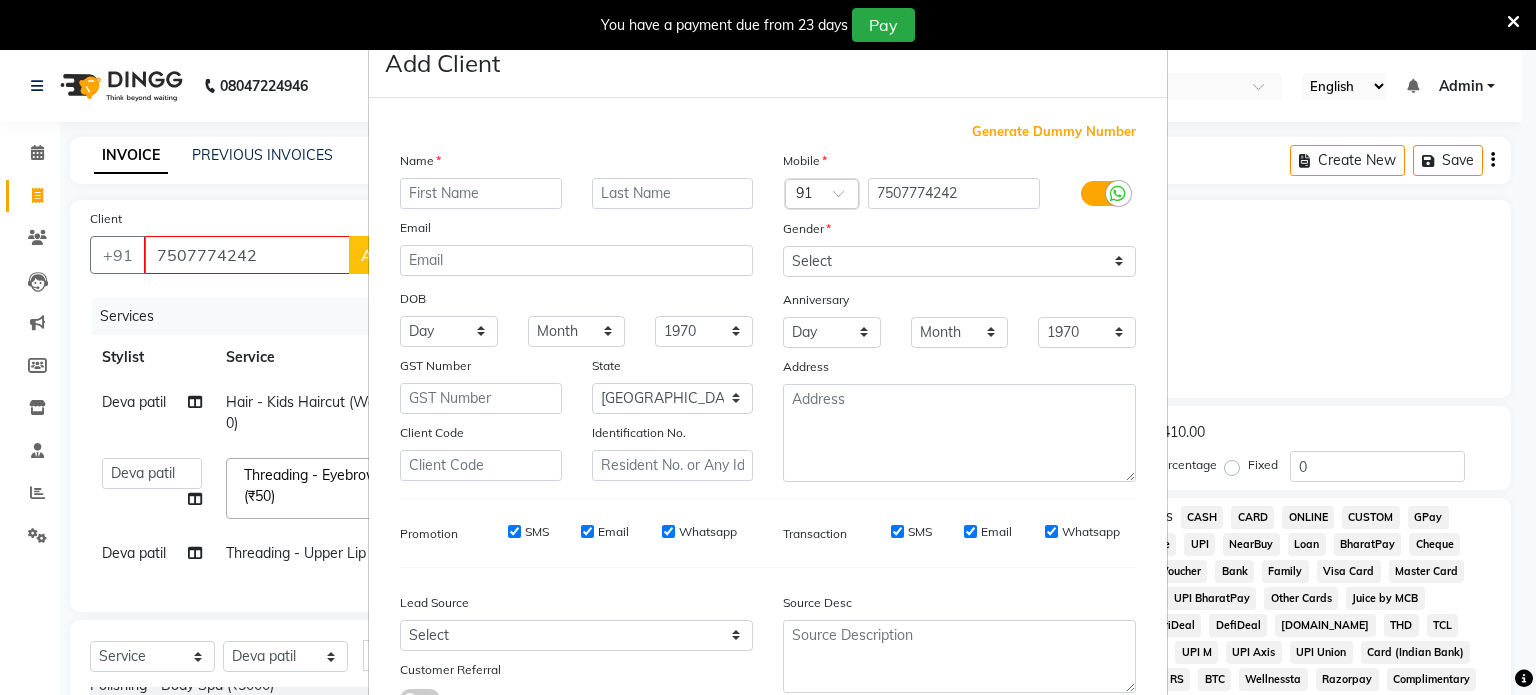 click at bounding box center (481, 193) 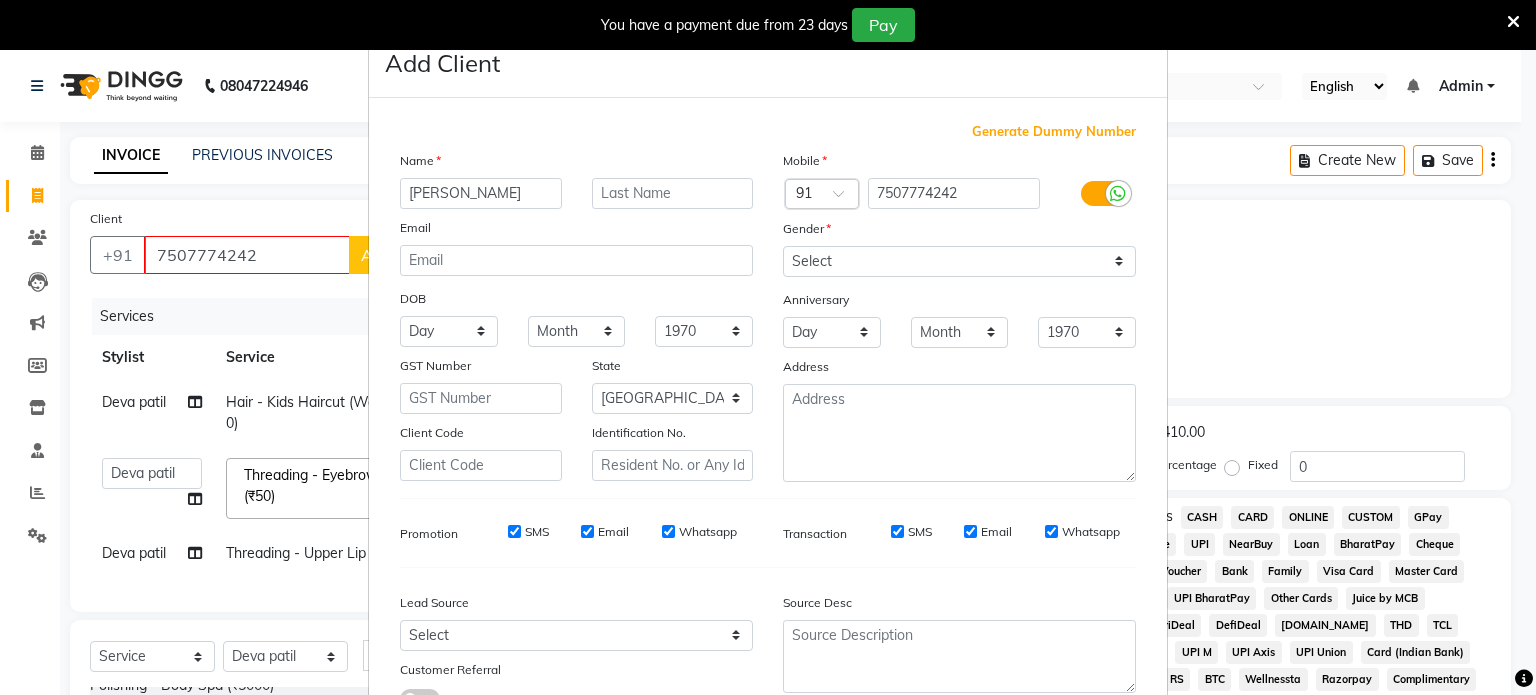 type on "[PERSON_NAME]" 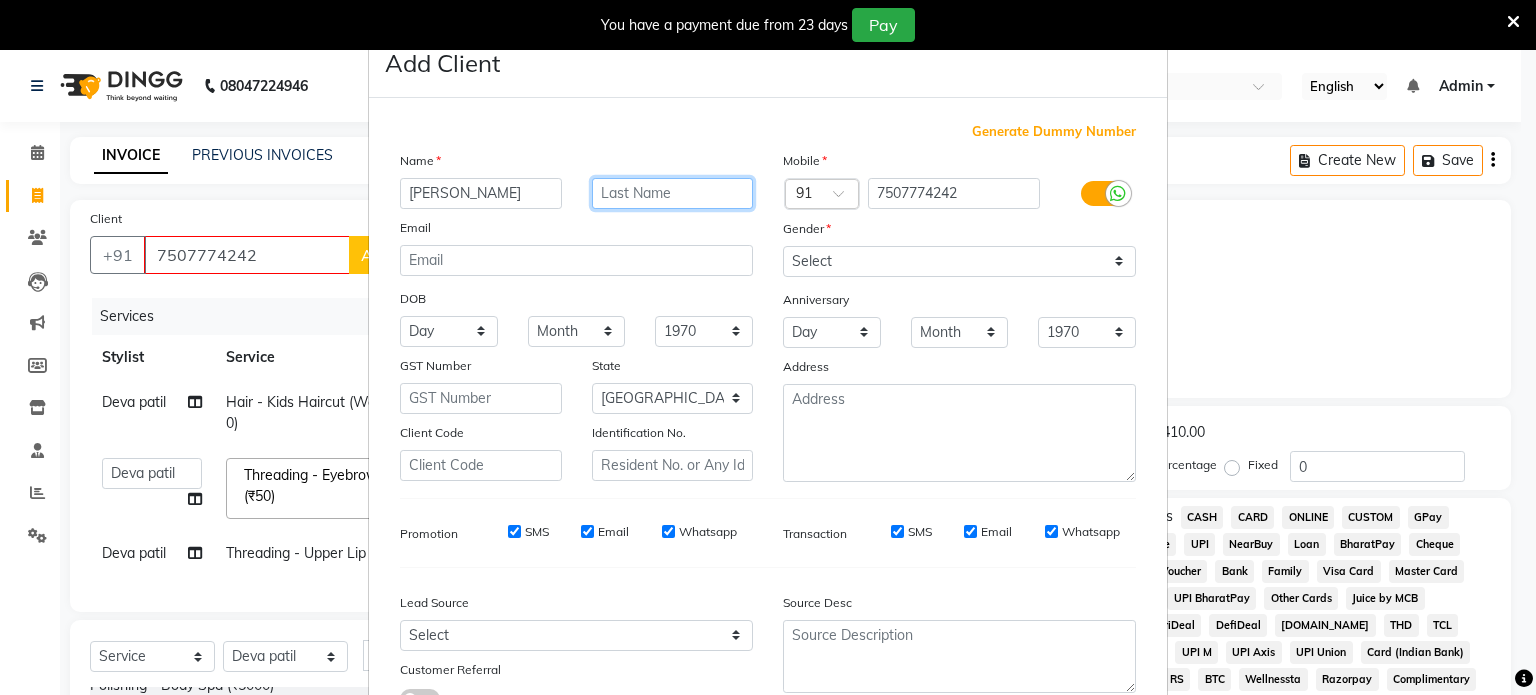 click at bounding box center (673, 193) 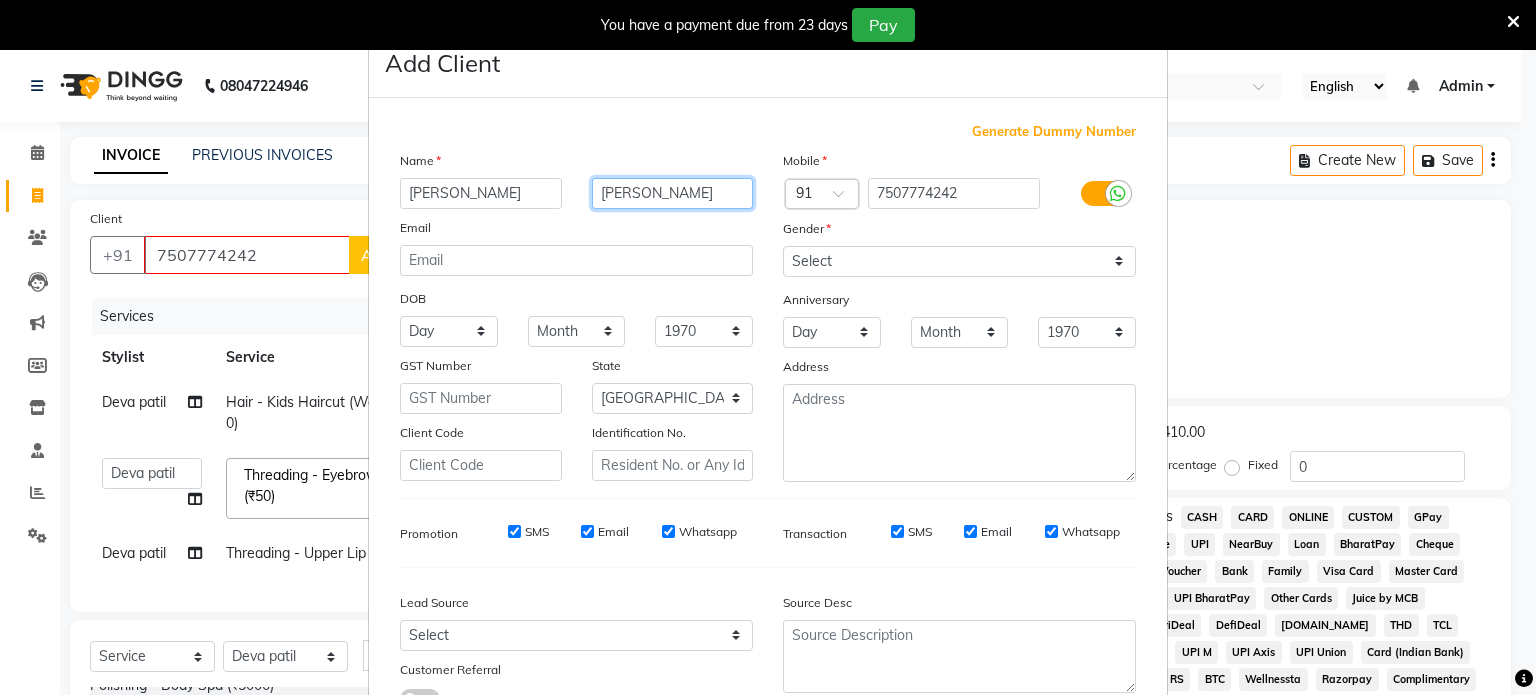 type on "[PERSON_NAME]" 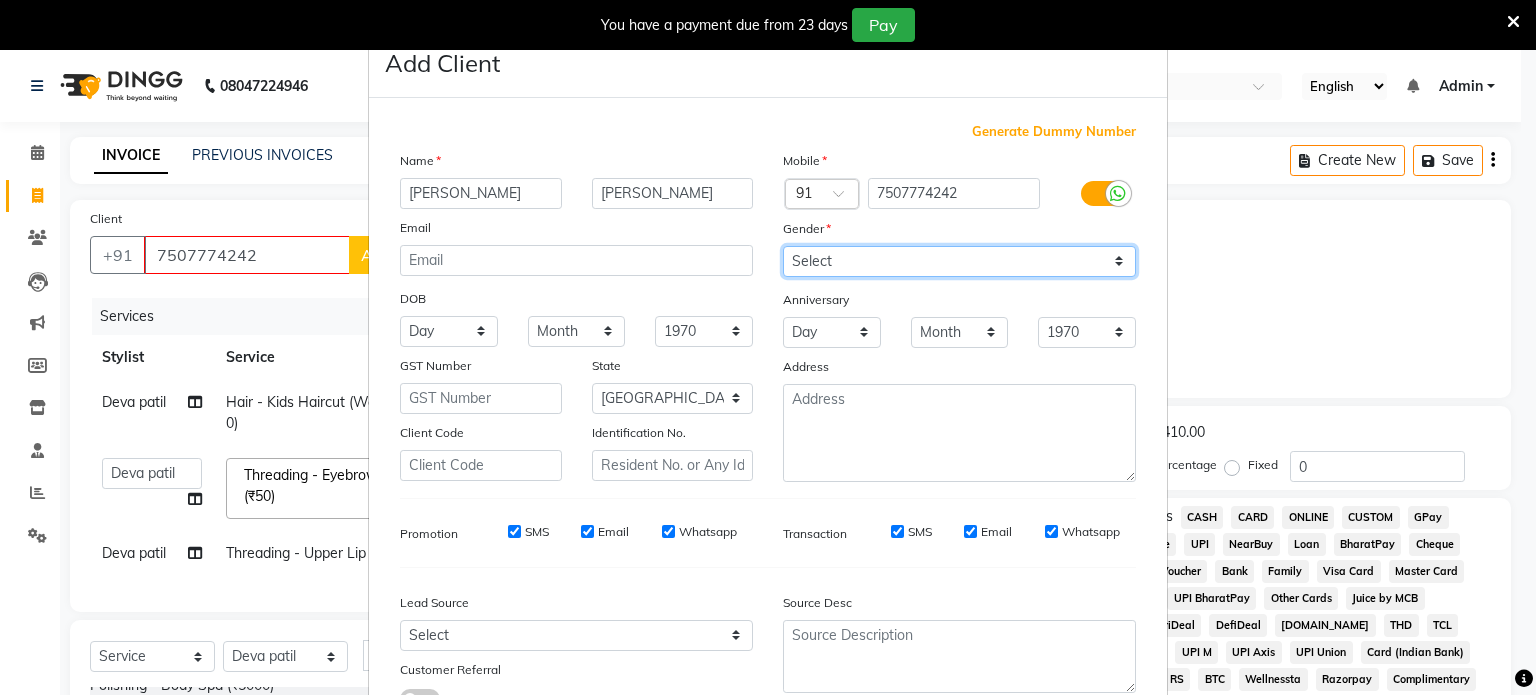 click on "Select [DEMOGRAPHIC_DATA] [DEMOGRAPHIC_DATA] Other Prefer Not To Say" at bounding box center (959, 261) 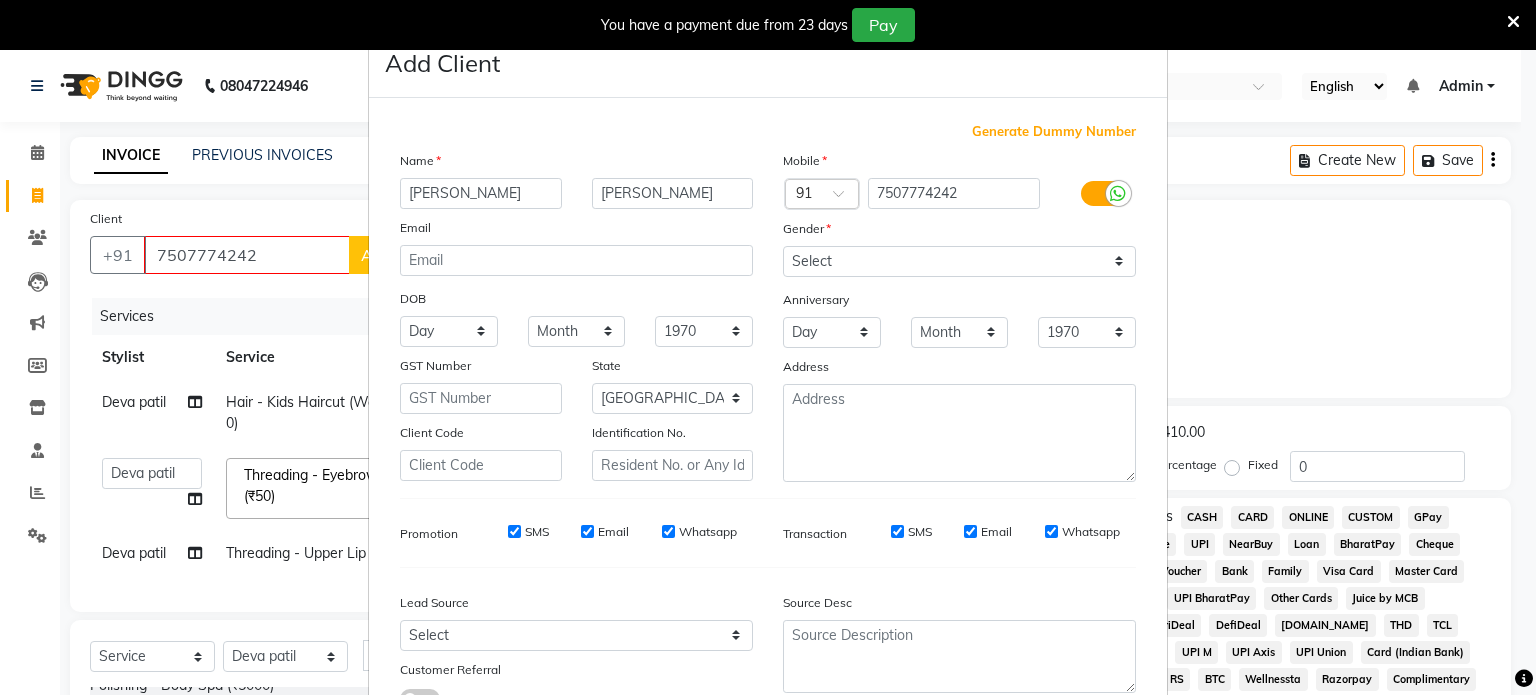 click on "Generate Dummy Number Name [PERSON_NAME] Email DOB Day 01 02 03 04 05 06 07 08 09 10 11 12 13 14 15 16 17 18 19 20 21 22 23 24 25 26 27 28 29 30 31 Month January February March April May June July August September October November [DATE] 1941 1942 1943 1944 1945 1946 1947 1948 1949 1950 1951 1952 1953 1954 1955 1956 1957 1958 1959 1960 1961 1962 1963 1964 1965 1966 1967 1968 1969 1970 1971 1972 1973 1974 1975 1976 1977 1978 1979 1980 1981 1982 1983 1984 1985 1986 1987 1988 1989 1990 1991 1992 1993 1994 1995 1996 1997 1998 1999 2000 2001 2002 2003 2004 2005 2006 2007 2008 2009 2010 2011 2012 2013 2014 2015 2016 2017 2018 2019 2020 2021 2022 2023 2024 GST Number State Select [GEOGRAPHIC_DATA] [GEOGRAPHIC_DATA] [GEOGRAPHIC_DATA] [GEOGRAPHIC_DATA] [GEOGRAPHIC_DATA] [GEOGRAPHIC_DATA] [GEOGRAPHIC_DATA] [GEOGRAPHIC_DATA] and [GEOGRAPHIC_DATA] [GEOGRAPHIC_DATA] [GEOGRAPHIC_DATA] [GEOGRAPHIC_DATA] [GEOGRAPHIC_DATA] [GEOGRAPHIC_DATA] [GEOGRAPHIC_DATA] [GEOGRAPHIC_DATA] [GEOGRAPHIC_DATA] [GEOGRAPHIC_DATA] [GEOGRAPHIC_DATA] [GEOGRAPHIC_DATA] [GEOGRAPHIC_DATA] [GEOGRAPHIC_DATA] [GEOGRAPHIC_DATA] [GEOGRAPHIC_DATA] [GEOGRAPHIC_DATA] [GEOGRAPHIC_DATA] [GEOGRAPHIC_DATA] [GEOGRAPHIC_DATA] [GEOGRAPHIC_DATA] [GEOGRAPHIC_DATA]" at bounding box center (768, 423) 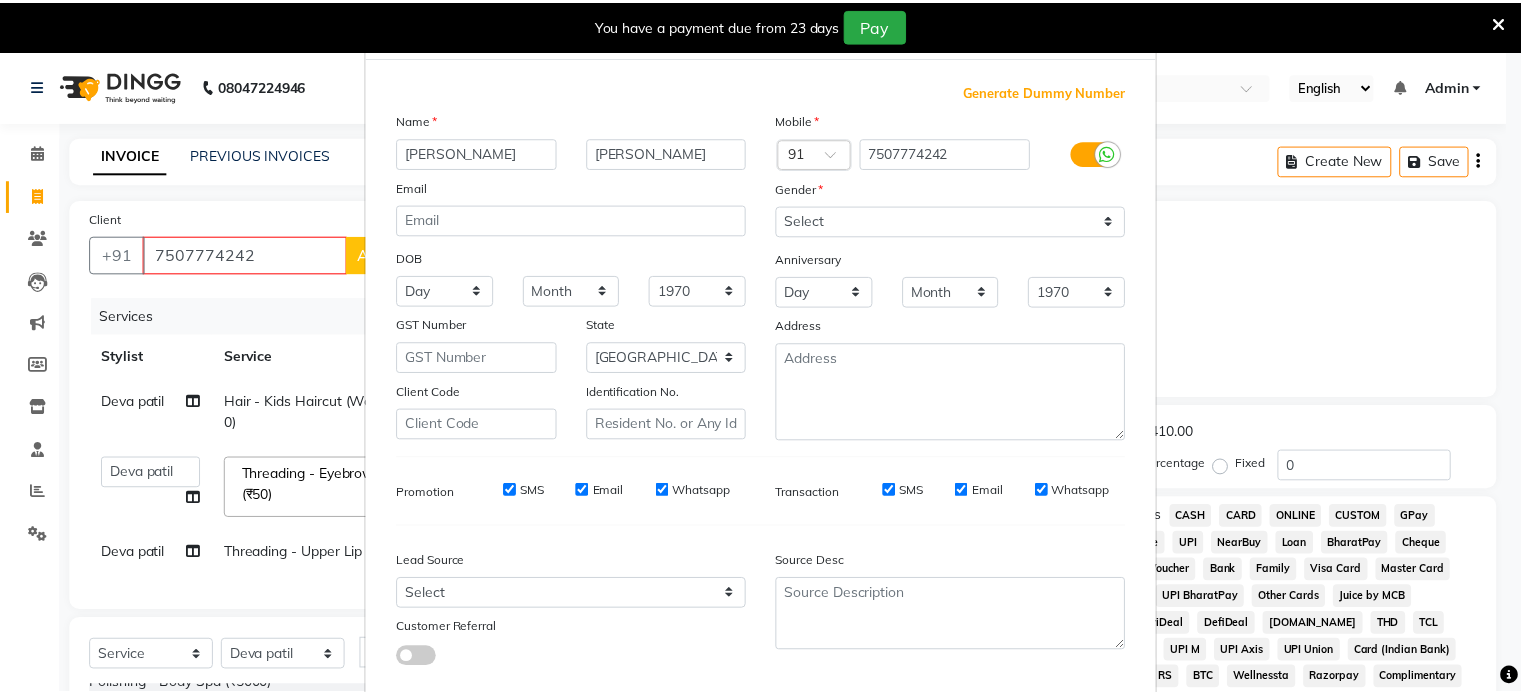 scroll, scrollTop: 161, scrollLeft: 0, axis: vertical 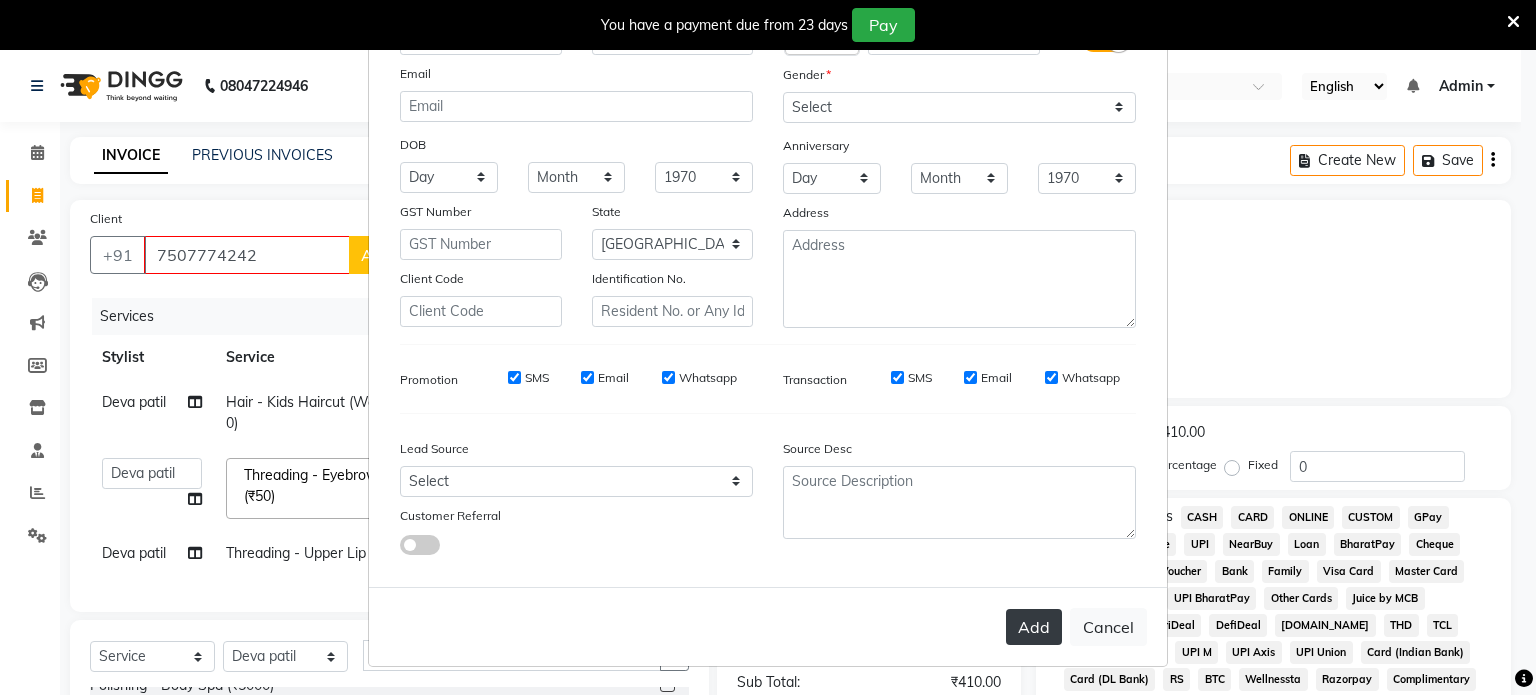 click on "Add" at bounding box center [1034, 627] 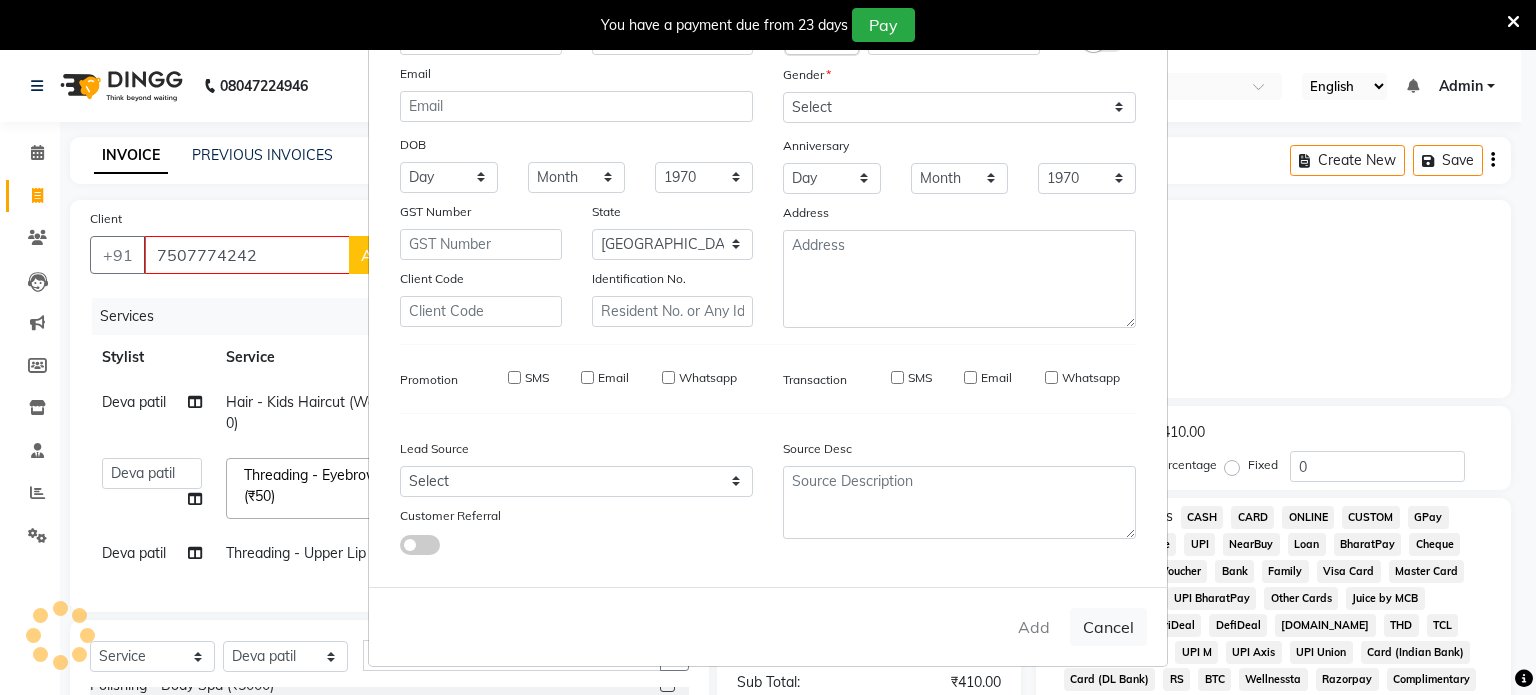 type 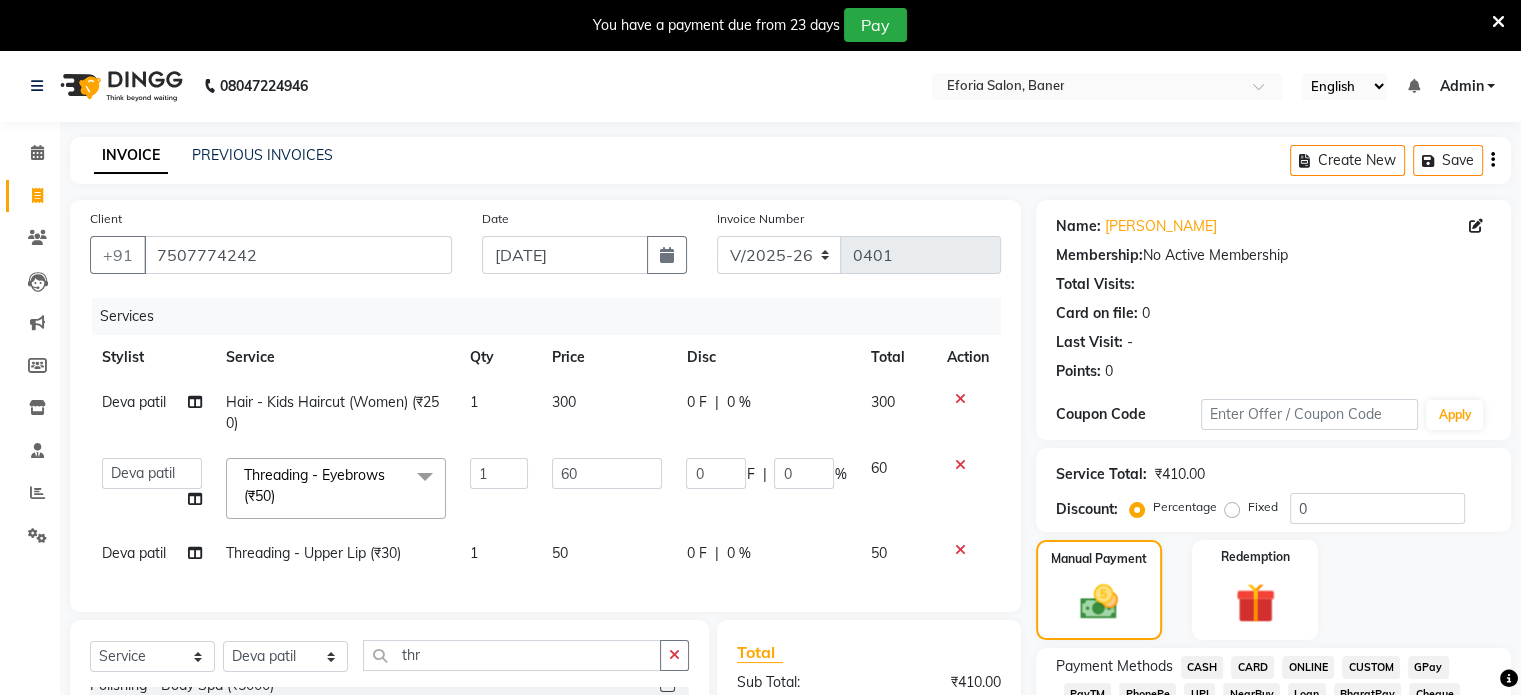 click on "Payment Methods  CASH   CARD   ONLINE   CUSTOM   GPay   PayTM   PhonePe   UPI   NearBuy   Loan   BharatPay   Cheque   MosamBee   MI Voucher   Bank   Family   Visa Card   Master Card   BharatPay Card   UPI BharatPay   Other Cards   Juice by MCB   MyT Money   MariDeal   DefiDeal   [DOMAIN_NAME]   THD   TCL   CEdge   Card M   UPI M   UPI Axis   UPI Union   Card (Indian Bank)   Card (DL Bank)   RS   BTC   Wellnessta   Razorpay   Complimentary   Nift   Spa Finder   Spa Week   Venmo   BFL   LoanTap   SaveIN   GMoney   ATH Movil   On Account   Chamber Gift Card   Trade   Comp   Donation   Card on File   Envision   BRAC Card   City Card   bKash   Credit Card   Debit Card   Shoutlo   LUZO   Jazz Cash   AmEx   Discover   Tabby   Online W   Room Charge   Room Charge USD   Room Charge Euro   Room Charge EGP   Room Charge GBP   Bajaj Finserv   Bad Debts   Card: IDFC   Card: IOB   Coupon   Gcash   PayMaya   Instamojo   COnline   UOnline   SOnline   SCard   Paypal   PPR   PPV   PPC   PPN   PPG   PPE   CAMP   Benefit   ATH Movil" 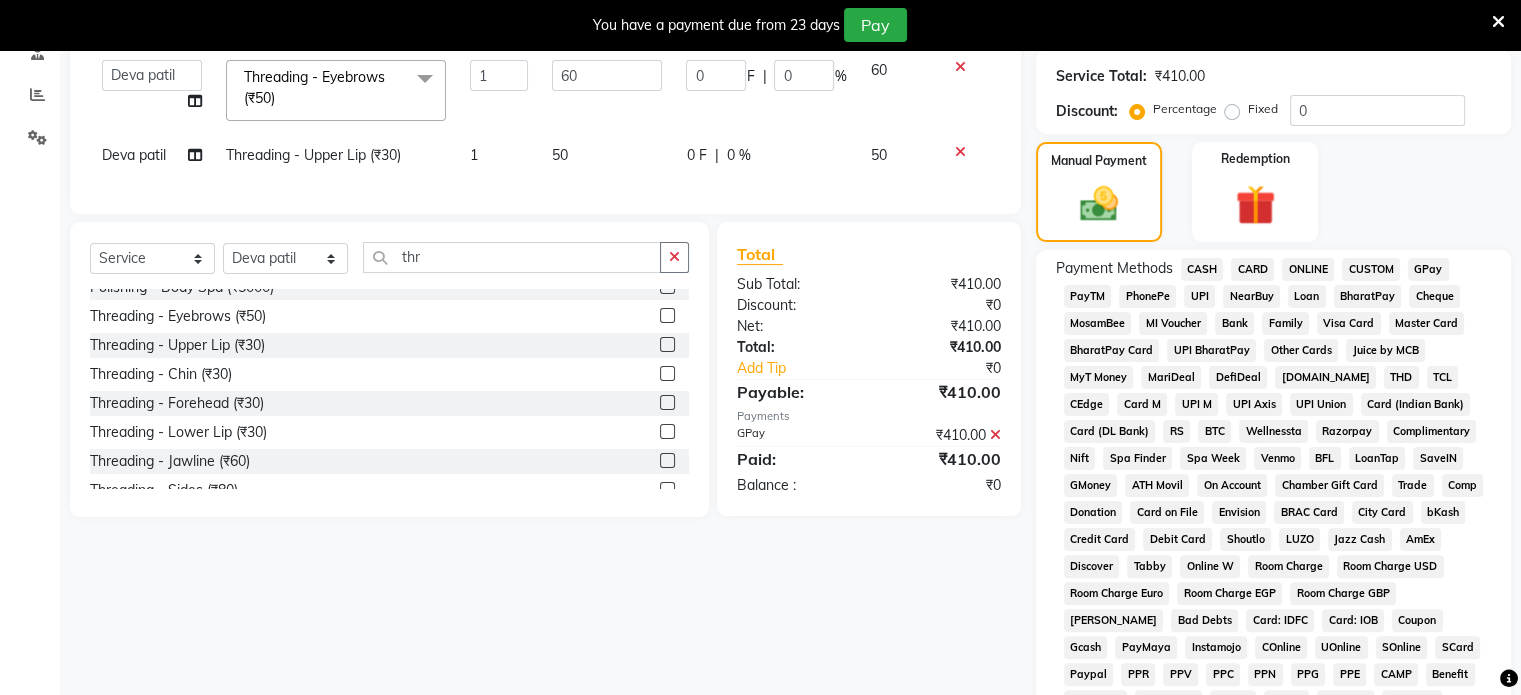 scroll, scrollTop: 400, scrollLeft: 0, axis: vertical 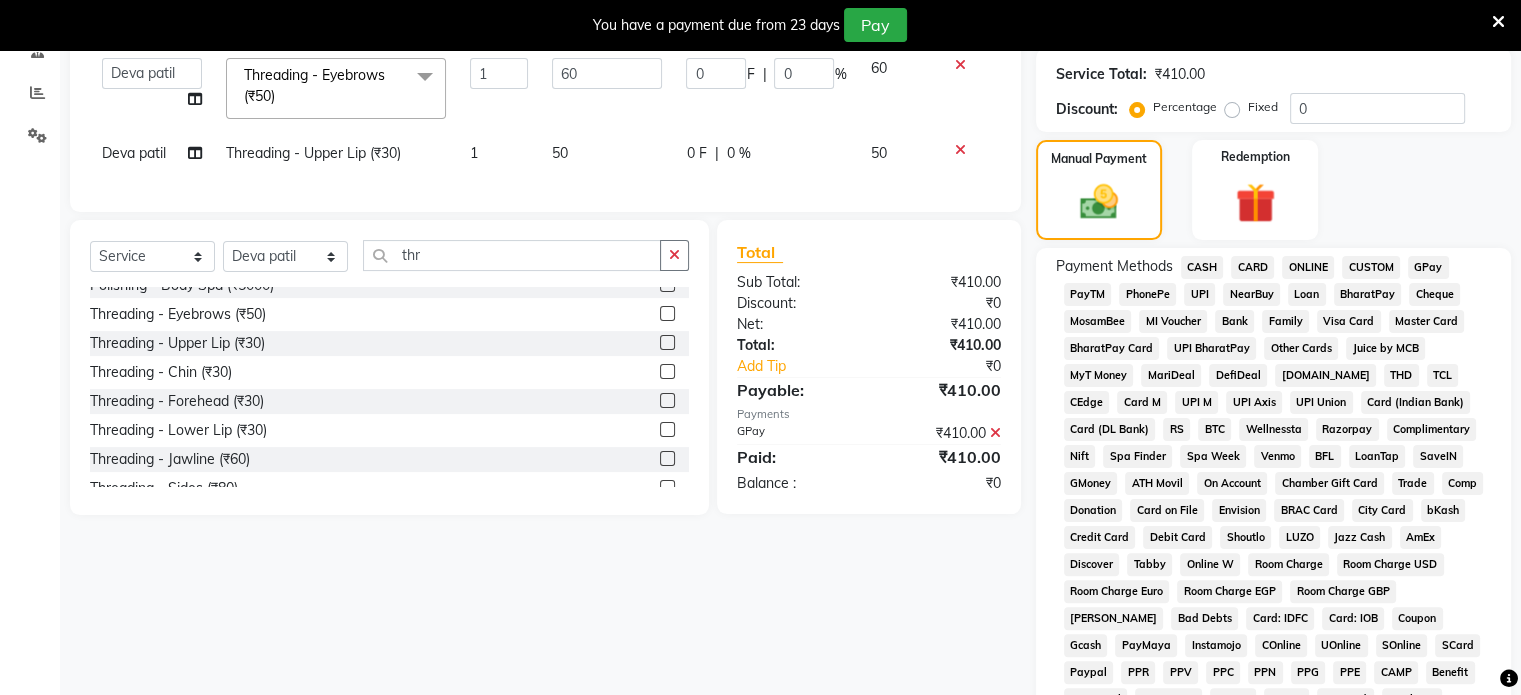 click on "GPay" 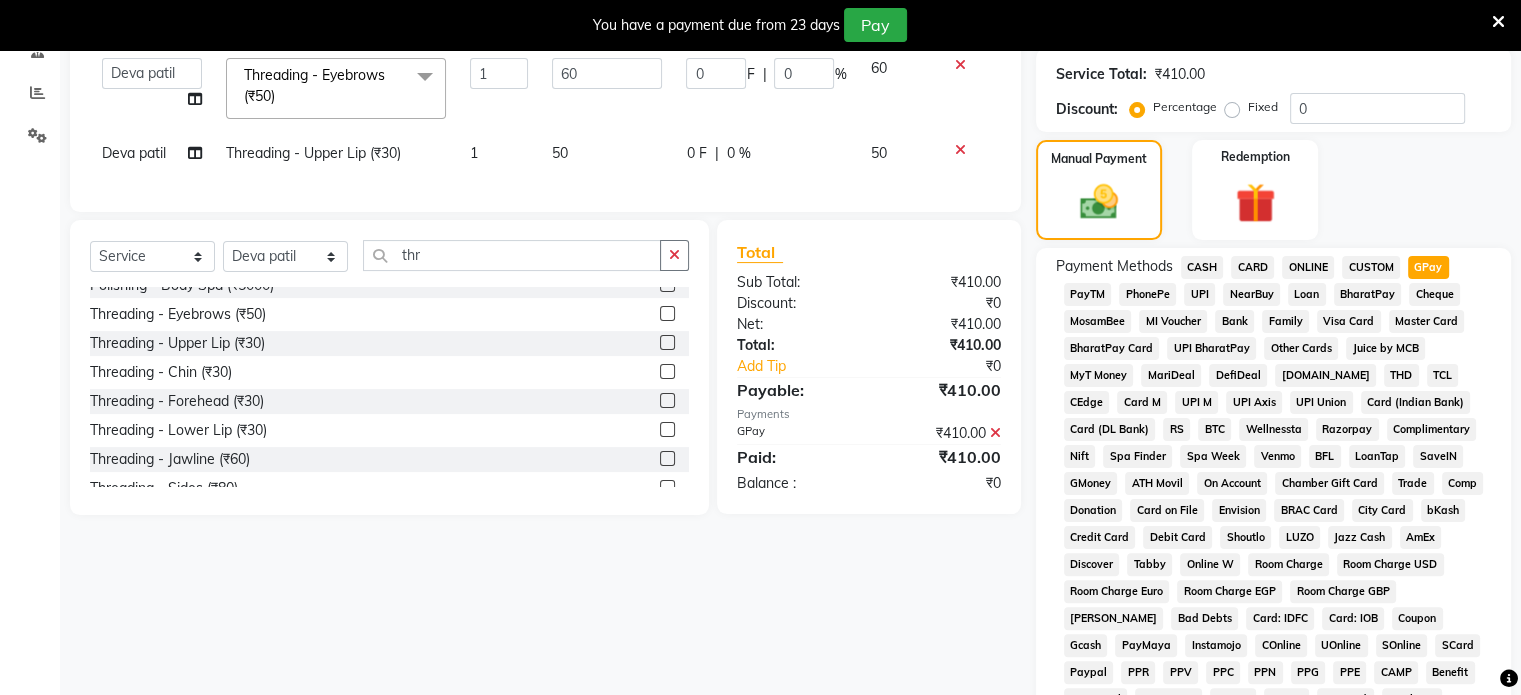 click on "Payment Methods  CASH   CARD   ONLINE   CUSTOM   GPay   PayTM   PhonePe   UPI   NearBuy   Loan   BharatPay   Cheque   MosamBee   MI Voucher   Bank   Family   Visa Card   Master Card   BharatPay Card   UPI BharatPay   Other Cards   Juice by MCB   MyT Money   MariDeal   DefiDeal   [DOMAIN_NAME]   THD   TCL   CEdge   Card M   UPI M   UPI Axis   UPI Union   Card (Indian Bank)   Card (DL Bank)   RS   BTC   Wellnessta   Razorpay   Complimentary   Nift   Spa Finder   Spa Week   Venmo   BFL   LoanTap   SaveIN   GMoney   ATH Movil   On Account   Chamber Gift Card   Trade   Comp   Donation   Card on File   Envision   BRAC Card   City Card   bKash   Credit Card   Debit Card   Shoutlo   LUZO   Jazz Cash   AmEx   Discover   Tabby   Online W   Room Charge   Room Charge USD   Room Charge Euro   Room Charge EGP   Room Charge GBP   Bajaj Finserv   Bad Debts   Card: IDFC   Card: IOB   Coupon   Gcash   PayMaya   Instamojo   COnline   UOnline   SOnline   SCard   Paypal   PPR   PPV   PPC   PPN   PPG   PPE   CAMP   Benefit   ATH Movil" 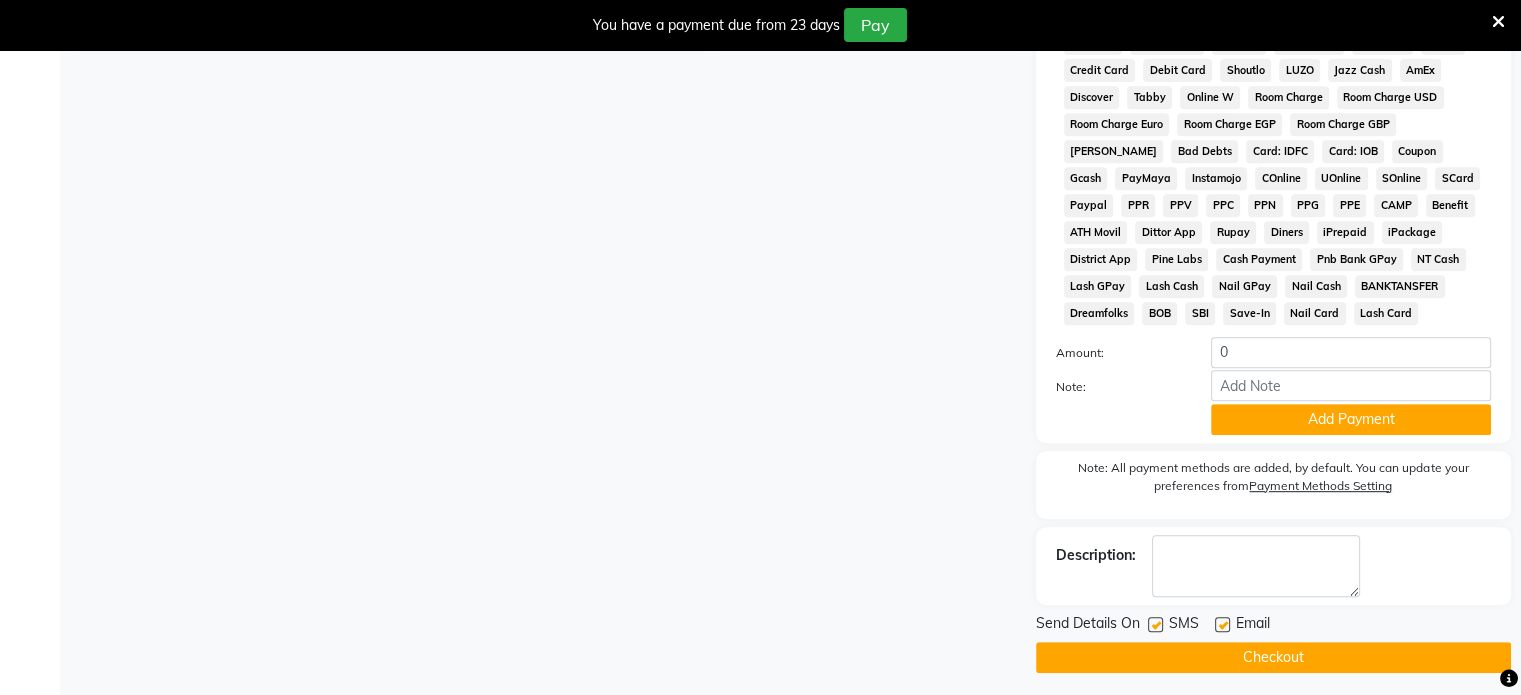 scroll, scrollTop: 890, scrollLeft: 0, axis: vertical 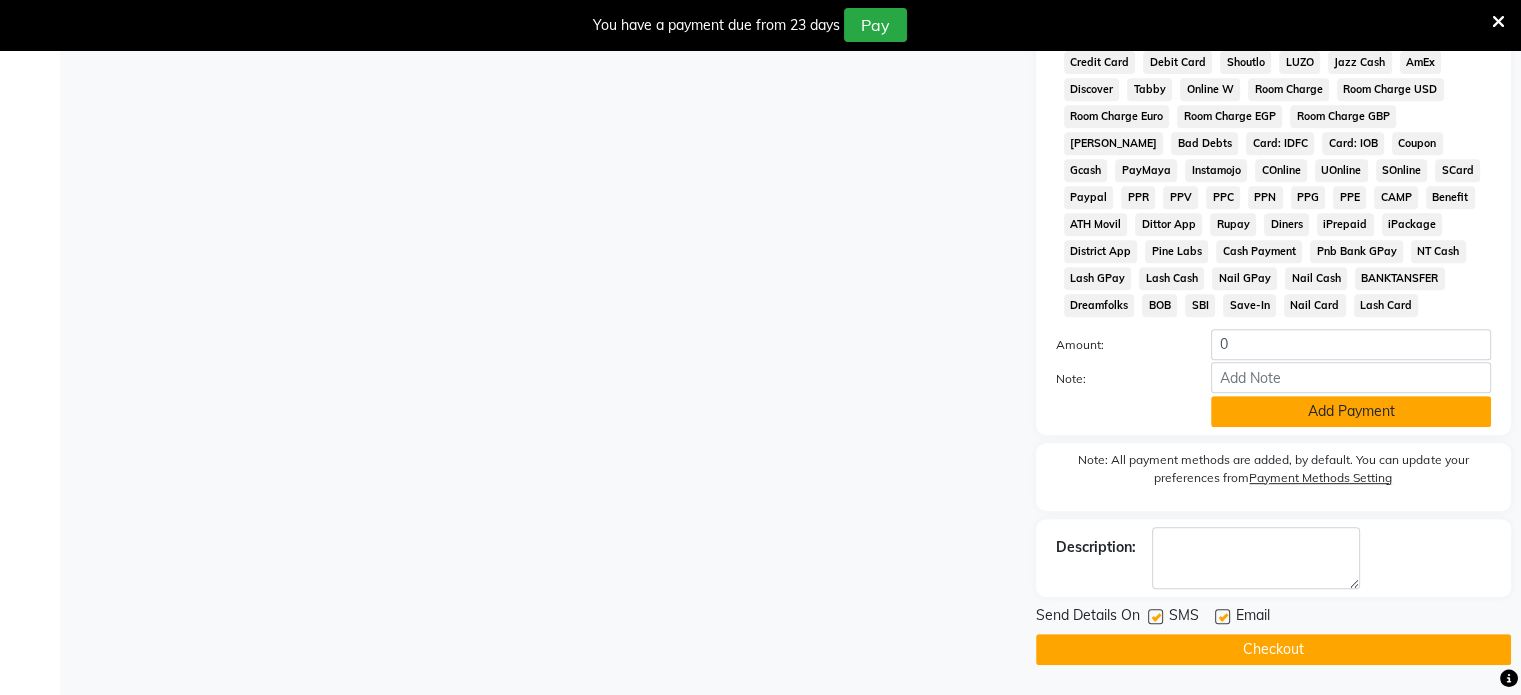 click on "Add Payment" 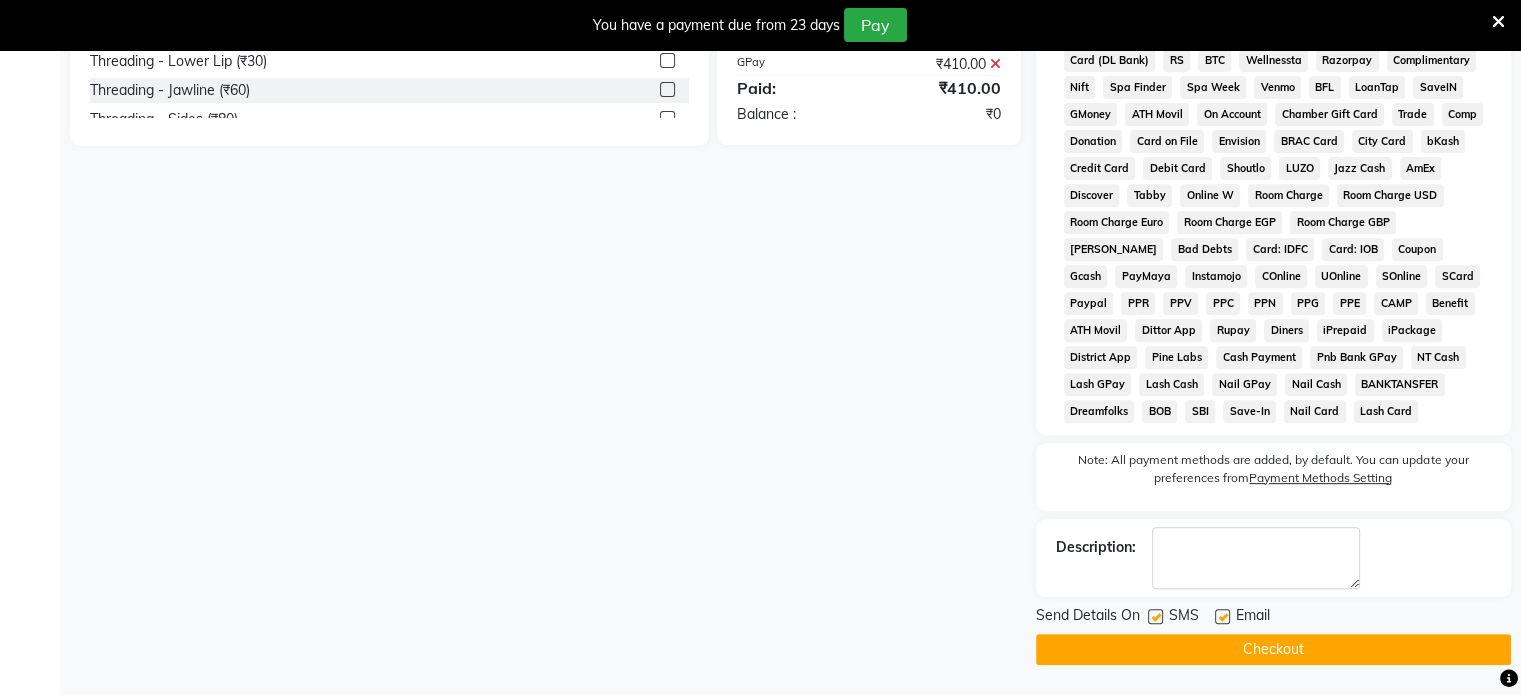 click on "Checkout" 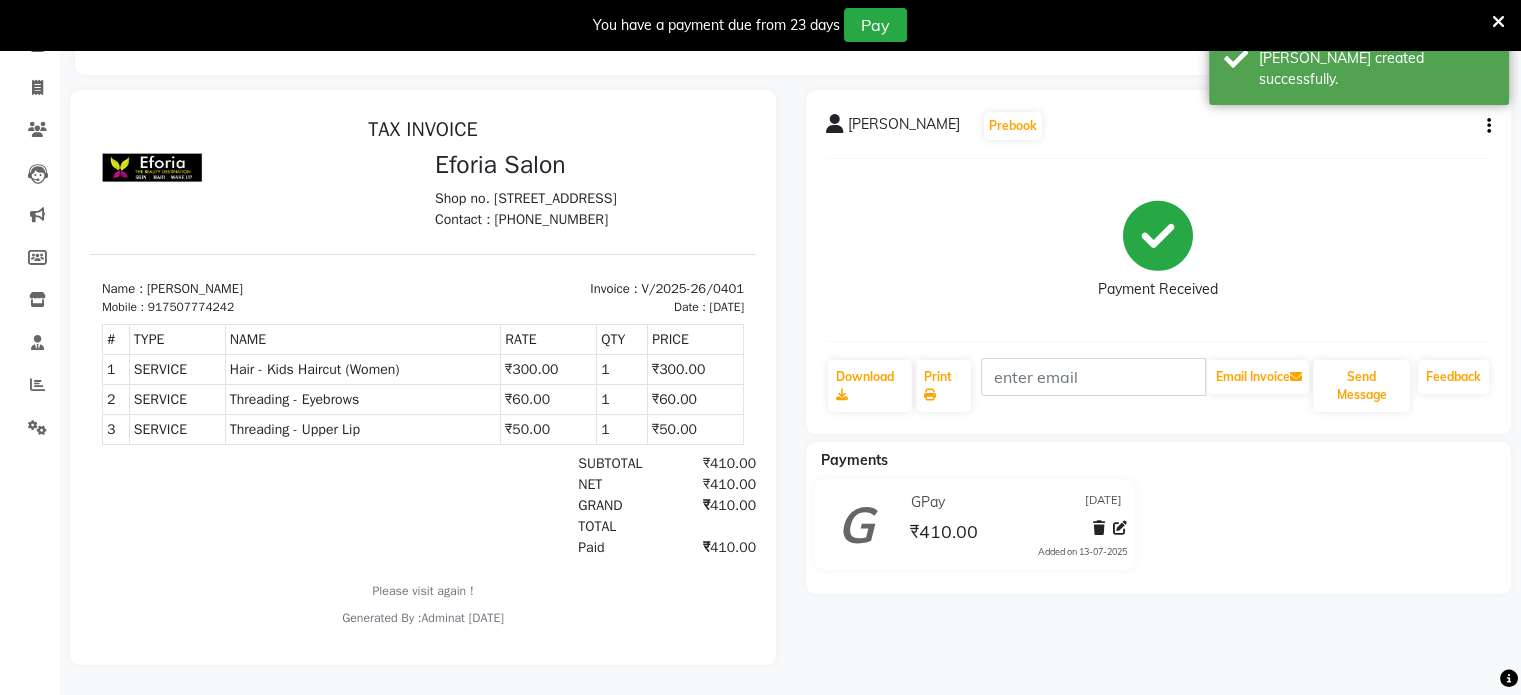 scroll, scrollTop: 0, scrollLeft: 0, axis: both 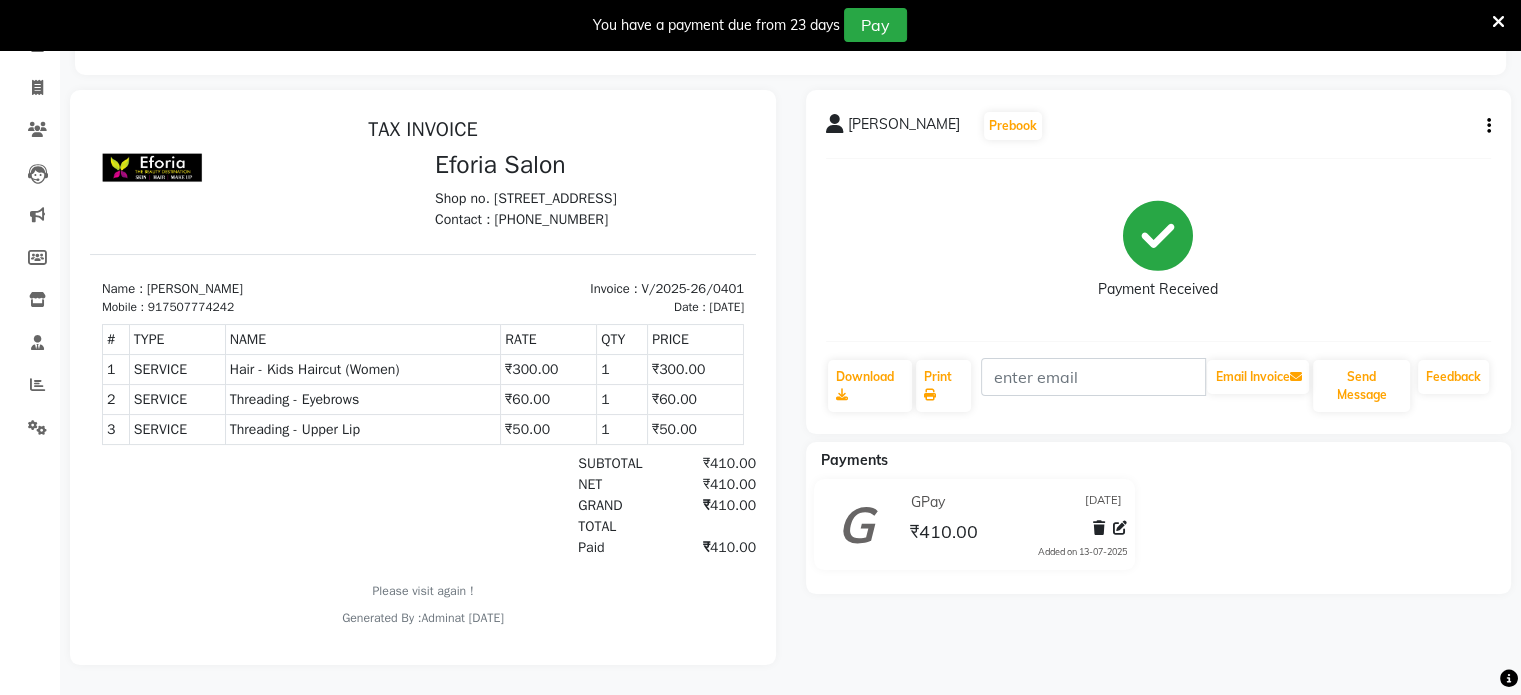 click at bounding box center [1498, 22] 